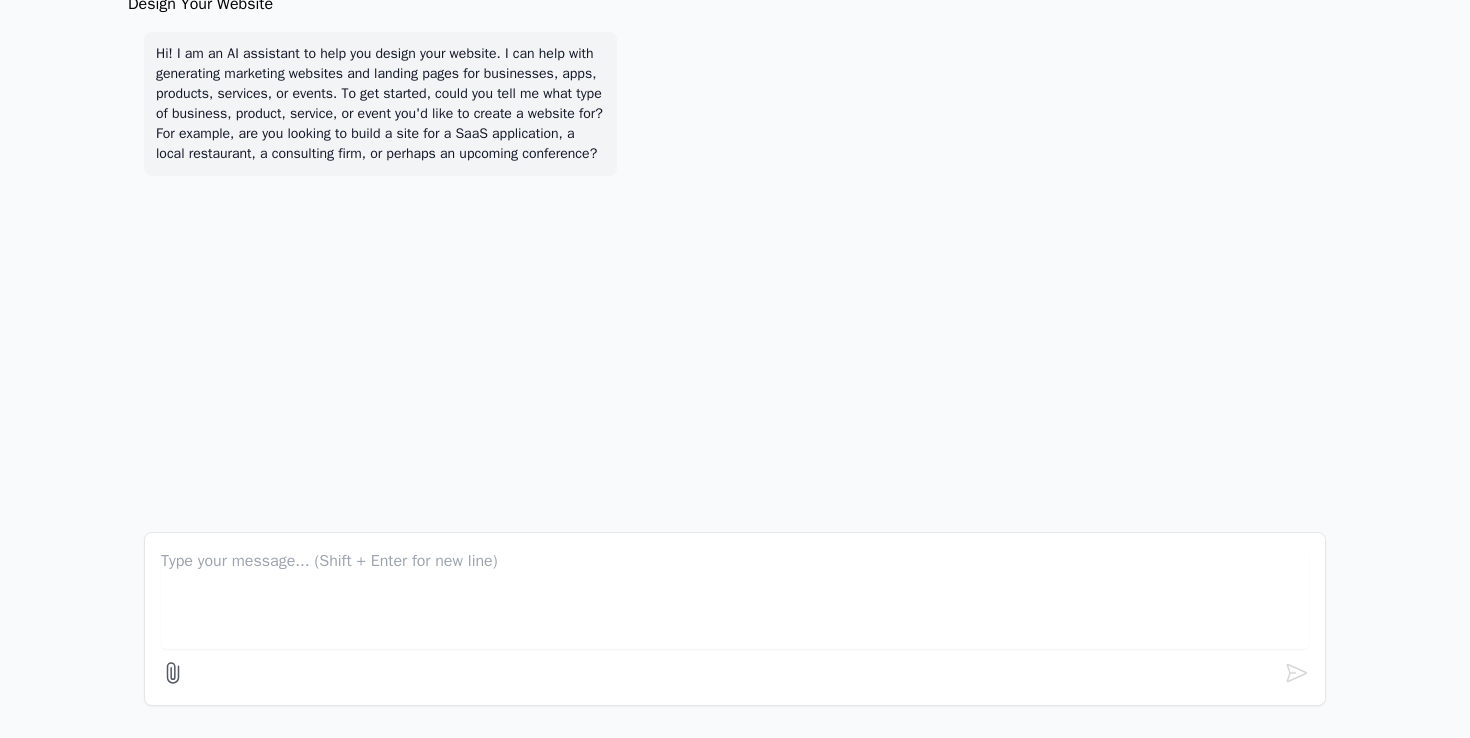 scroll, scrollTop: 0, scrollLeft: 0, axis: both 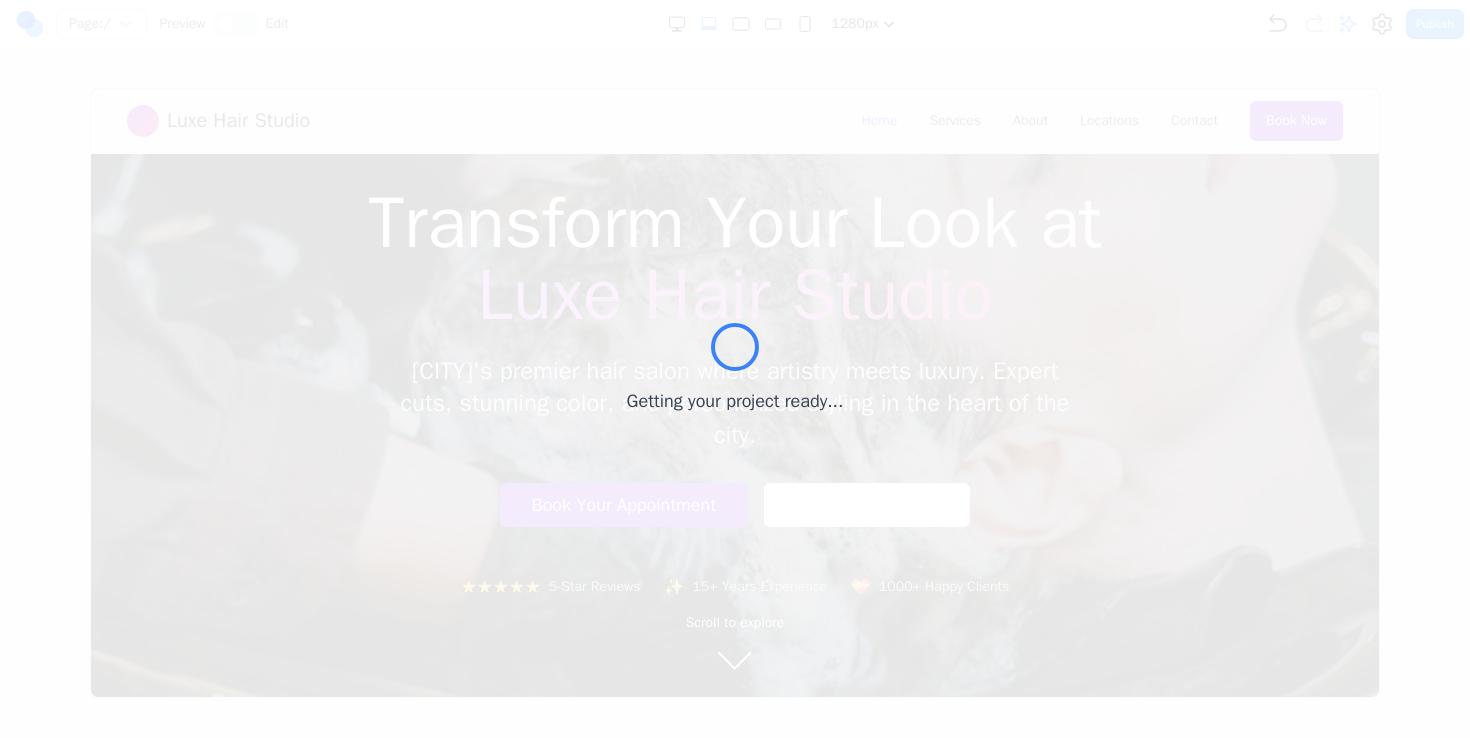 click on "Getting your project ready..." at bounding box center [735, 369] 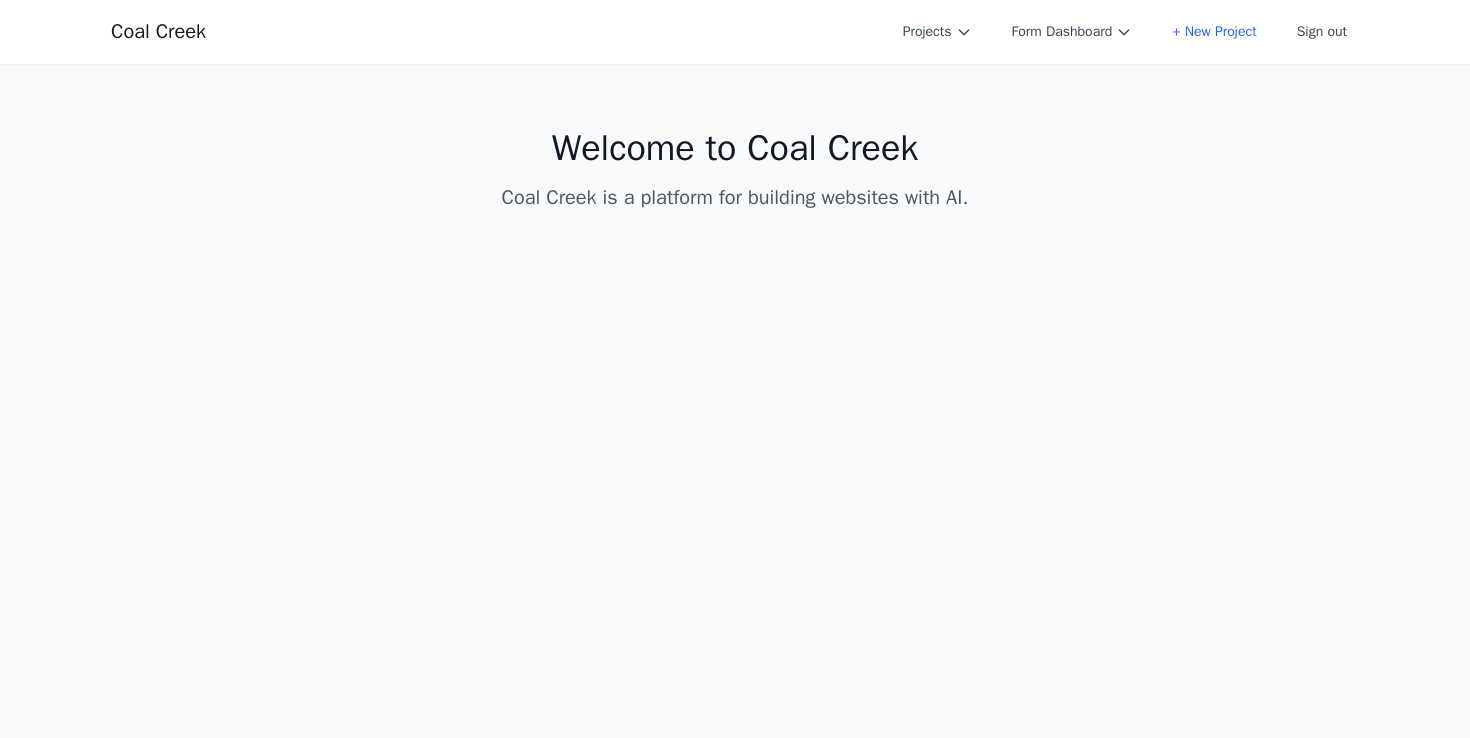 scroll, scrollTop: 0, scrollLeft: 0, axis: both 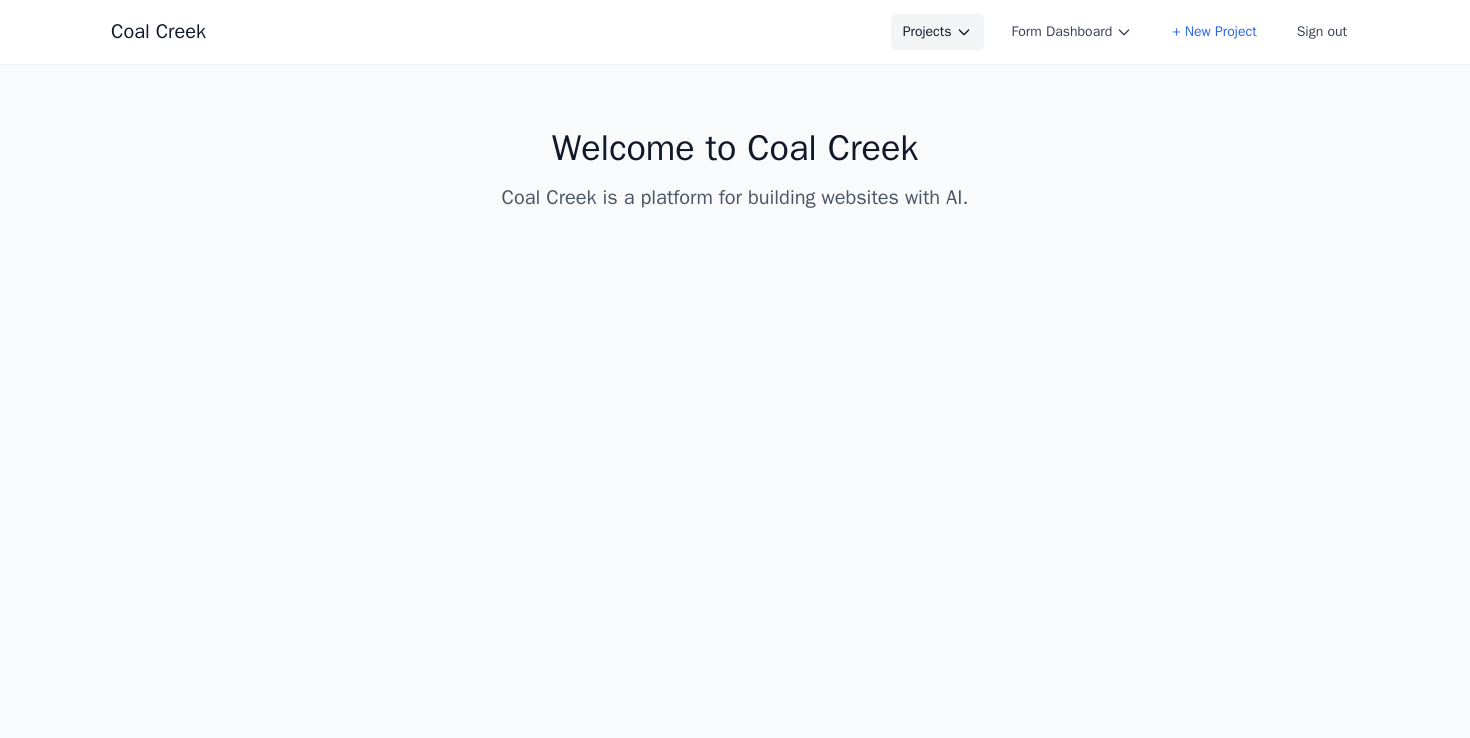 click 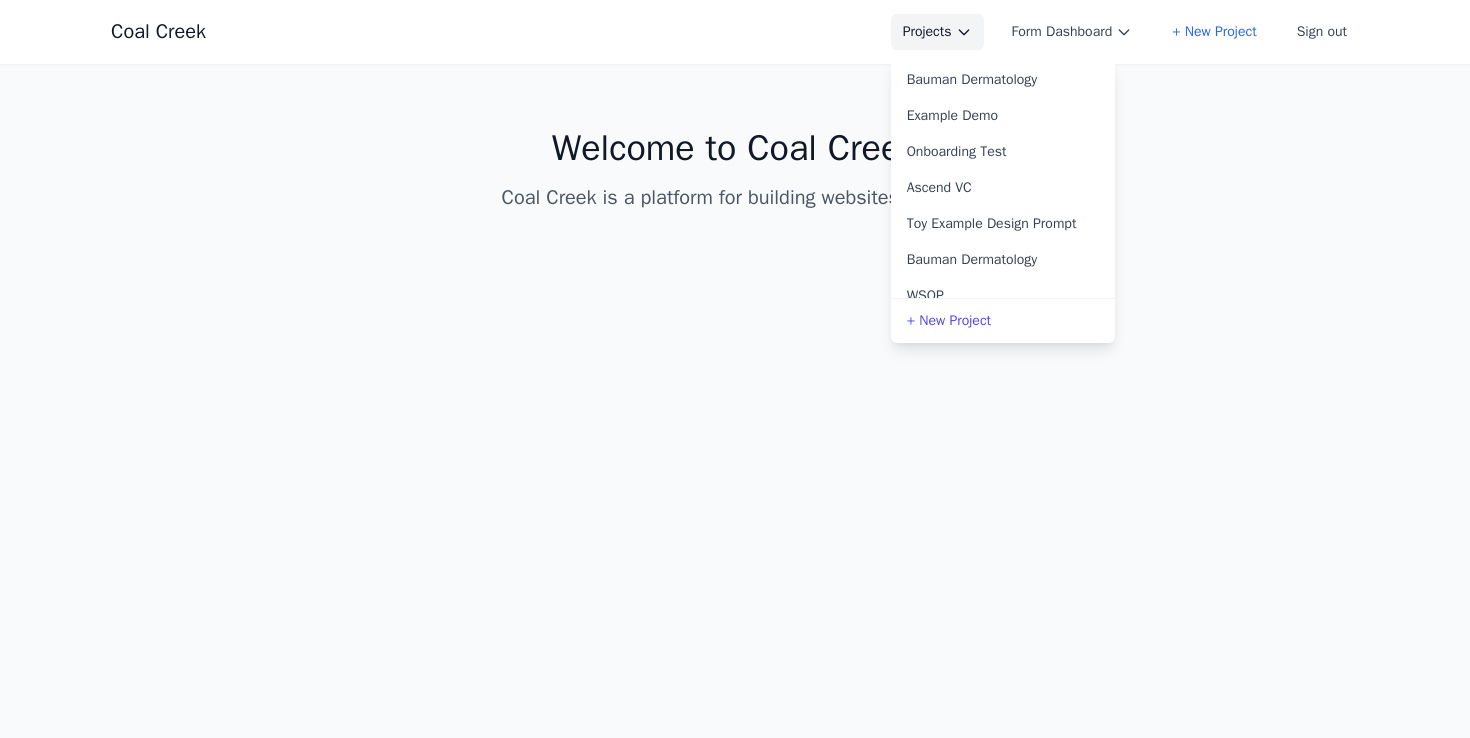 click 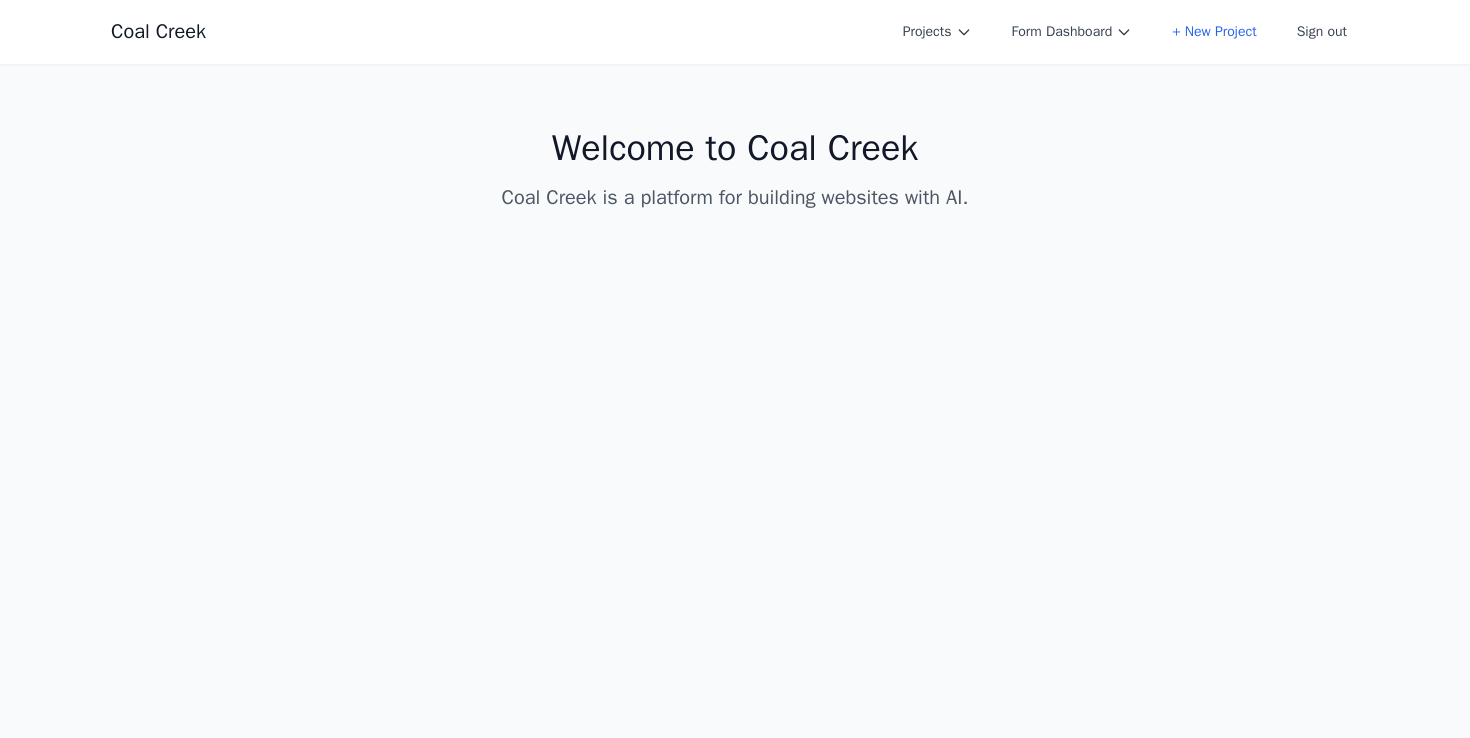drag, startPoint x: 1316, startPoint y: 33, endPoint x: 1066, endPoint y: 284, distance: 354.2612 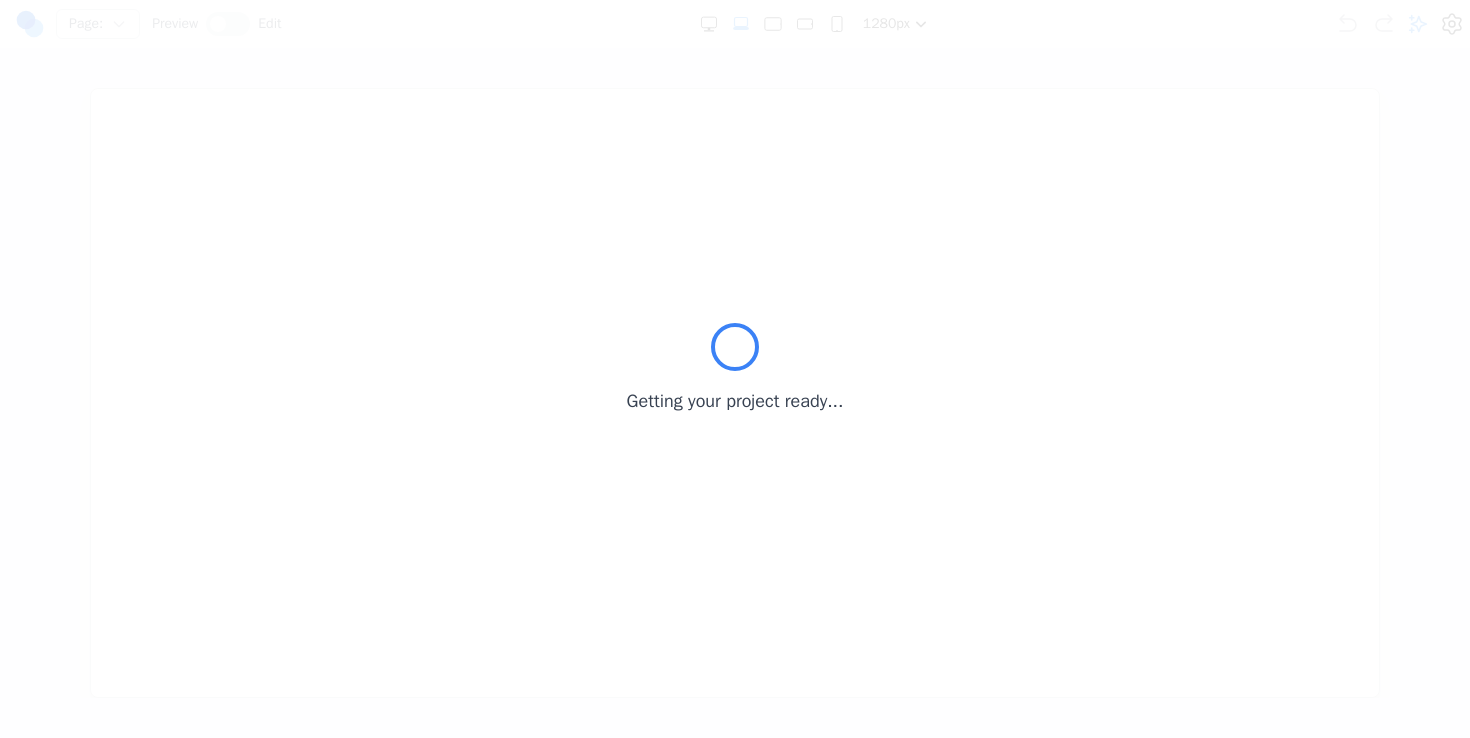 scroll, scrollTop: 0, scrollLeft: 0, axis: both 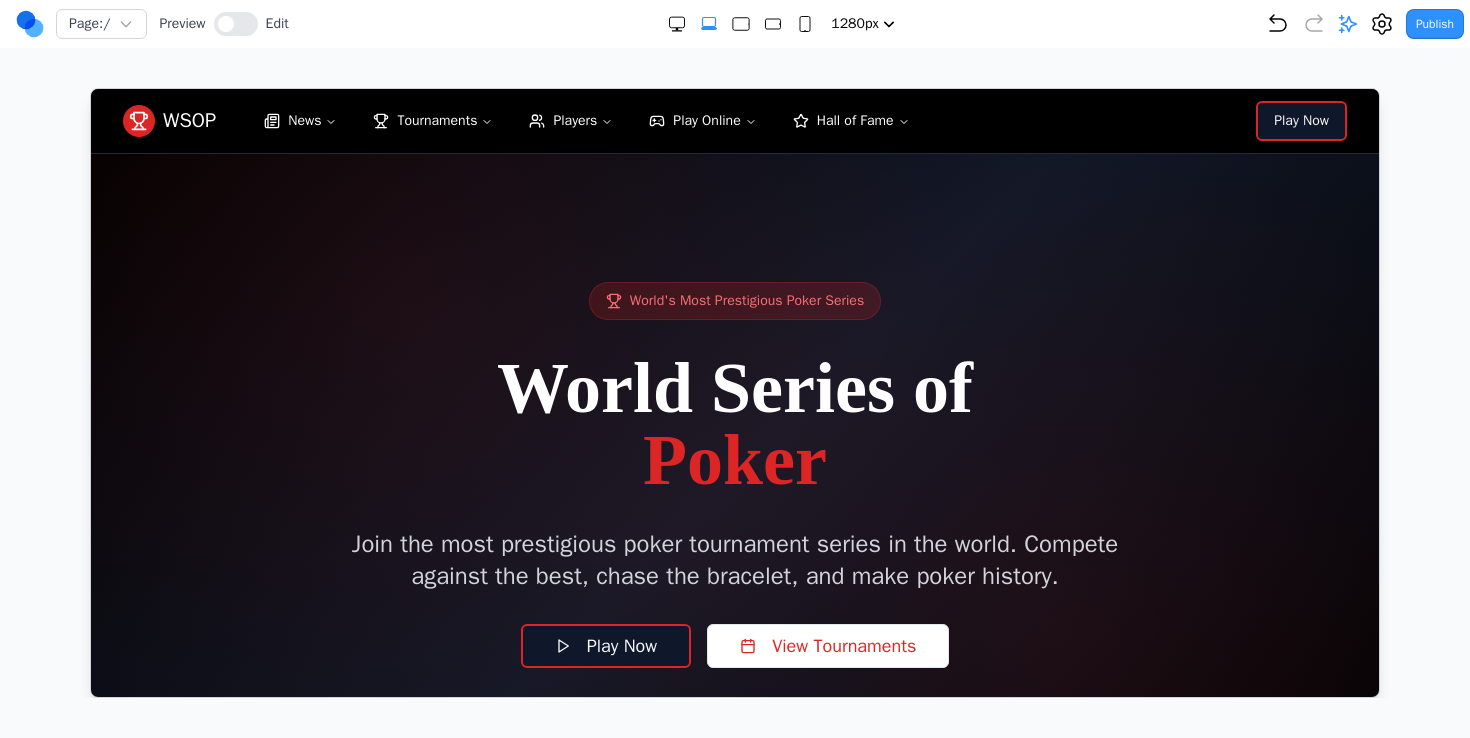 click on "Publish" at bounding box center [1435, 24] 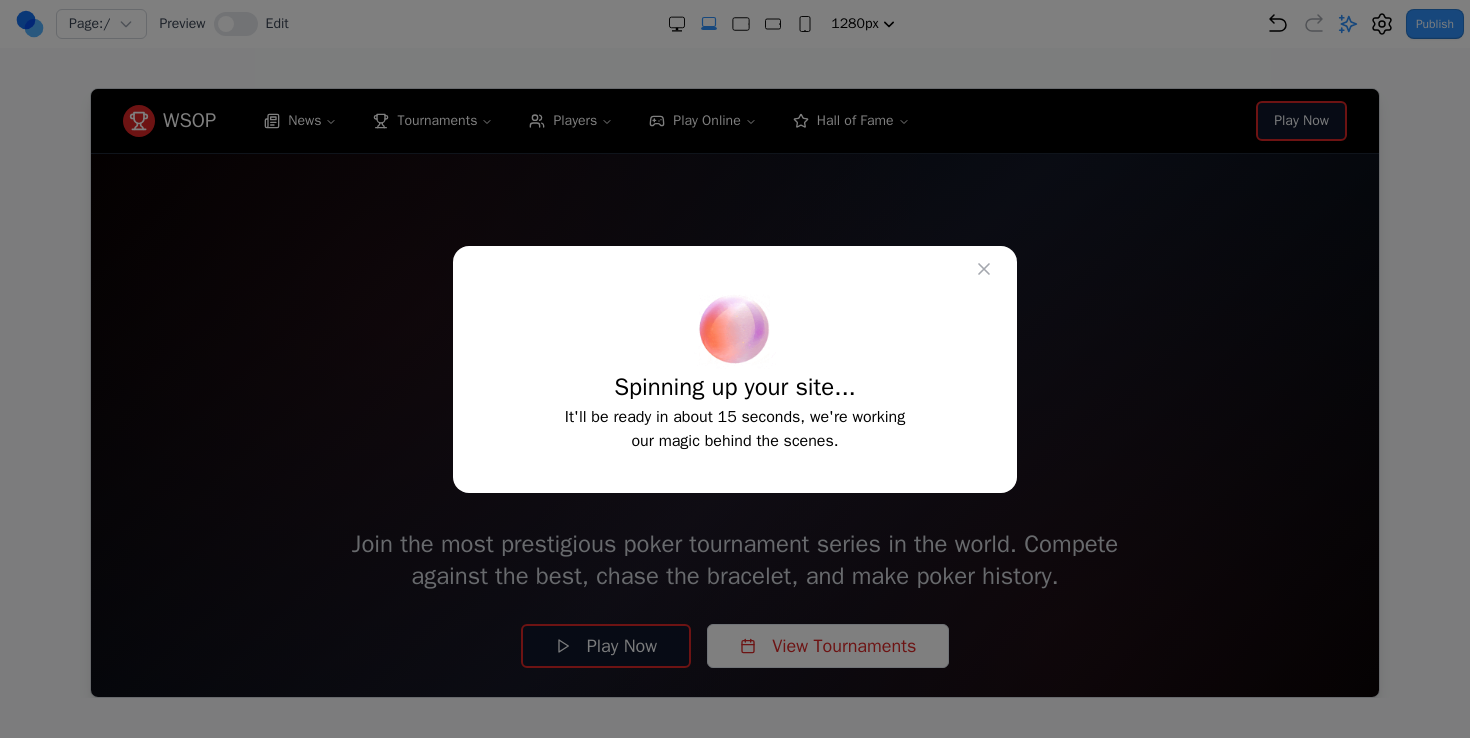 type 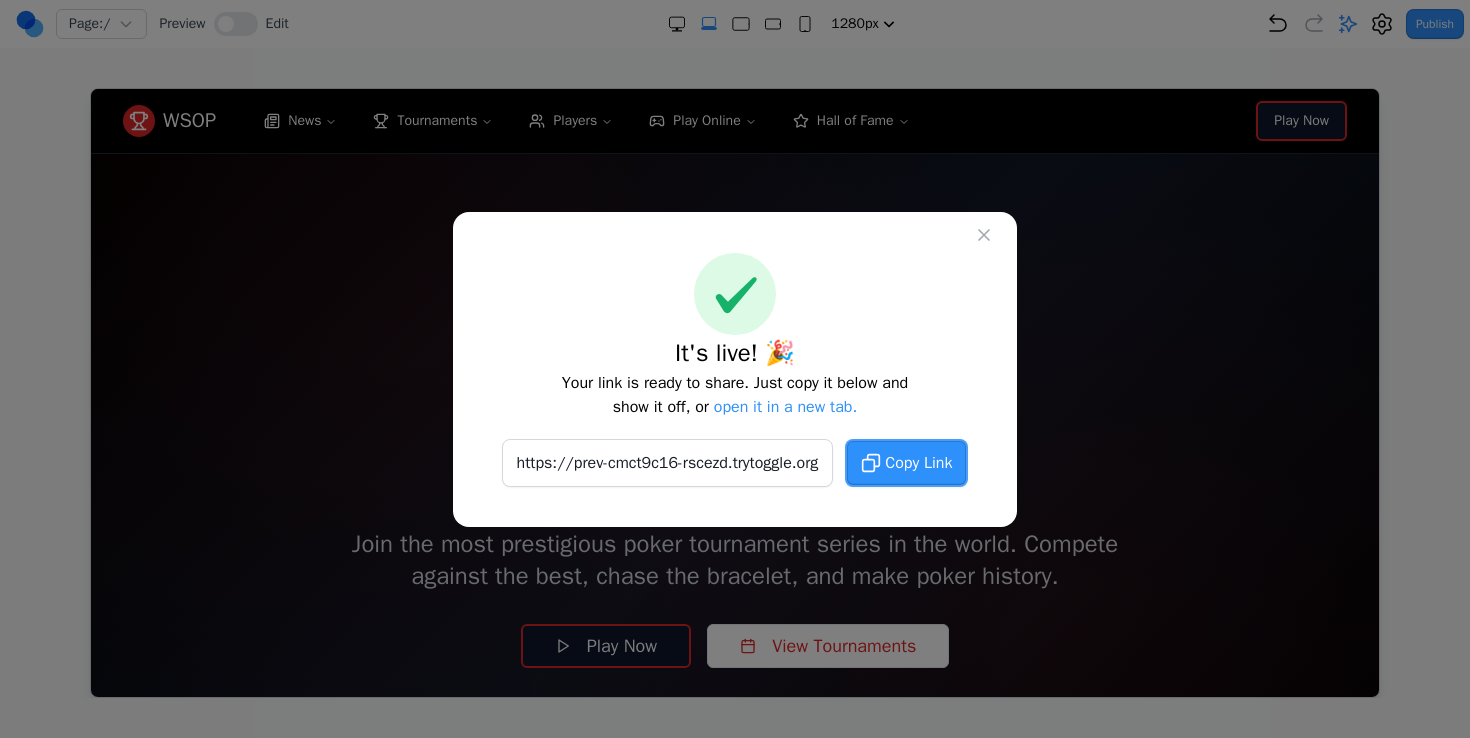 click on "Copy Link" at bounding box center (918, 463) 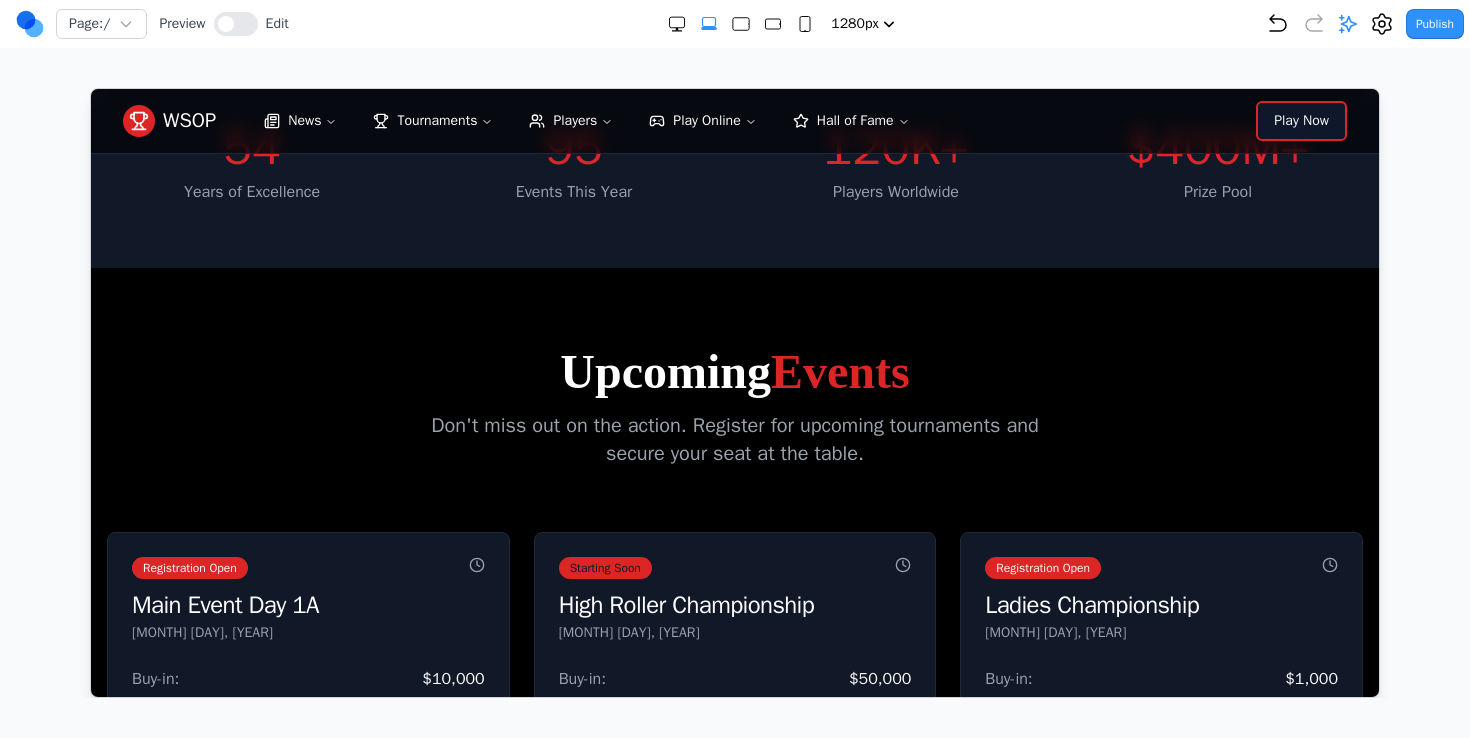 scroll, scrollTop: 0, scrollLeft: 0, axis: both 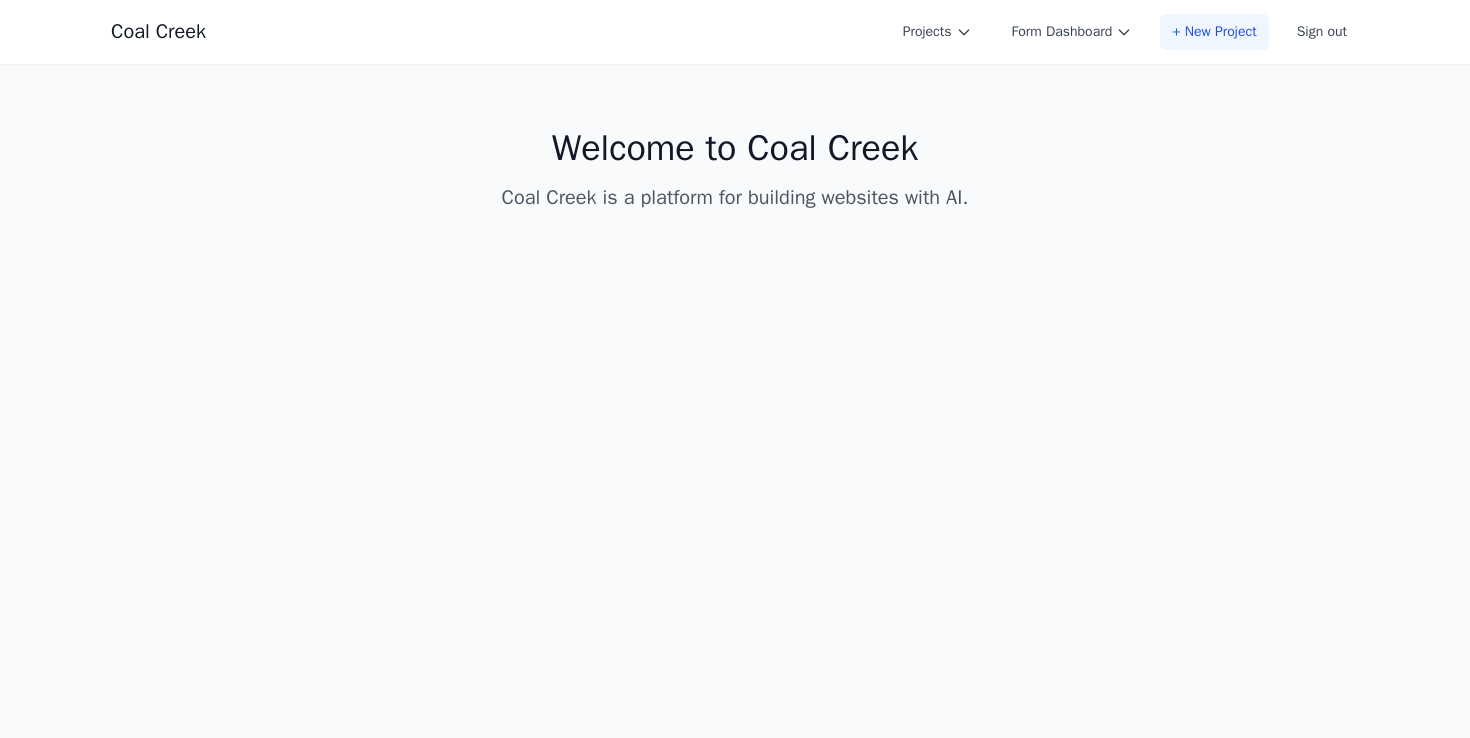 click on "+ New Project" at bounding box center (1214, 32) 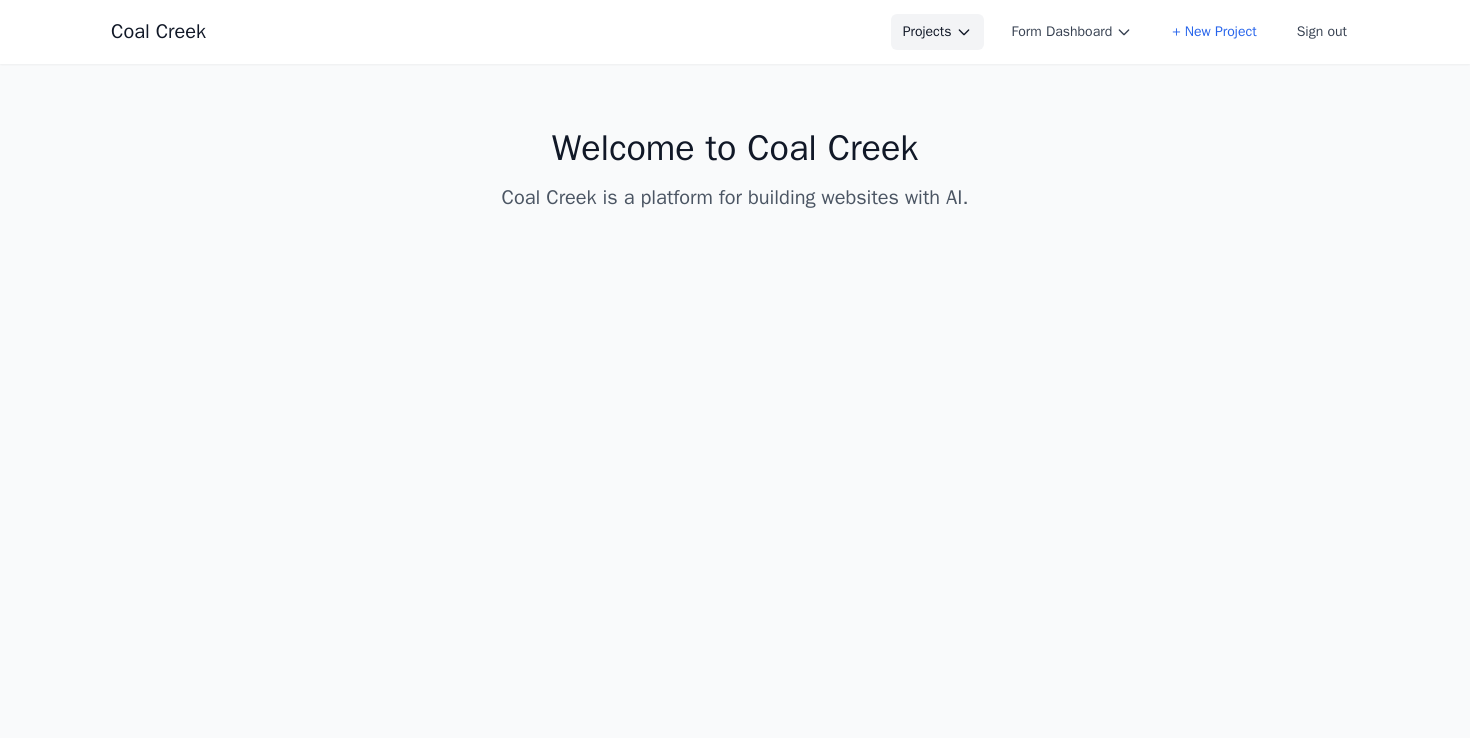 click on "Projects" at bounding box center (937, 32) 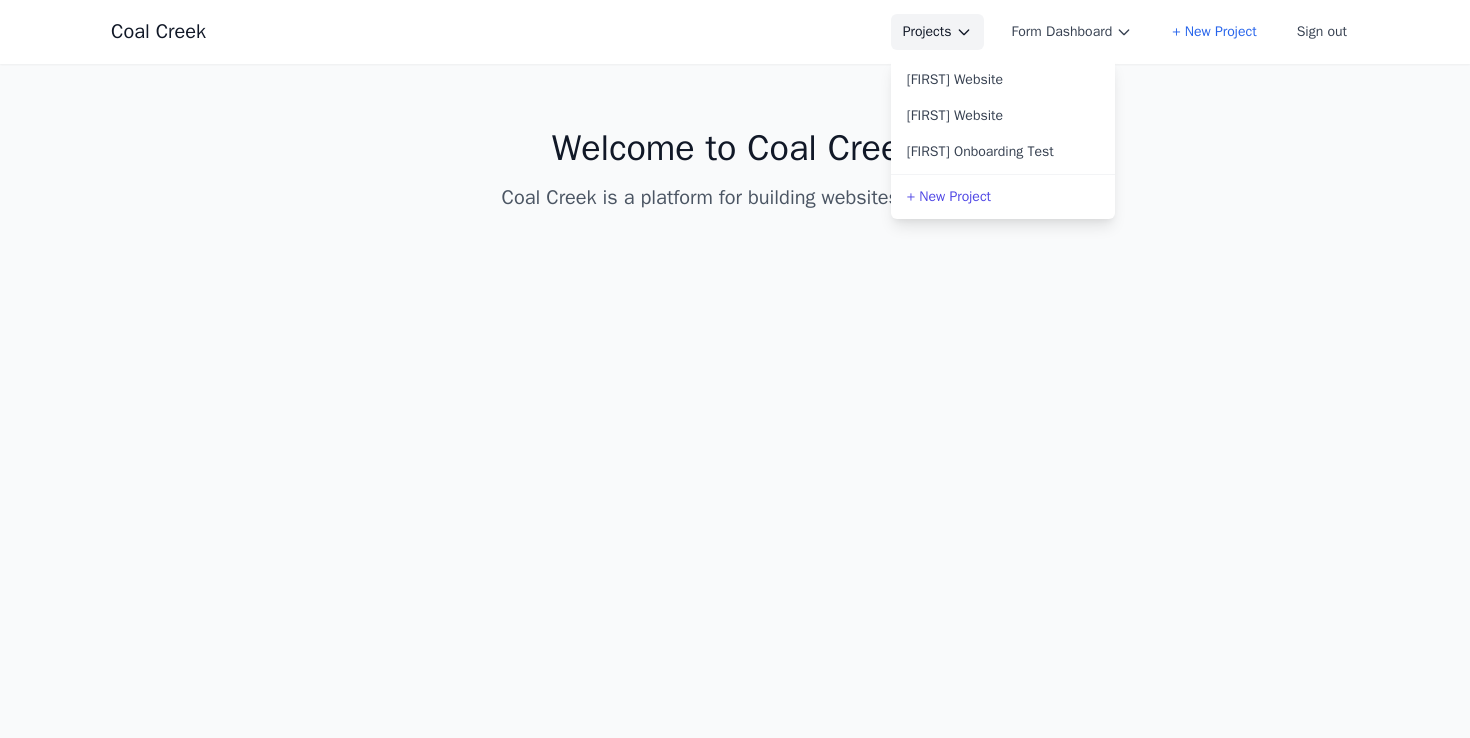 click on "Projects" at bounding box center (937, 32) 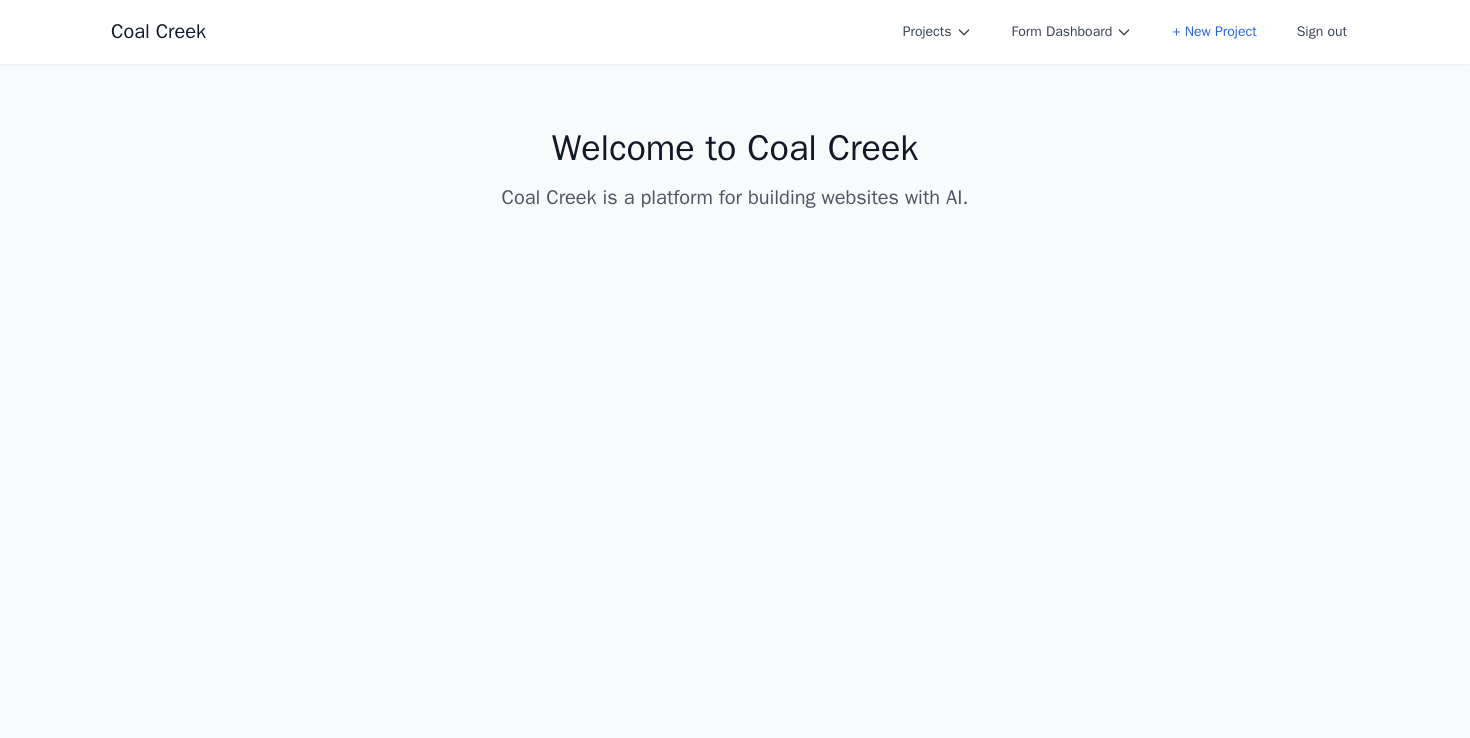 scroll, scrollTop: 0, scrollLeft: 0, axis: both 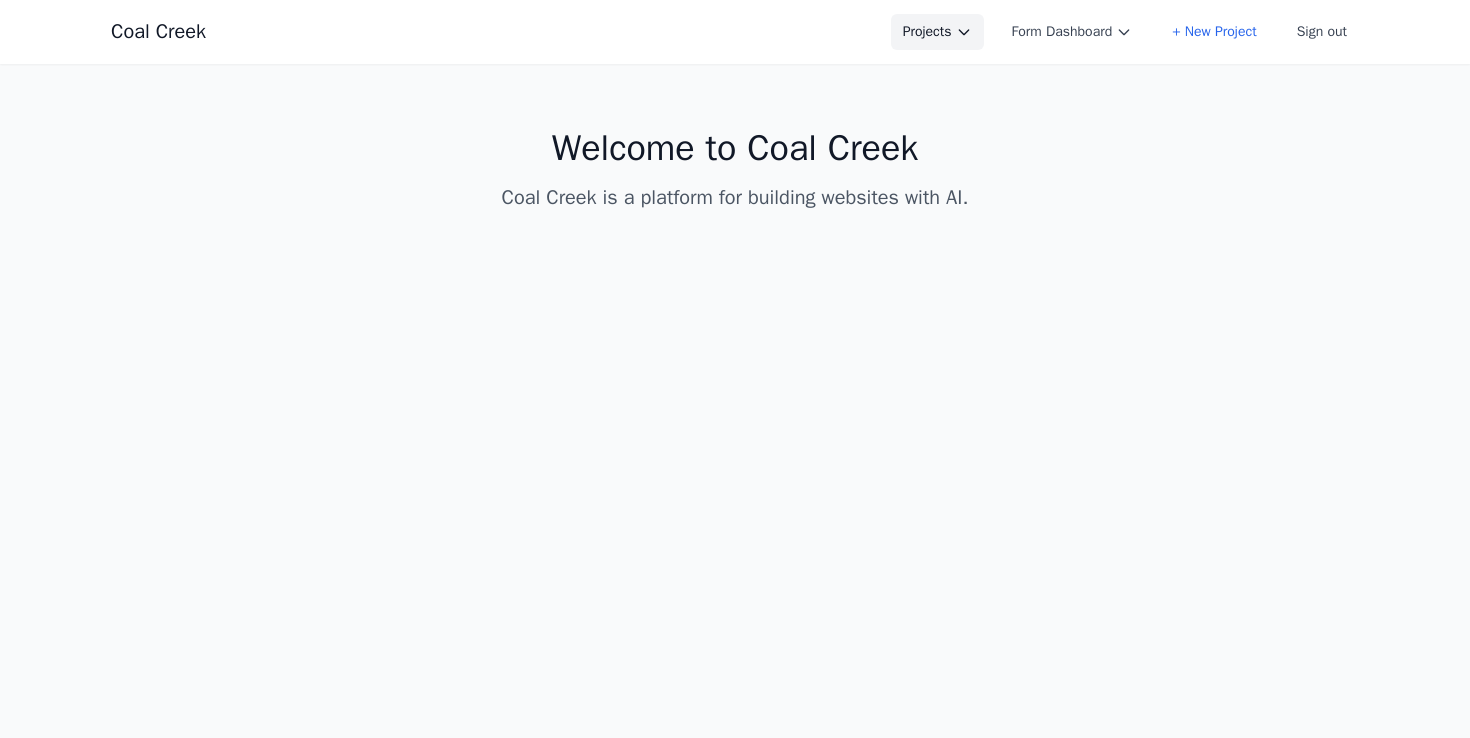 click on "Projects" at bounding box center (937, 32) 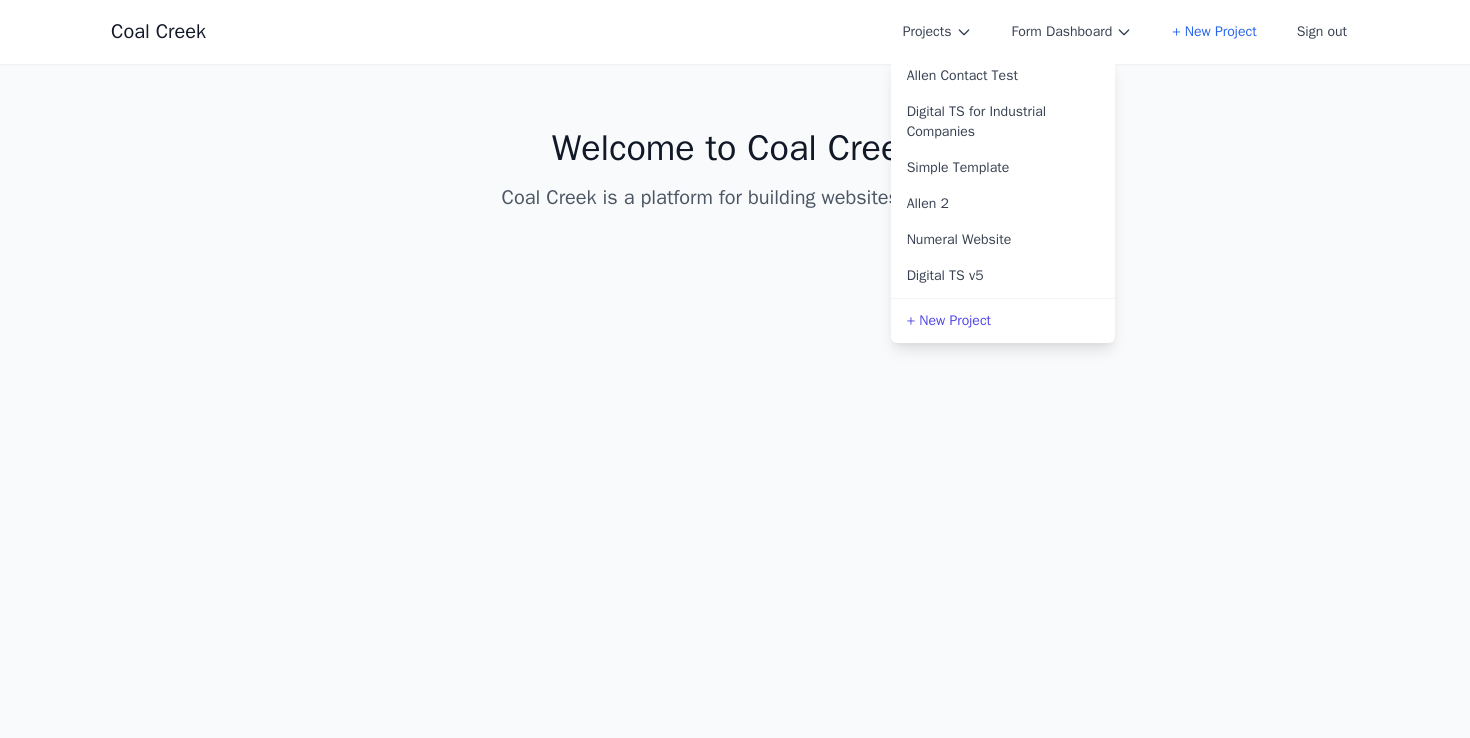 scroll, scrollTop: 0, scrollLeft: 0, axis: both 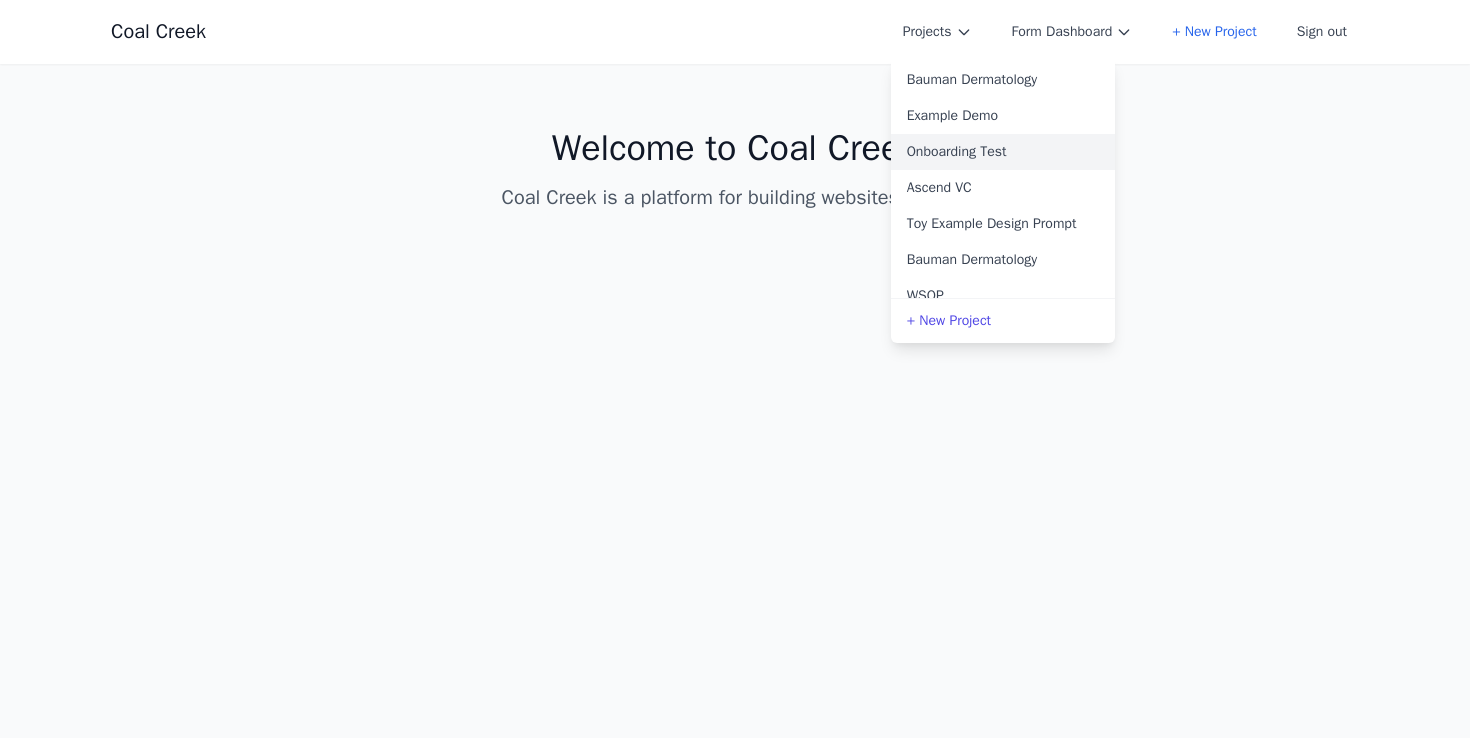 click on "Onboarding Test" at bounding box center (1003, 152) 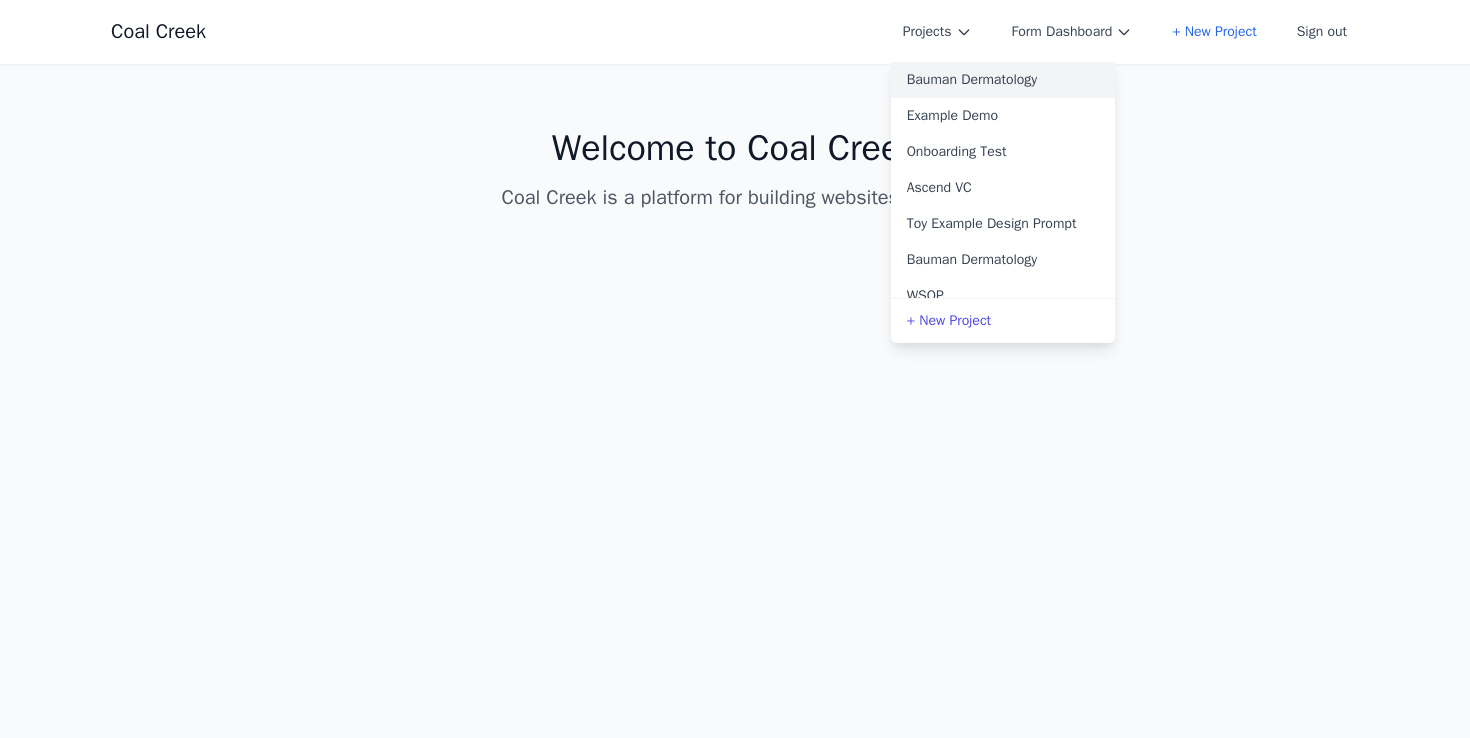 click on "Bauman Dermatology" at bounding box center [1003, 80] 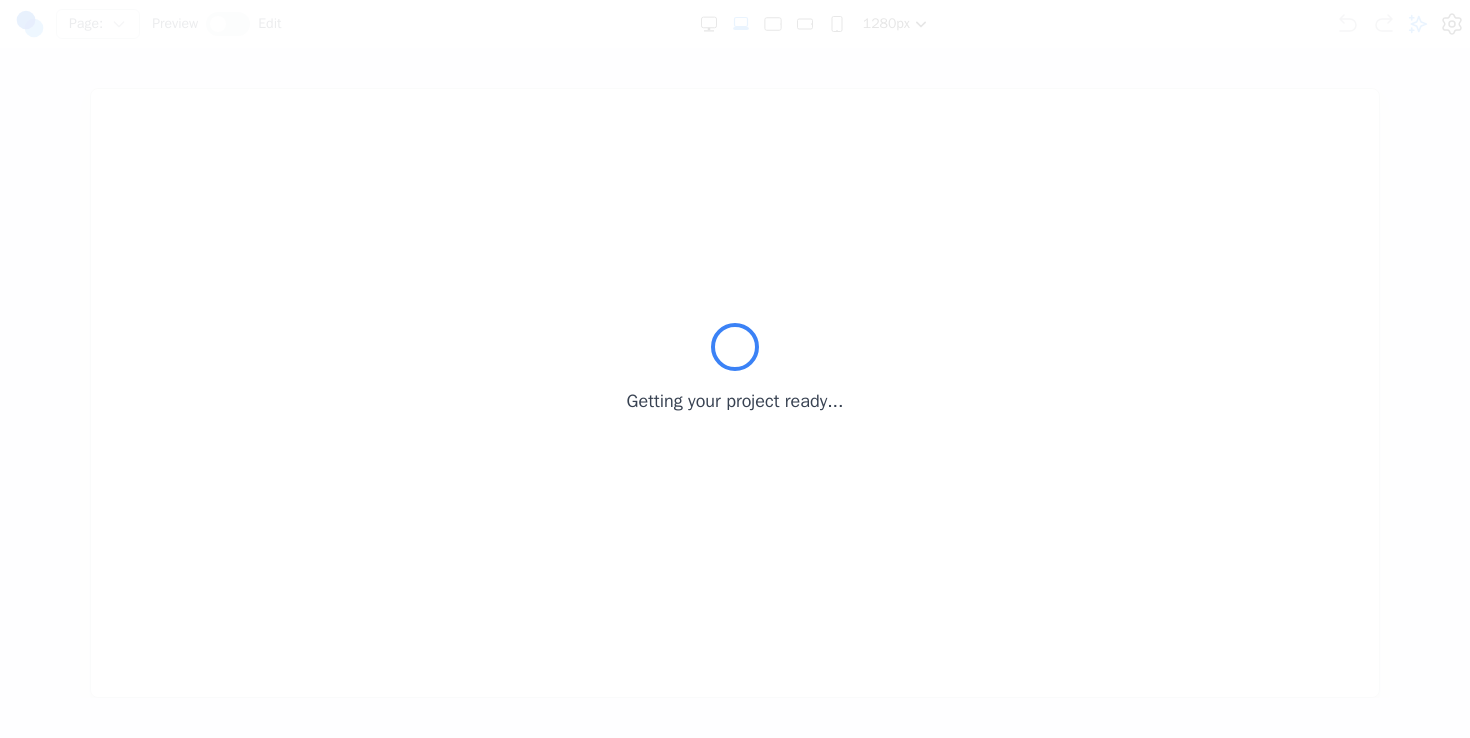 scroll, scrollTop: 0, scrollLeft: 0, axis: both 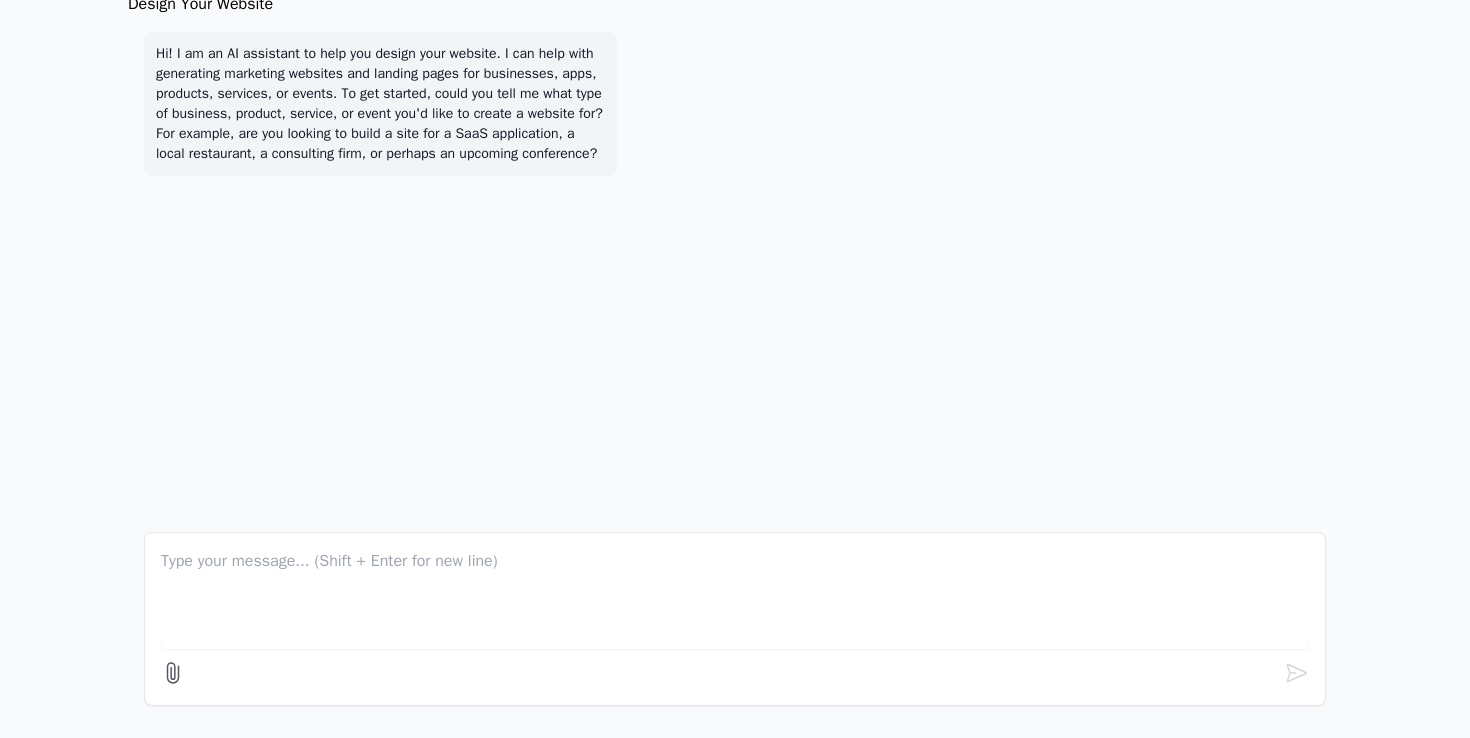 click at bounding box center (735, 599) 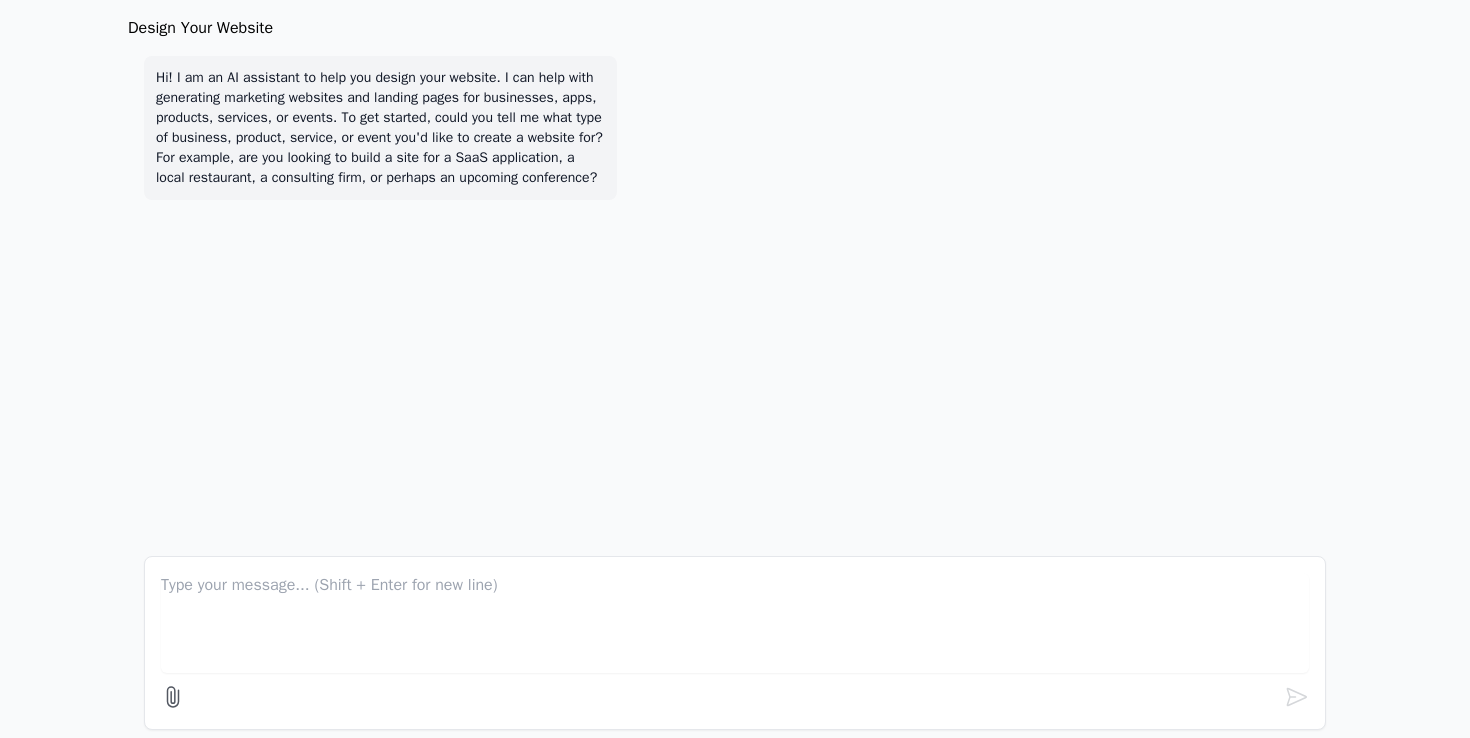 scroll, scrollTop: 24, scrollLeft: 0, axis: vertical 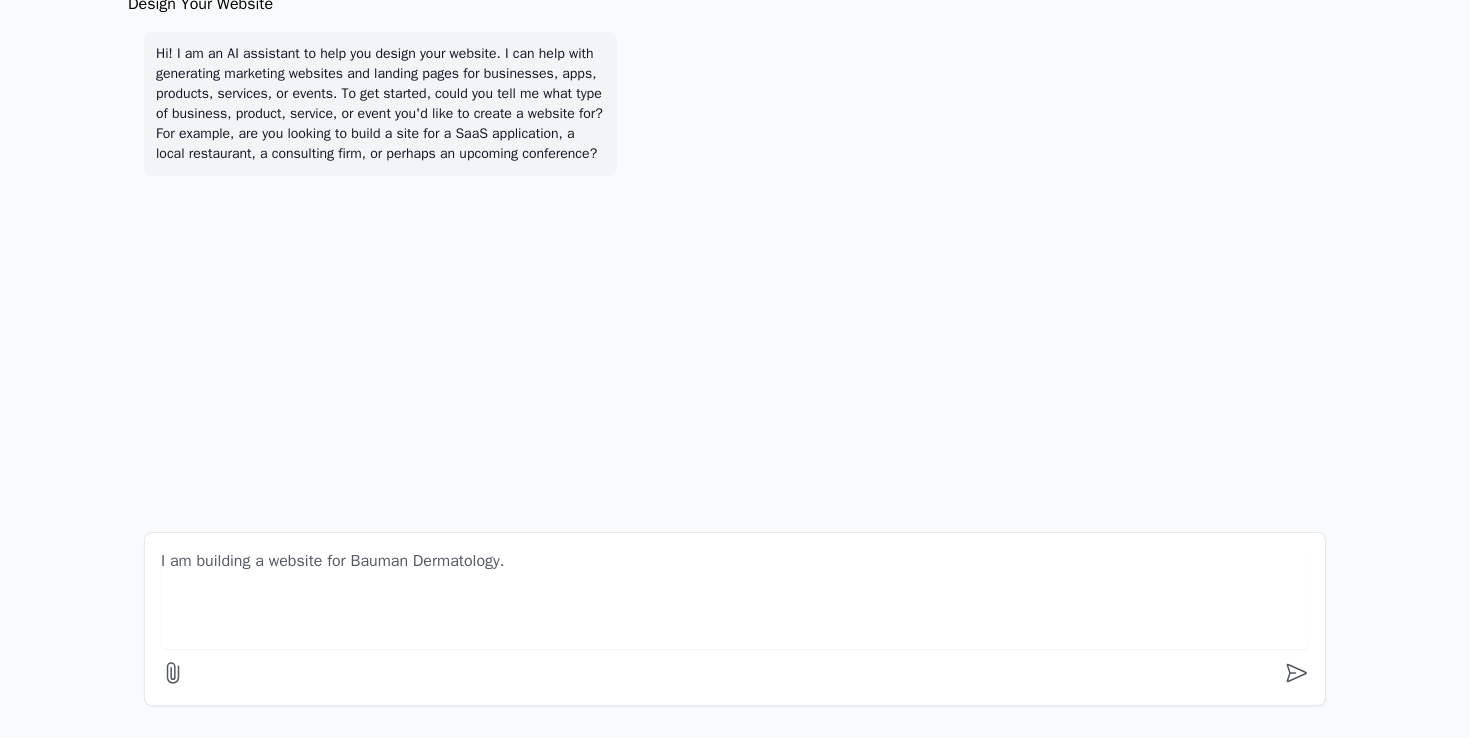 paste on "We are a team of dermatology professionals dedicated to the service and education of dermatology. Whether you seek a more beautiful complexion, a more youthful appearance, or treatment for a specific skin problem, the Bauman Dermatology skin care clinic addresses all the concerns of your skin through state-of-the-art dermatologic treatments.
We know how busy life can get, which is why we prioritize convenience and accessibility. You can trust that you’re working with qualified, experienced, and compassionate professionals. Don’t hesitate to reach out via email or phone to schedule an appointment or to ask any questions you may have." 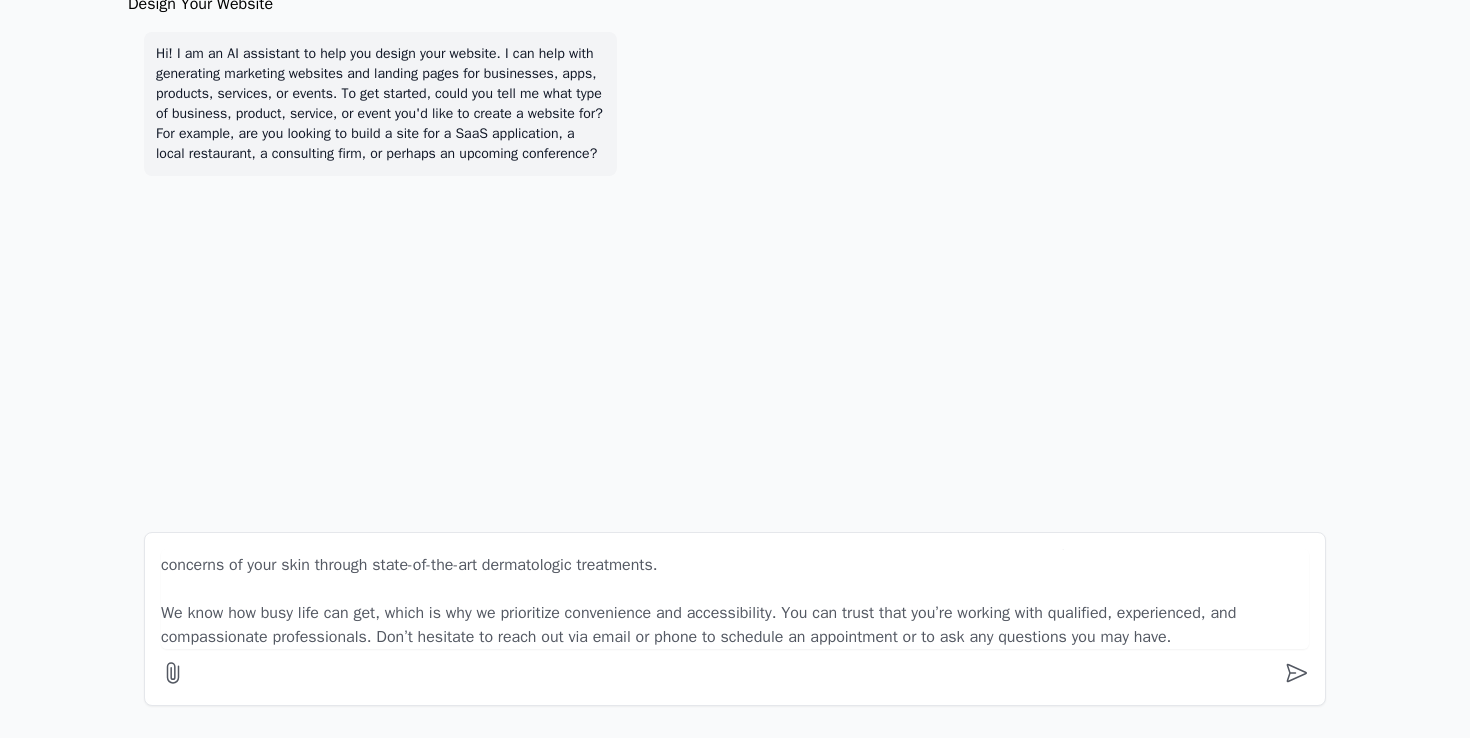scroll, scrollTop: 58, scrollLeft: 0, axis: vertical 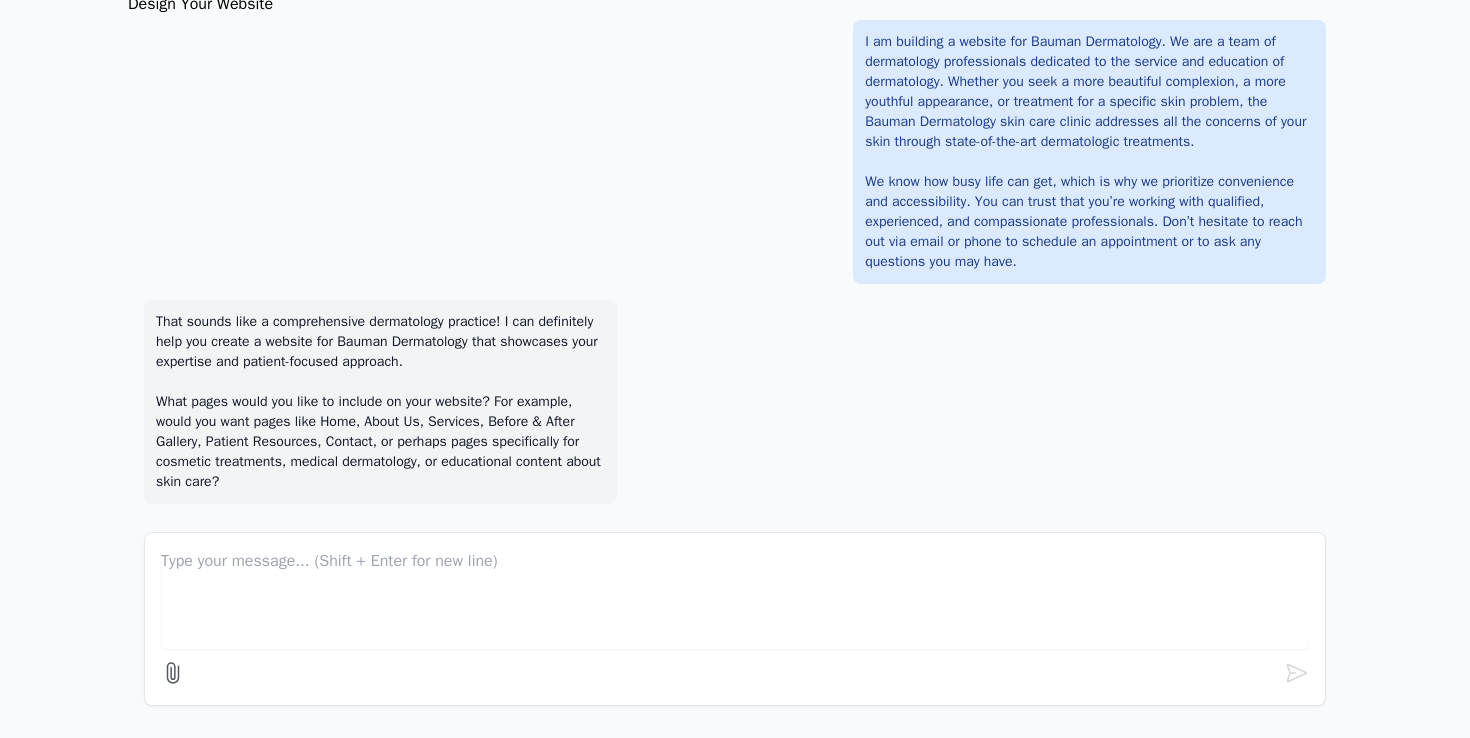 click at bounding box center (735, 599) 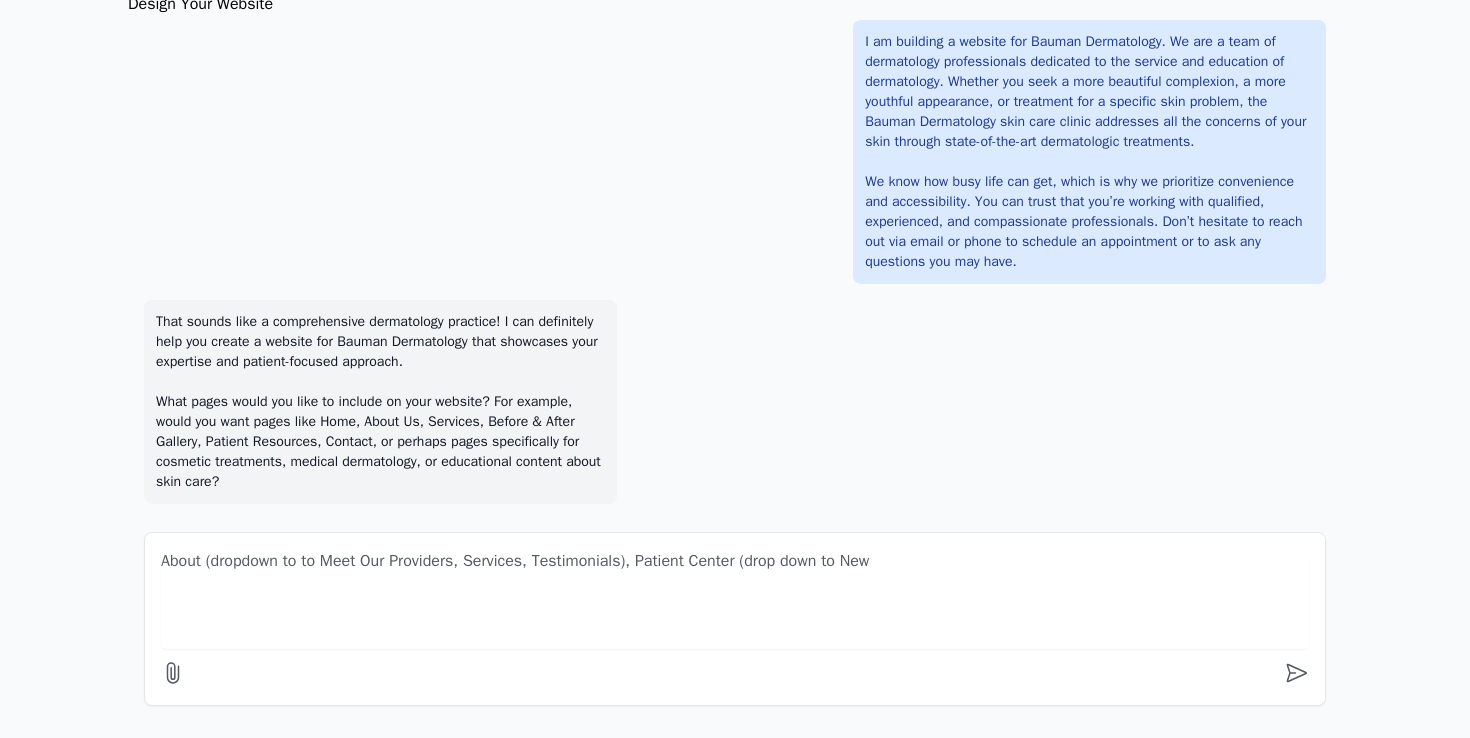 click on "About (dropdown to to Meet Our Providers, Services, Testimonials), Patient Center (drop down to New" at bounding box center (735, 599) 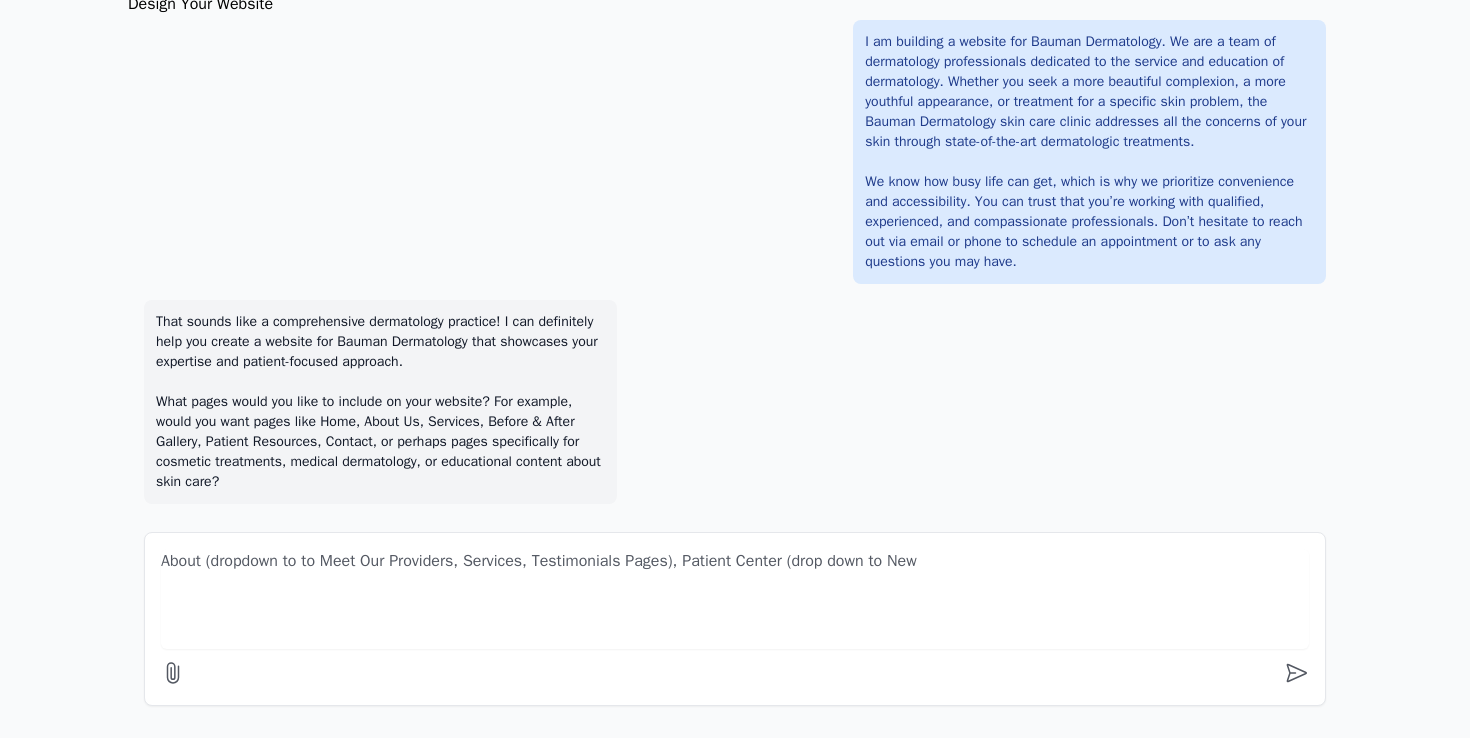 click on "About (dropdown to to Meet Our Providers, Services, Testimonials Pages), Patient Center (drop down to New" at bounding box center [735, 599] 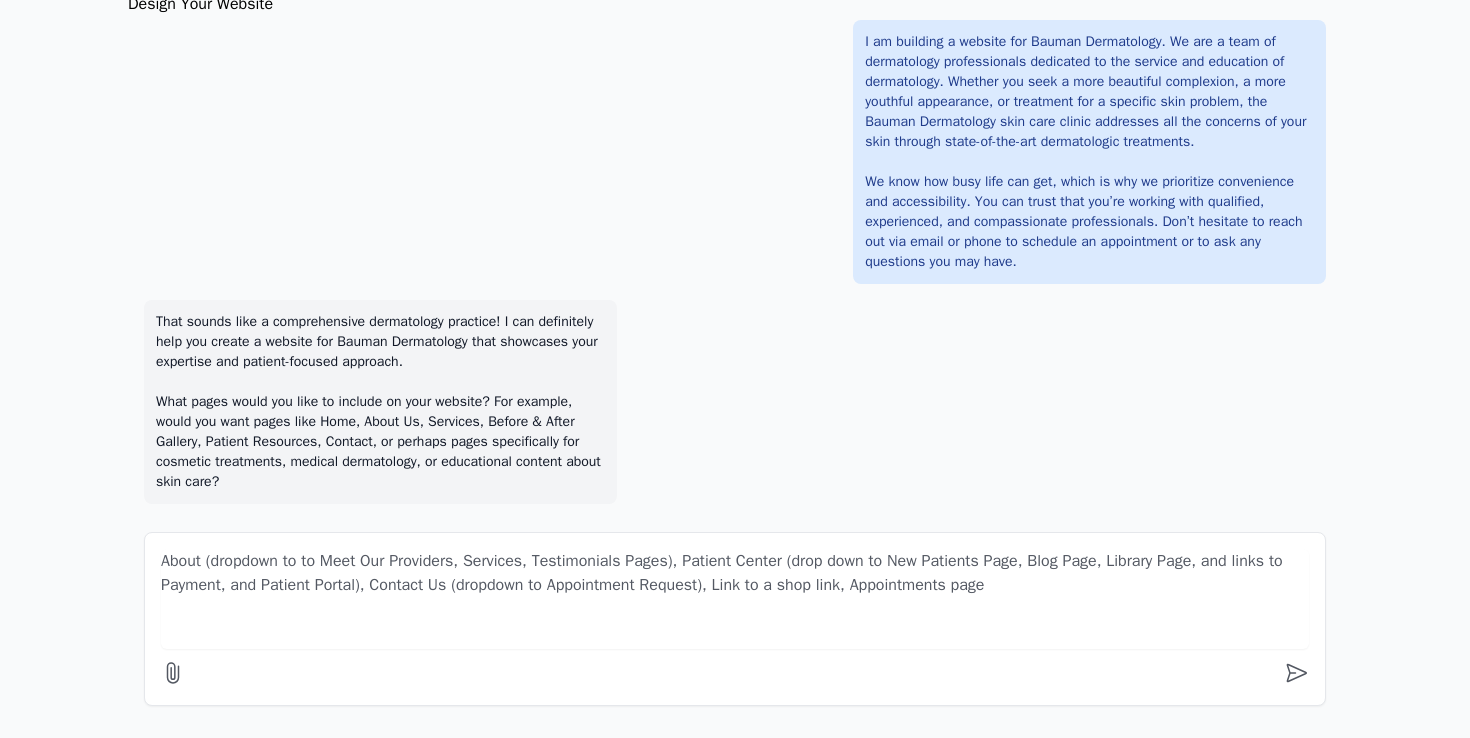 type on "About (dropdown to to Meet Our Providers, Services, Testimonials Pages), Patient Center (drop down to New Patients Page, Blog Page, Library Page, and links to Payment, and Patient Portal), Contact Us (dropdown to Appointment Request), Link to a shop link, Appointments page" 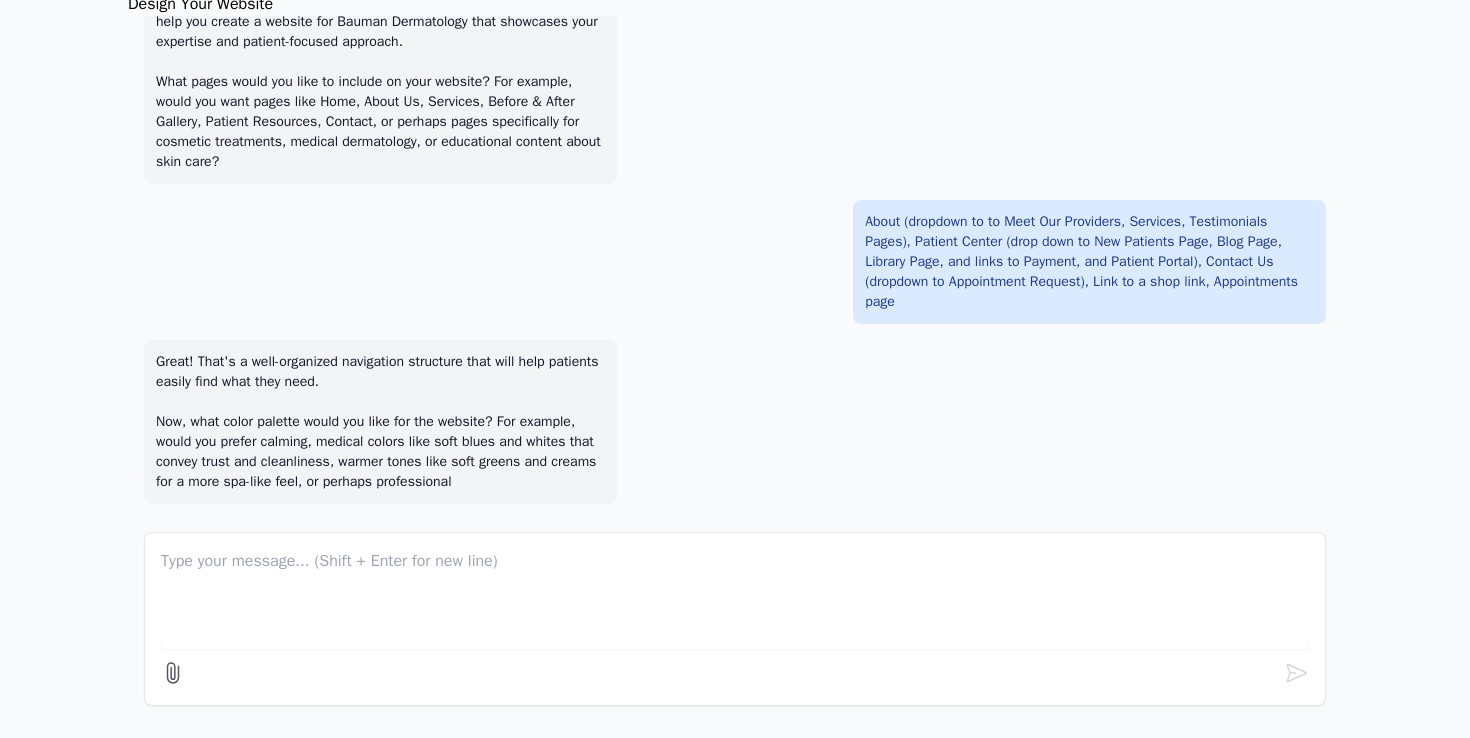 scroll, scrollTop: 512, scrollLeft: 0, axis: vertical 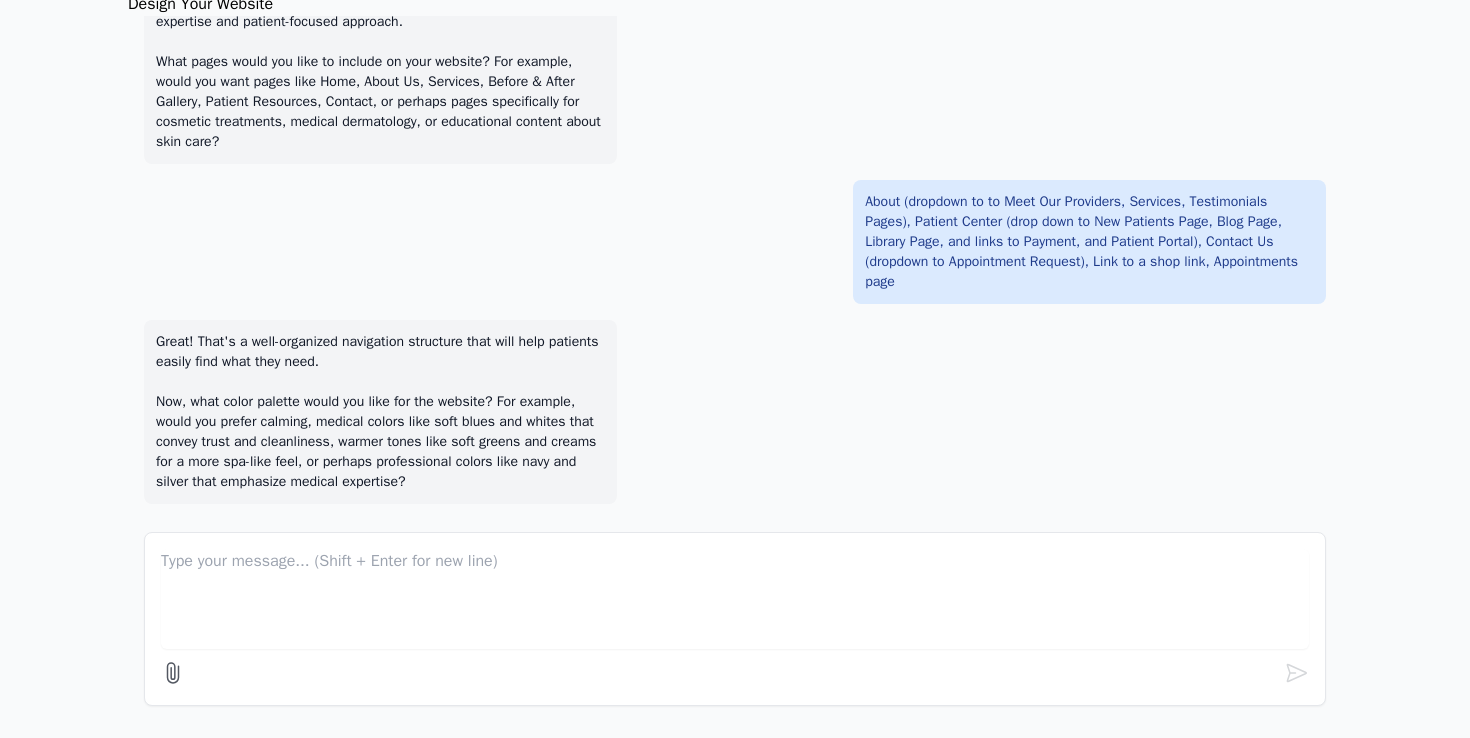 click at bounding box center [735, 599] 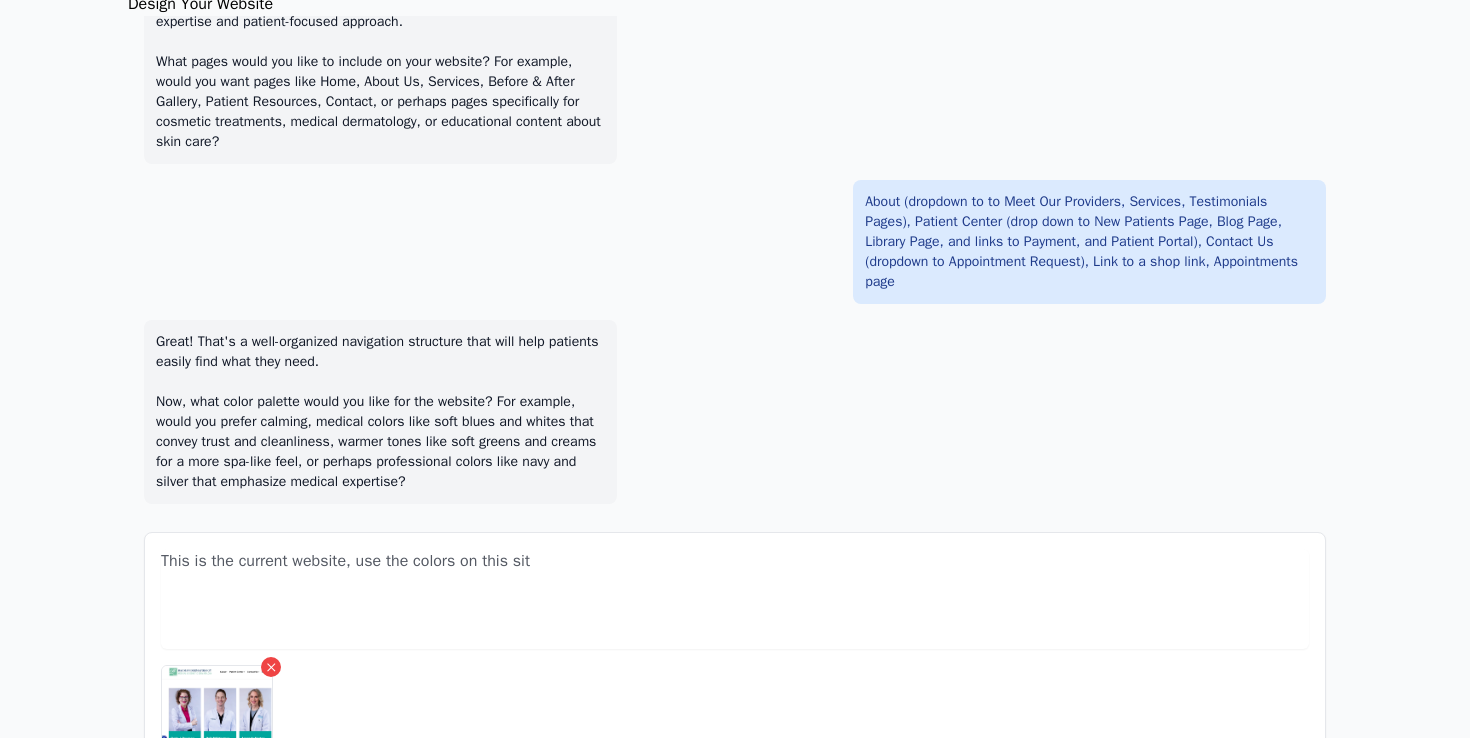 type on "This is the current website, use the colors on this site" 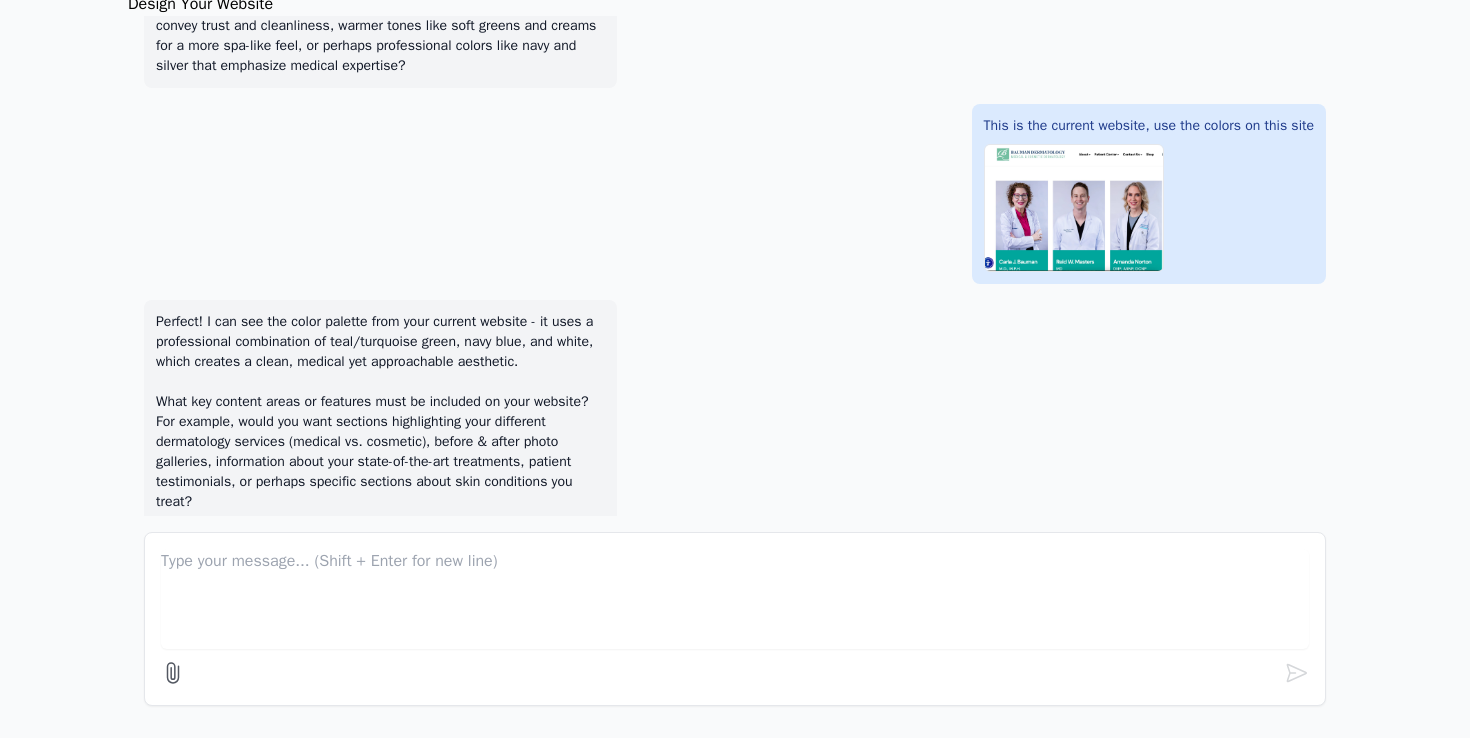 scroll, scrollTop: 948, scrollLeft: 0, axis: vertical 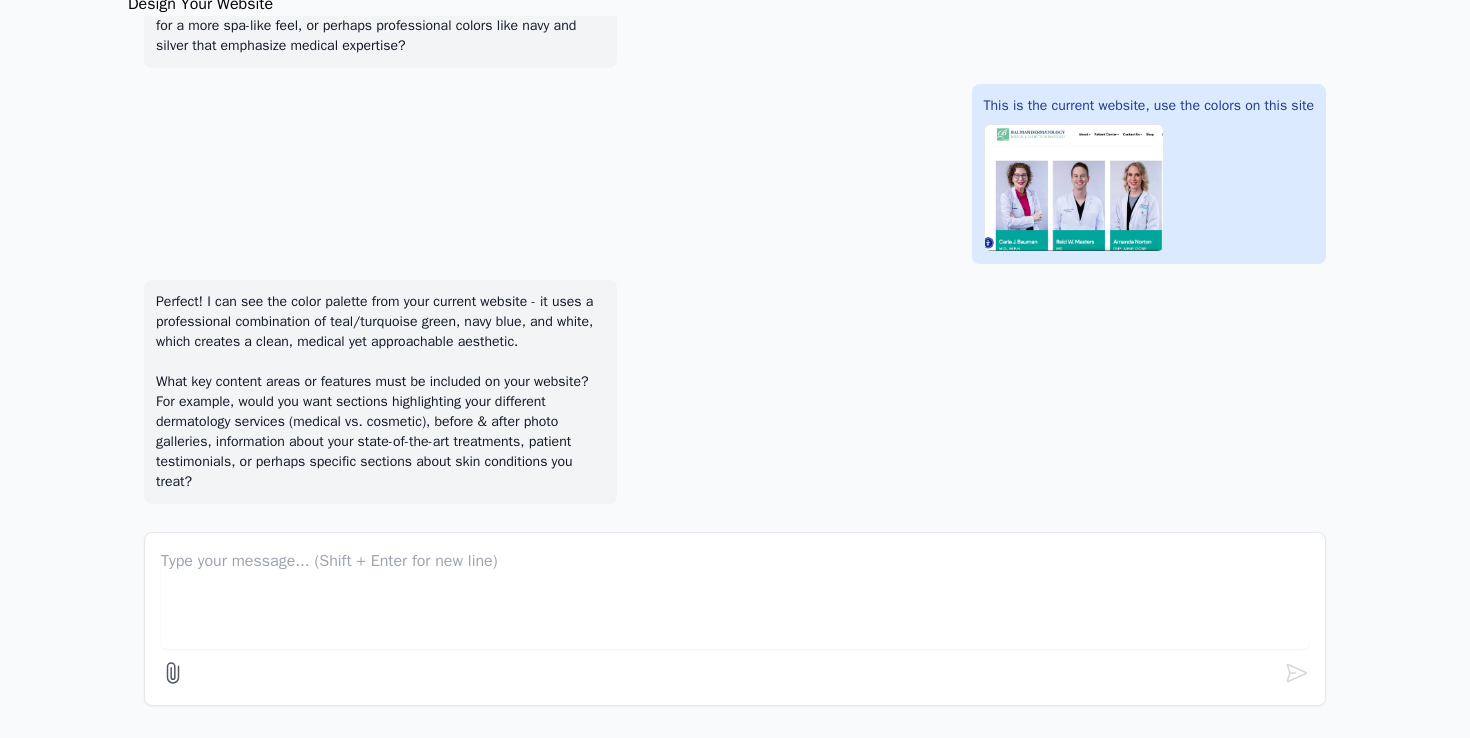 click at bounding box center [735, 599] 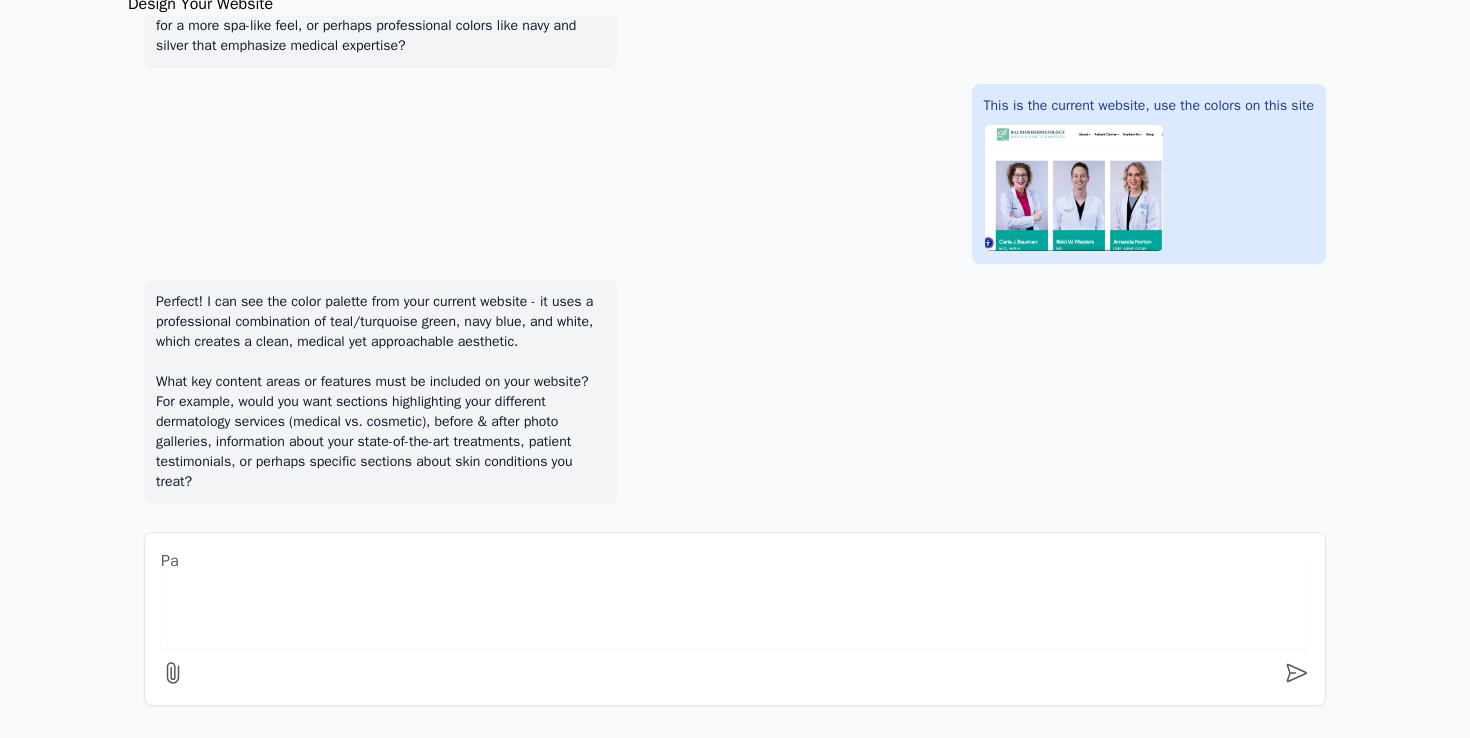 type on "P" 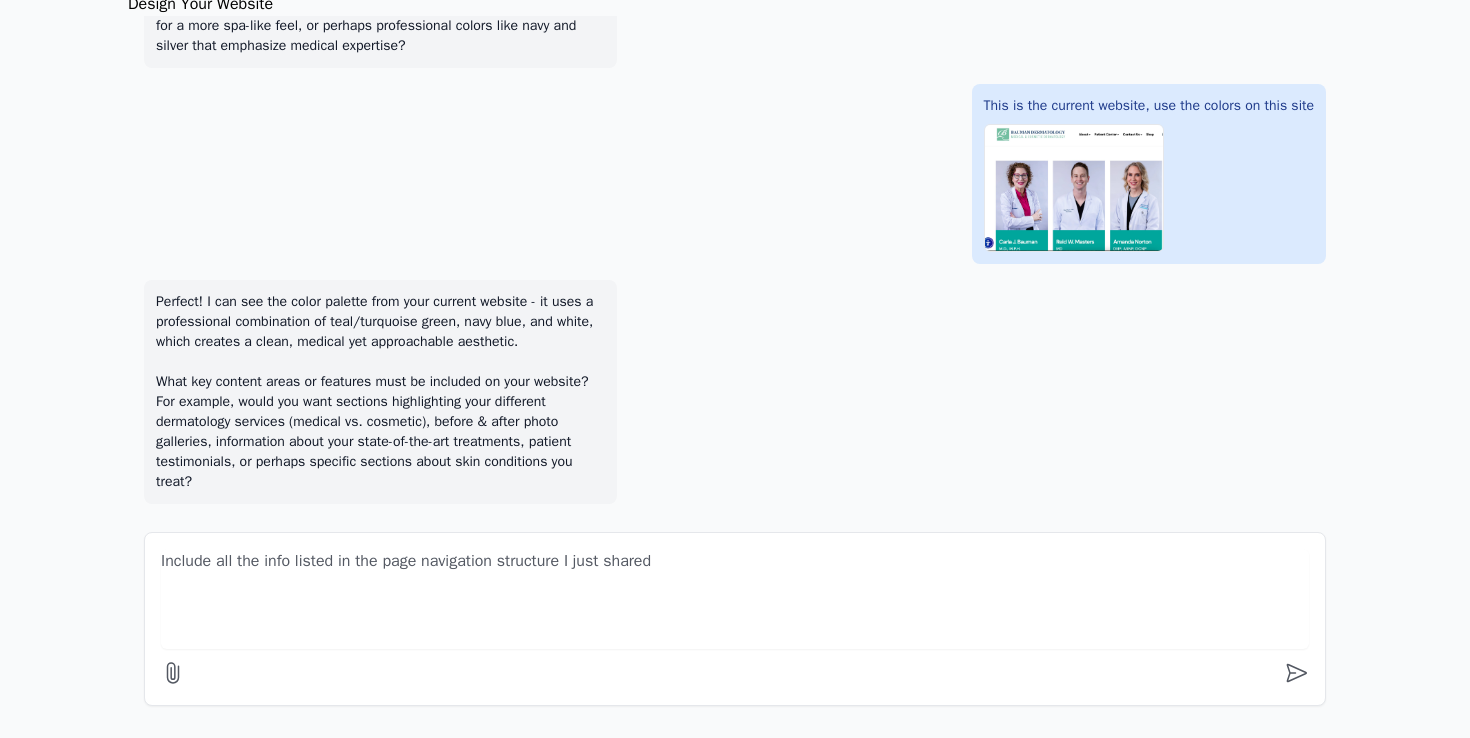 type on "Include all the info listed in the page navigation structure I just shared" 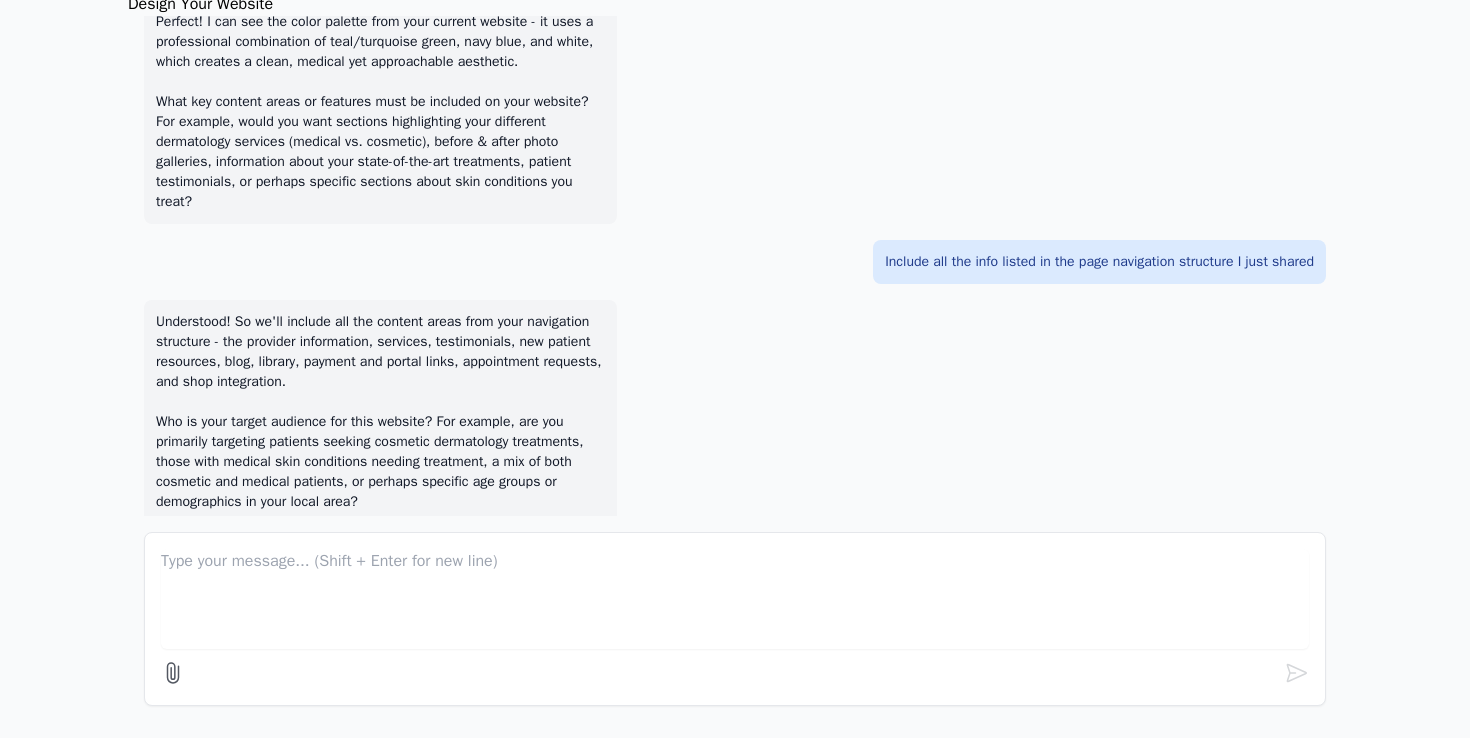 scroll, scrollTop: 1248, scrollLeft: 0, axis: vertical 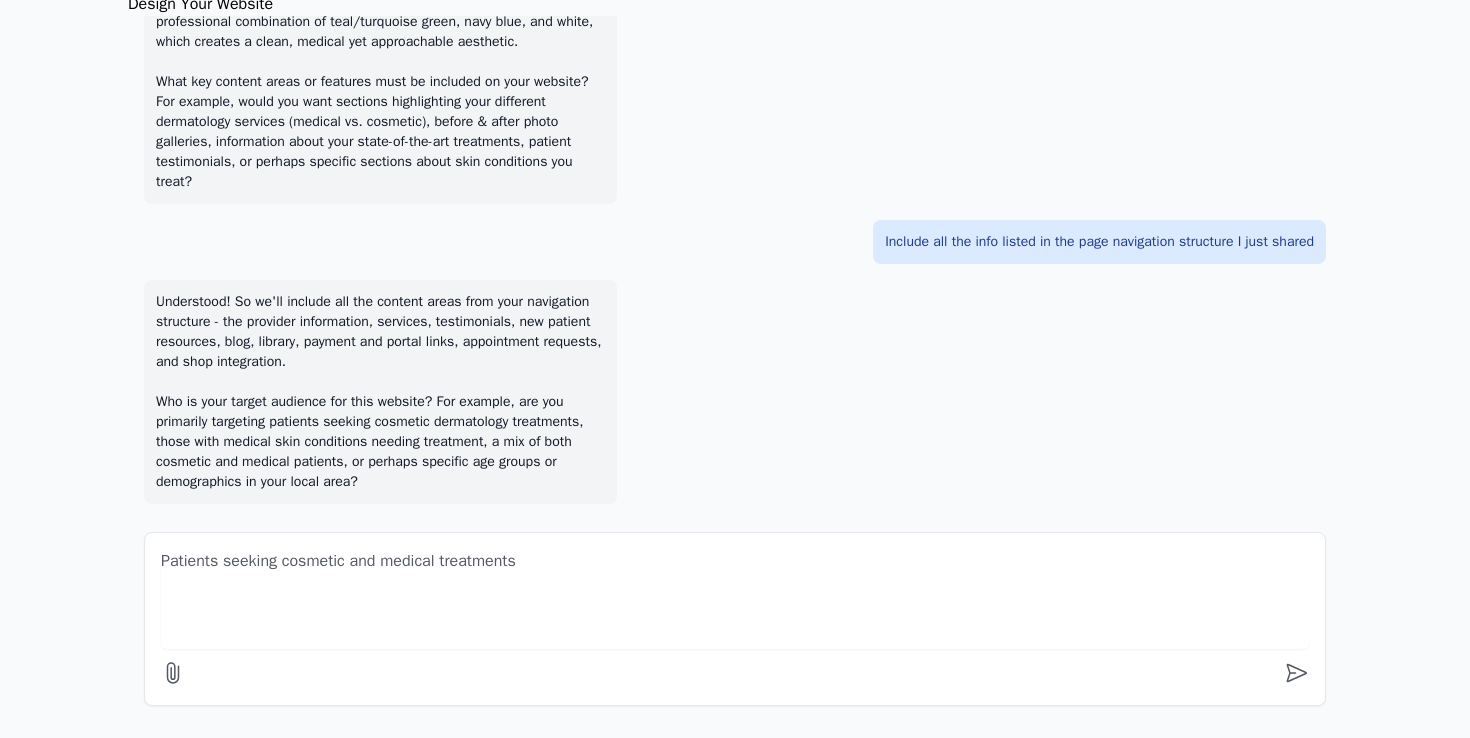 type on "Patients seeking cosmetic and medical treatments" 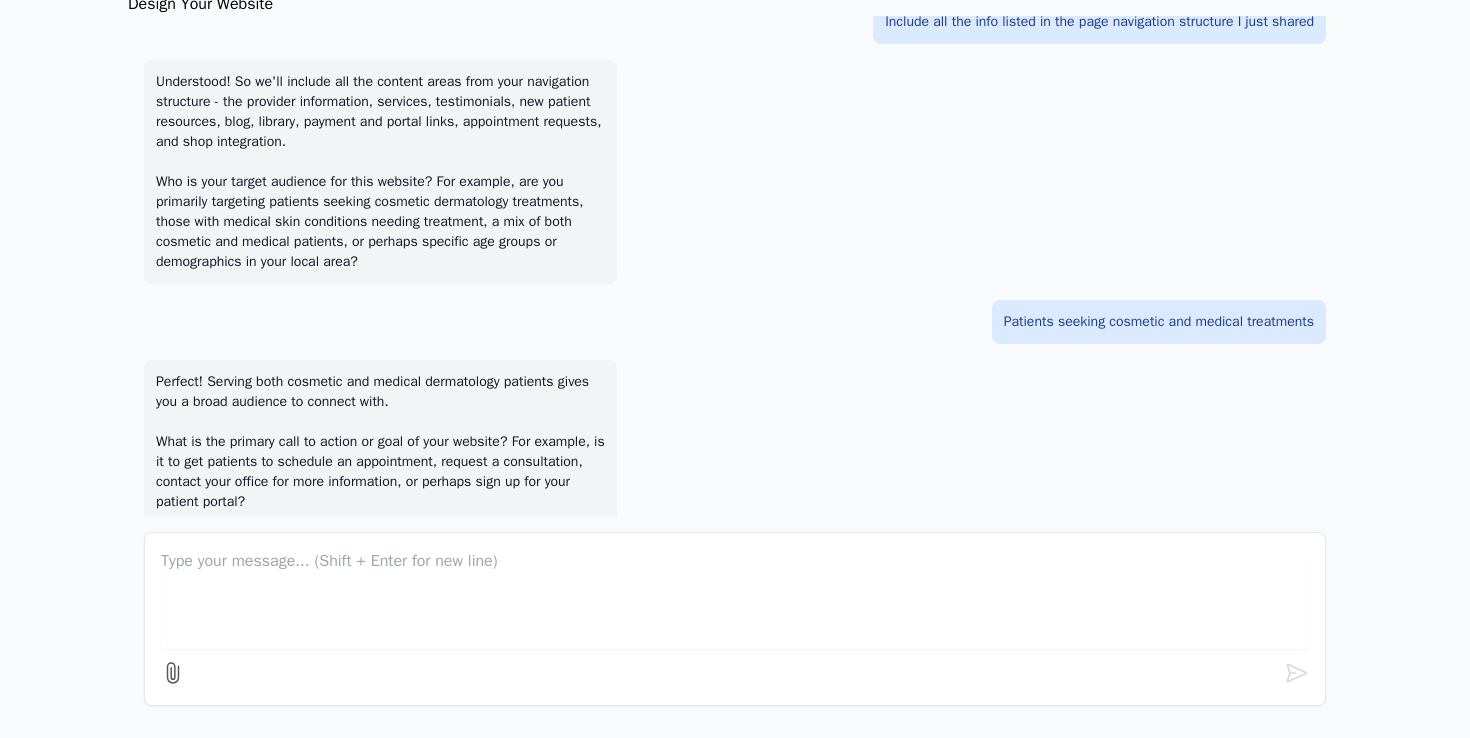 scroll, scrollTop: 1488, scrollLeft: 0, axis: vertical 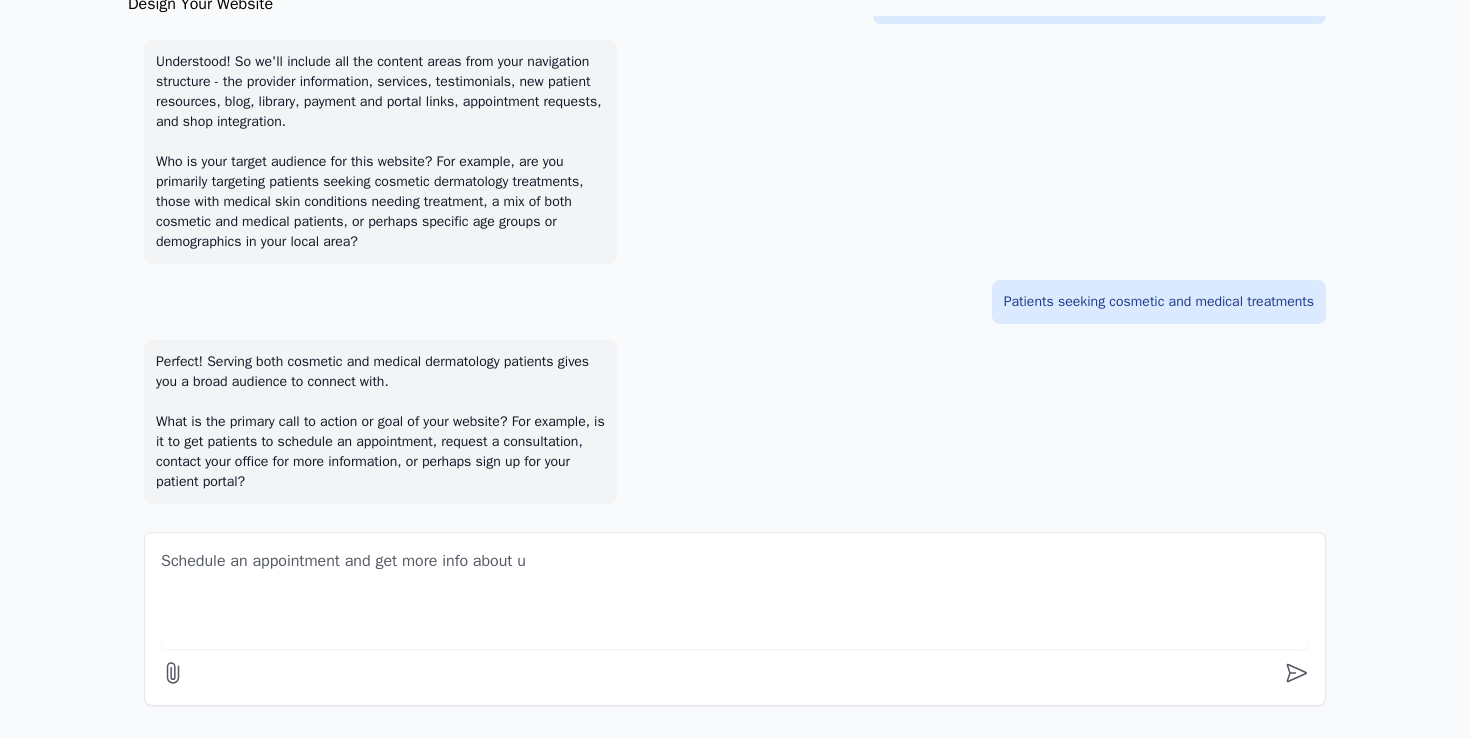 type on "Schedule an appointment and get more info about us" 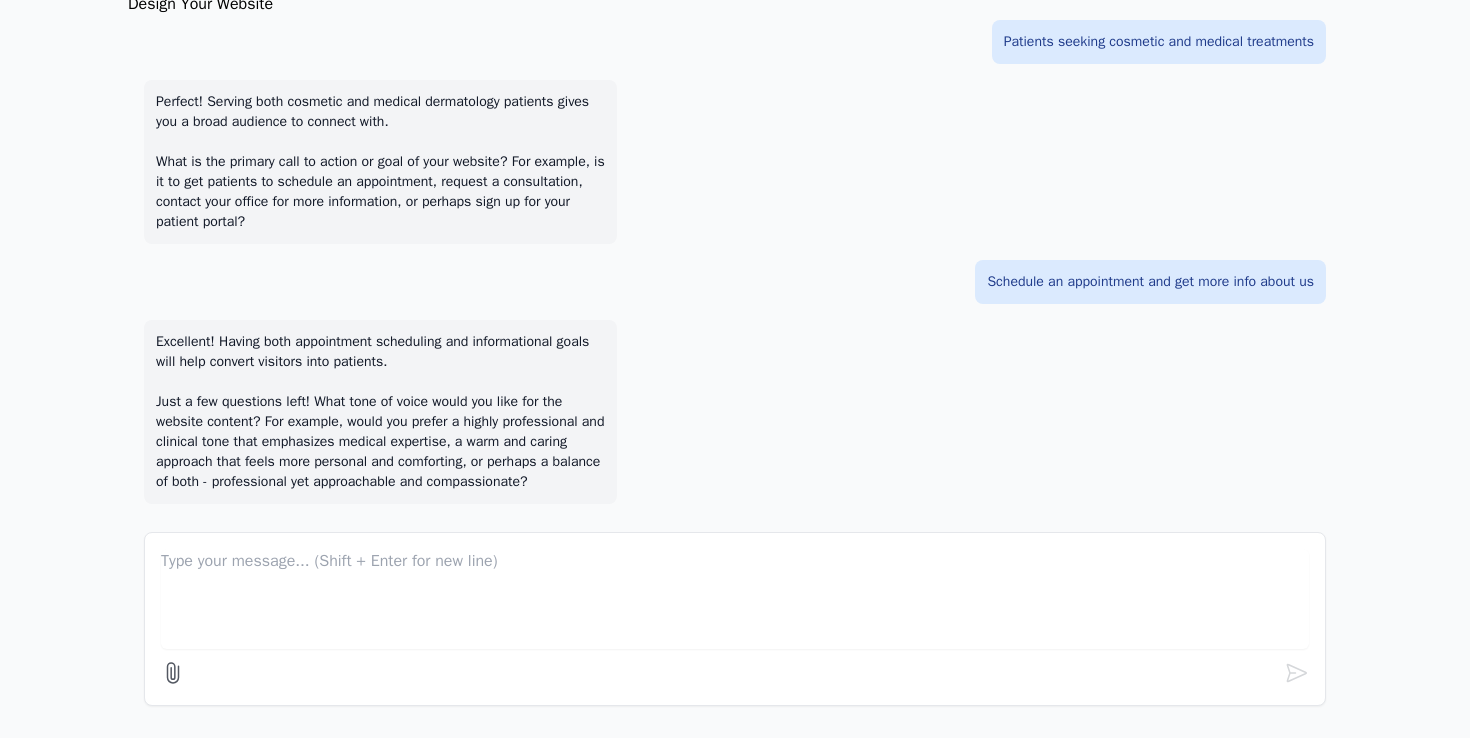 scroll, scrollTop: 1768, scrollLeft: 0, axis: vertical 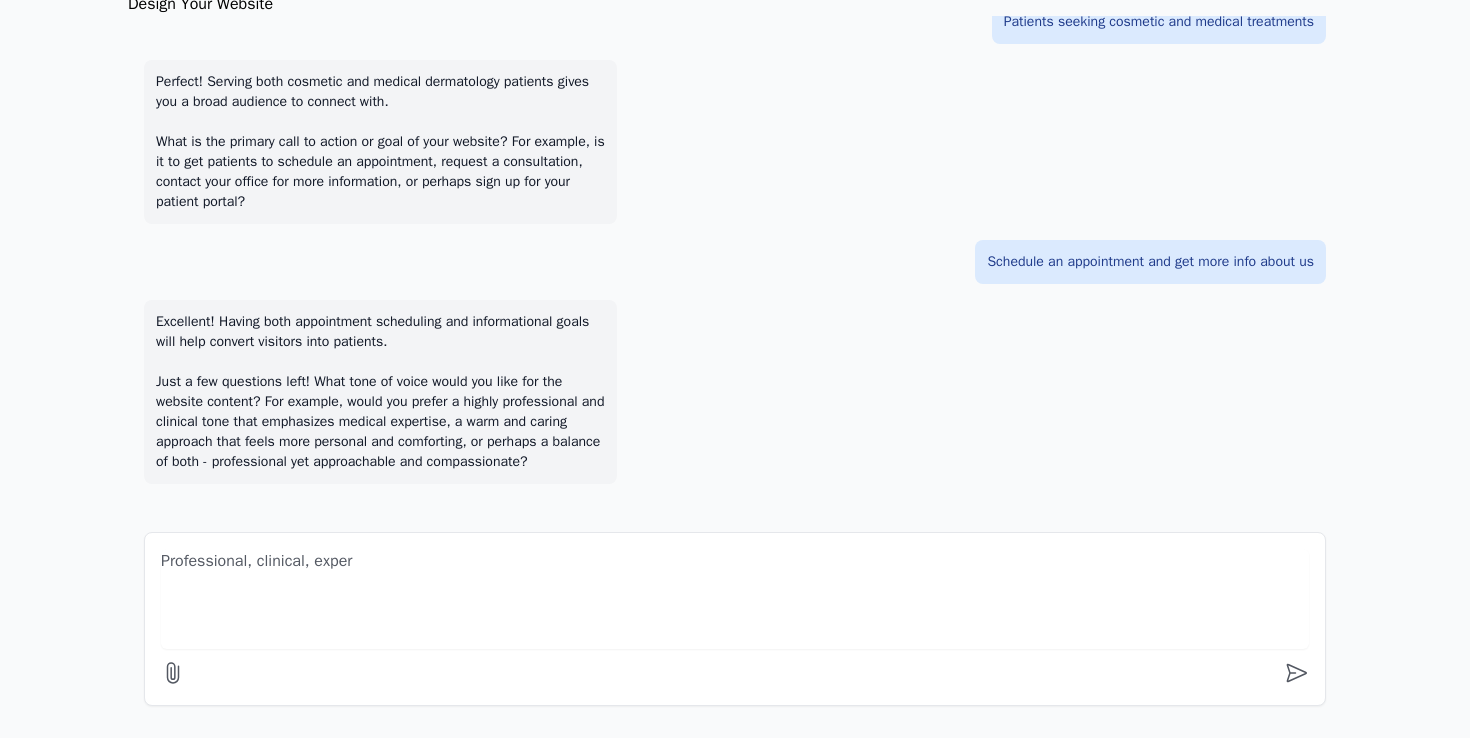 type on "Professional, clinical, expert" 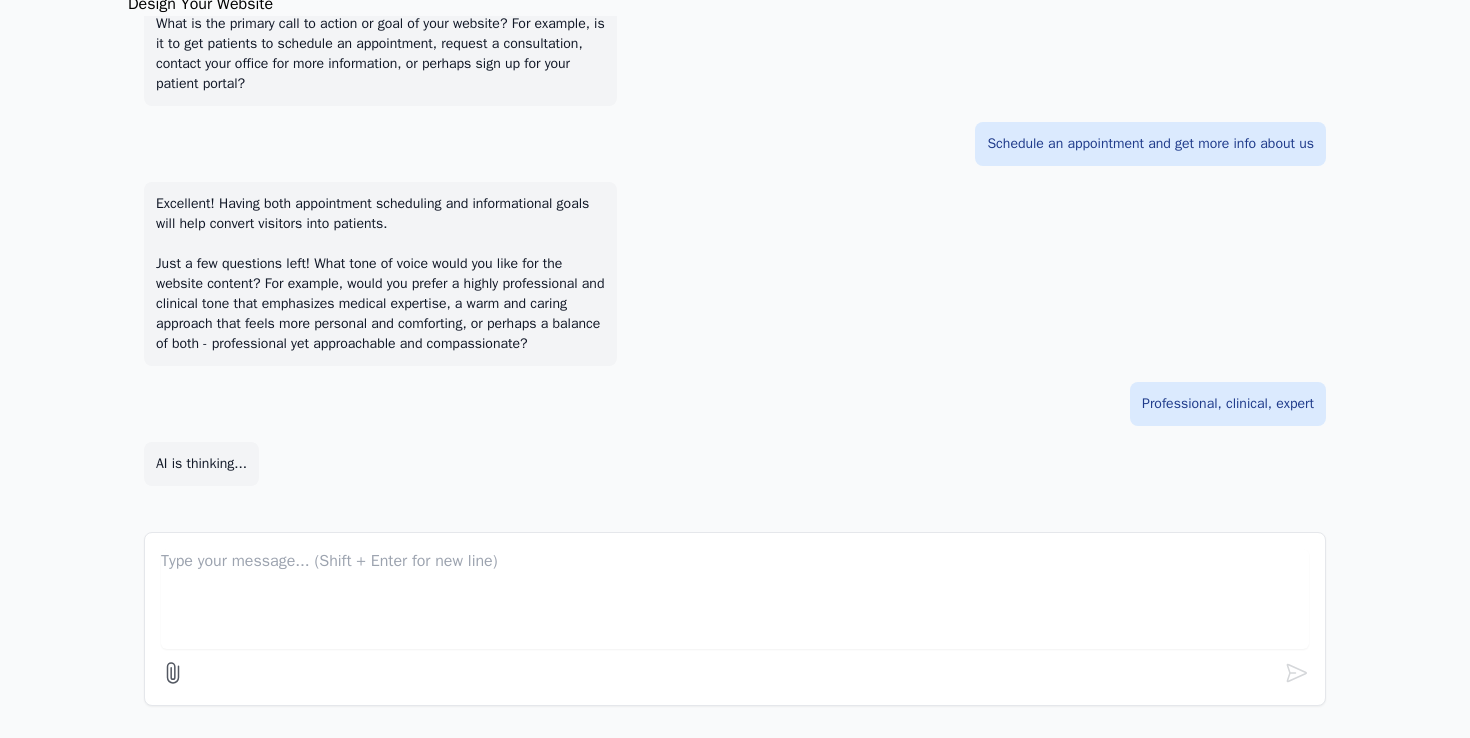 scroll, scrollTop: 1888, scrollLeft: 0, axis: vertical 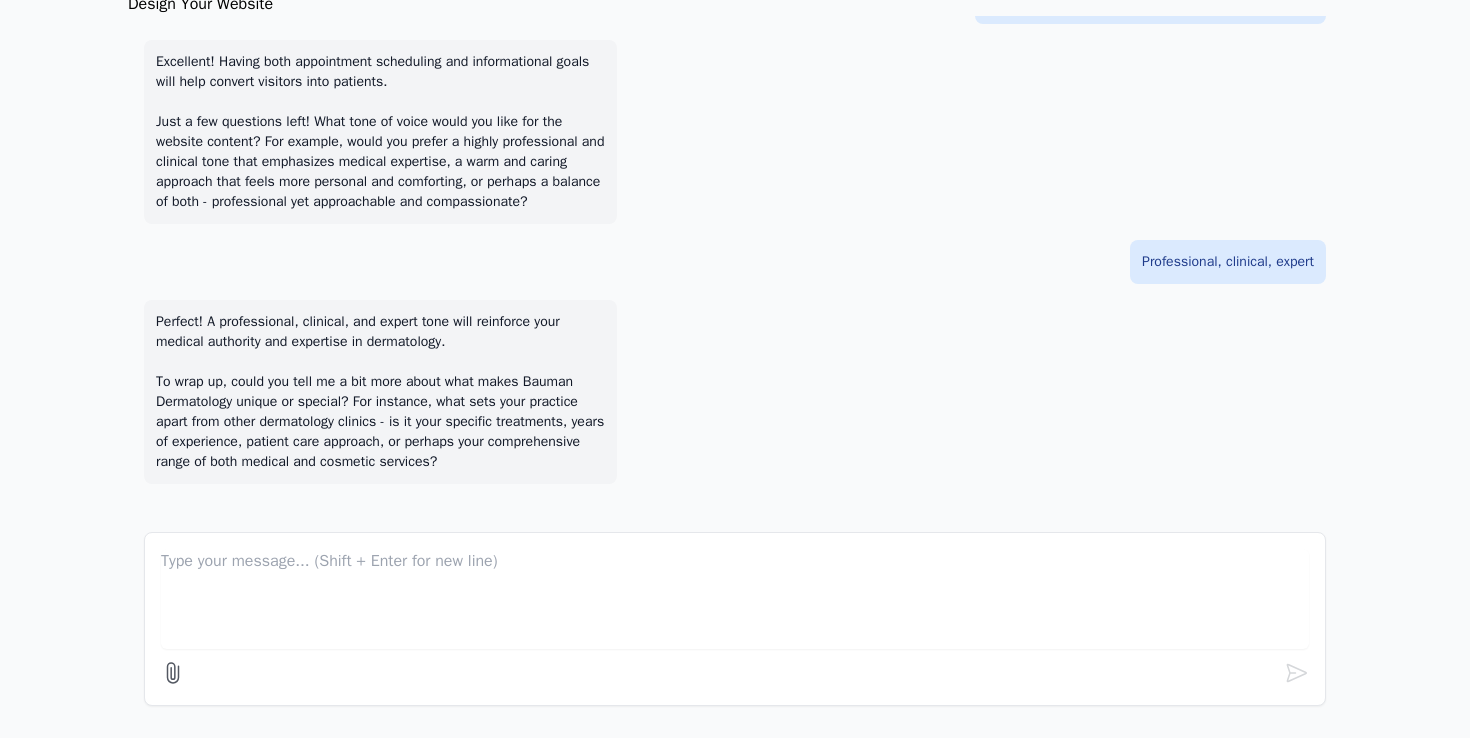 click at bounding box center (735, 599) 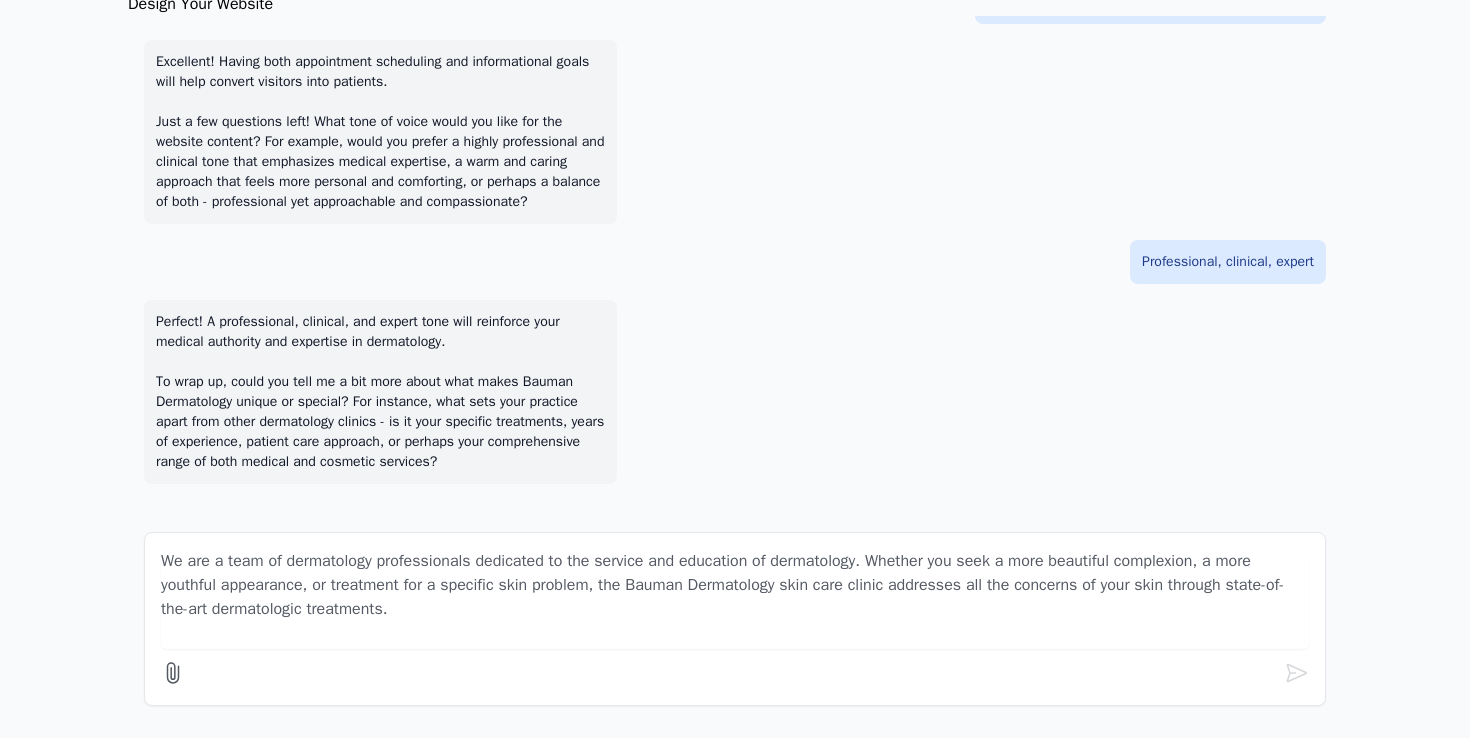 scroll, scrollTop: 17, scrollLeft: 0, axis: vertical 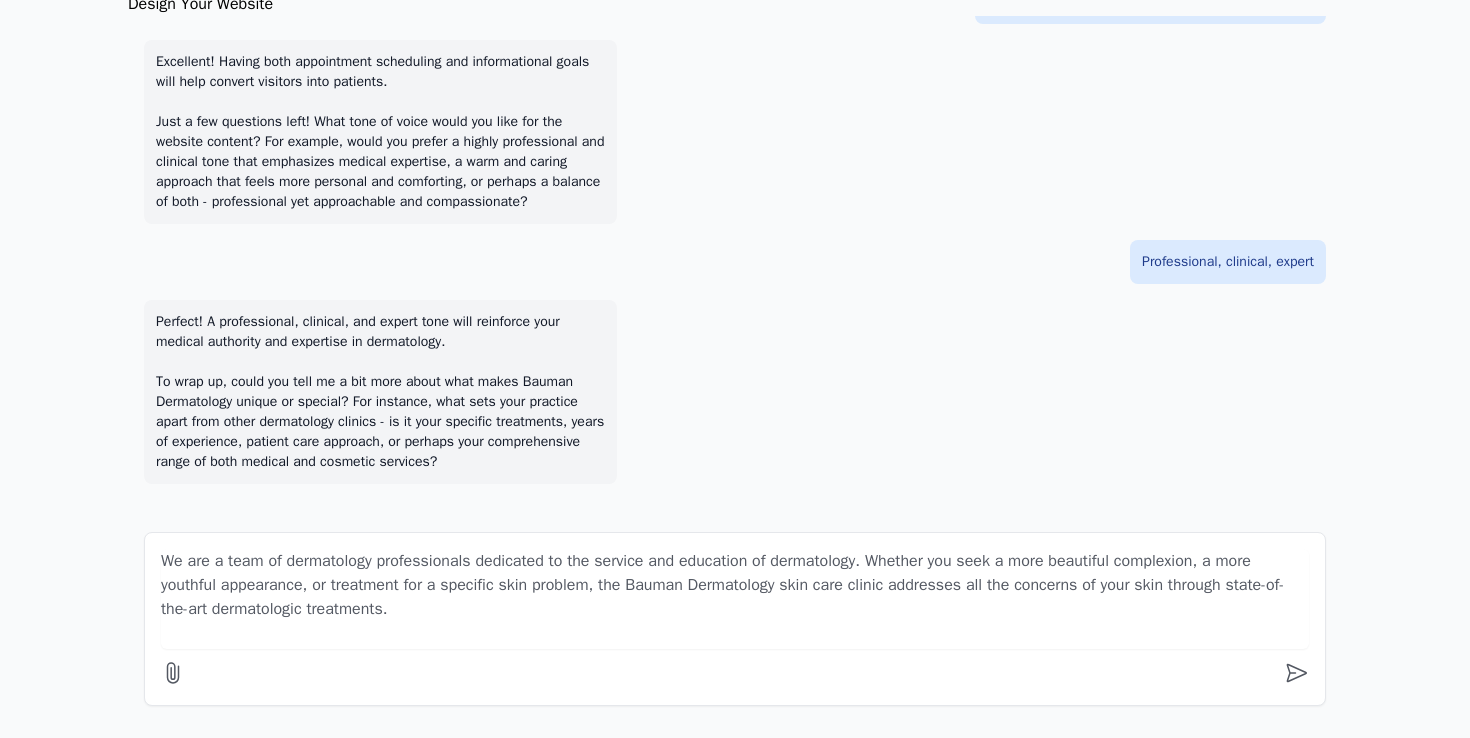 type on "We are a team of dermatology professionals dedicated to the service and education of dermatology. Whether you seek a more beautiful complexion, a more youthful appearance, or treatment for a specific skin problem, the Bauman Dermatology skin care clinic addresses all the concerns of your skin through state-of-the-art dermatologic treatments." 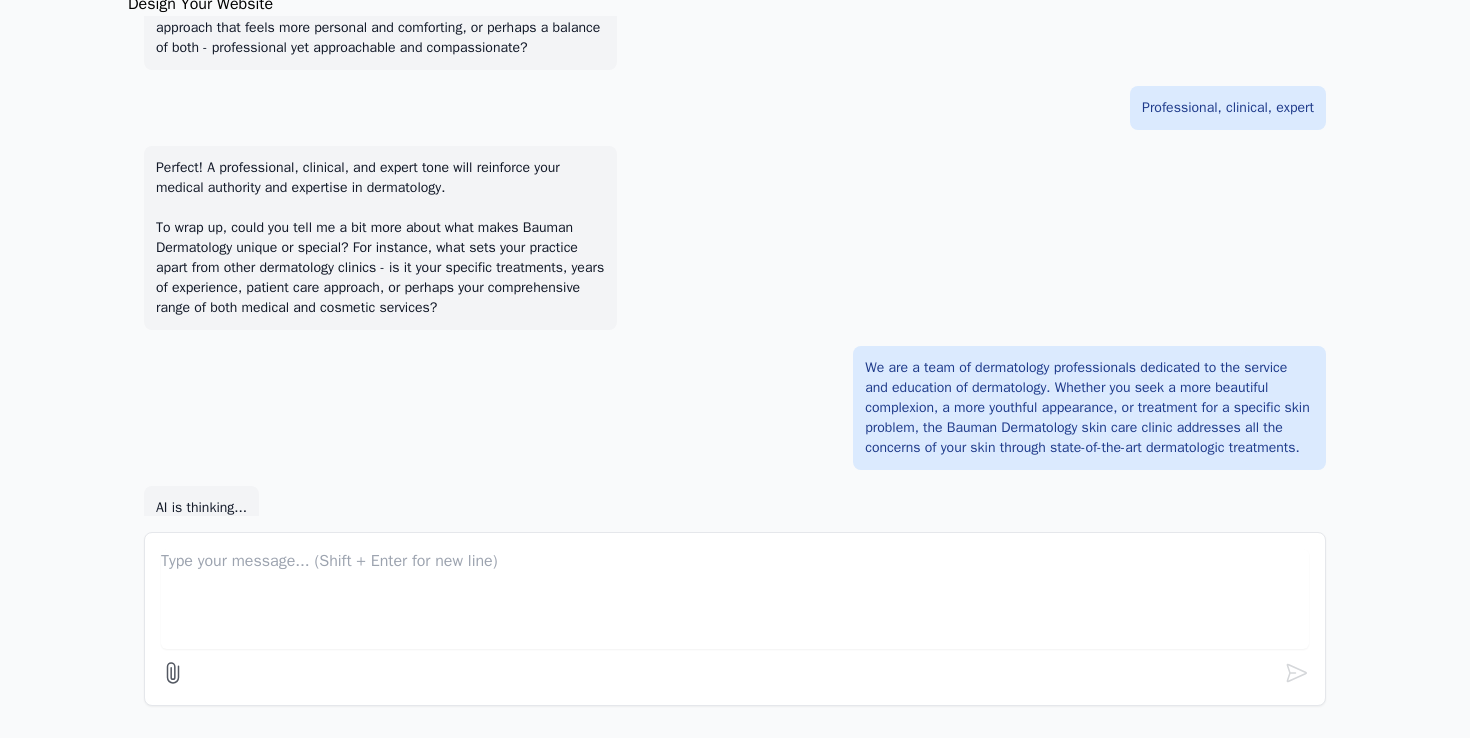scroll, scrollTop: 2248, scrollLeft: 0, axis: vertical 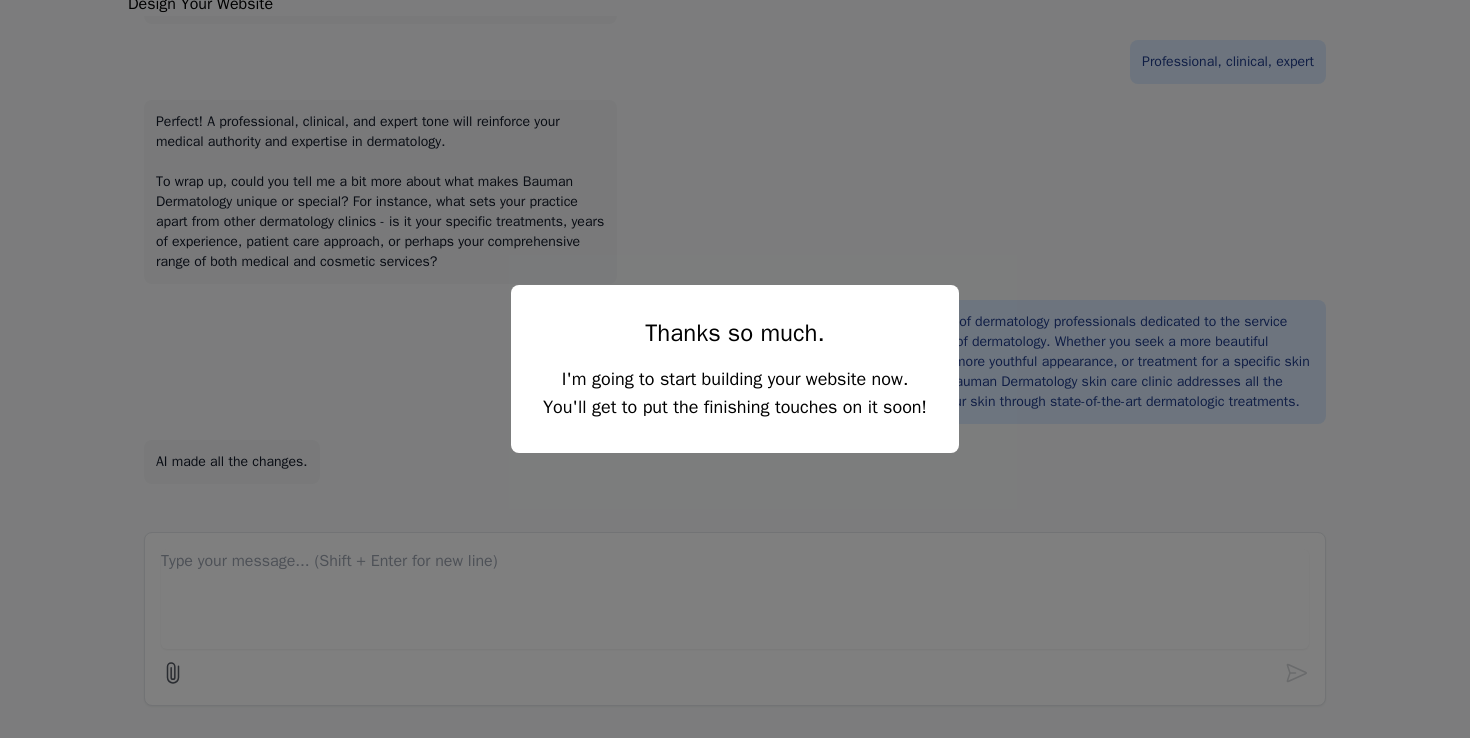 select on "xl" 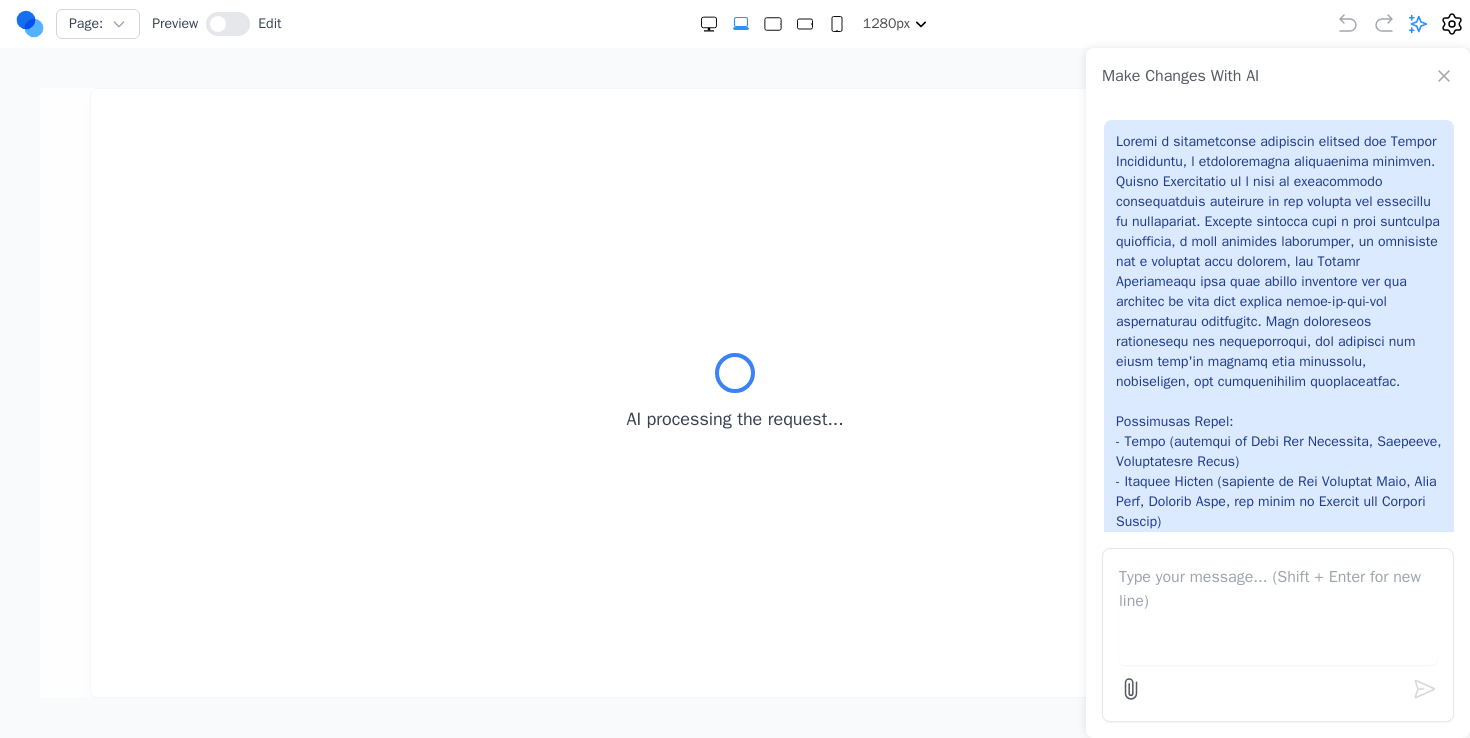 scroll, scrollTop: 0, scrollLeft: 0, axis: both 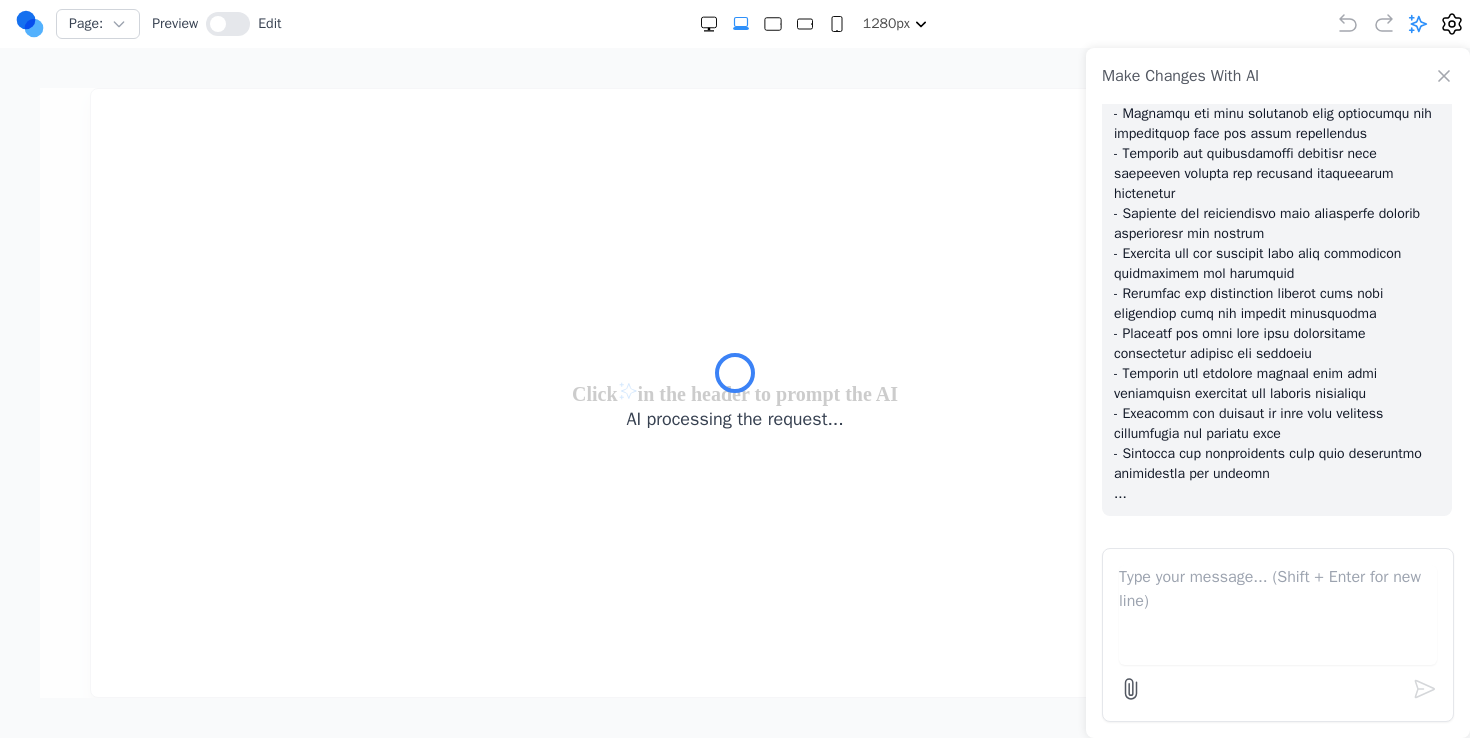 click on "AI processing the request..." at bounding box center [735, 393] 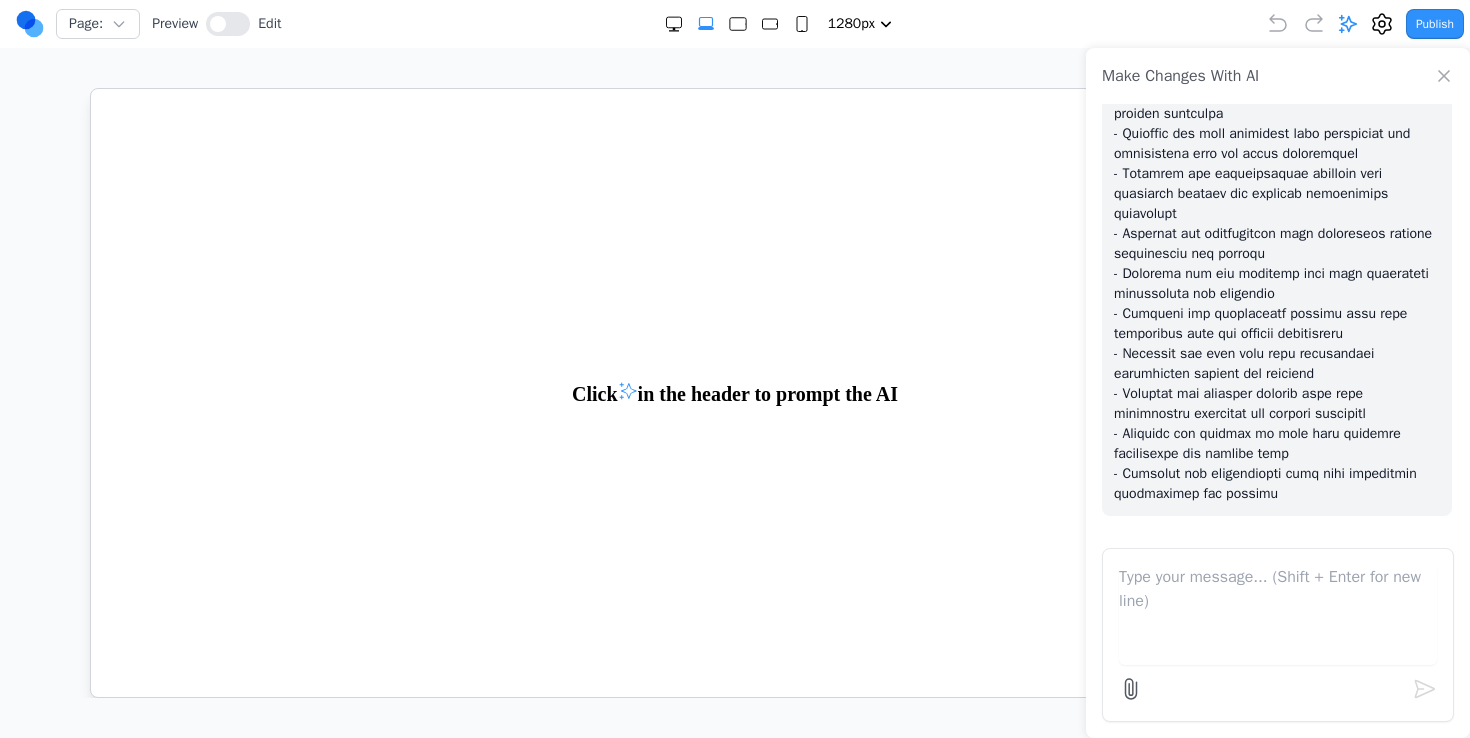 scroll, scrollTop: 2928, scrollLeft: 0, axis: vertical 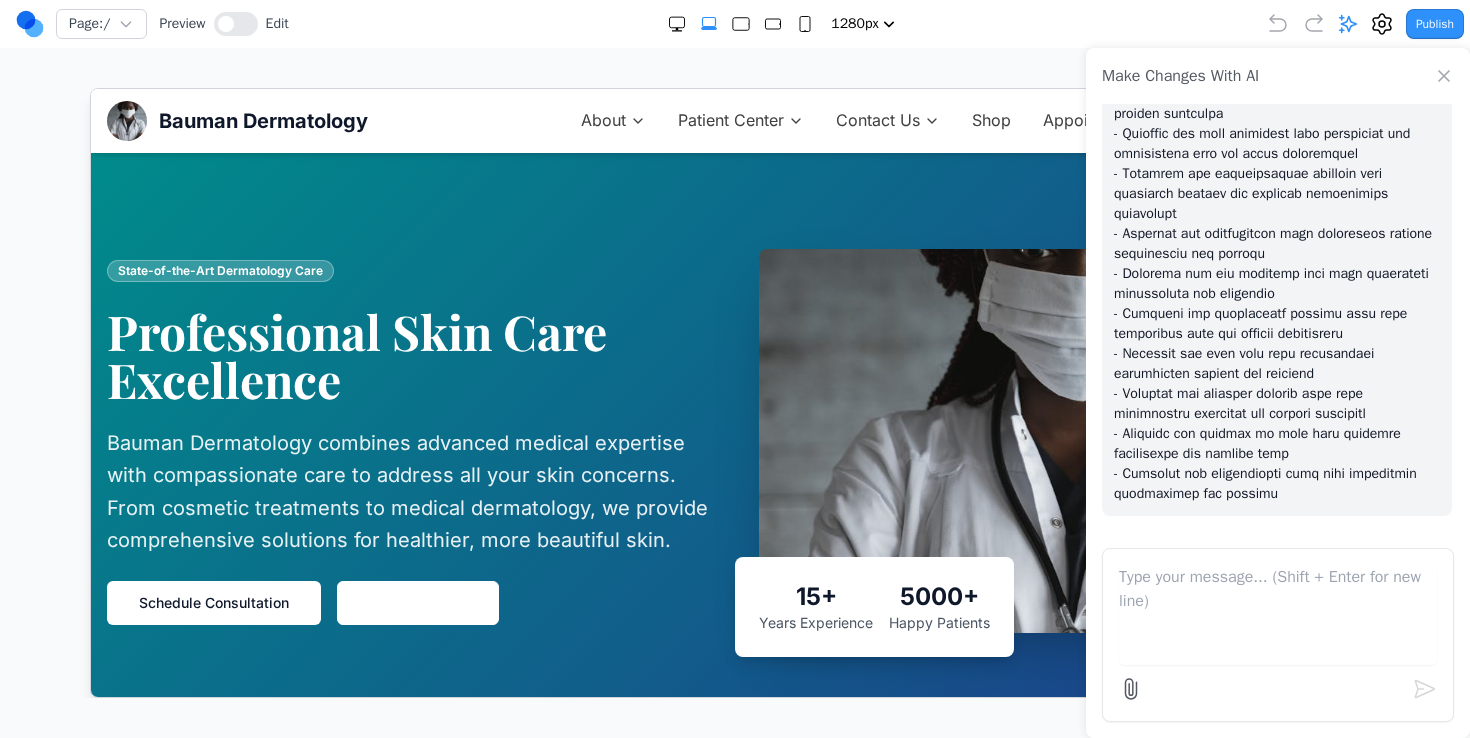 click 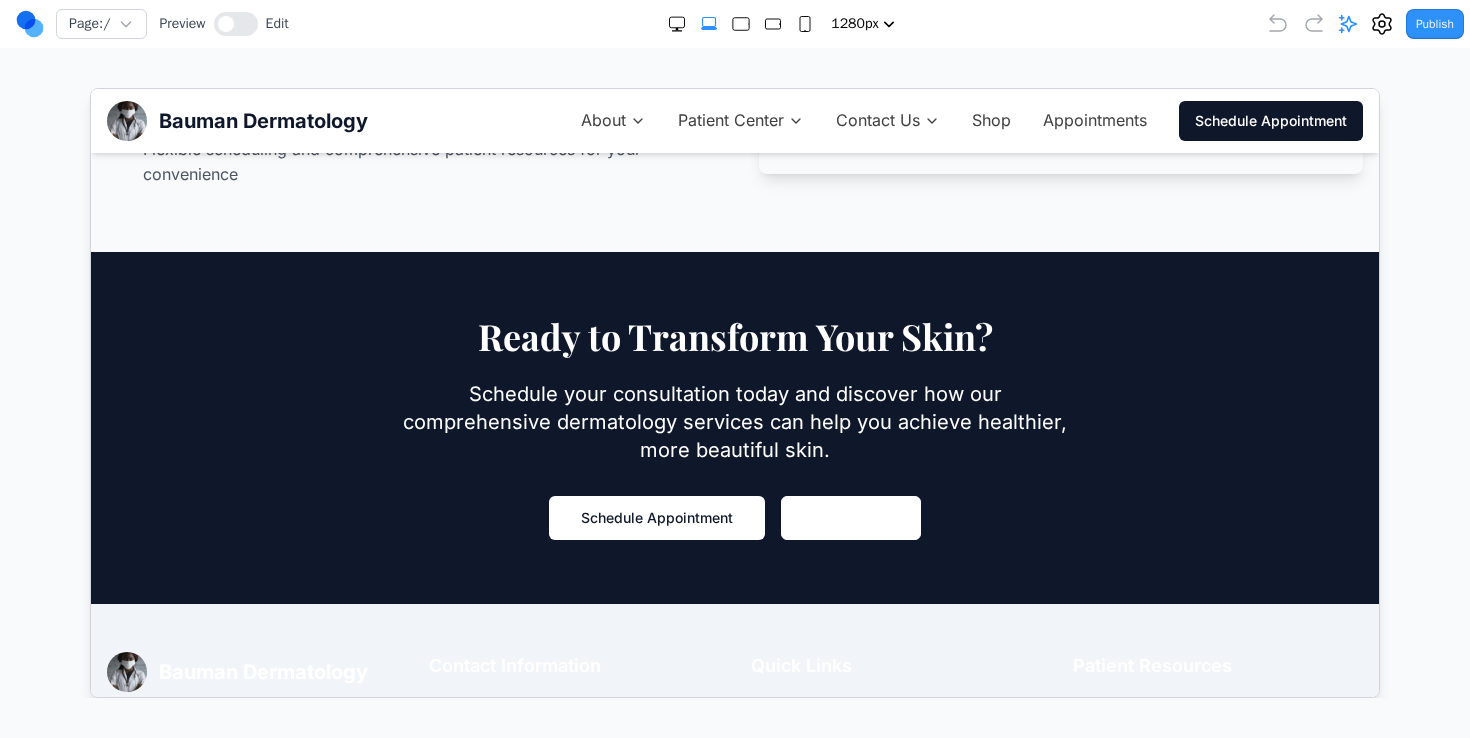 scroll, scrollTop: 2345, scrollLeft: 0, axis: vertical 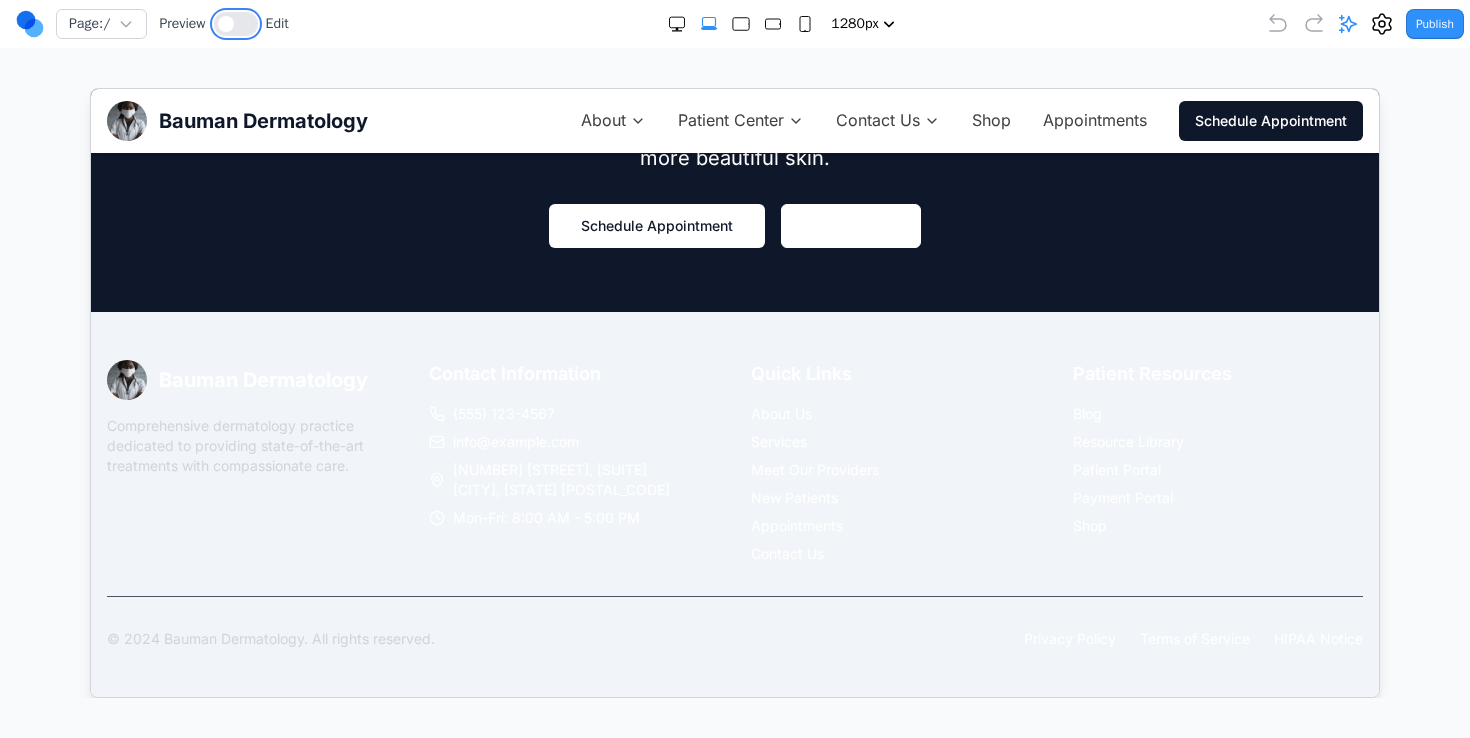 click at bounding box center [226, 24] 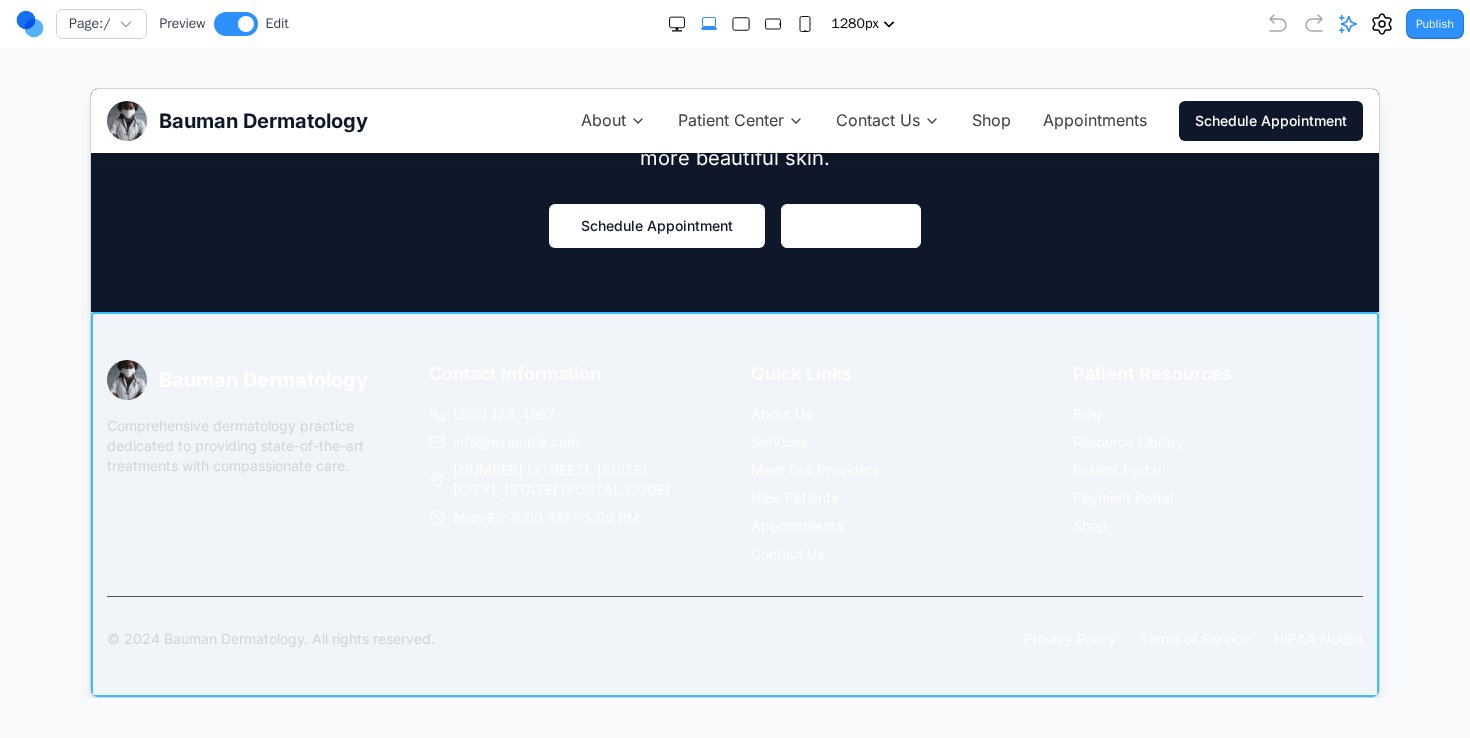 click on "Bauman Dermatology Comprehensive dermatology practice dedicated to providing state-of-the-art treatments with compassionate care. Contact Information (555) 123-4567 info@baumandermatology.com 123 Medical Center Dr, Suite 100 Your City, State 12345 Mon-Fri: 8:00 AM - 5:00 PM Quick Links About Us Services Meet Our Providers New Patients Appointments Contact Us Patient Resources Blog Resource Library Patient Portal Payment Portal Shop © 2024 Bauman Dermatology. All rights reserved. Privacy Policy Terms of Service HIPAA Notice" at bounding box center (734, 503) 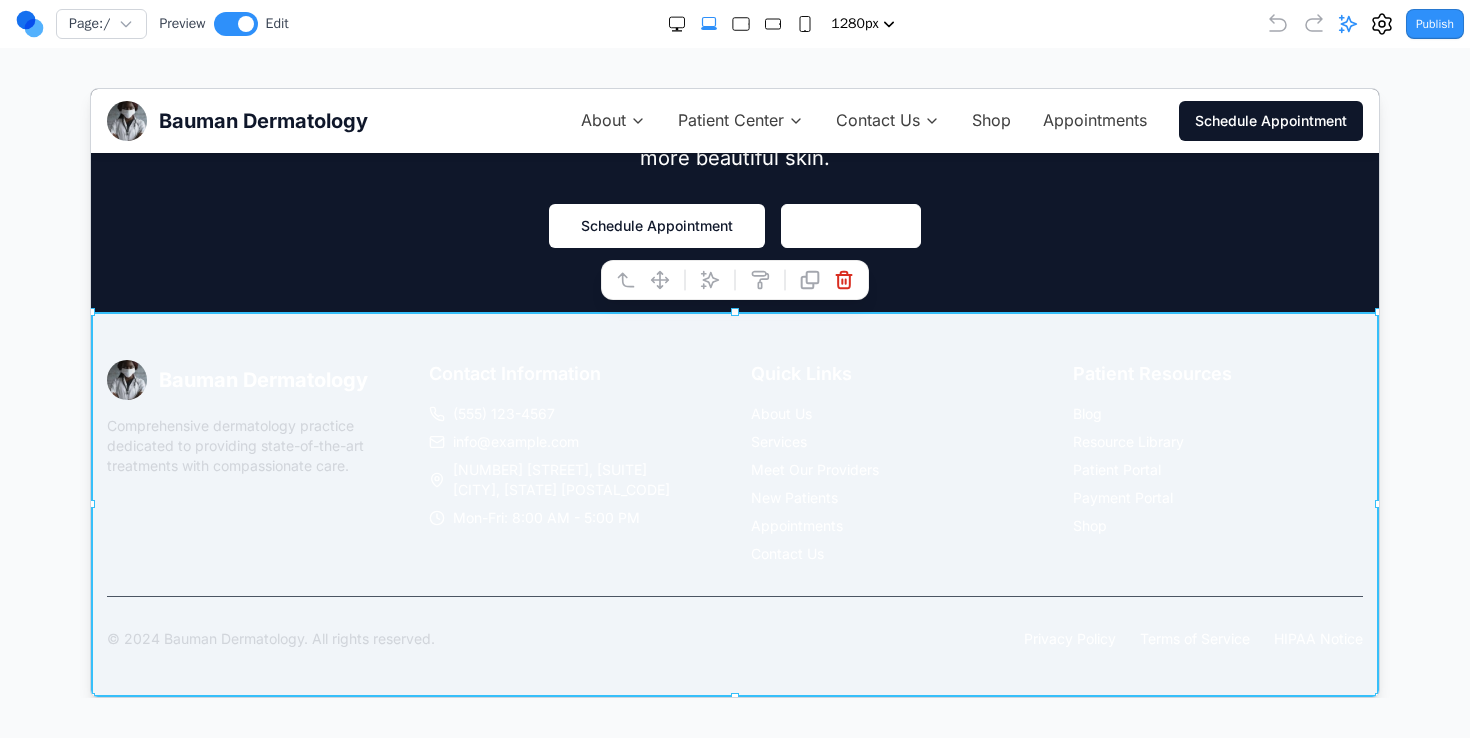 click 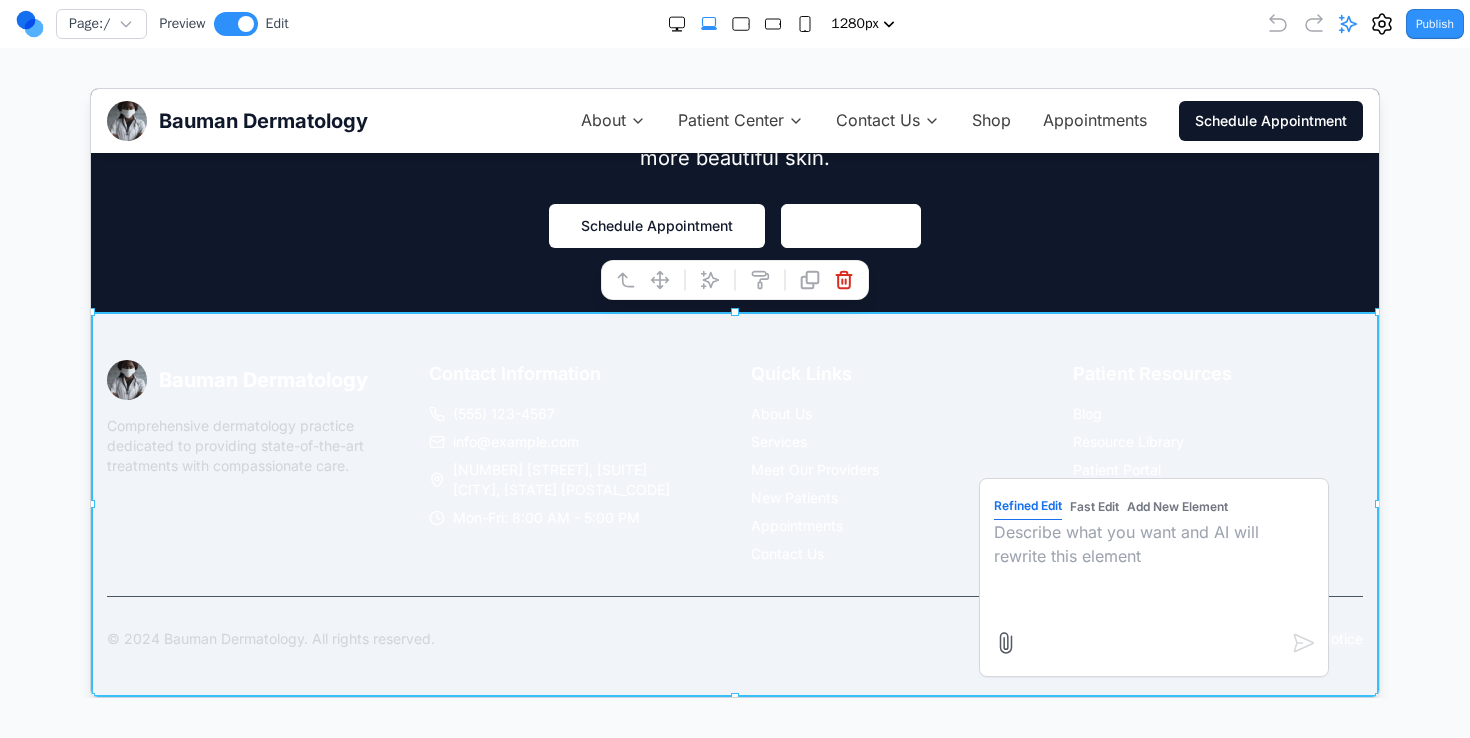 click at bounding box center (1153, 569) 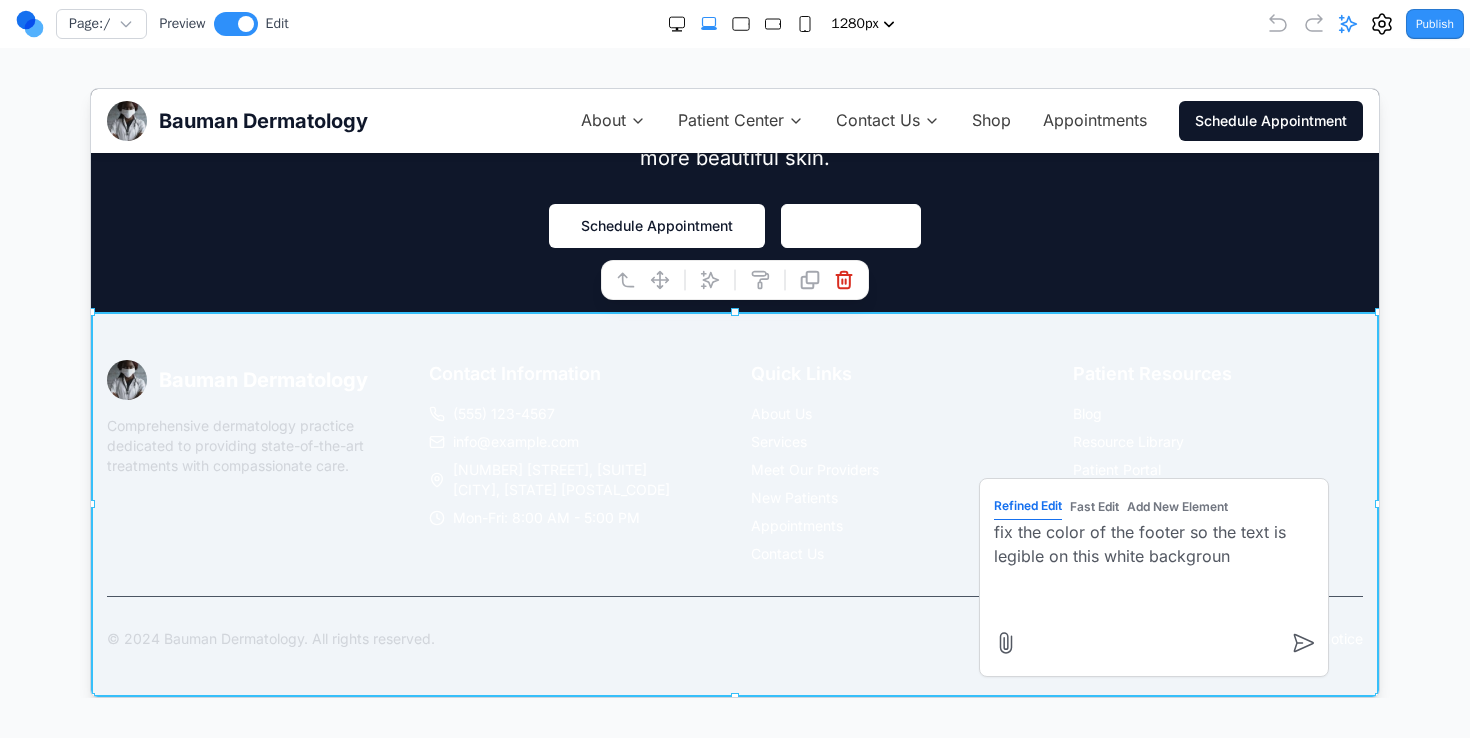 type on "fix the color of the footer so the text is legible on this white background" 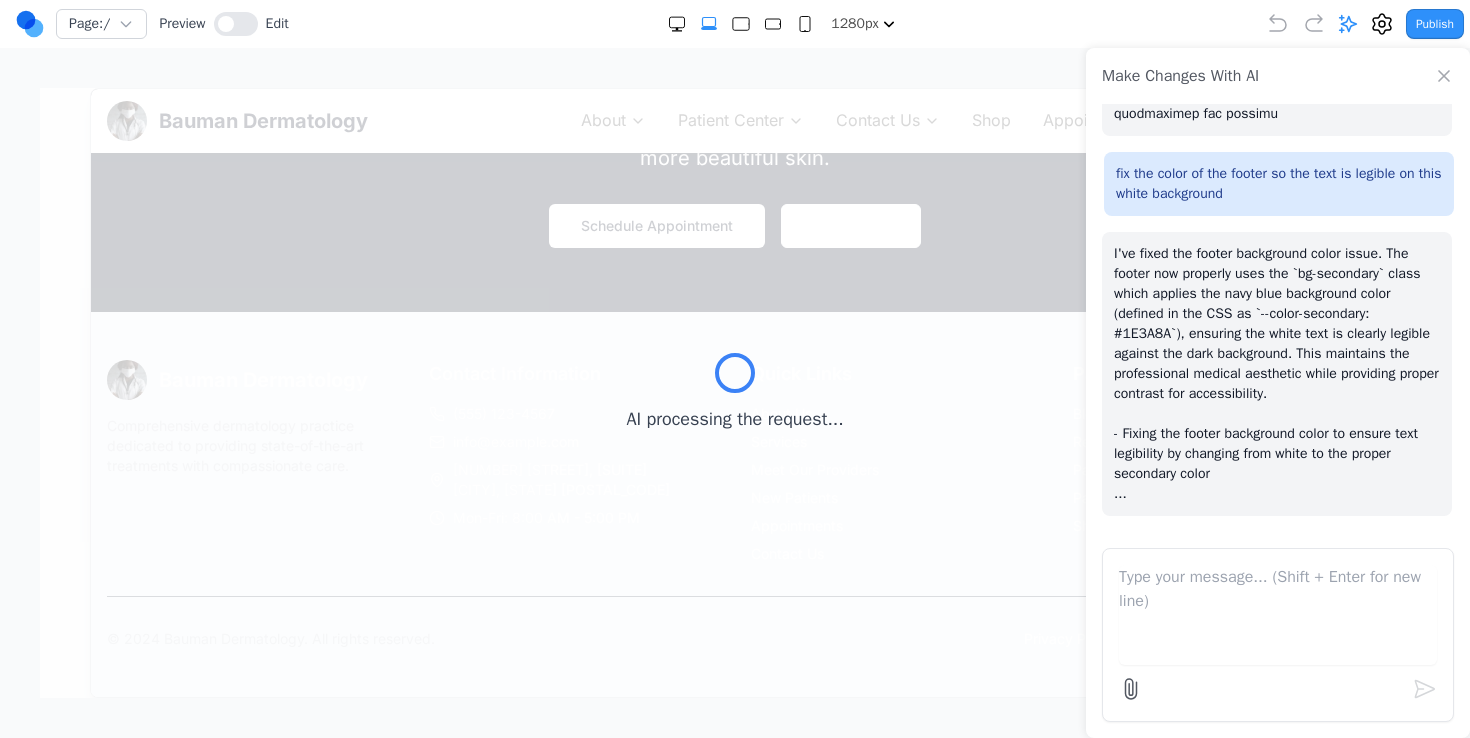 scroll, scrollTop: 3288, scrollLeft: 0, axis: vertical 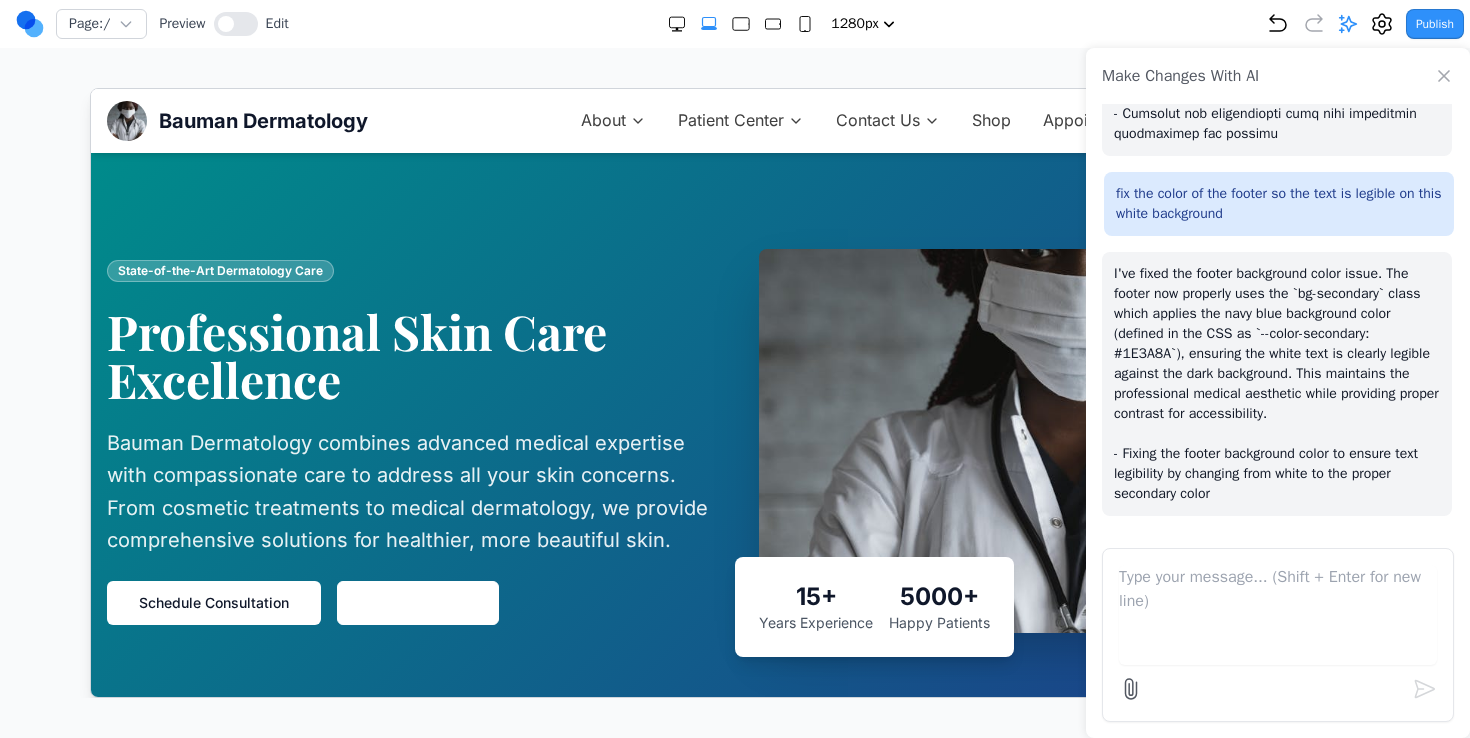 click on "Make Changes With AI" at bounding box center (1278, 76) 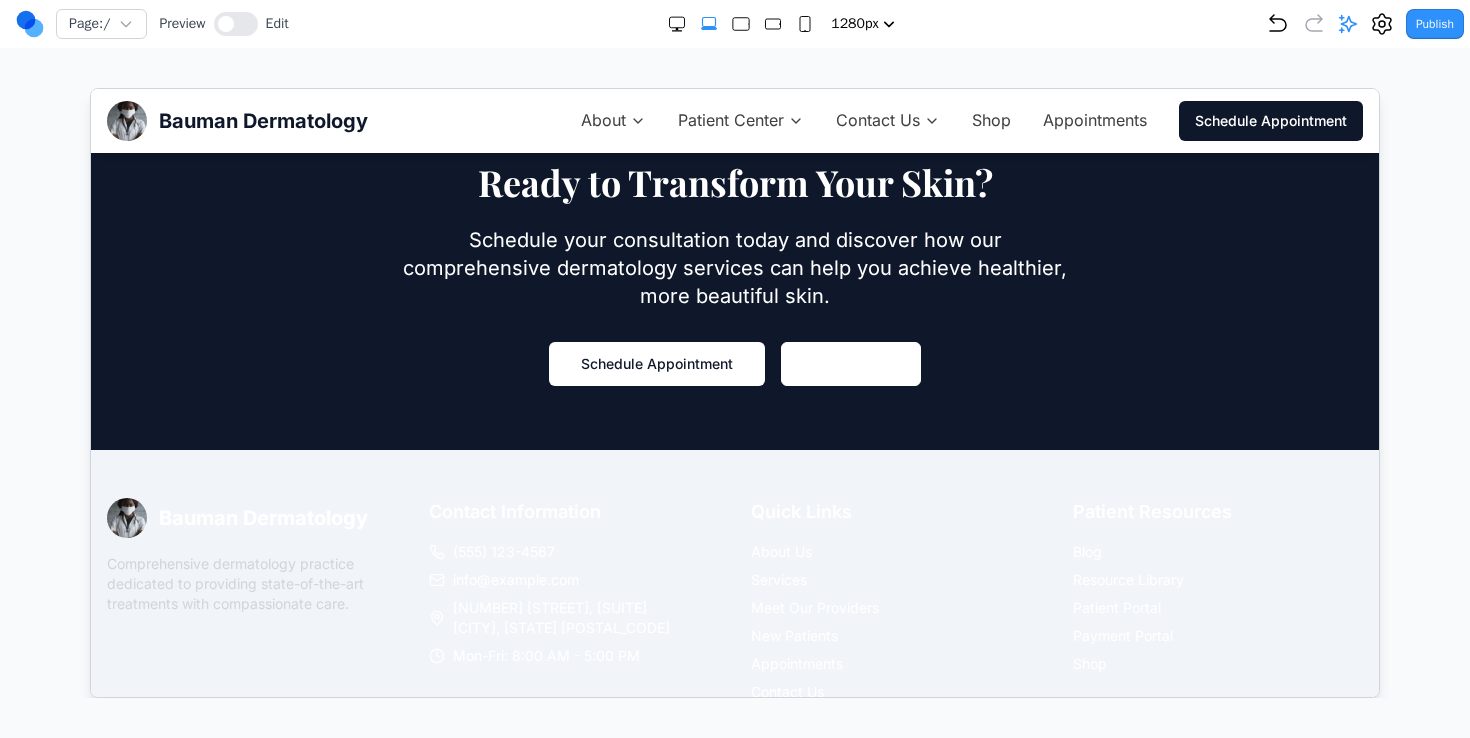 scroll, scrollTop: 2345, scrollLeft: 0, axis: vertical 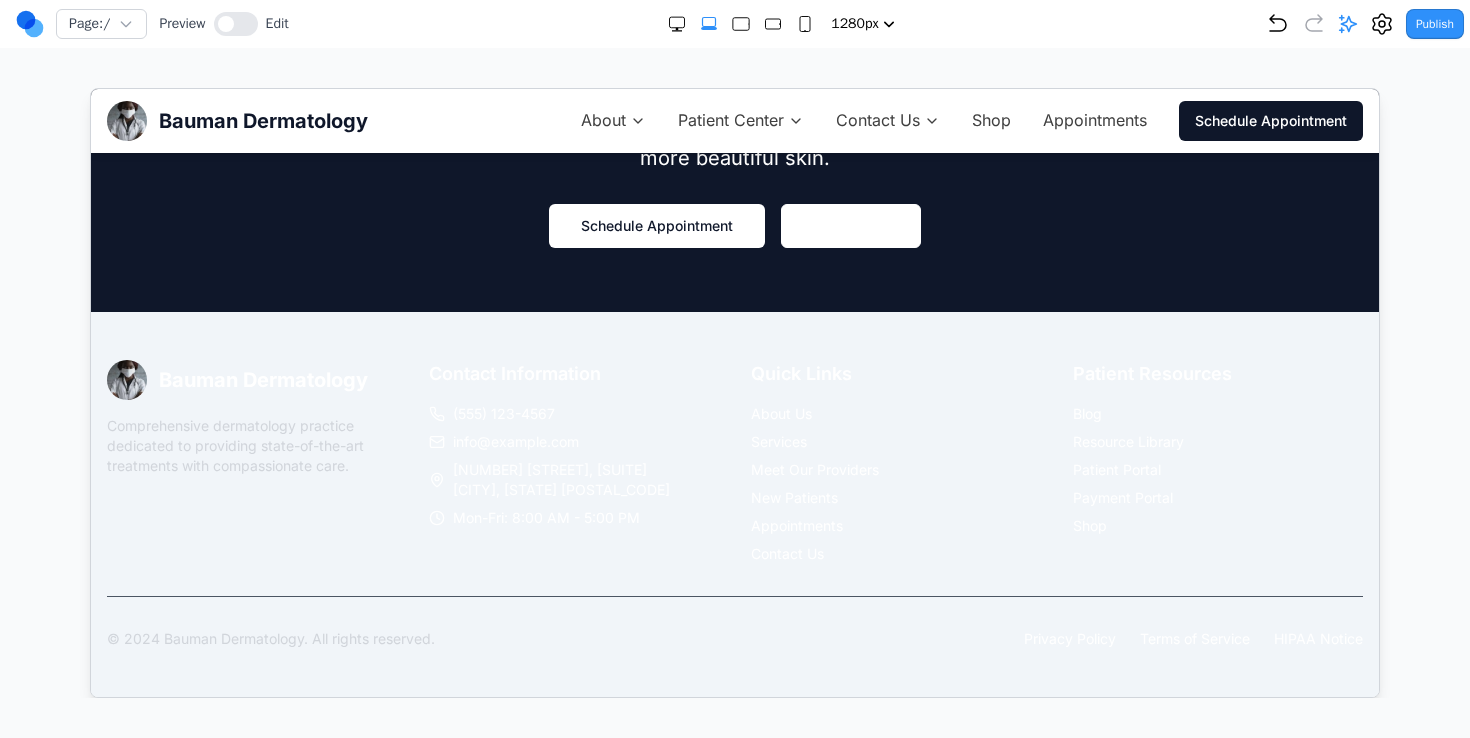 click on "Bauman Dermatology Comprehensive dermatology practice dedicated to providing state-of-the-art treatments with compassionate care. Contact Information (555) 123-4567 info@baumandermatology.com 123 Medical Center Dr, Suite 100 Your City, State 12345 Mon-Fri: 8:00 AM - 5:00 PM Quick Links About Us Services Meet Our Providers New Patients Appointments Contact Us Patient Resources Blog Resource Library Patient Portal Payment Portal Shop © 2024 Bauman Dermatology. All rights reserved. Privacy Policy Terms of Service HIPAA Notice" at bounding box center (734, 503) 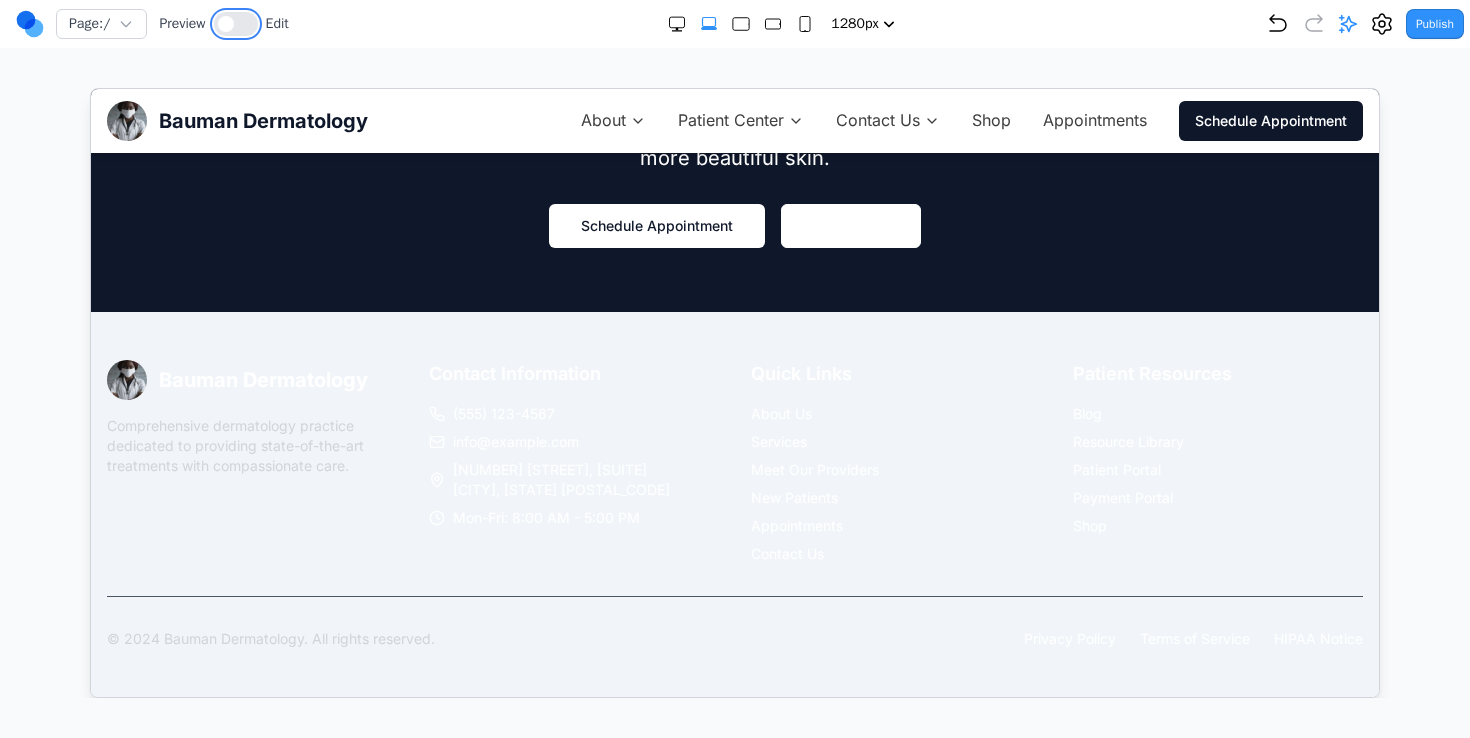 click at bounding box center [236, 24] 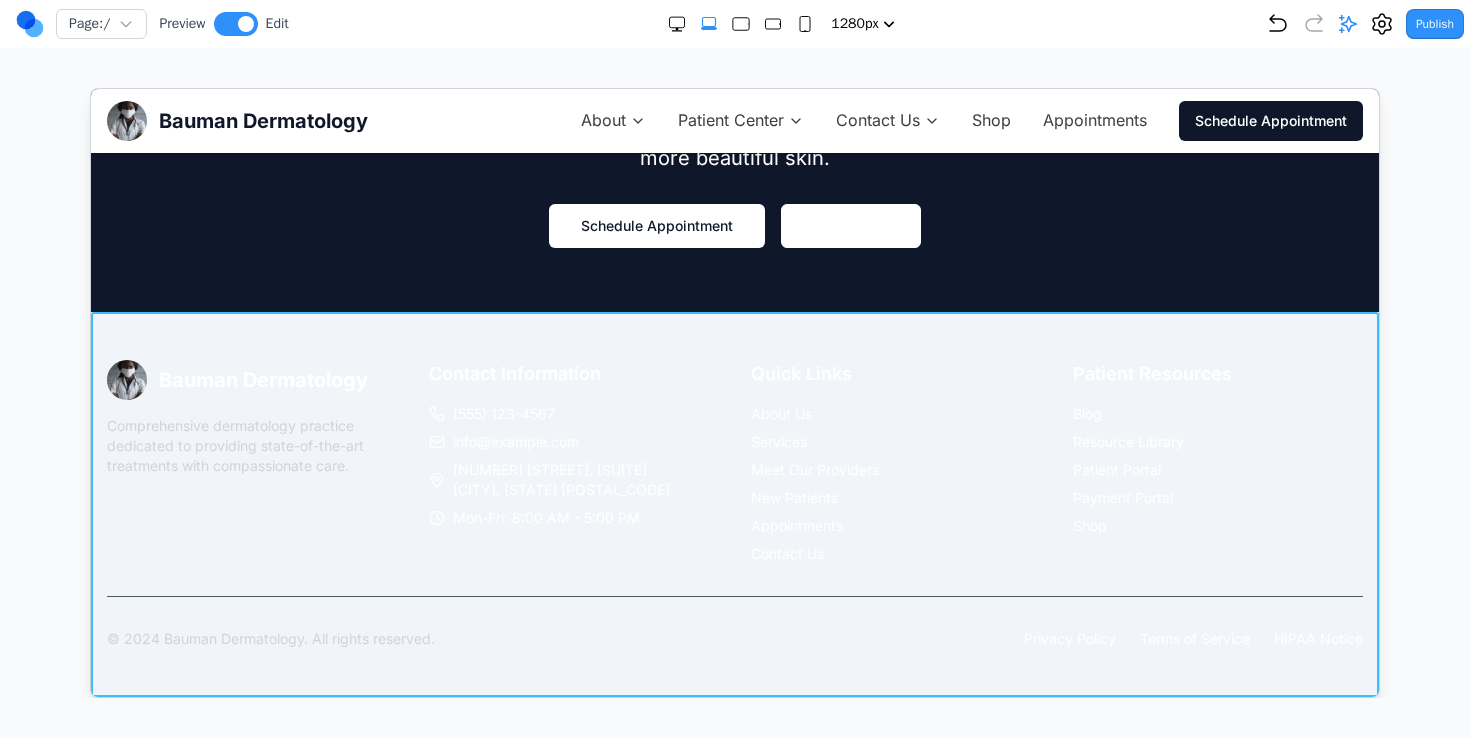click on "Bauman Dermatology Comprehensive dermatology practice dedicated to providing state-of-the-art treatments with compassionate care. Contact Information (555) 123-4567 info@baumandermatology.com 123 Medical Center Dr, Suite 100 Your City, State 12345 Mon-Fri: 8:00 AM - 5:00 PM Quick Links About Us Services Meet Our Providers New Patients Appointments Contact Us Patient Resources Blog Resource Library Patient Portal Payment Portal Shop © 2024 Bauman Dermatology. All rights reserved. Privacy Policy Terms of Service HIPAA Notice" at bounding box center (734, 503) 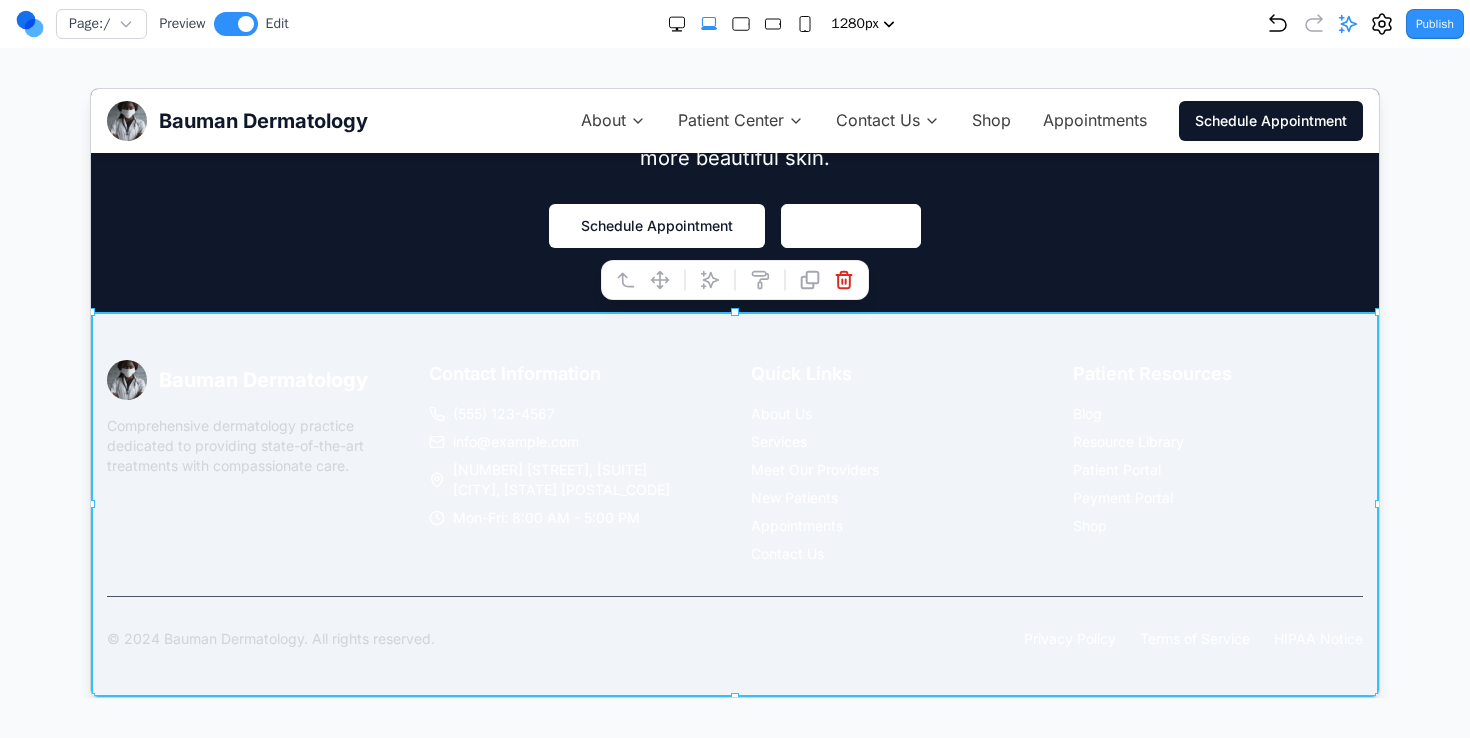 click 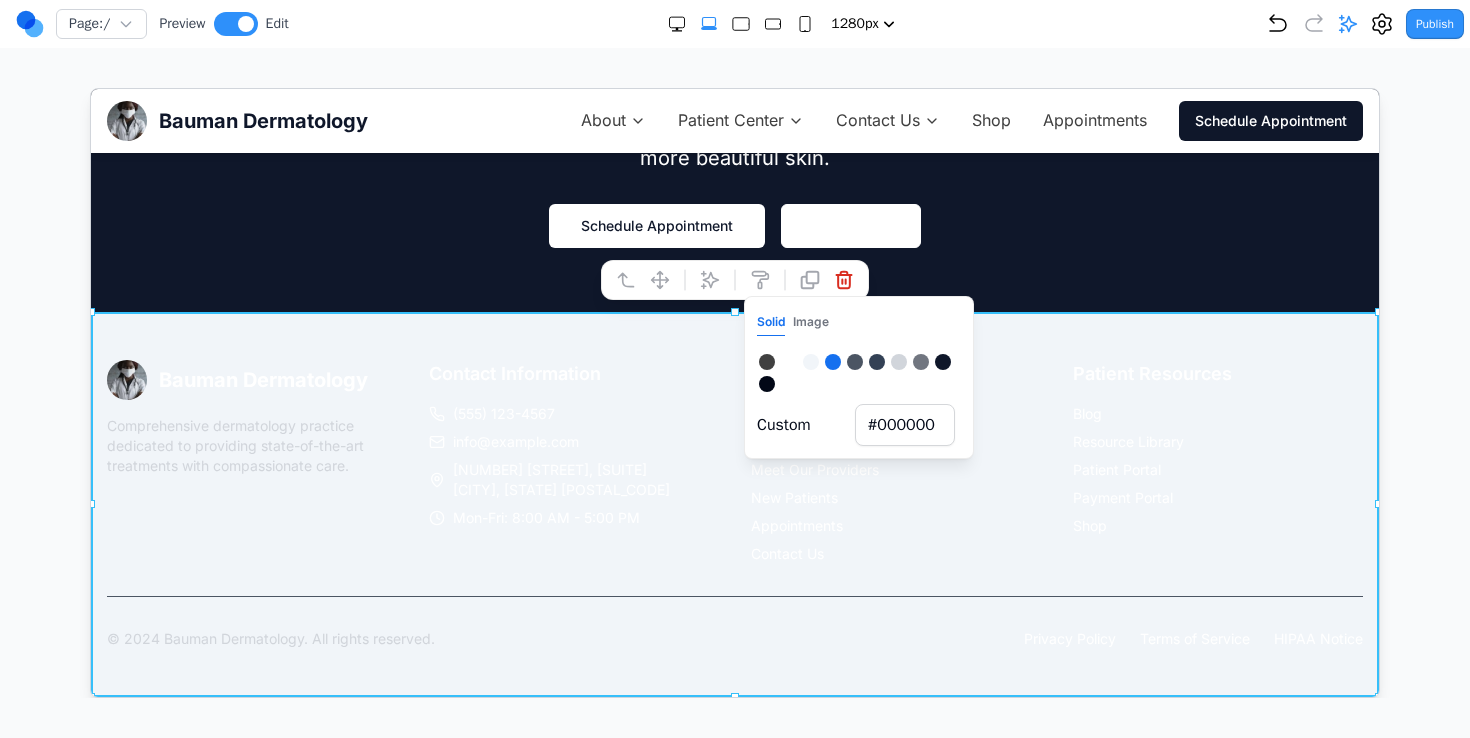 click at bounding box center [854, 361] 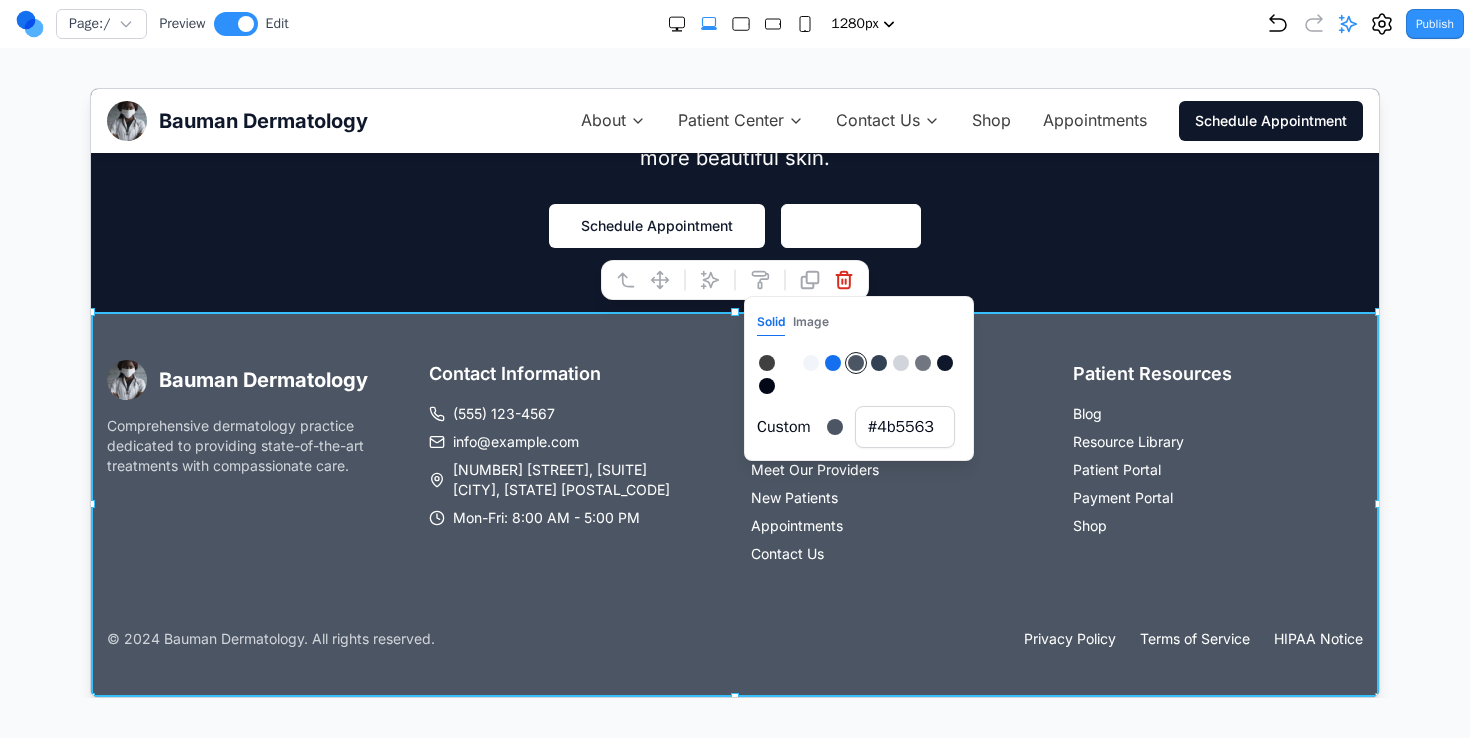 click at bounding box center (900, 362) 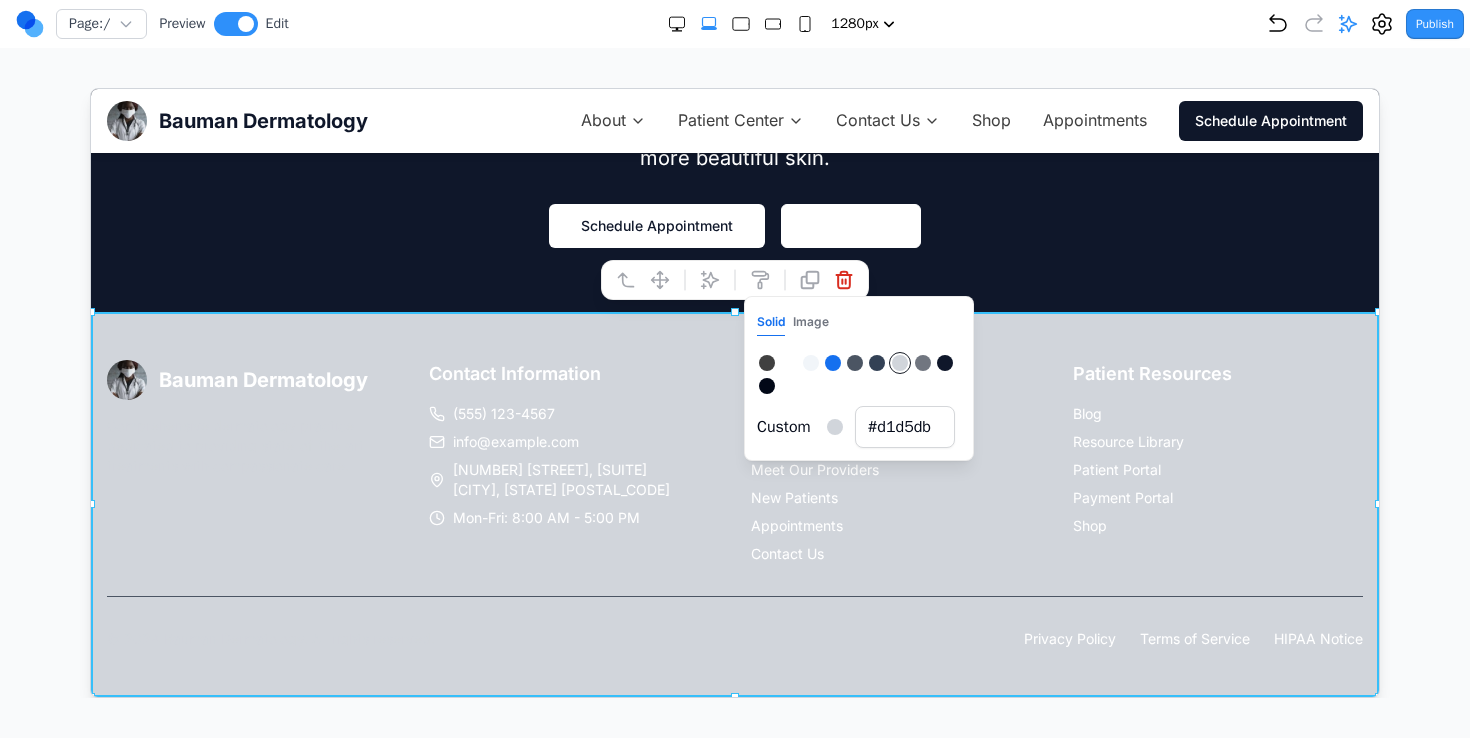 click at bounding box center (922, 362) 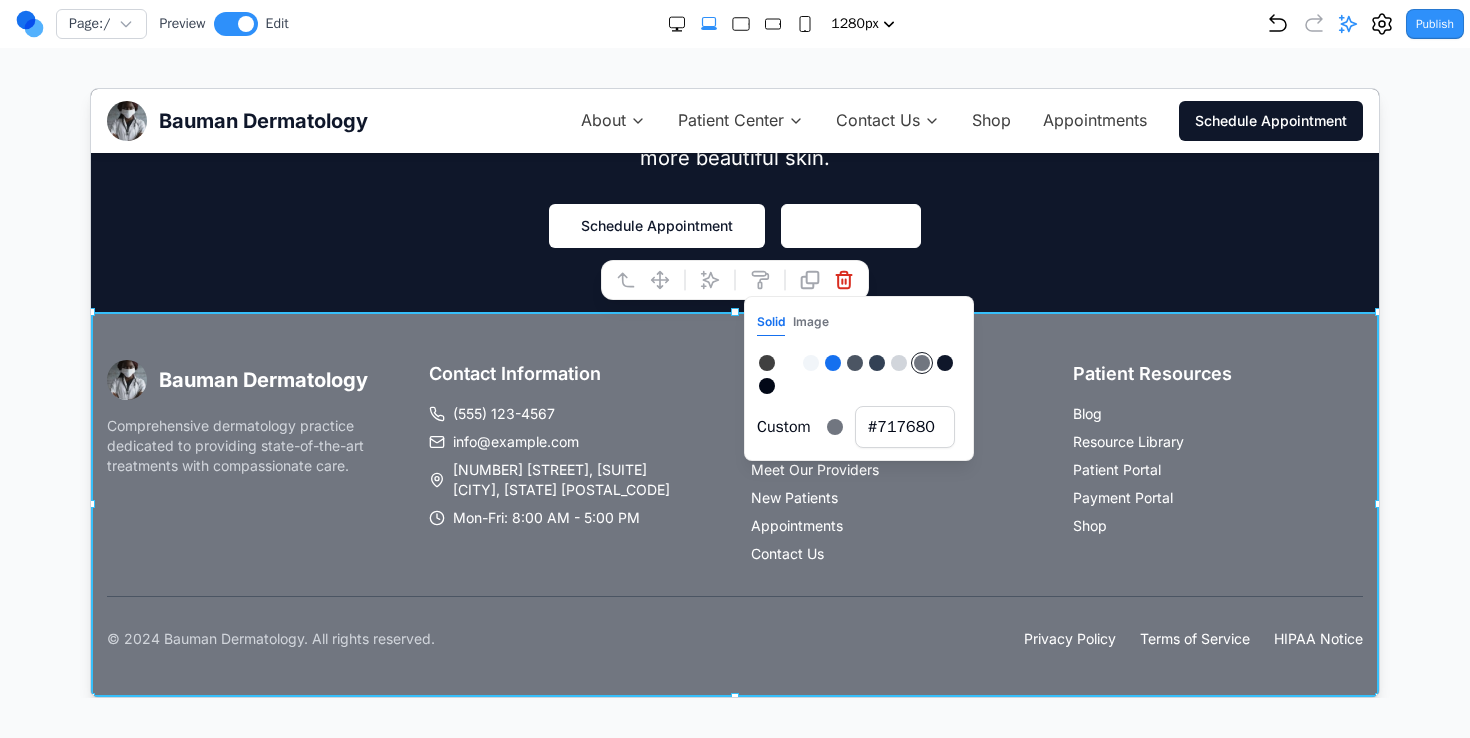click at bounding box center (832, 362) 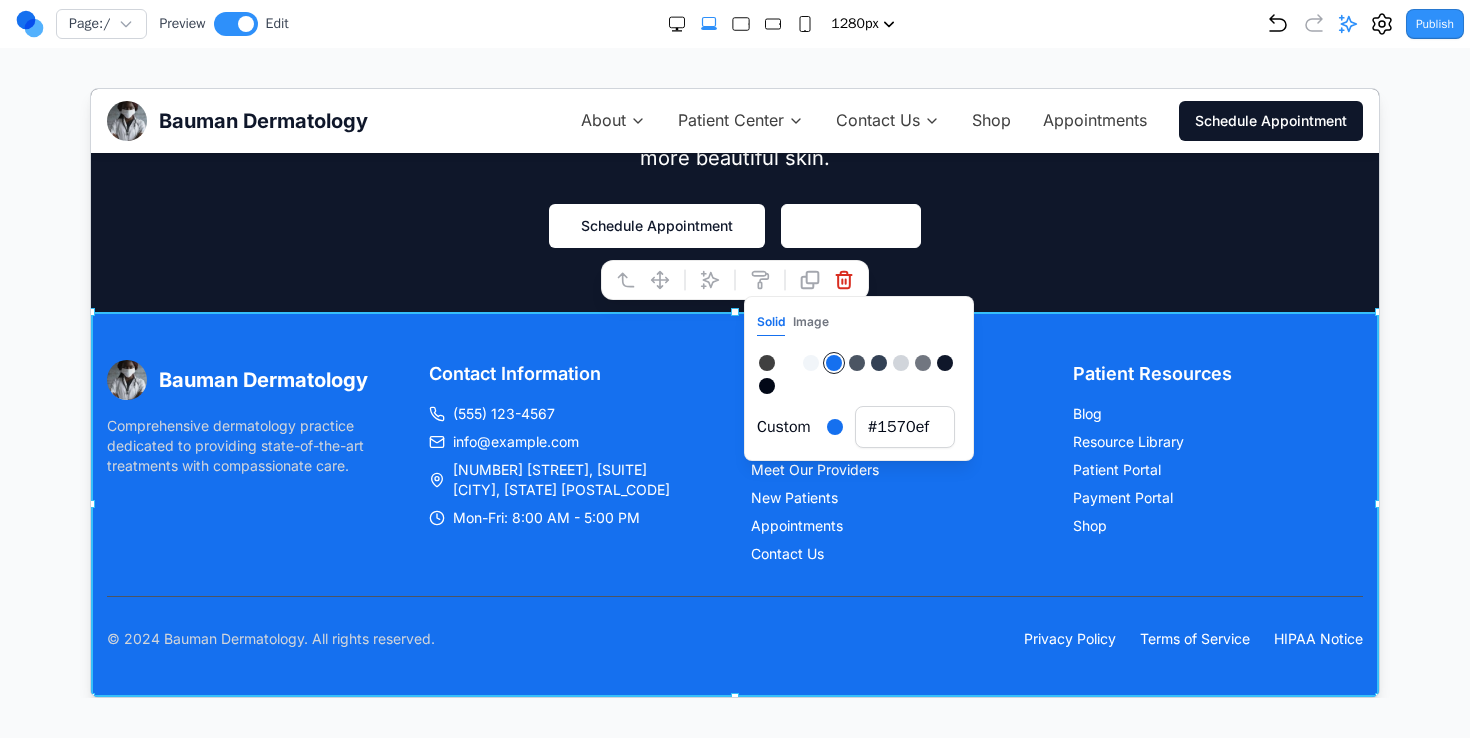 click at bounding box center (856, 362) 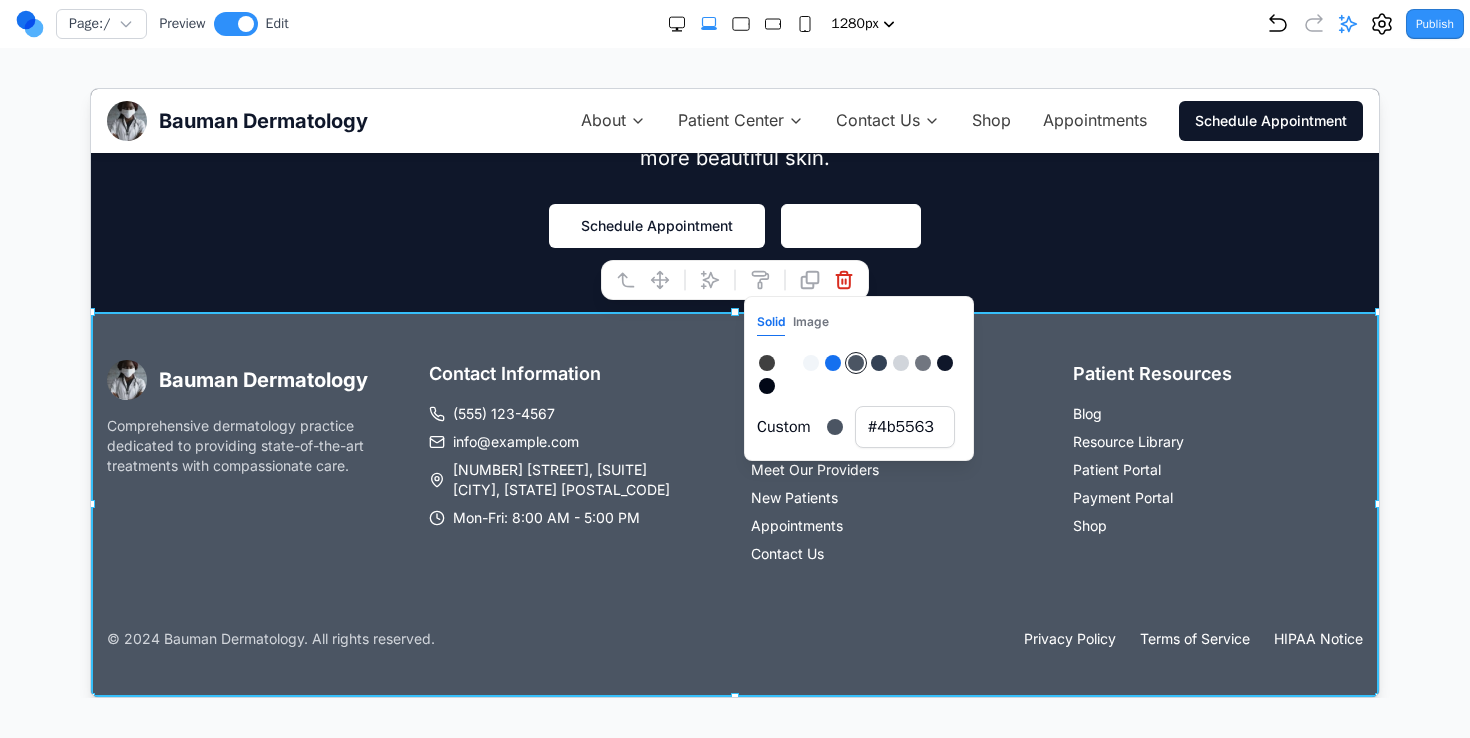 click at bounding box center (735, 393) 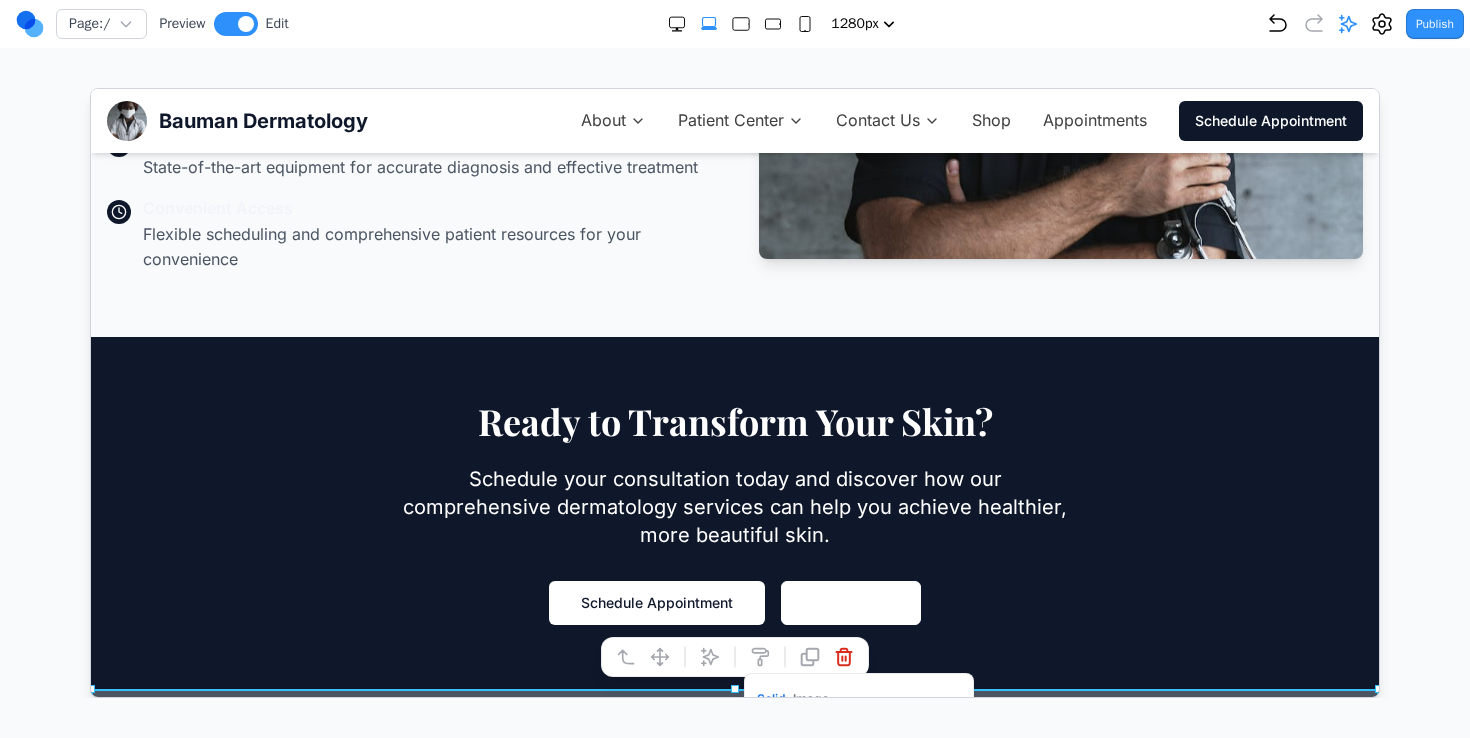scroll, scrollTop: 2306, scrollLeft: 0, axis: vertical 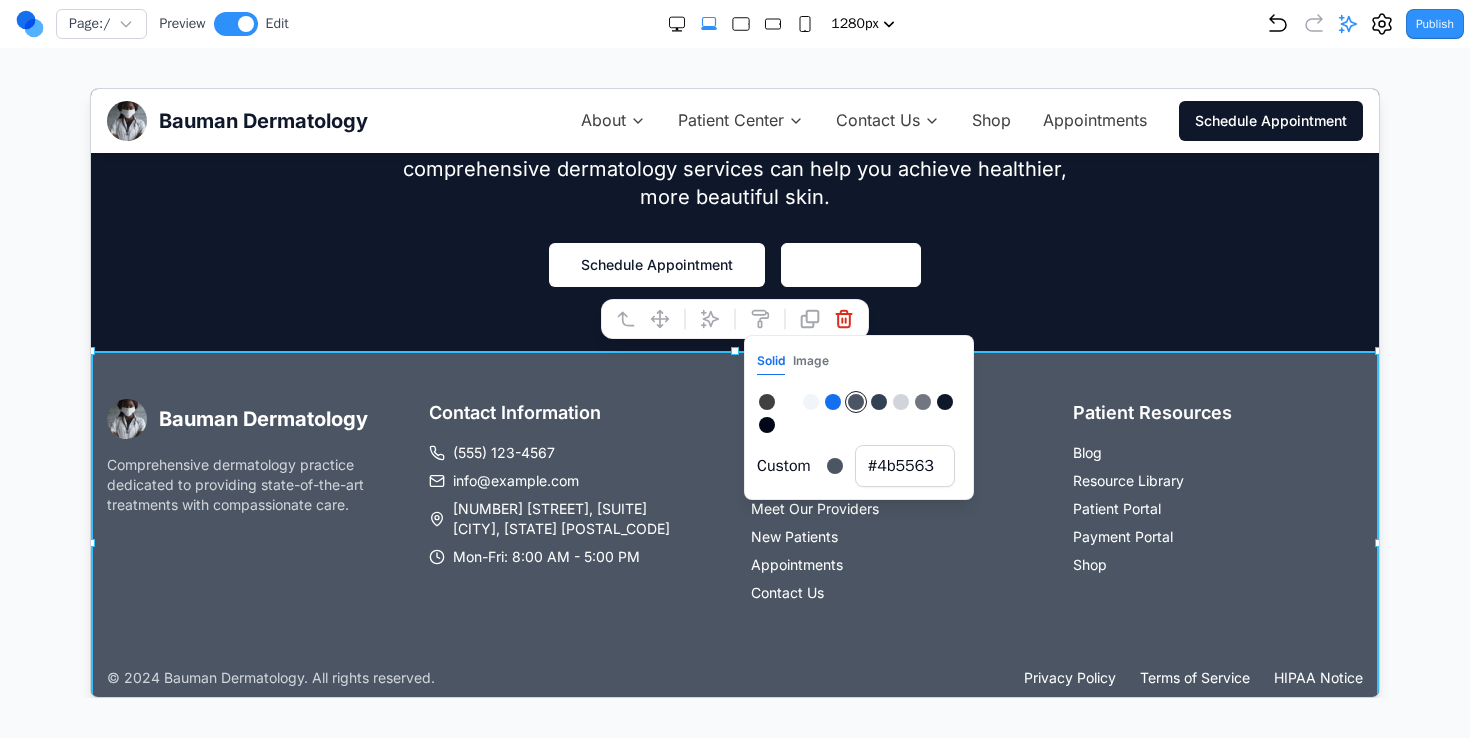 click on "Ready to Transform Your Skin? Schedule your consultation today and discover how our comprehensive dermatology services can help you achieve healthier, more beautiful skin. Schedule Appointment Contact Us" at bounding box center (734, 174) 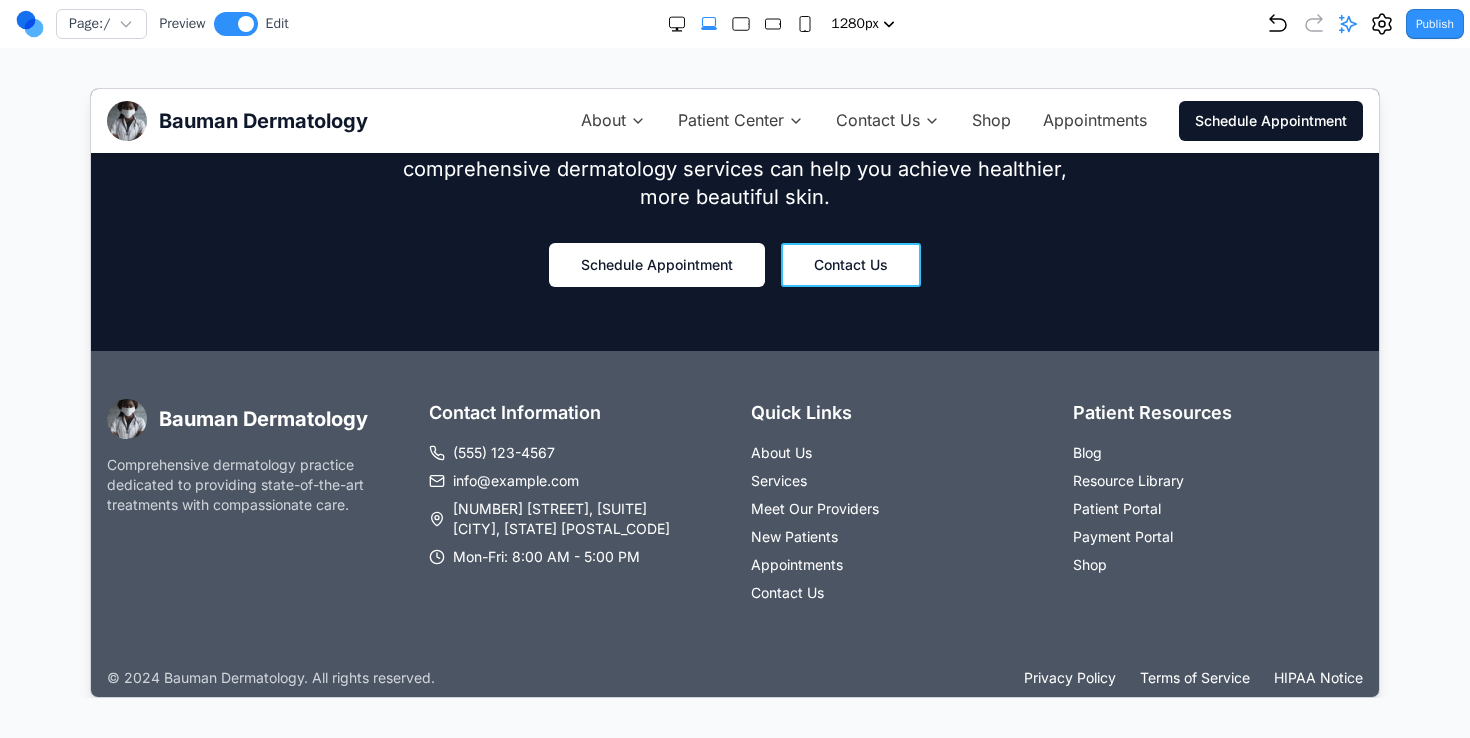 click on "Contact Us" at bounding box center (850, 264) 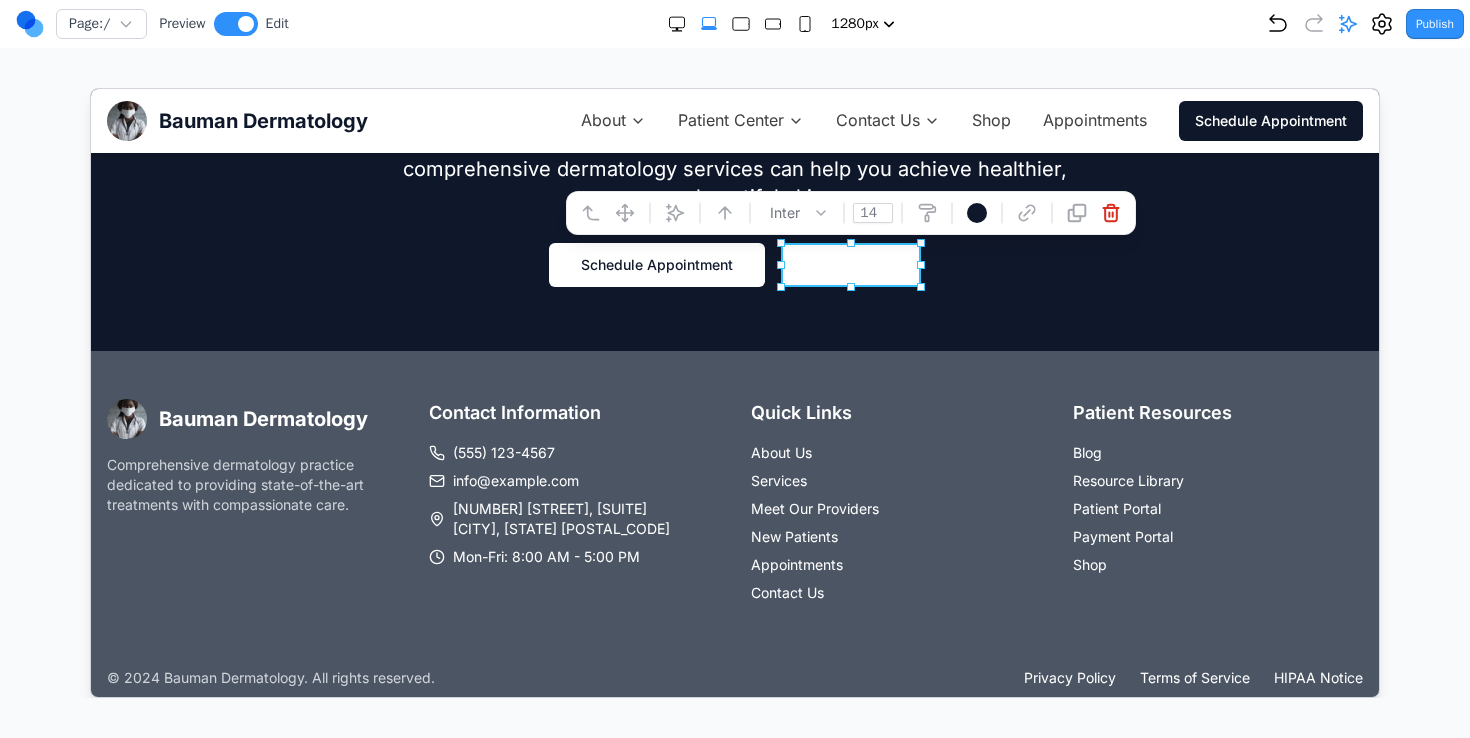 click at bounding box center (976, 212) 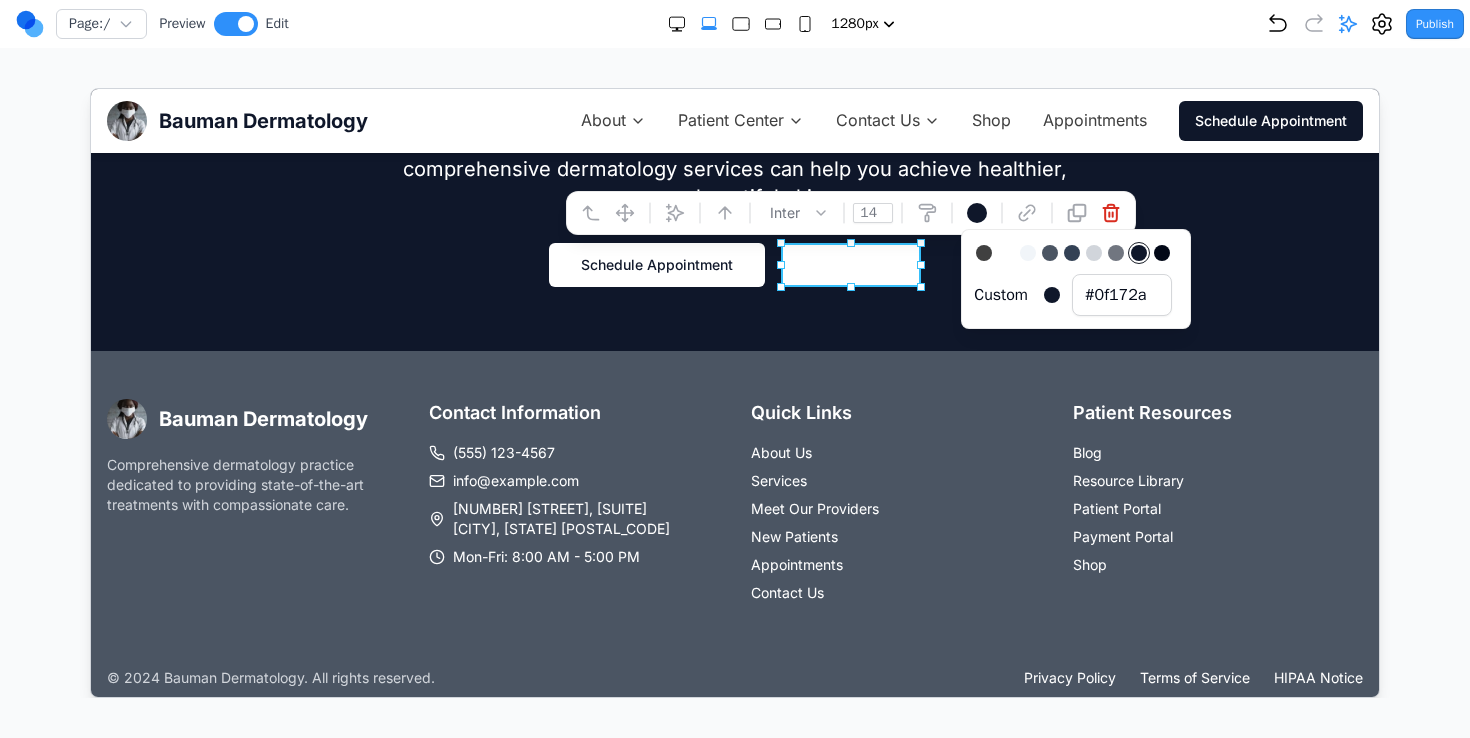 click at bounding box center [1138, 252] 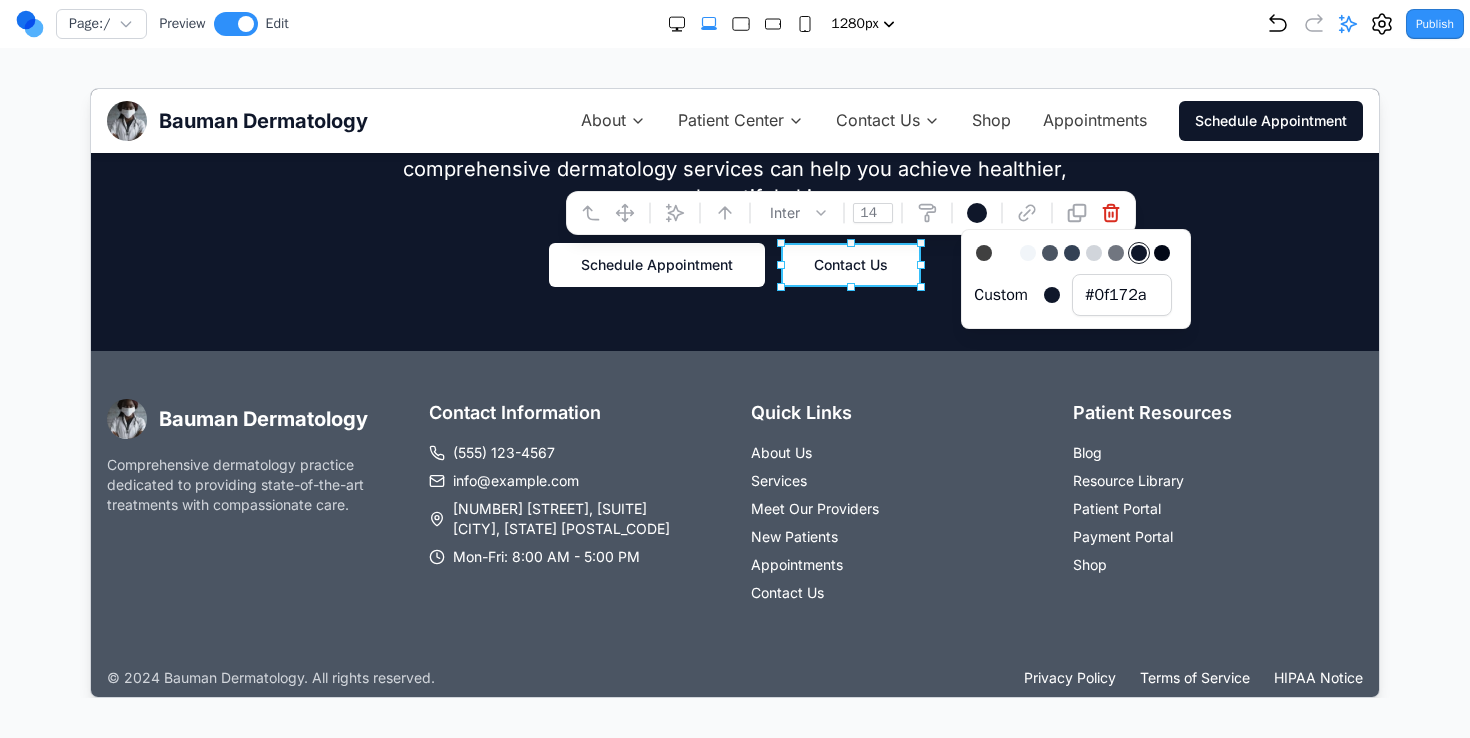 click on "Ready to Transform Your Skin? Schedule your consultation today and discover how our comprehensive dermatology services can help you achieve healthier, more beautiful skin. Schedule Appointment Contact Us" at bounding box center [734, 174] 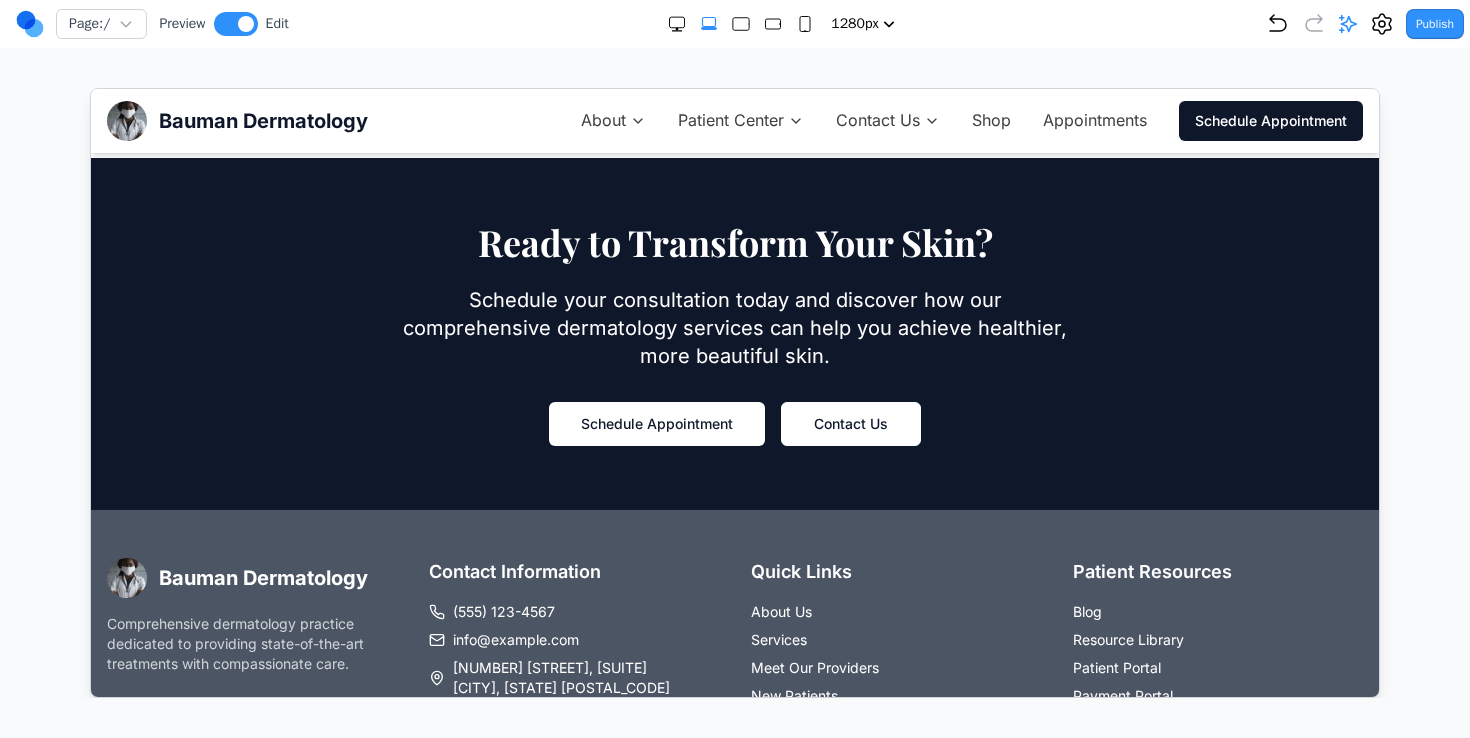 scroll, scrollTop: 2263, scrollLeft: 0, axis: vertical 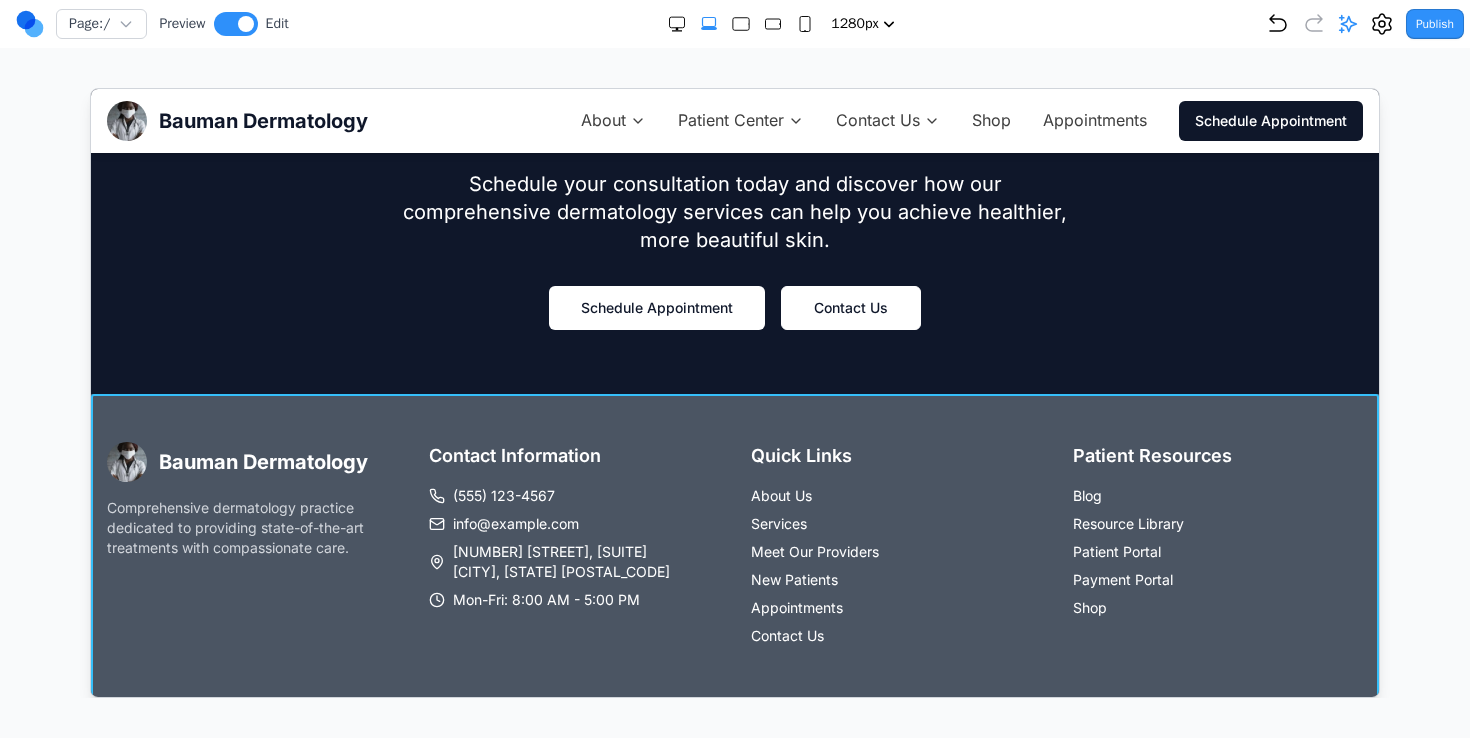click on "Bauman Dermatology Comprehensive dermatology practice dedicated to providing state-of-the-art treatments with compassionate care. Contact Information (555) 123-4567 info@baumandermatology.com 123 Medical Center Dr, Suite 100 Your City, State 12345 Mon-Fri: 8:00 AM - 5:00 PM Quick Links About Us Services Meet Our Providers New Patients Appointments Contact Us Patient Resources Blog Resource Library Patient Portal Payment Portal Shop © 2024 Bauman Dermatology. All rights reserved. Privacy Policy Terms of Service HIPAA Notice" at bounding box center [734, 585] 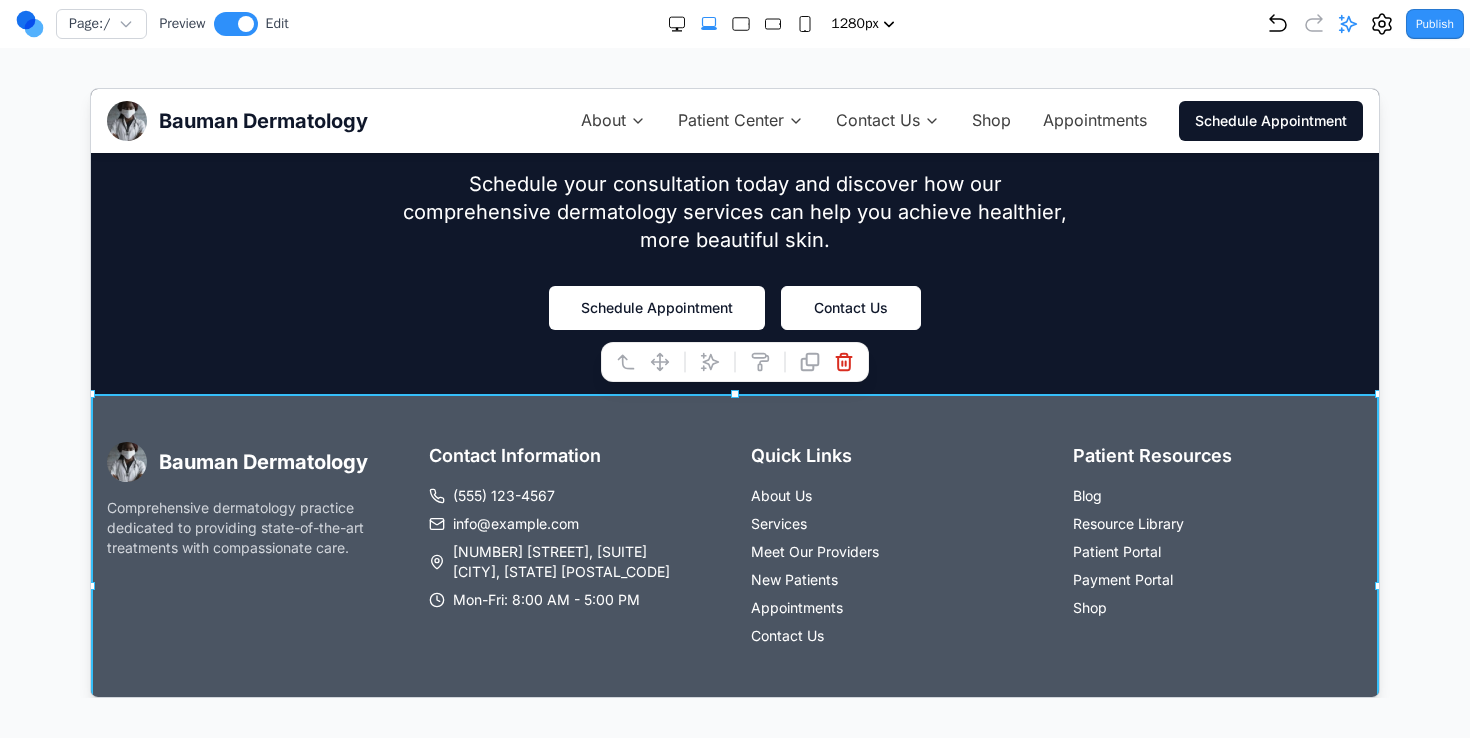 click at bounding box center (735, 393) 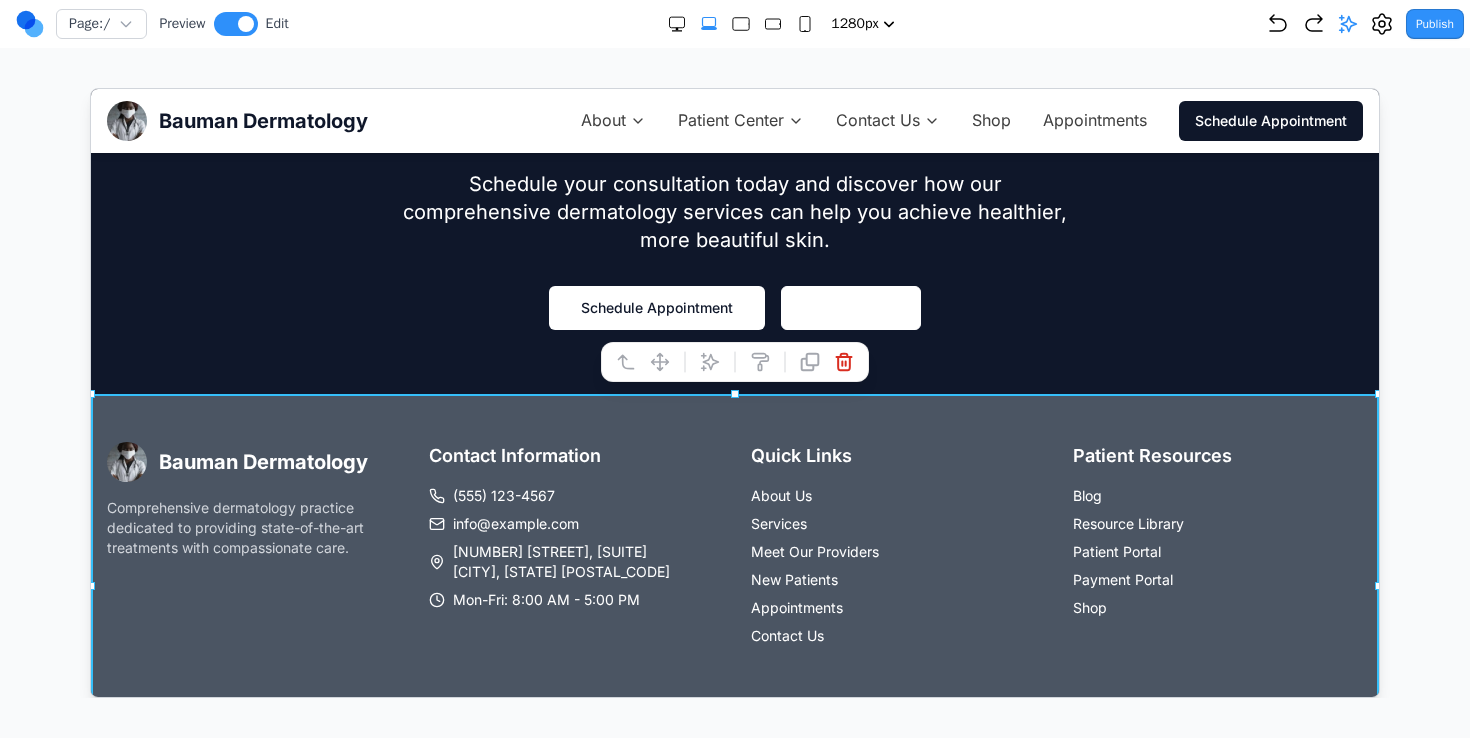 click on "Ready to Transform Your Skin? Schedule your consultation today and discover how our comprehensive dermatology services can help you achieve healthier, more beautiful skin. Schedule Appointment Contact Us" at bounding box center [734, 217] 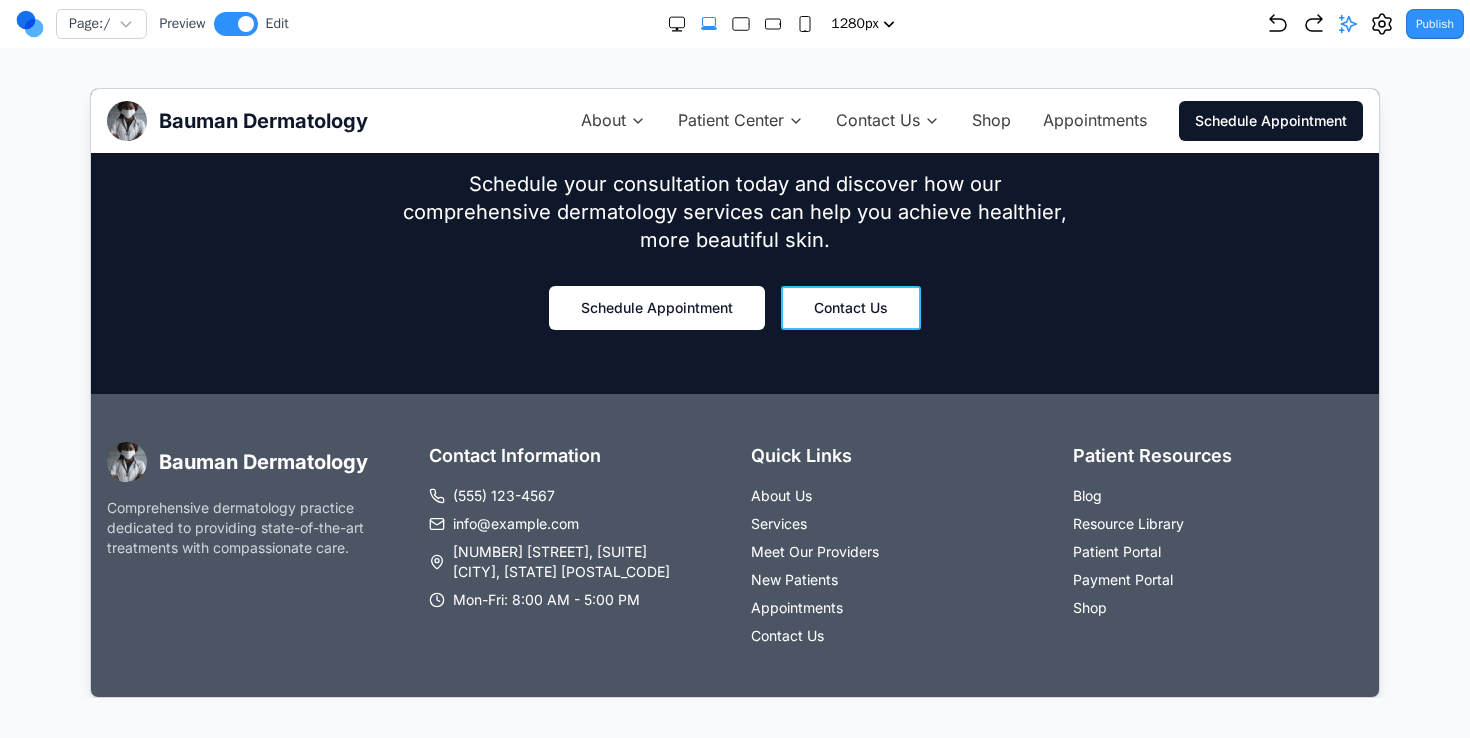 click on "Contact Us" at bounding box center (850, 307) 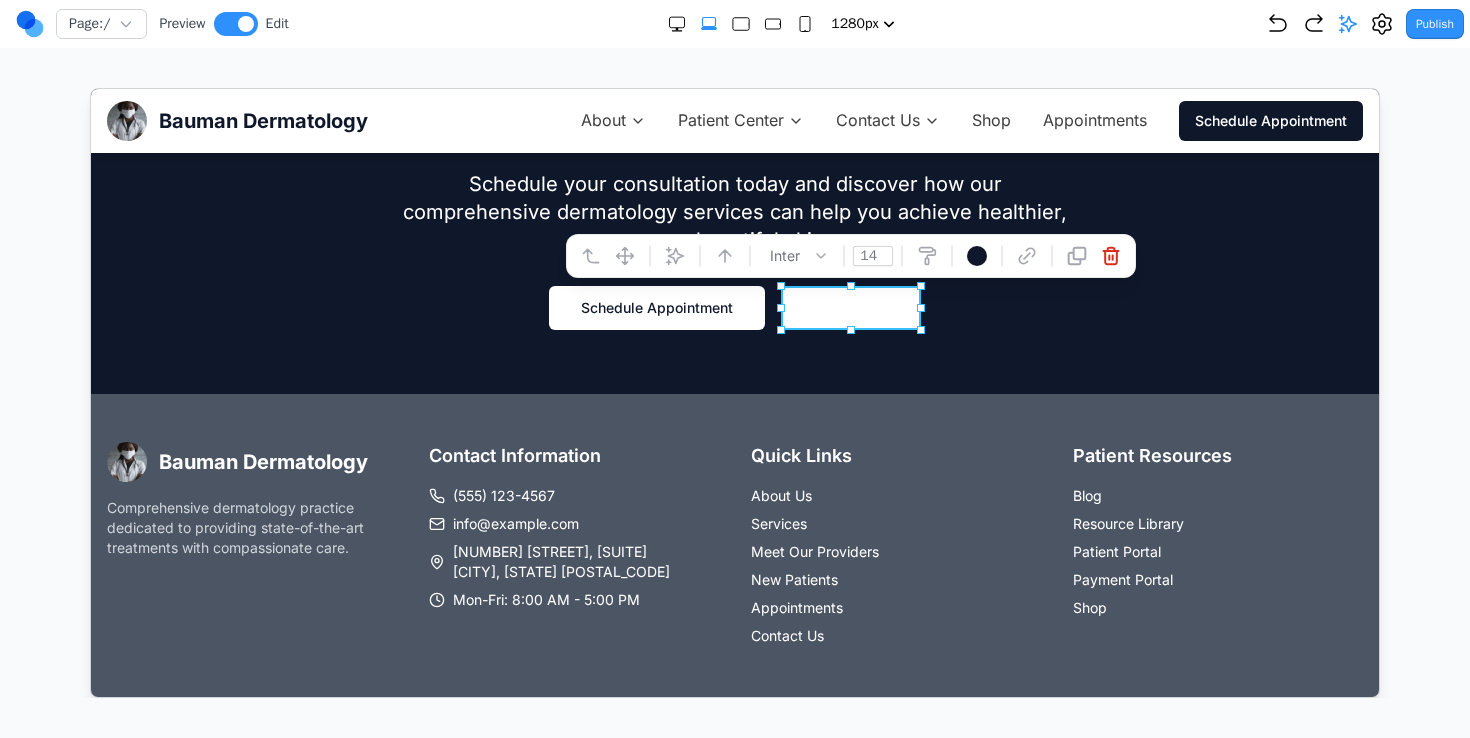 click at bounding box center [976, 255] 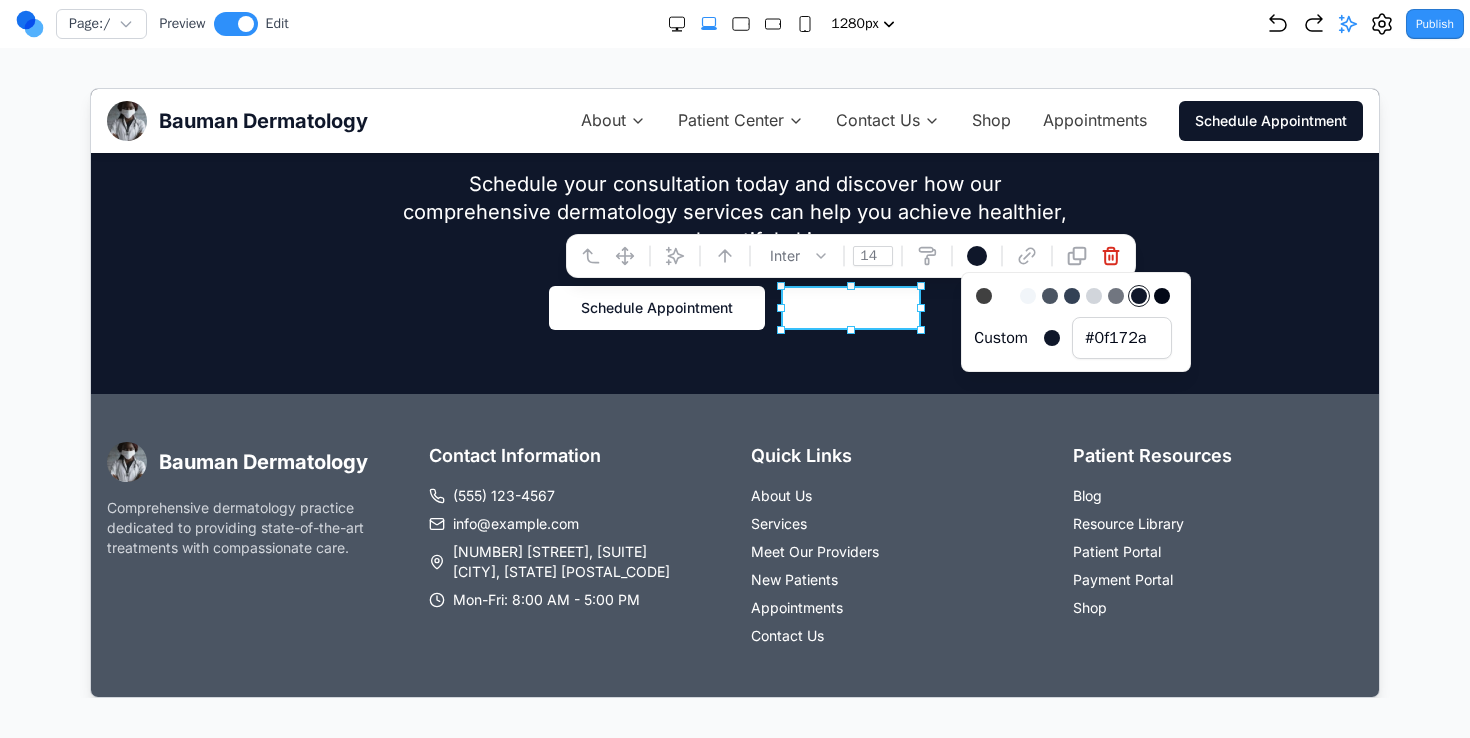 click at bounding box center (1138, 295) 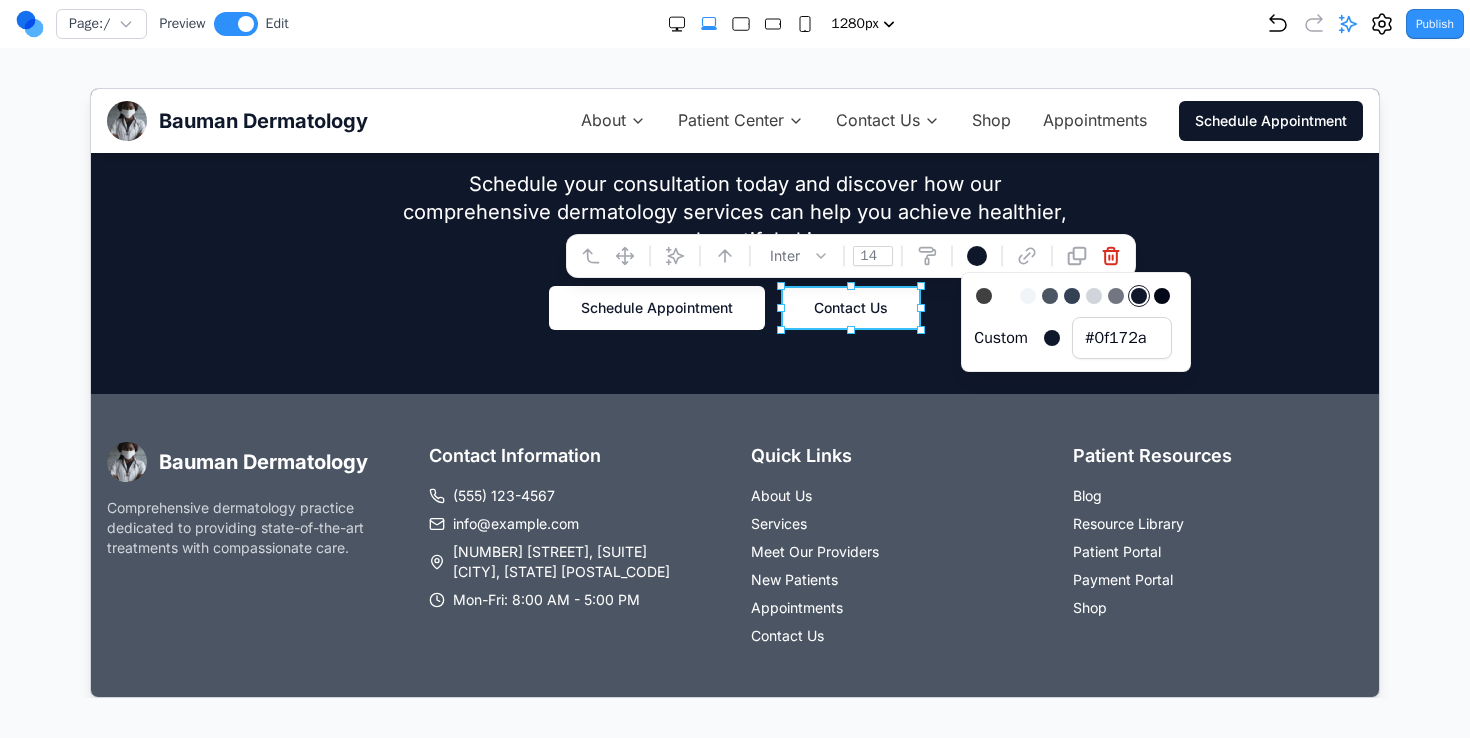 click on "Page:  / Preview Edit 480px 768px 1024px 1280px 1536px Publish Project Settings Form Dashboard + New Project Clone Project Delete Project Make Changes With AI fix the color of the footer so the text is legible on this white background I've fixed the footer background color issue. The footer now properly uses the `bg-secondary` class which applies the navy blue background color (defined in the CSS as `--color-secondary: #1E3A8A`), ensuring the white text is clearly legible against the dark background. This maintains the professional medical aesthetic while providing proper contrast for accessibility.
- Fixing the footer background color to ensure text legibility by changing from white to the proper secondary color" at bounding box center [735, 349] 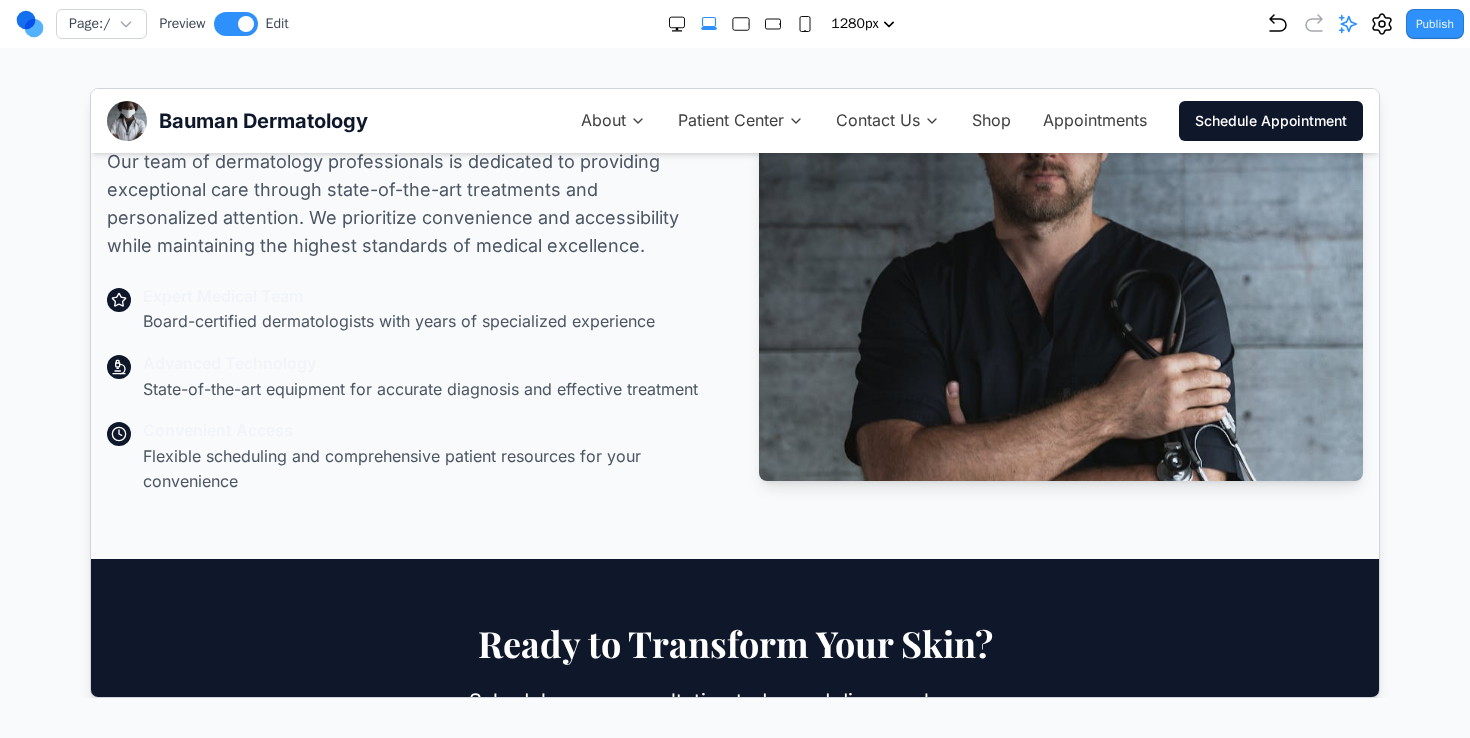 scroll, scrollTop: 1191, scrollLeft: 0, axis: vertical 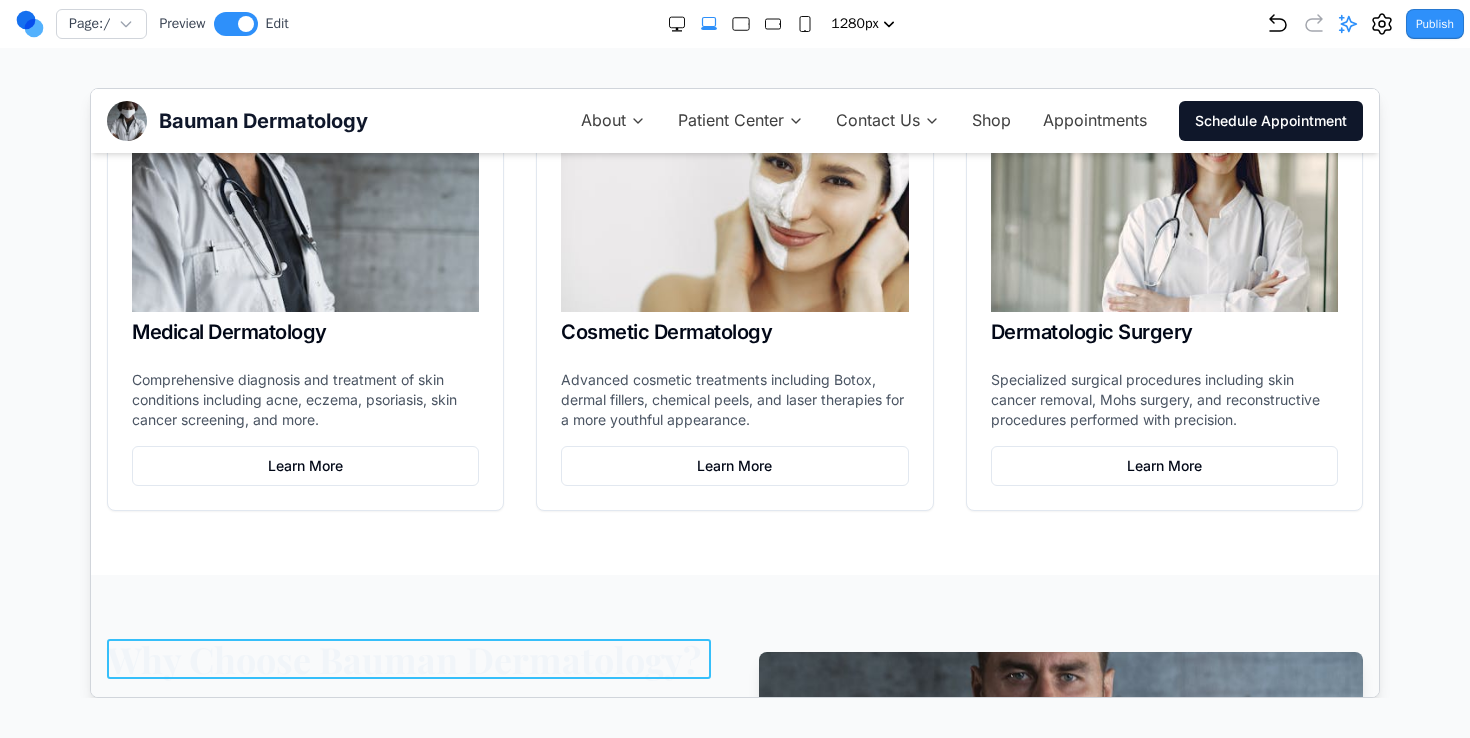 click on "Why Choose Bauman Dermatology?" at bounding box center (408, 658) 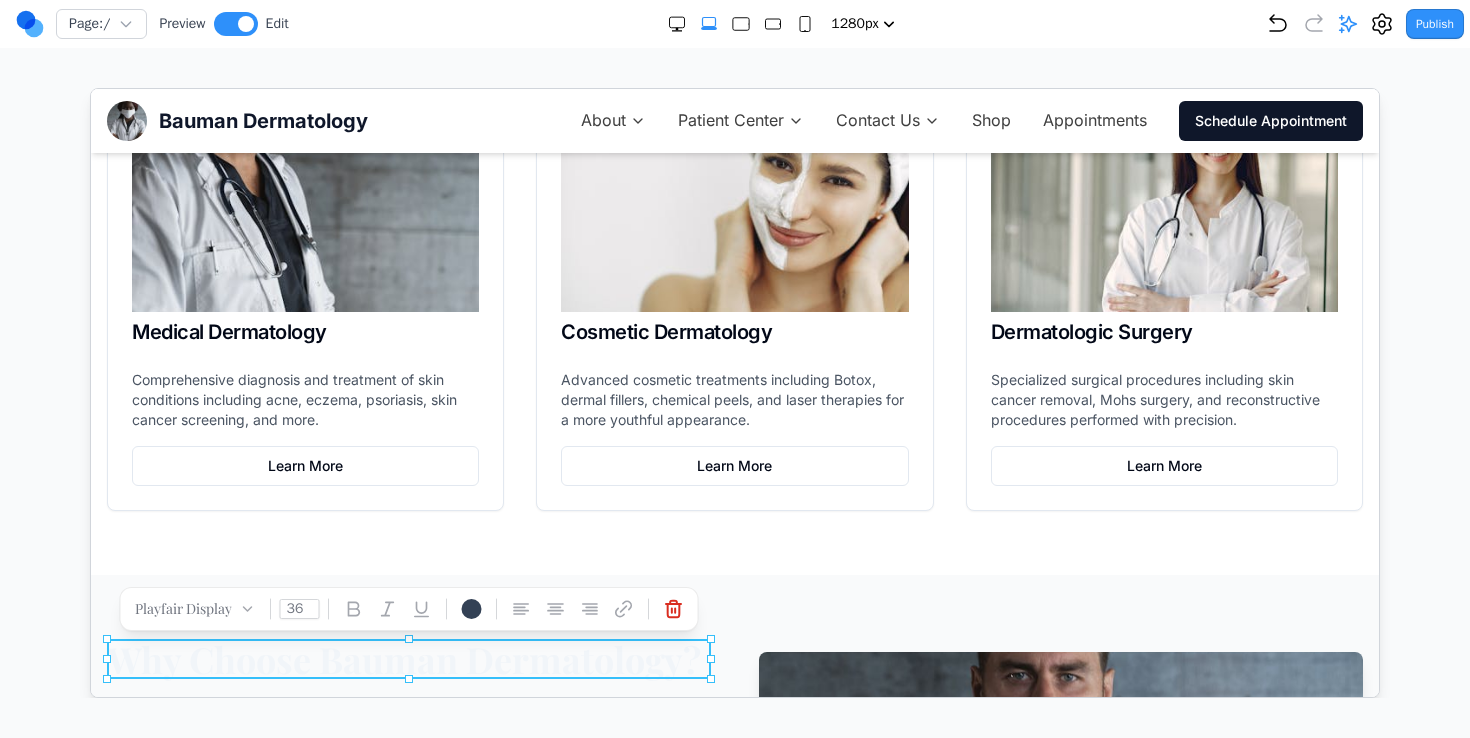 click on "Comprehensive Dermatology Services Whether you seek medical treatment for skin conditions or cosmetic enhancement for a more youthful appearance, our comprehensive services address all your dermatological needs. Medical Dermatology Comprehensive diagnosis and treatment of skin conditions including acne, eczema, psoriasis, skin cancer screening, and more. Learn More Cosmetic Dermatology Advanced cosmetic treatments including Botox, dermal fillers, chemical peels, and laser therapies for a more youthful appearance. Learn More Dermatologic Surgery Specialized surgical procedures including skin cancer removal, Mohs surgery, and reconstructive procedures performed with precision. Learn More" at bounding box center (734, 208) 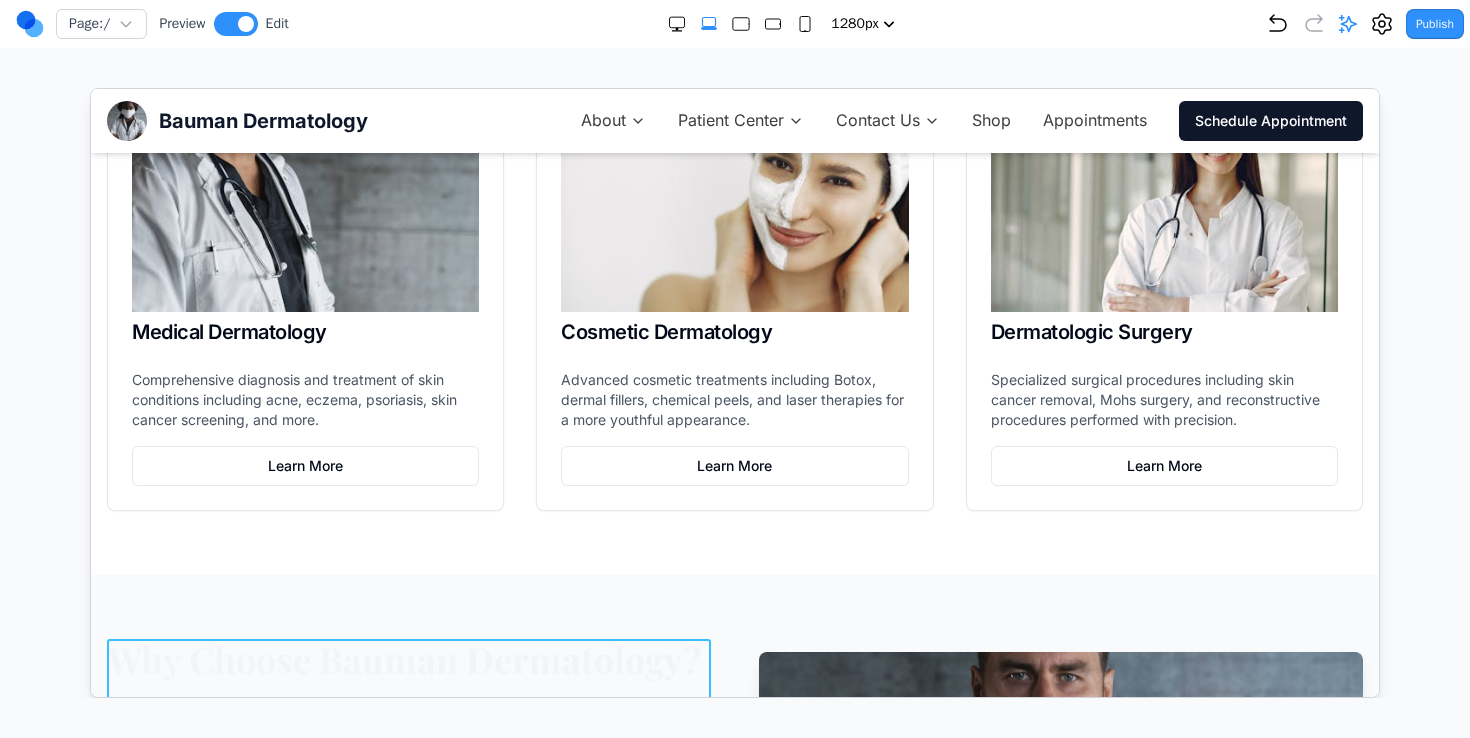 click on "Why Choose Bauman Dermatology? Our team of dermatology professionals is dedicated to providing exceptional care through state-of-the-art treatments and personalized attention. We prioritize convenience and accessibility while maintaining the highest standards of medical excellence. Expert Medical Team Board-certified dermatologists with years of specialized experience Advanced Technology State-of-the-art equipment for accurate diagnosis and effective treatment Convenient Access Flexible scheduling and comprehensive patient resources for your convenience" at bounding box center (408, 843) 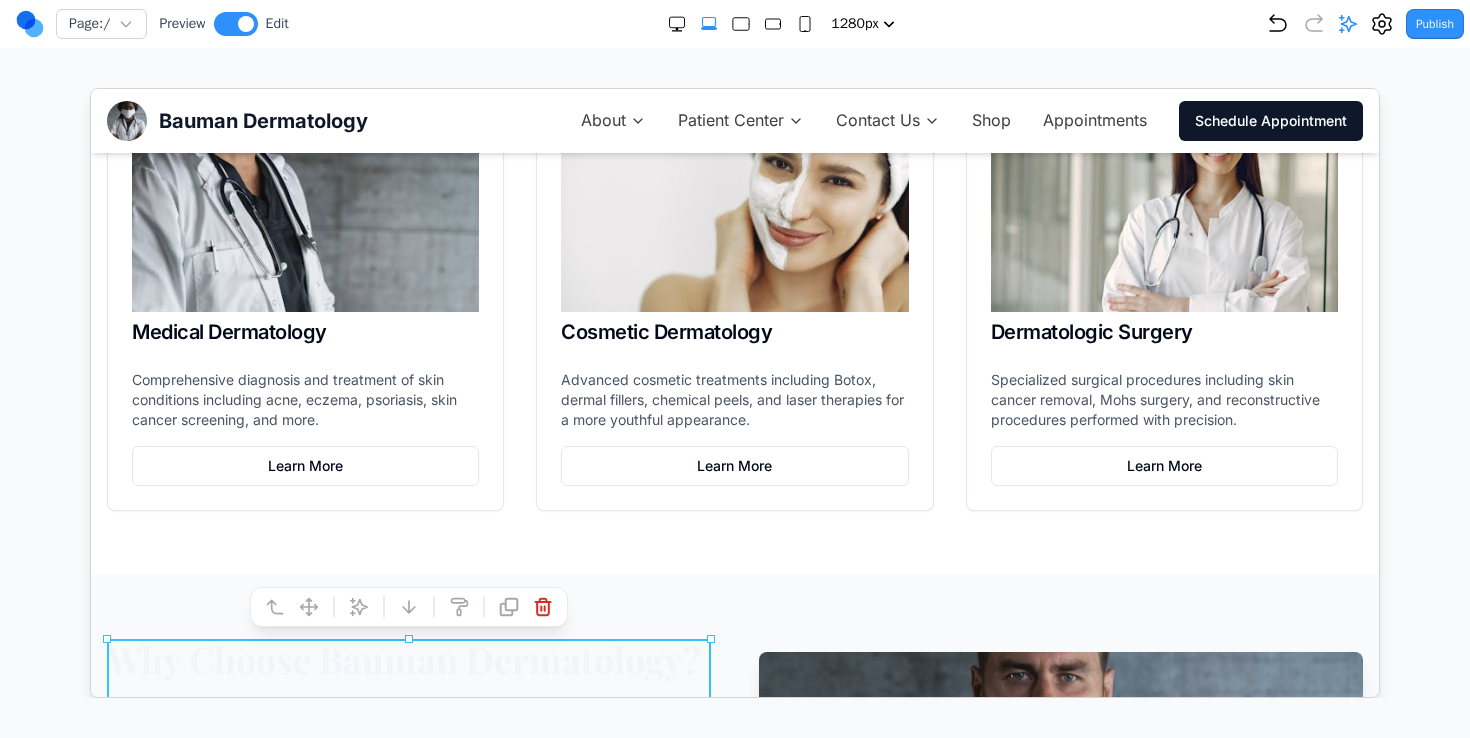 click on "Why Choose Bauman Dermatology?" at bounding box center [408, 658] 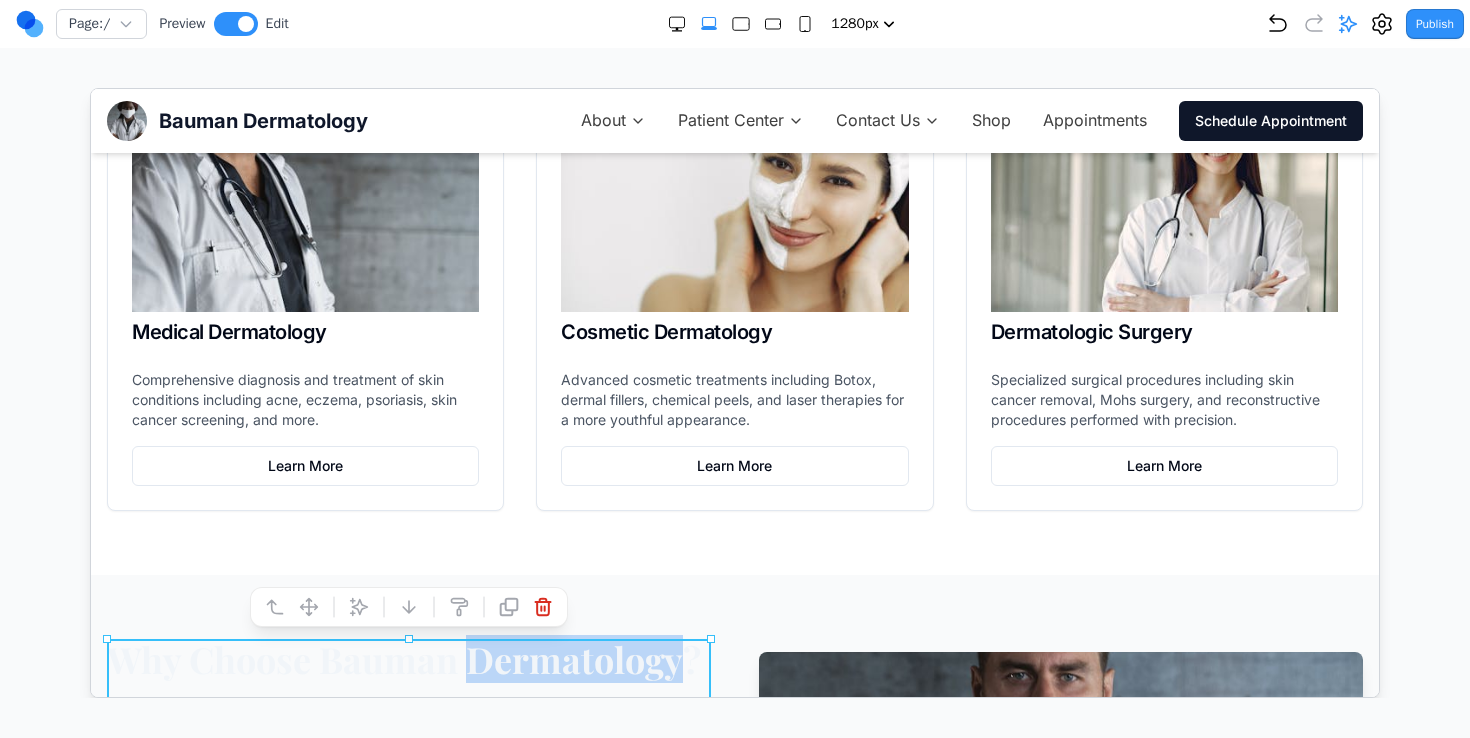click on "Why Choose Bauman Dermatology?" at bounding box center [408, 658] 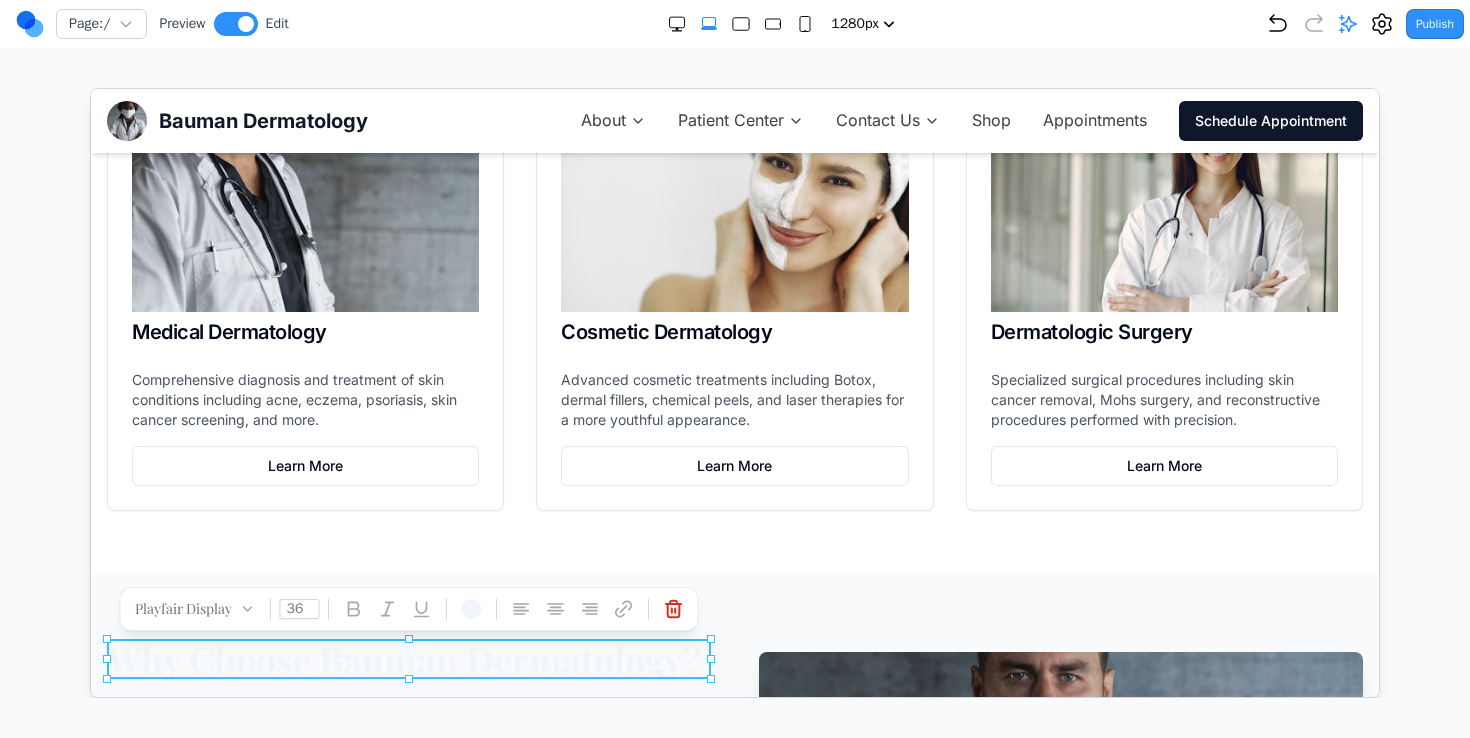click on "Why Choose Bauman Dermatology?" at bounding box center (408, 658) 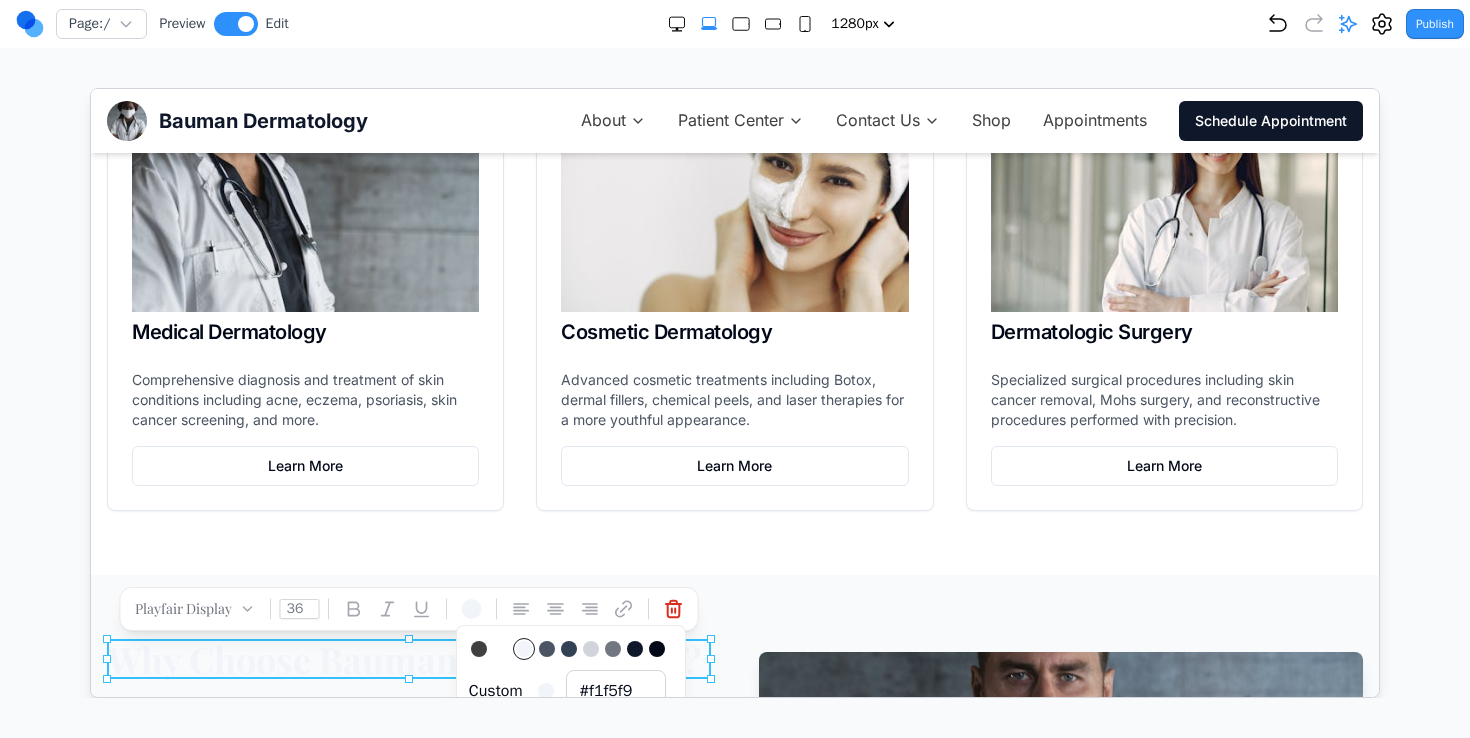click at bounding box center [656, 648] 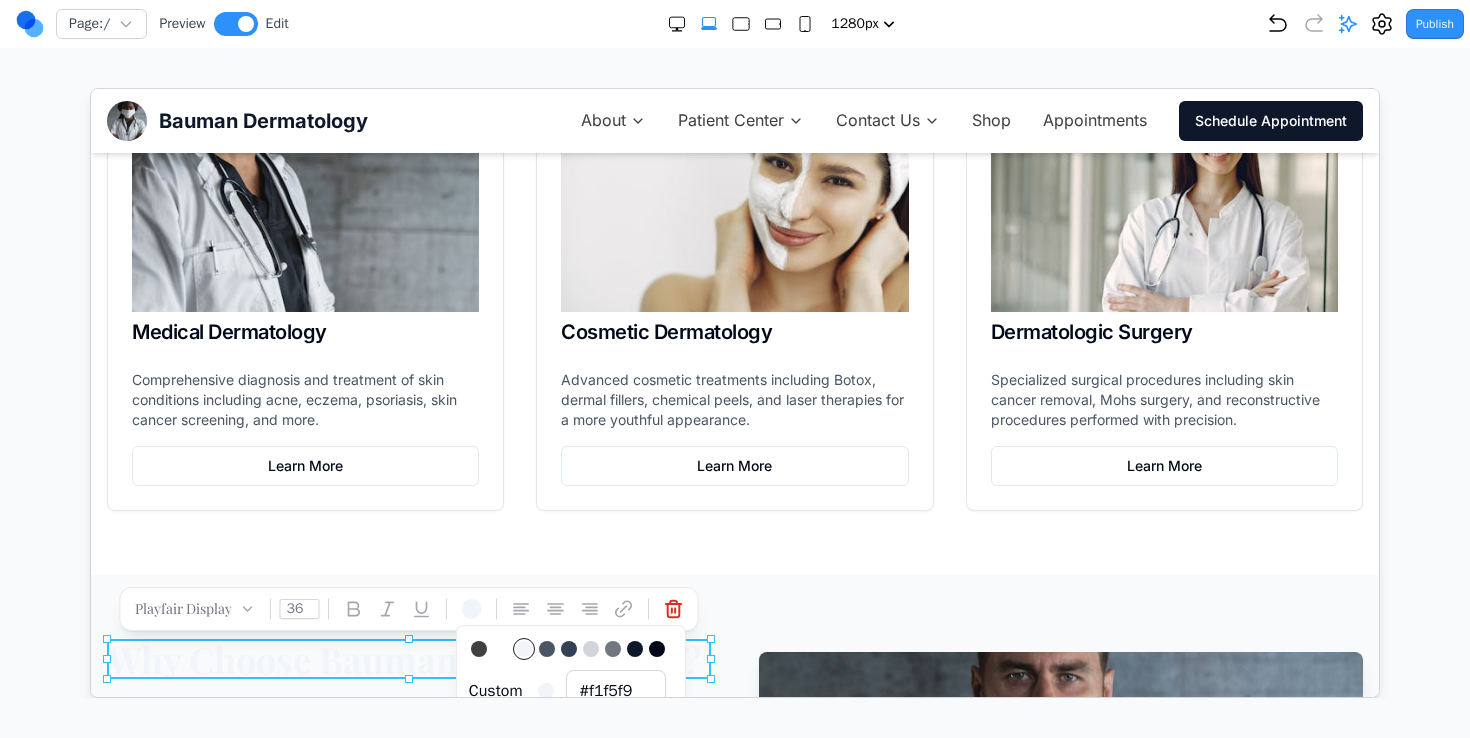 type on "#020817" 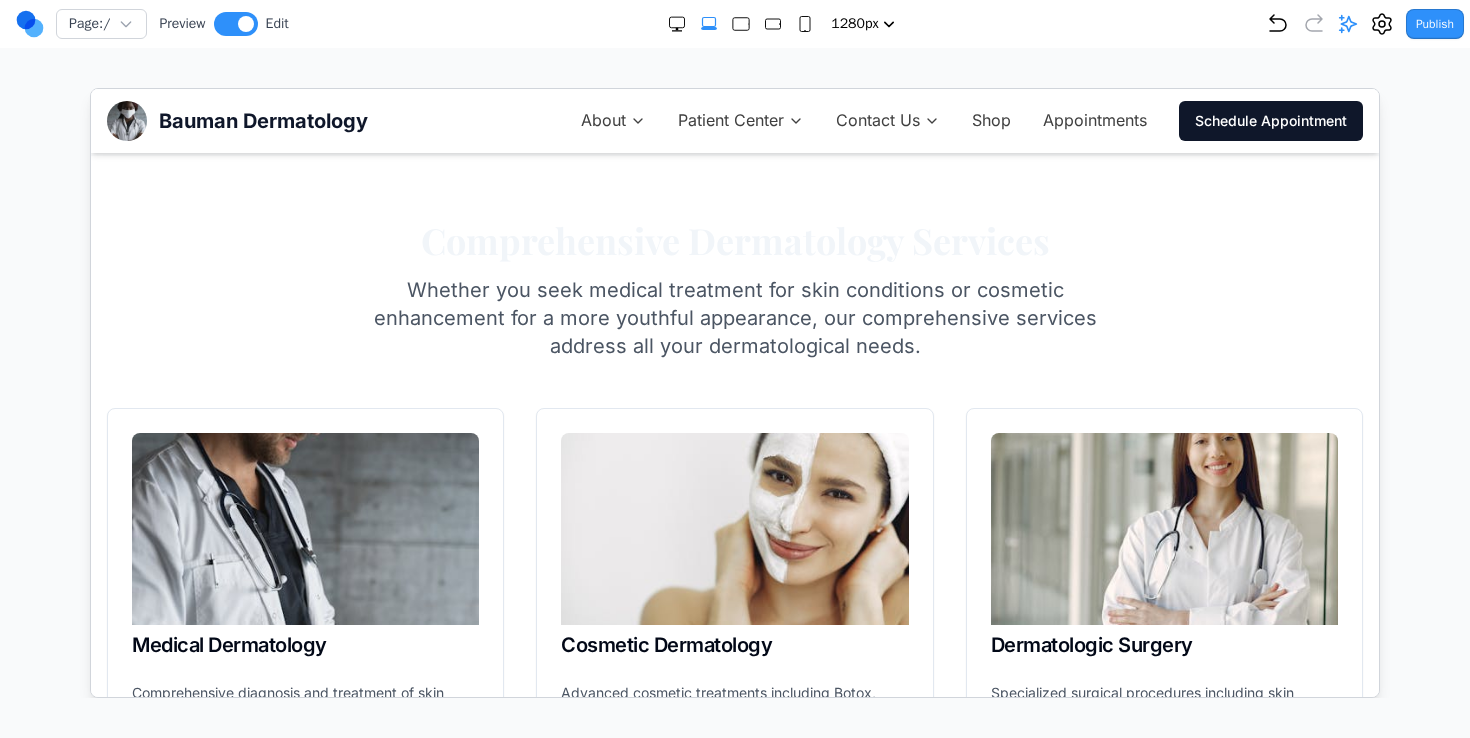 scroll, scrollTop: 523, scrollLeft: 0, axis: vertical 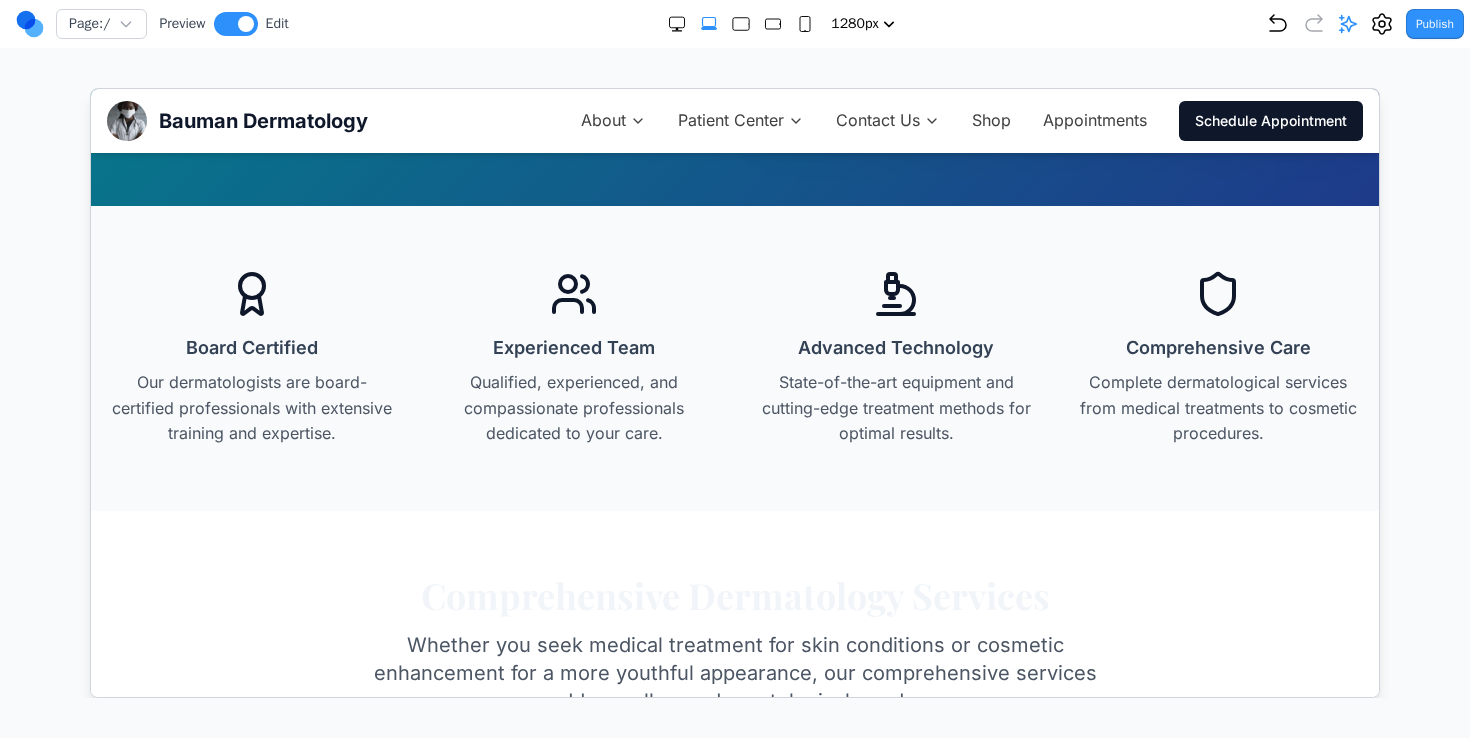 click on "Comprehensive Dermatology Services" at bounding box center (734, 594) 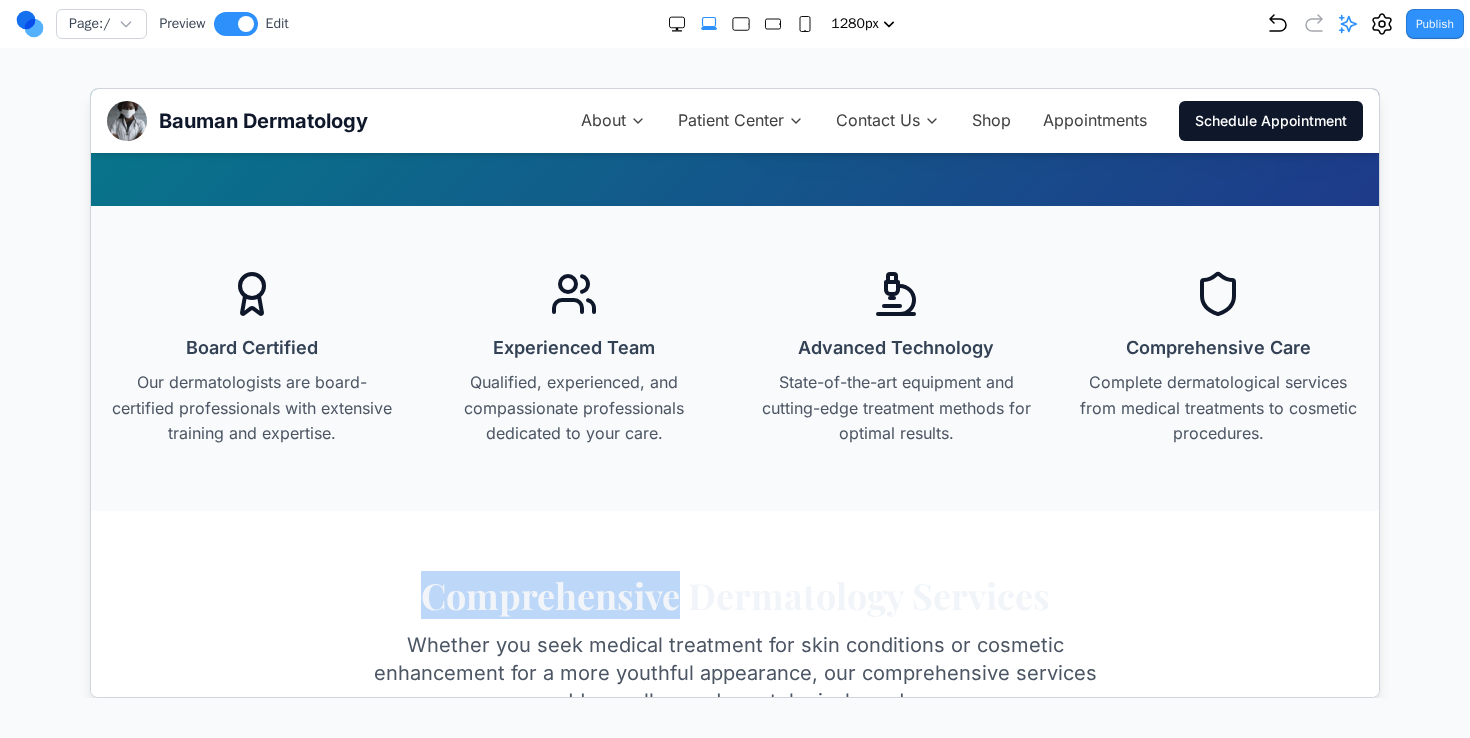 click on "Comprehensive Dermatology Services" at bounding box center [734, 594] 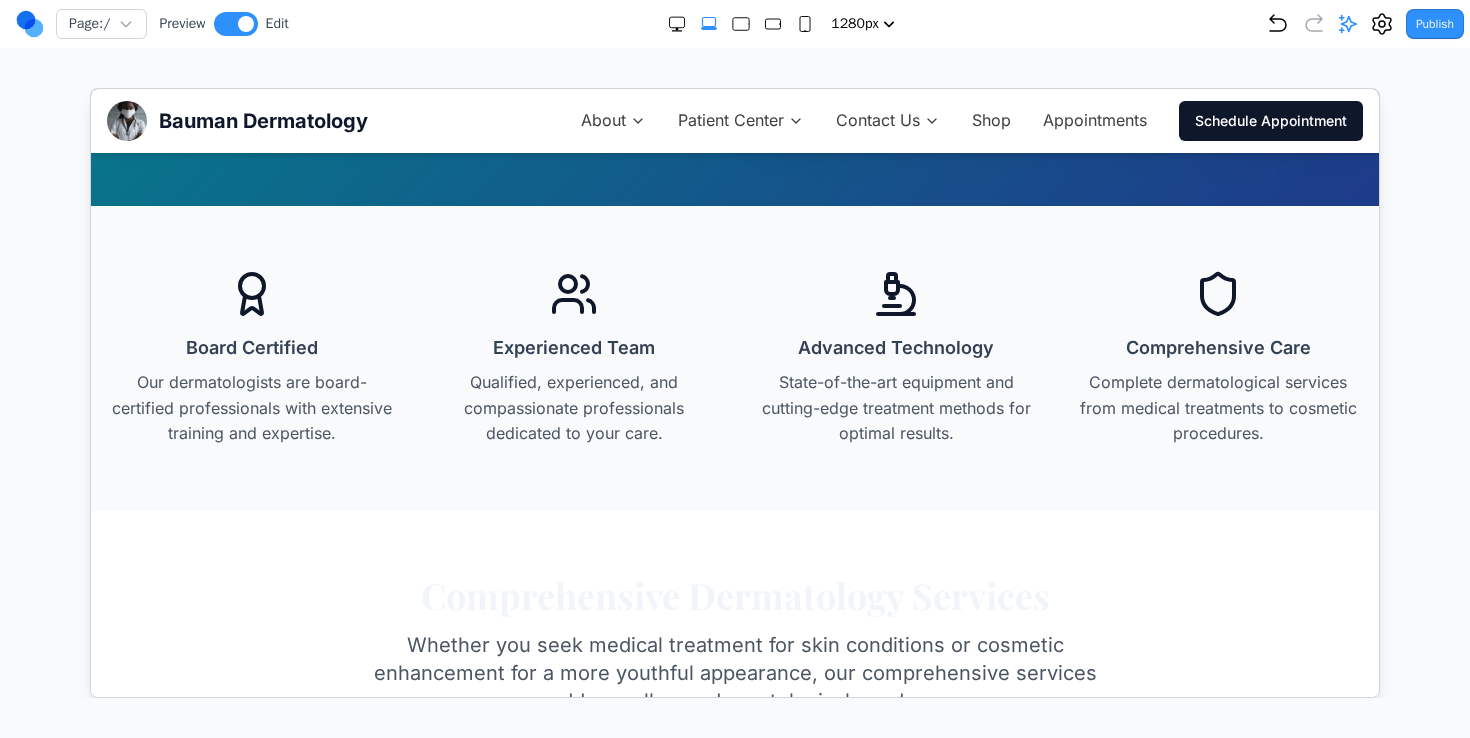 click on "Comprehensive Dermatology Services" at bounding box center [734, 594] 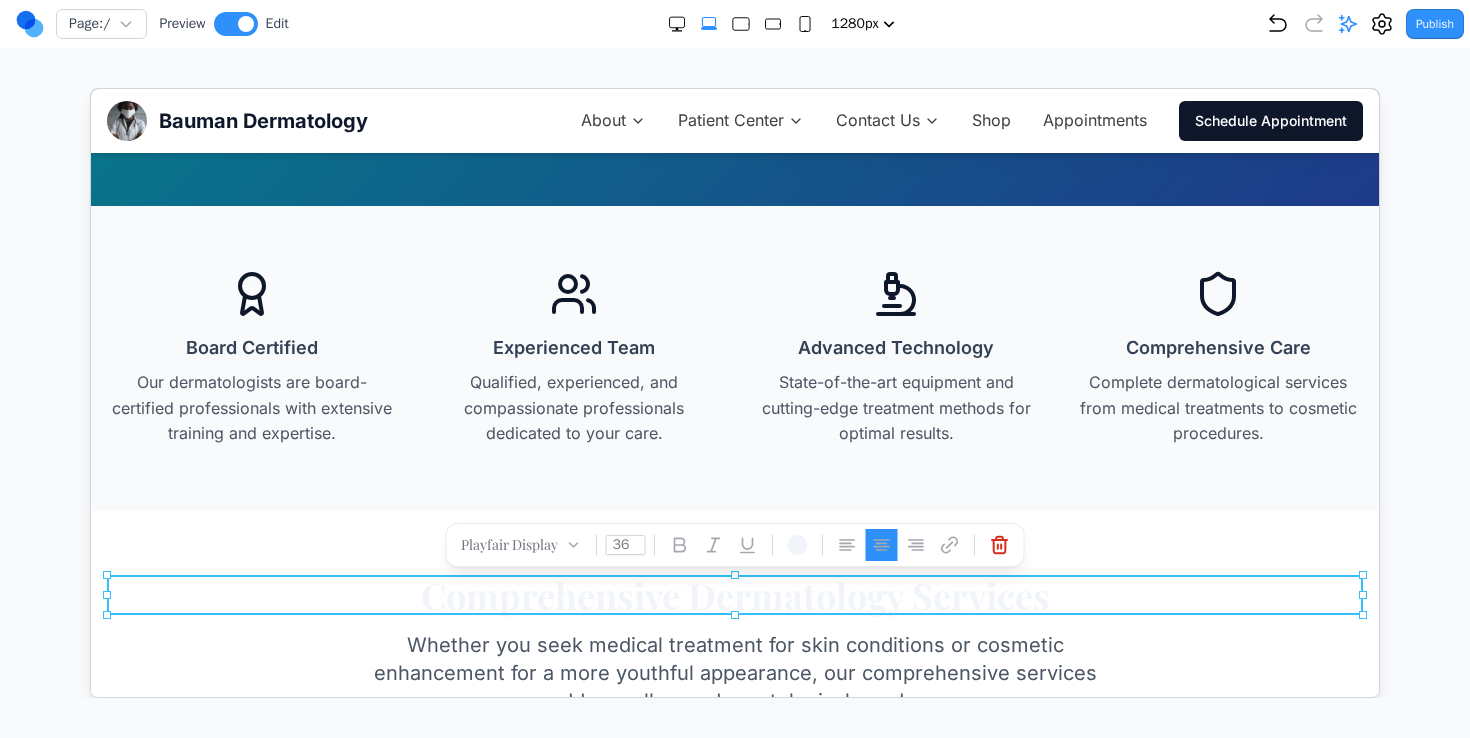 click at bounding box center (797, 544) 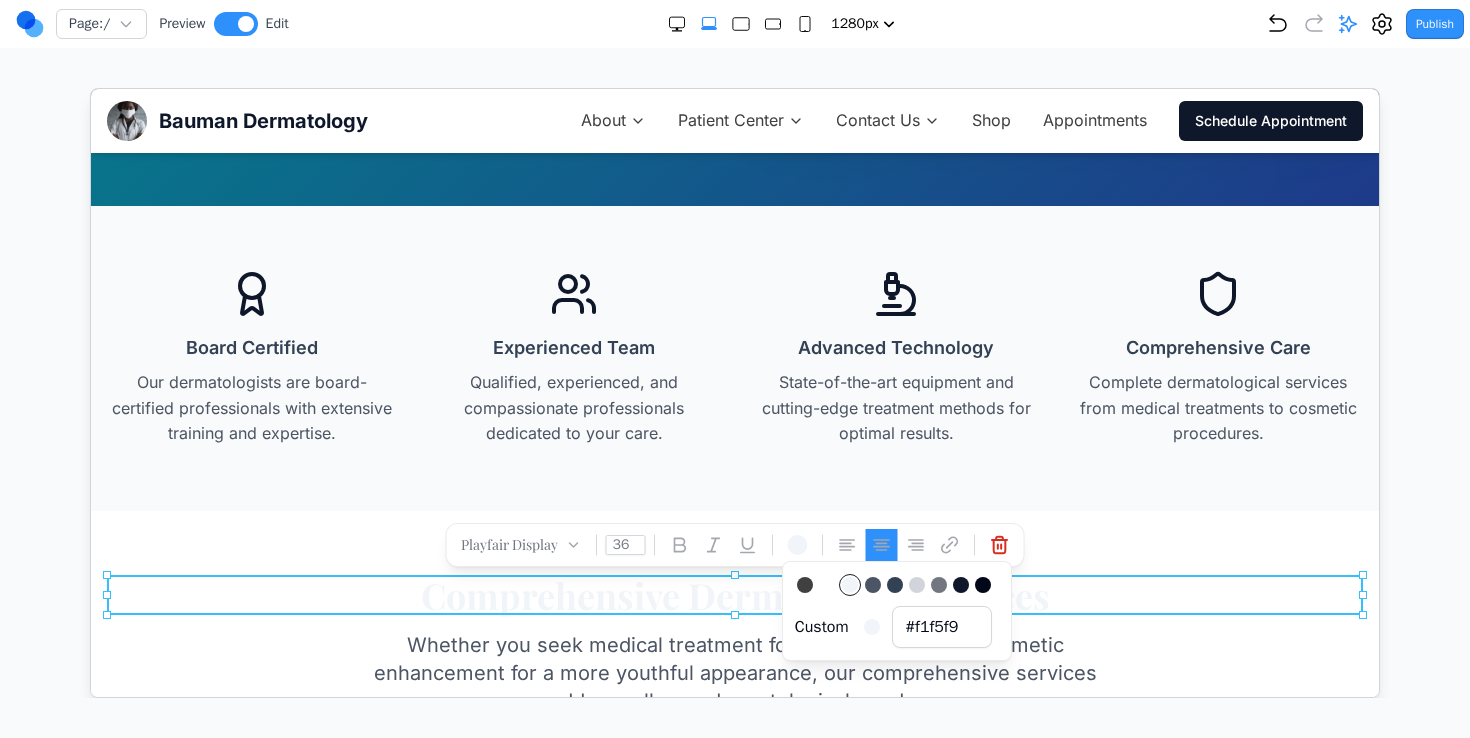 click at bounding box center (982, 584) 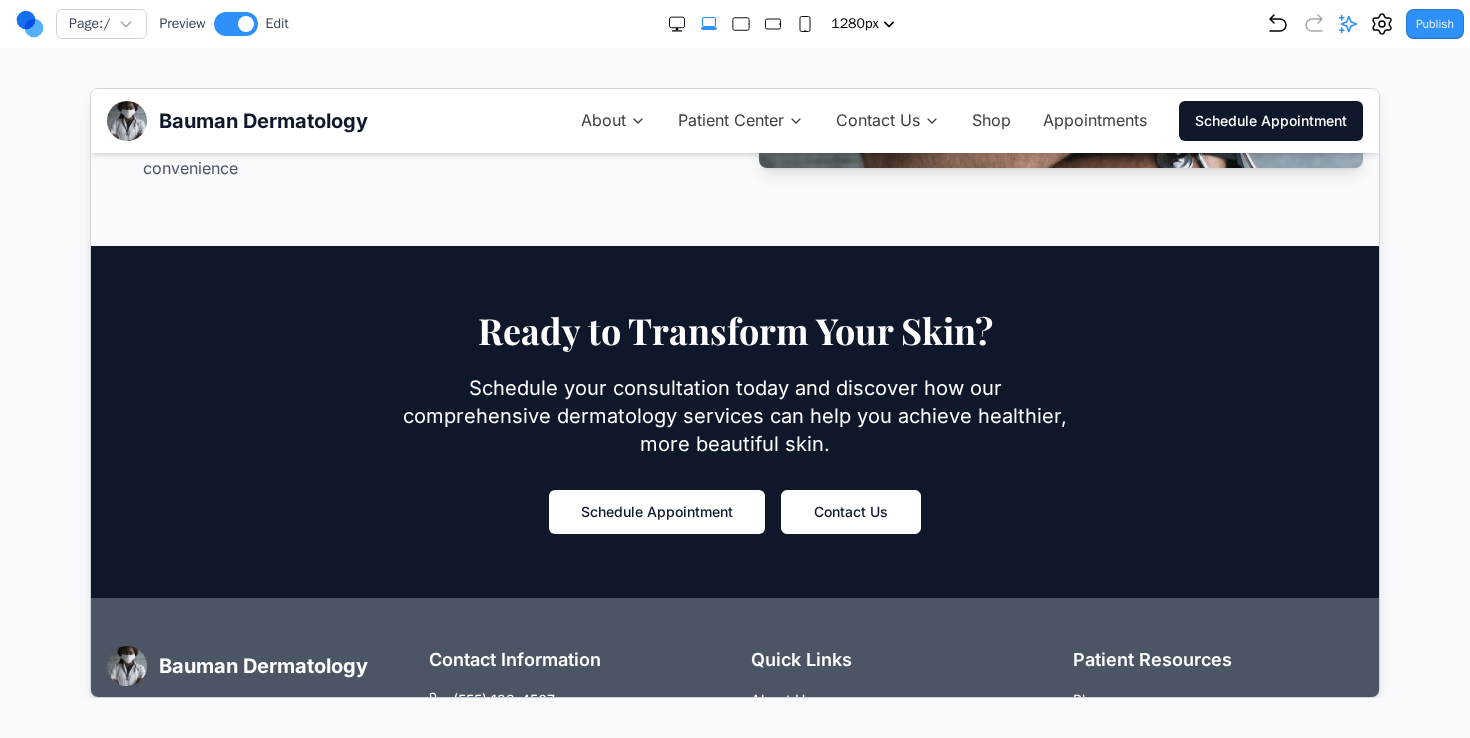 scroll, scrollTop: 2345, scrollLeft: 0, axis: vertical 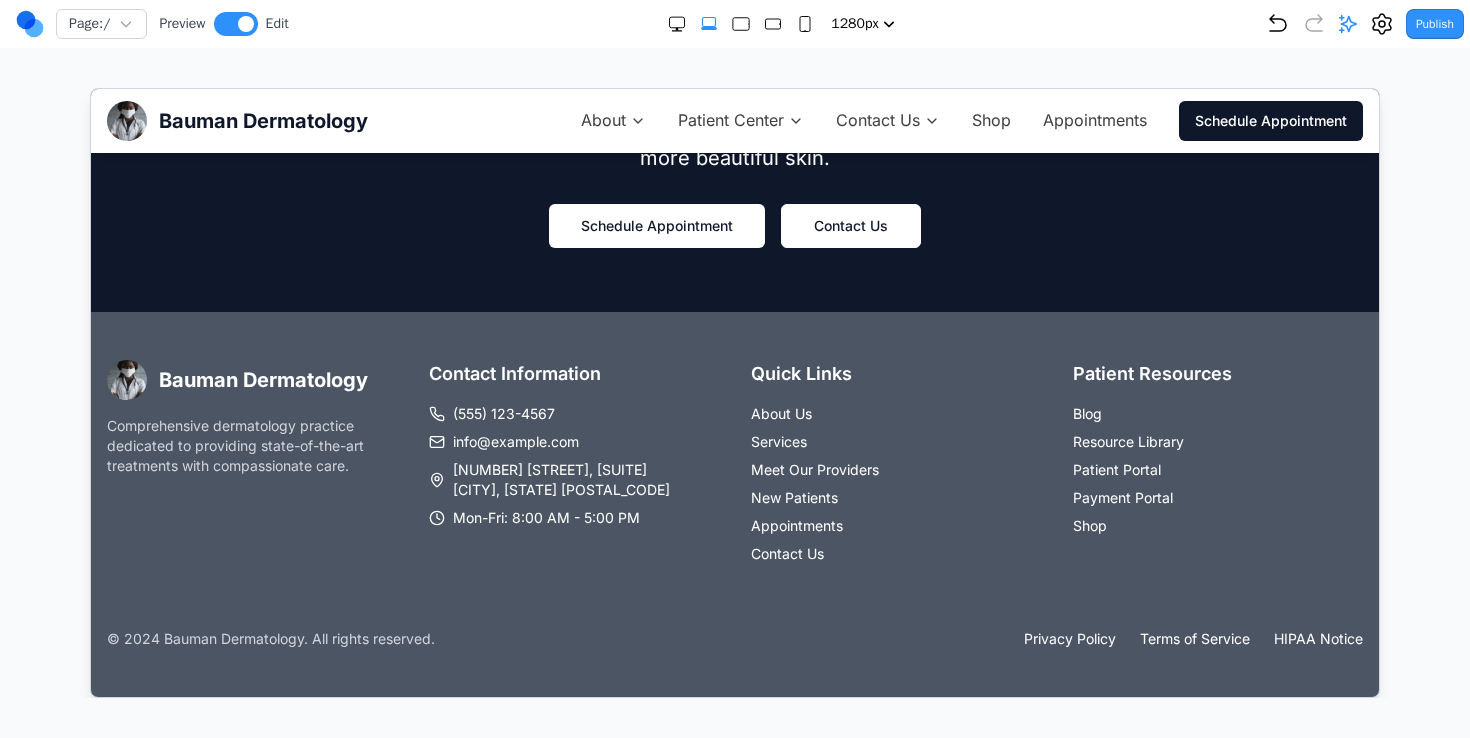 click on "Bauman Dermatology Comprehensive dermatology practice dedicated to providing state-of-the-art treatments with compassionate care. Contact Information (555) 123-4567 info@baumandermatology.com 123 Medical Center Dr, Suite 100 Your City, State 12345 Mon-Fri: 8:00 AM - 5:00 PM Quick Links About Us Services Meet Our Providers New Patients Appointments Contact Us Patient Resources Blog Resource Library Patient Portal Payment Portal Shop" at bounding box center [734, 461] 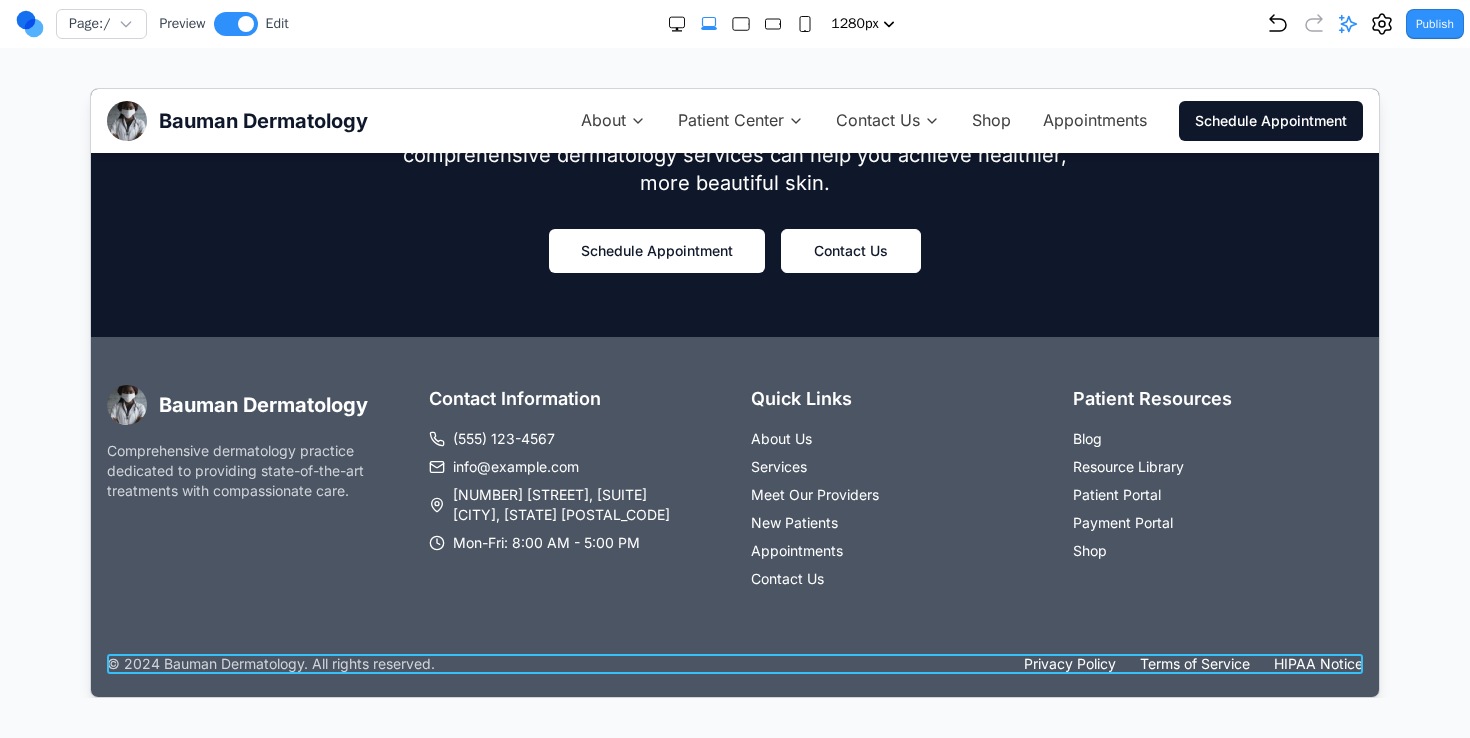 scroll, scrollTop: 2345, scrollLeft: 0, axis: vertical 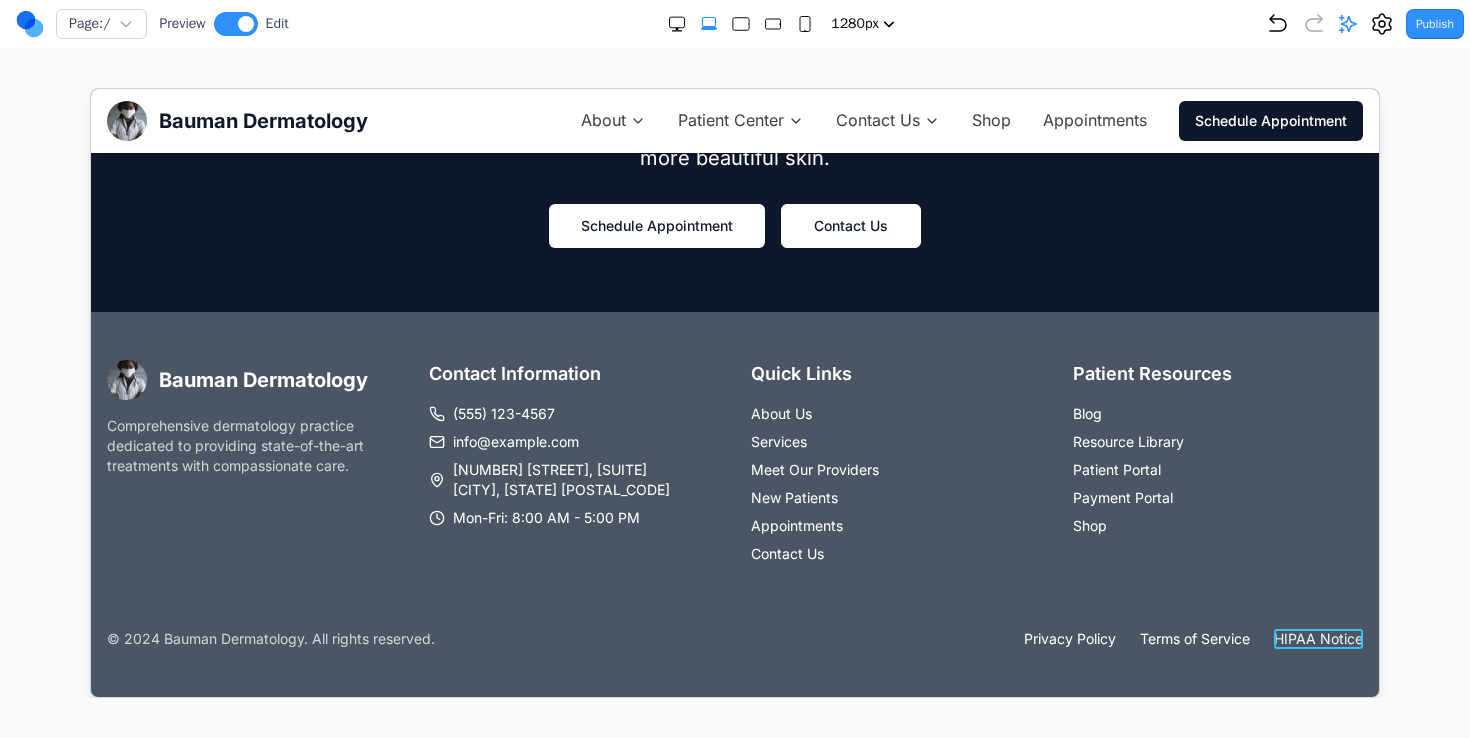 click on "HIPAA Notice" at bounding box center [1317, 638] 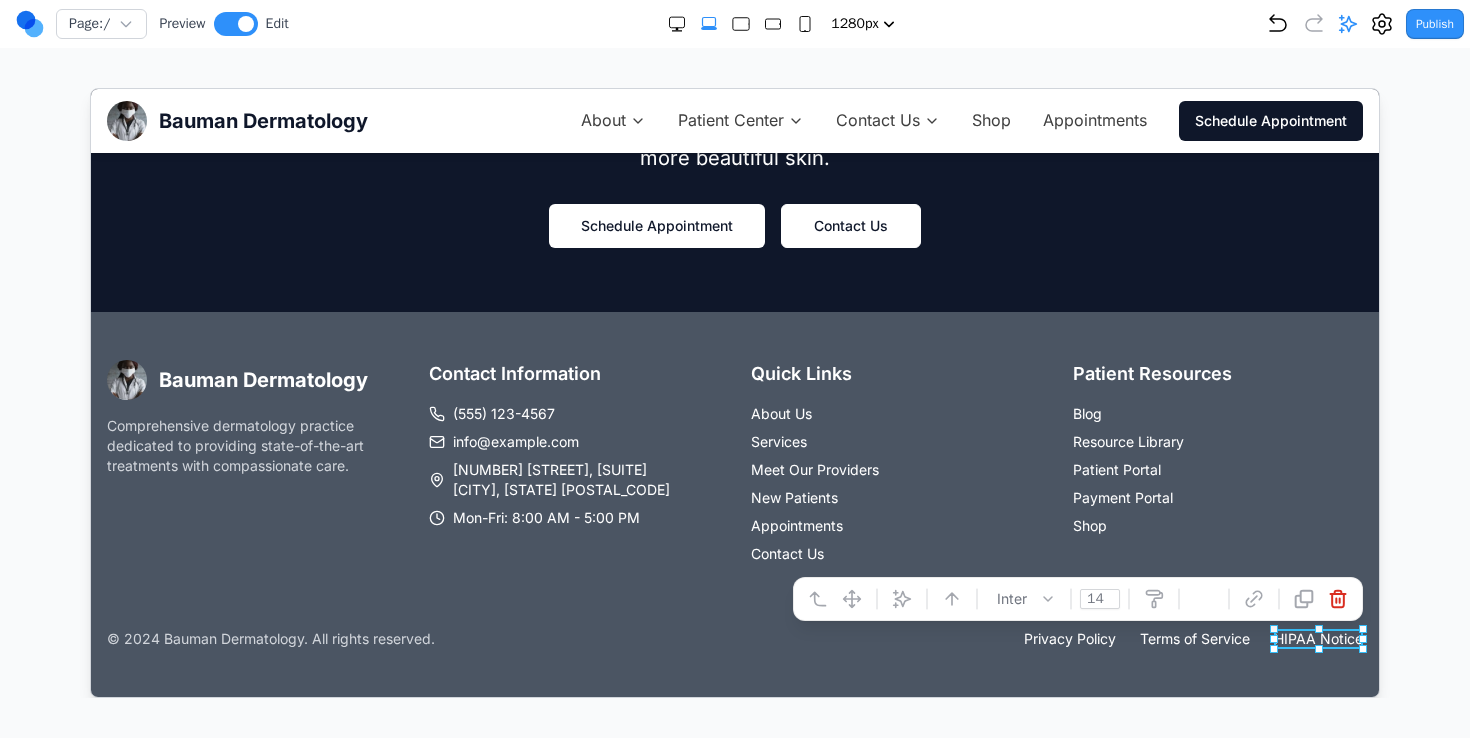 click 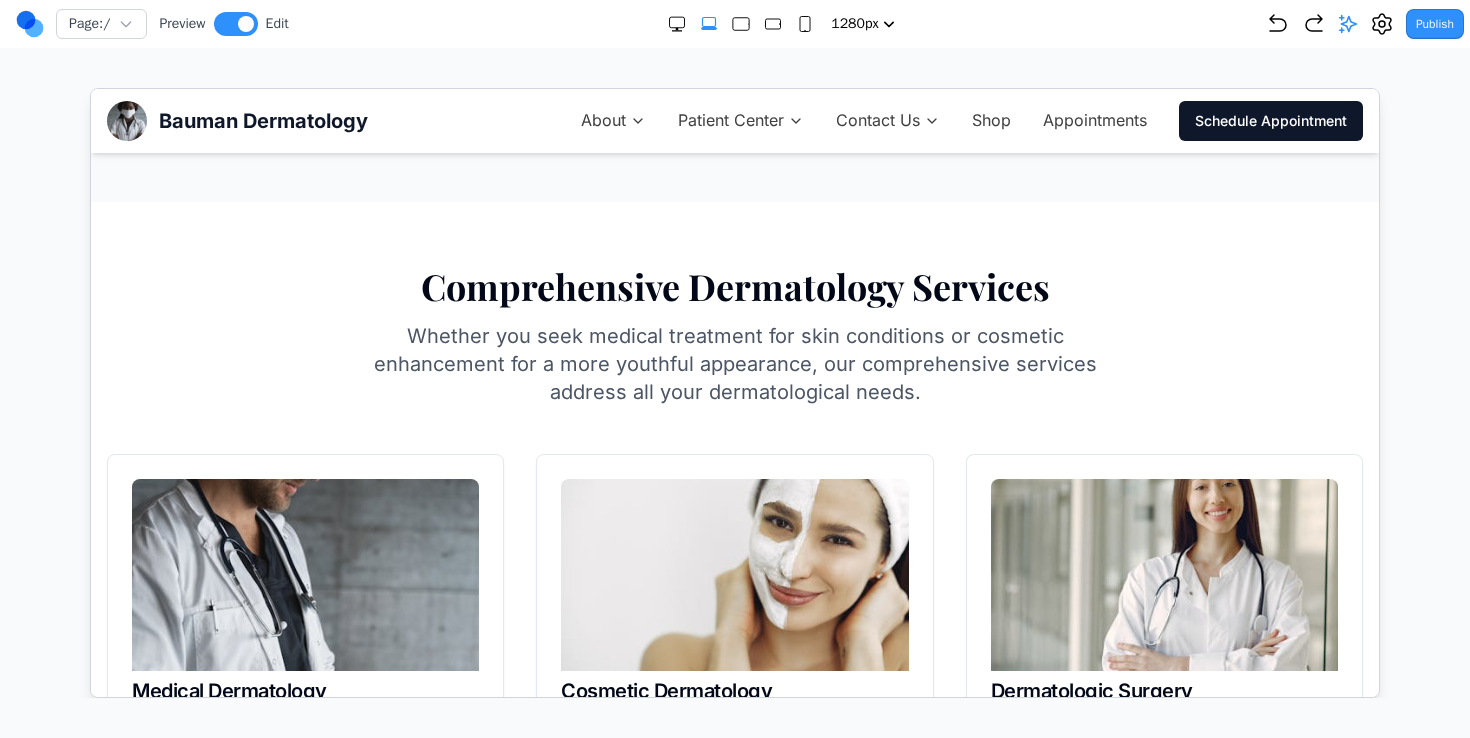 scroll, scrollTop: 0, scrollLeft: 0, axis: both 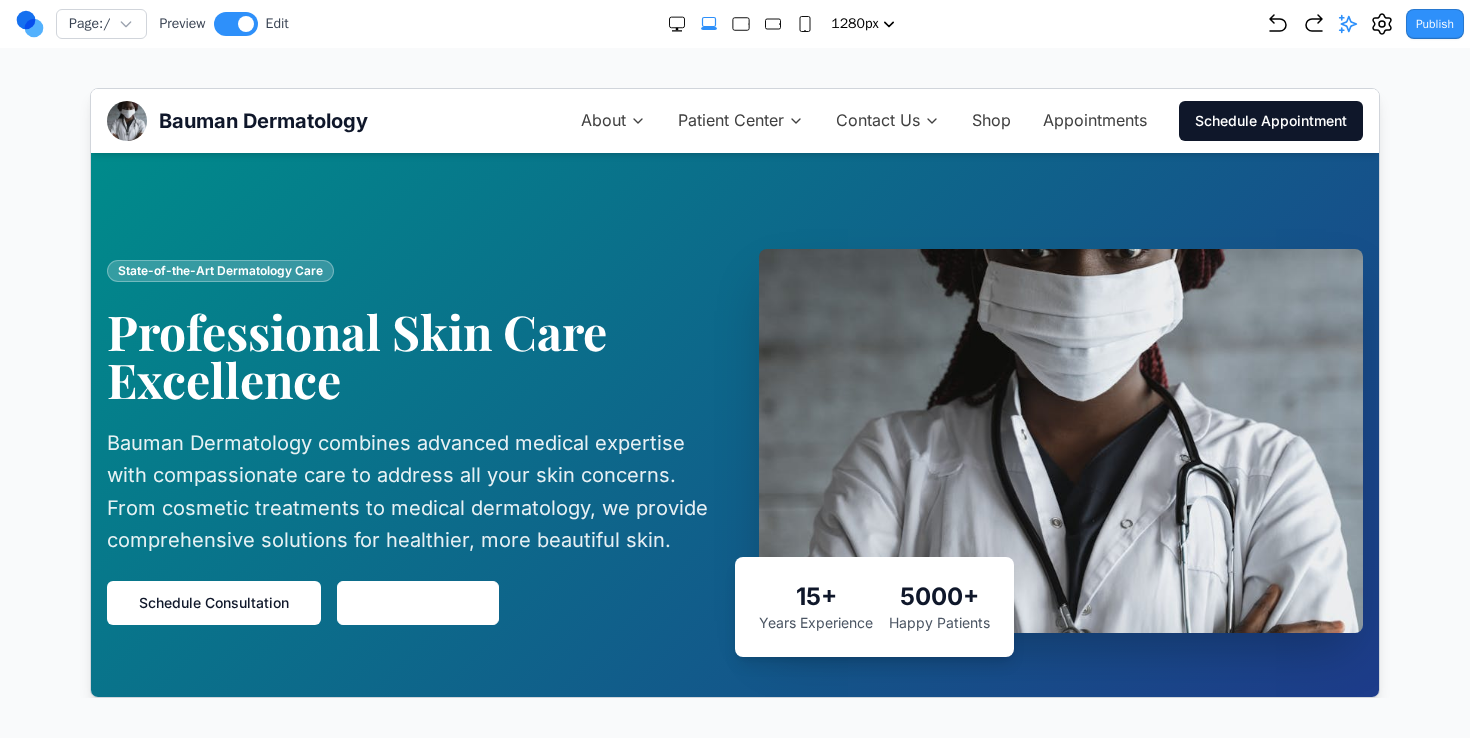 click on "Page:  / Preview Edit" at bounding box center (152, 24) 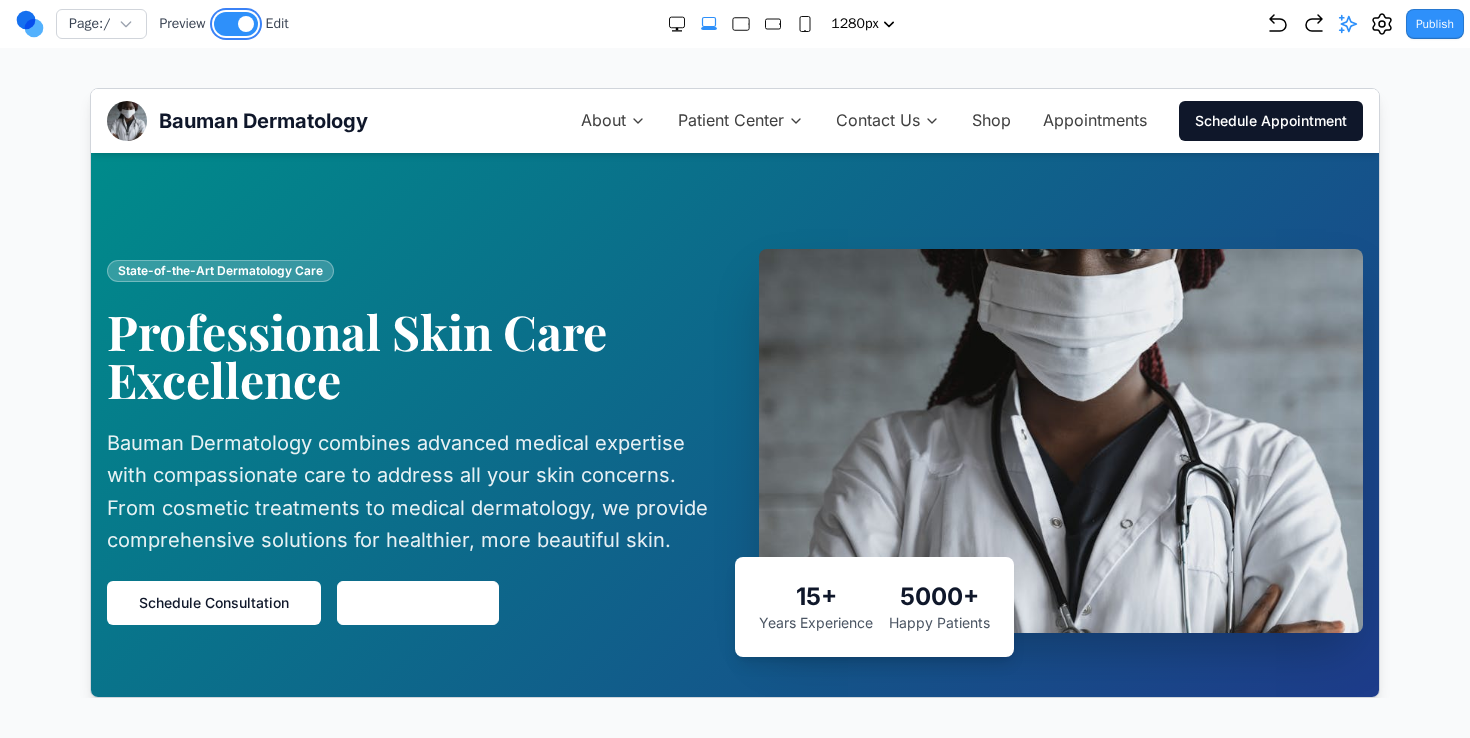 click at bounding box center (236, 24) 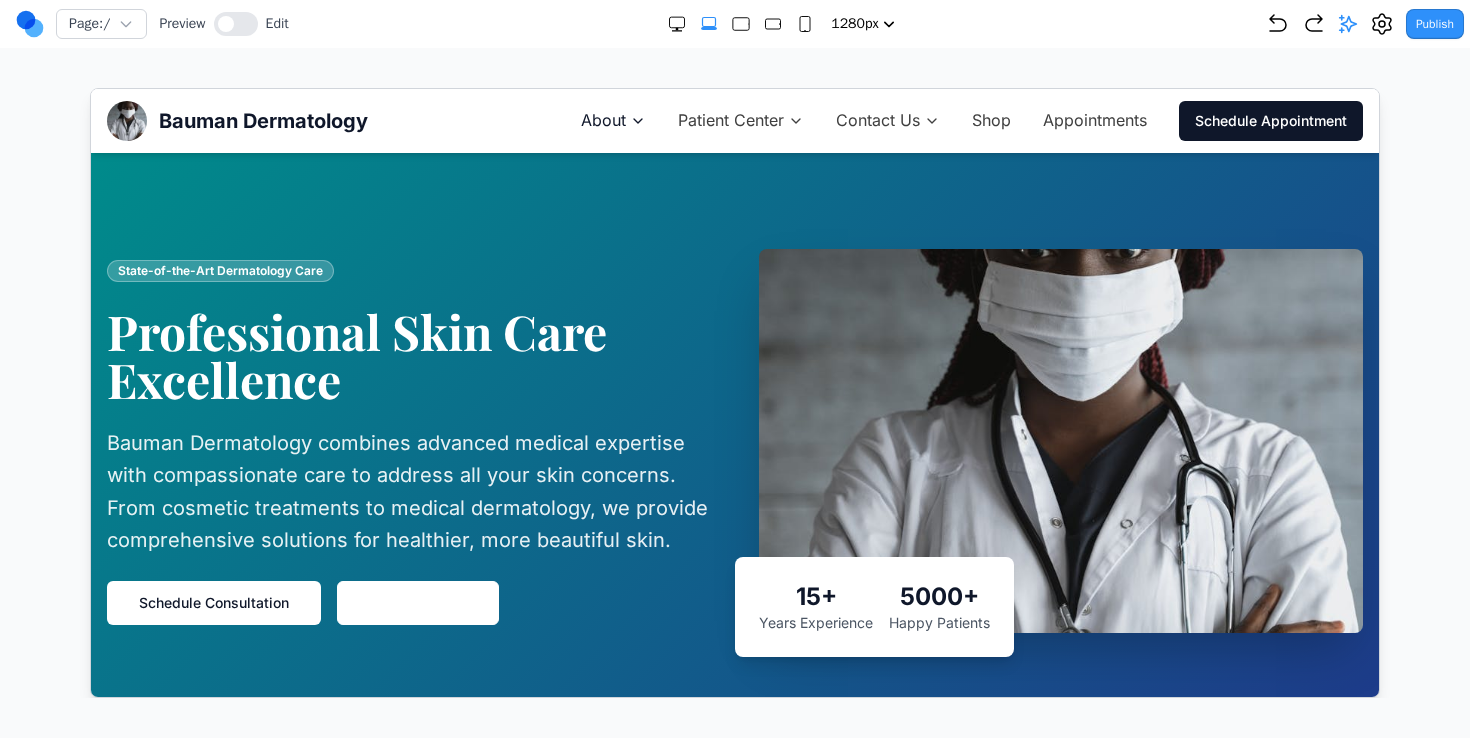 click on "About" at bounding box center (612, 120) 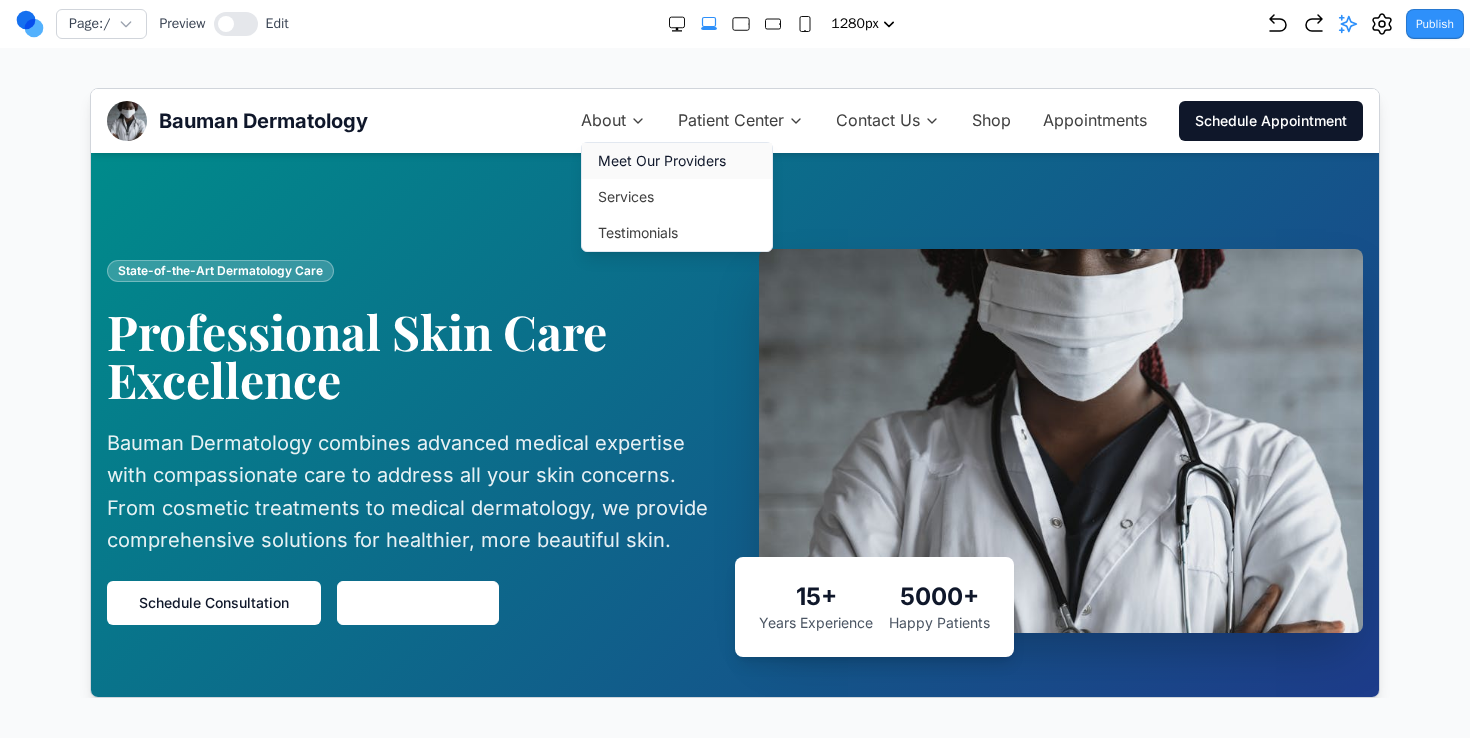 click on "Meet Our Providers" at bounding box center [676, 160] 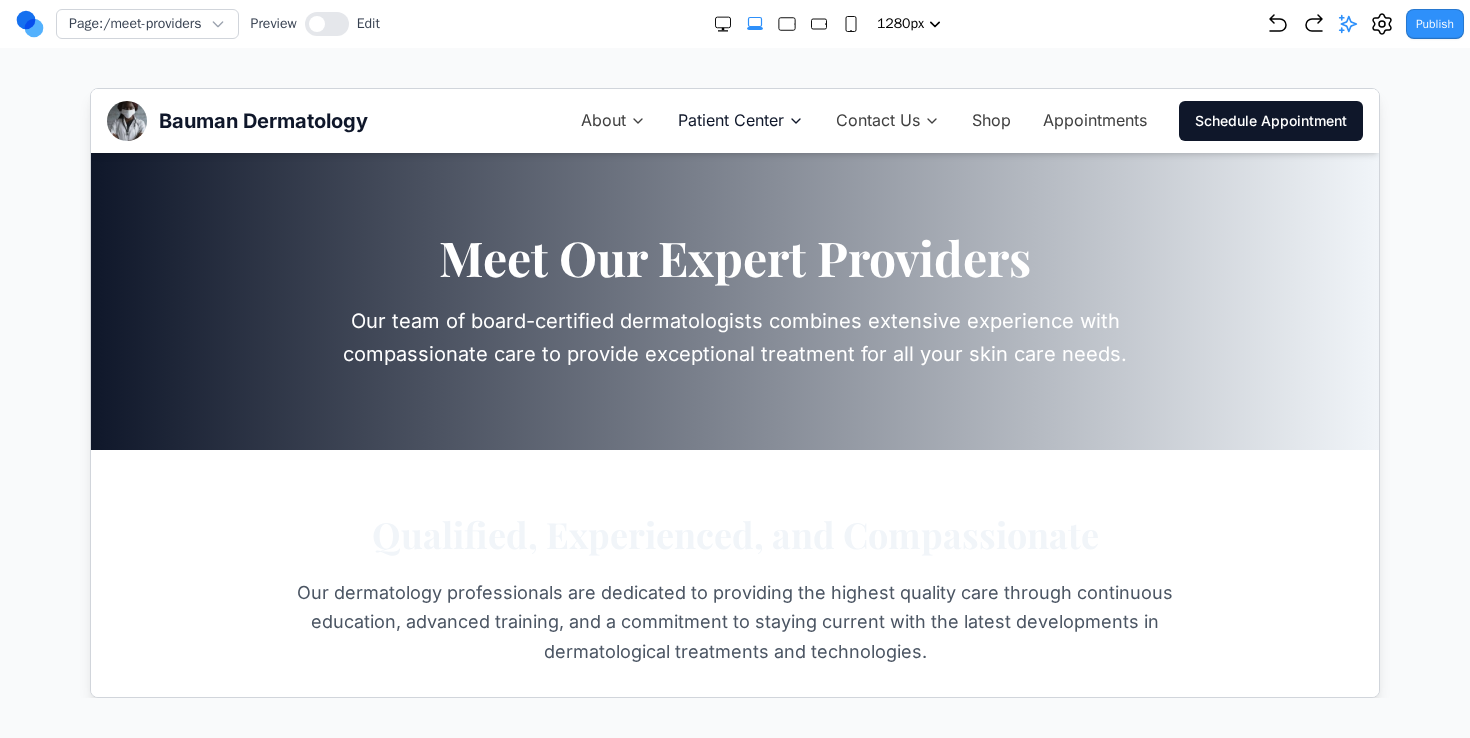 click on "Patient Center" at bounding box center [730, 120] 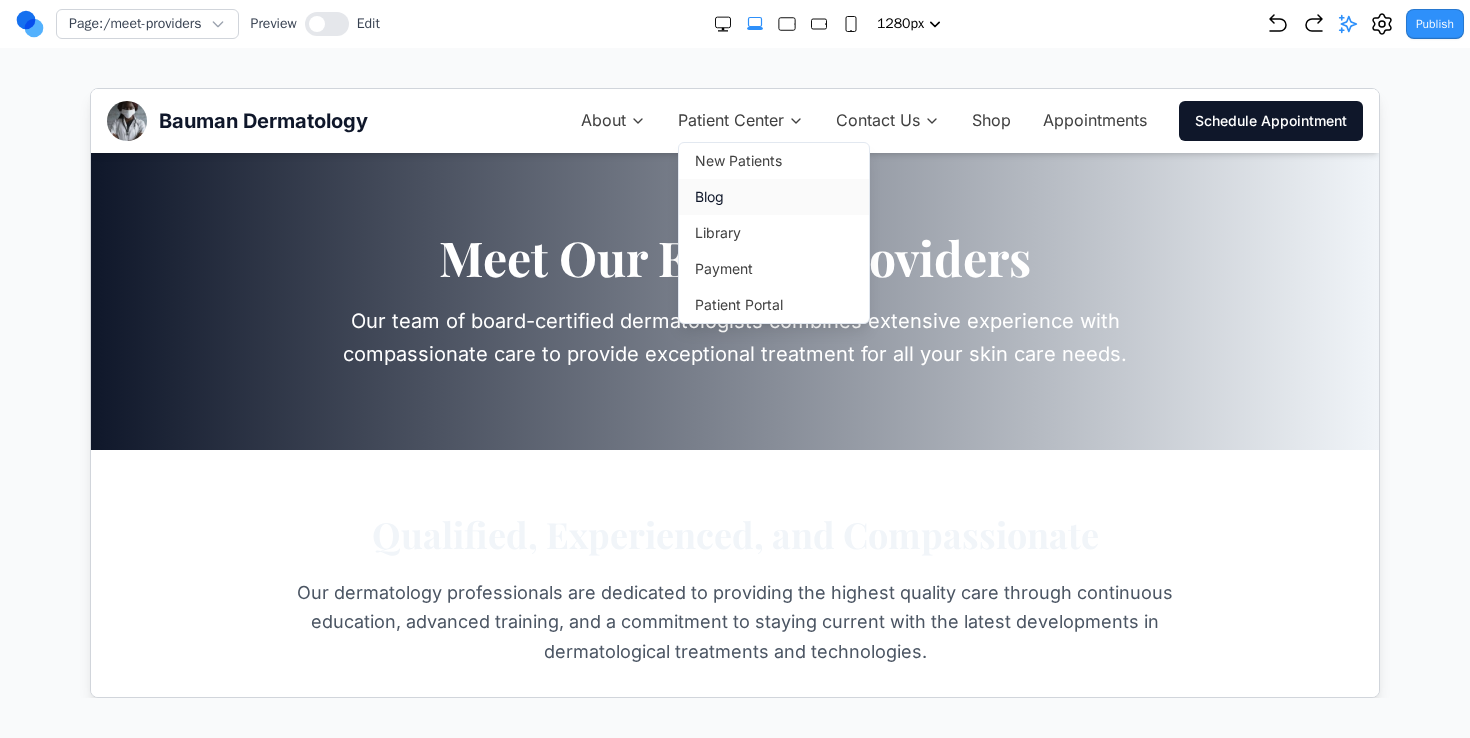 click on "Blog" at bounding box center [773, 196] 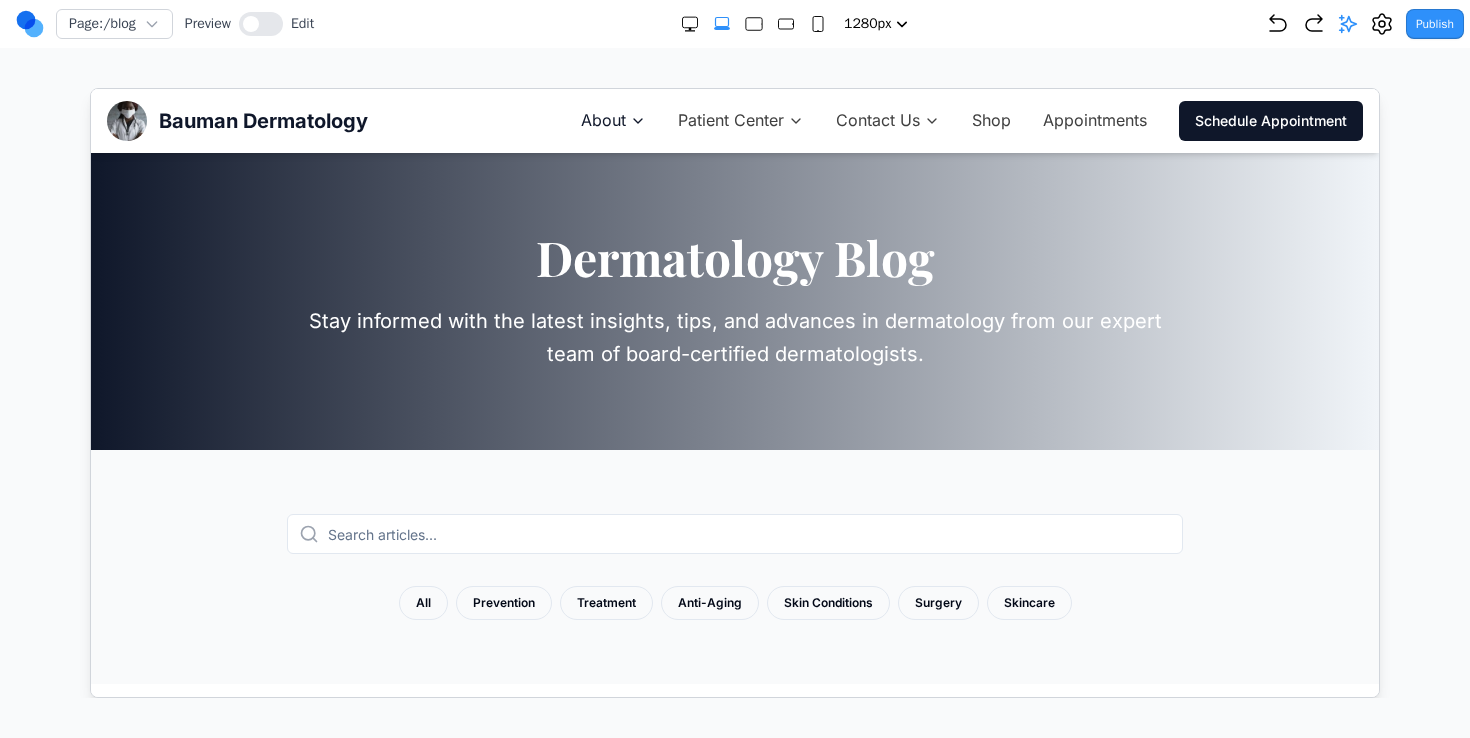 click 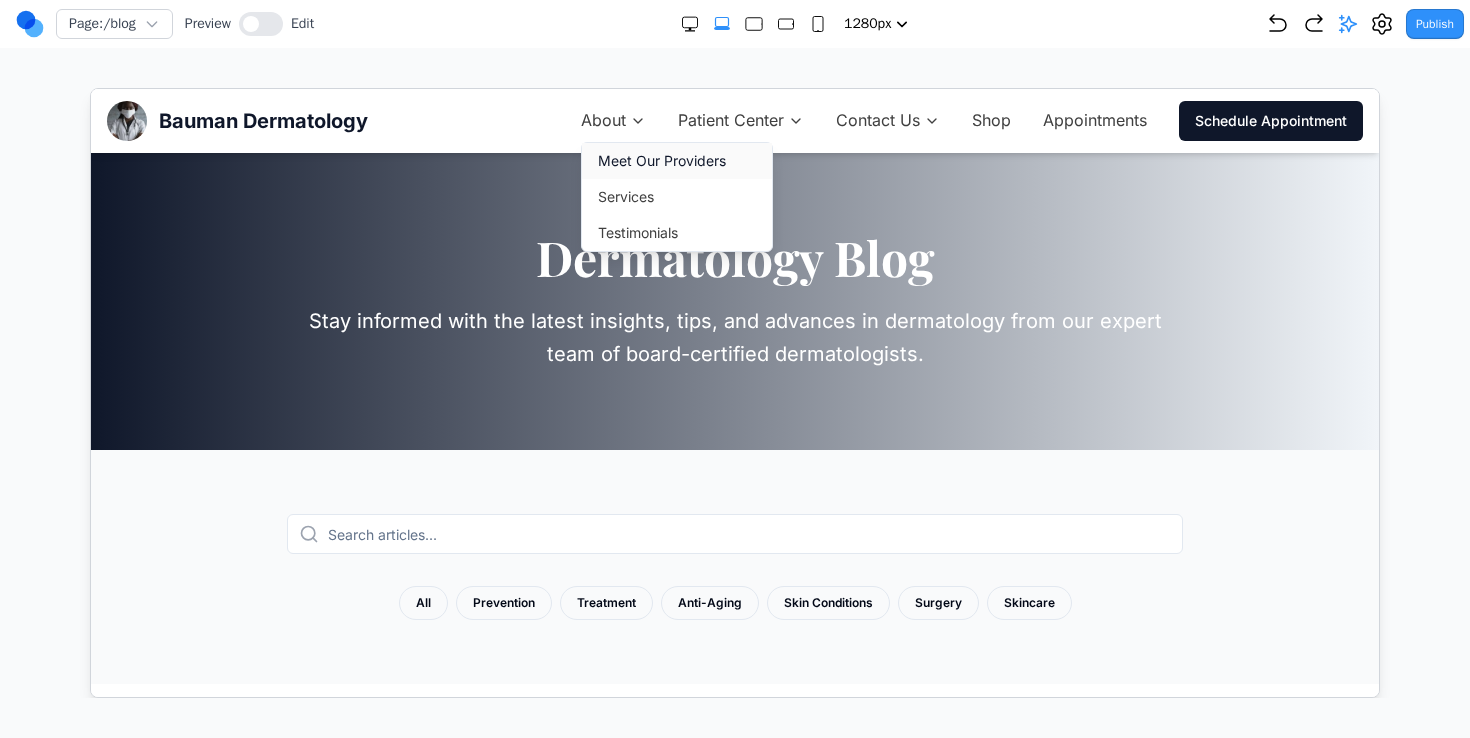 click on "Meet Our Providers" at bounding box center [676, 160] 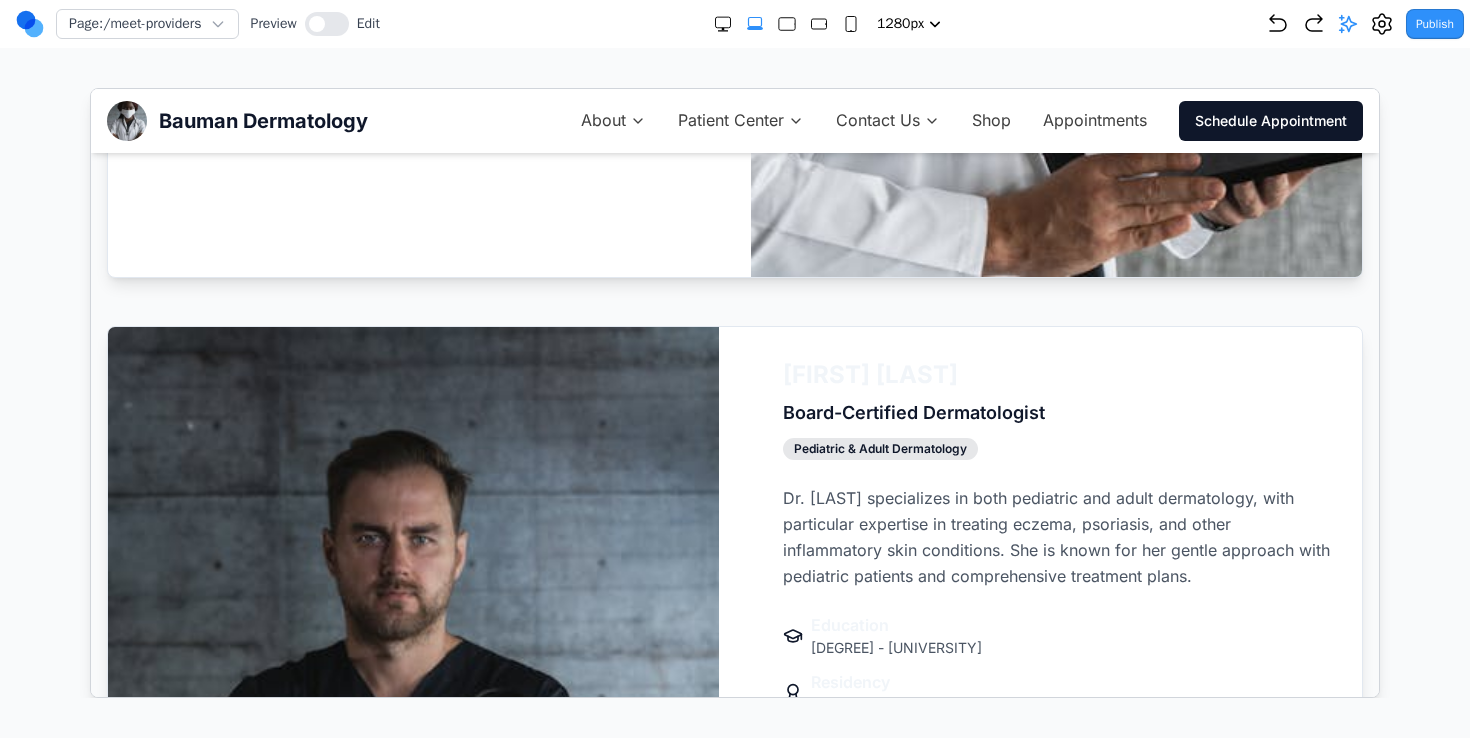 scroll, scrollTop: 1960, scrollLeft: 0, axis: vertical 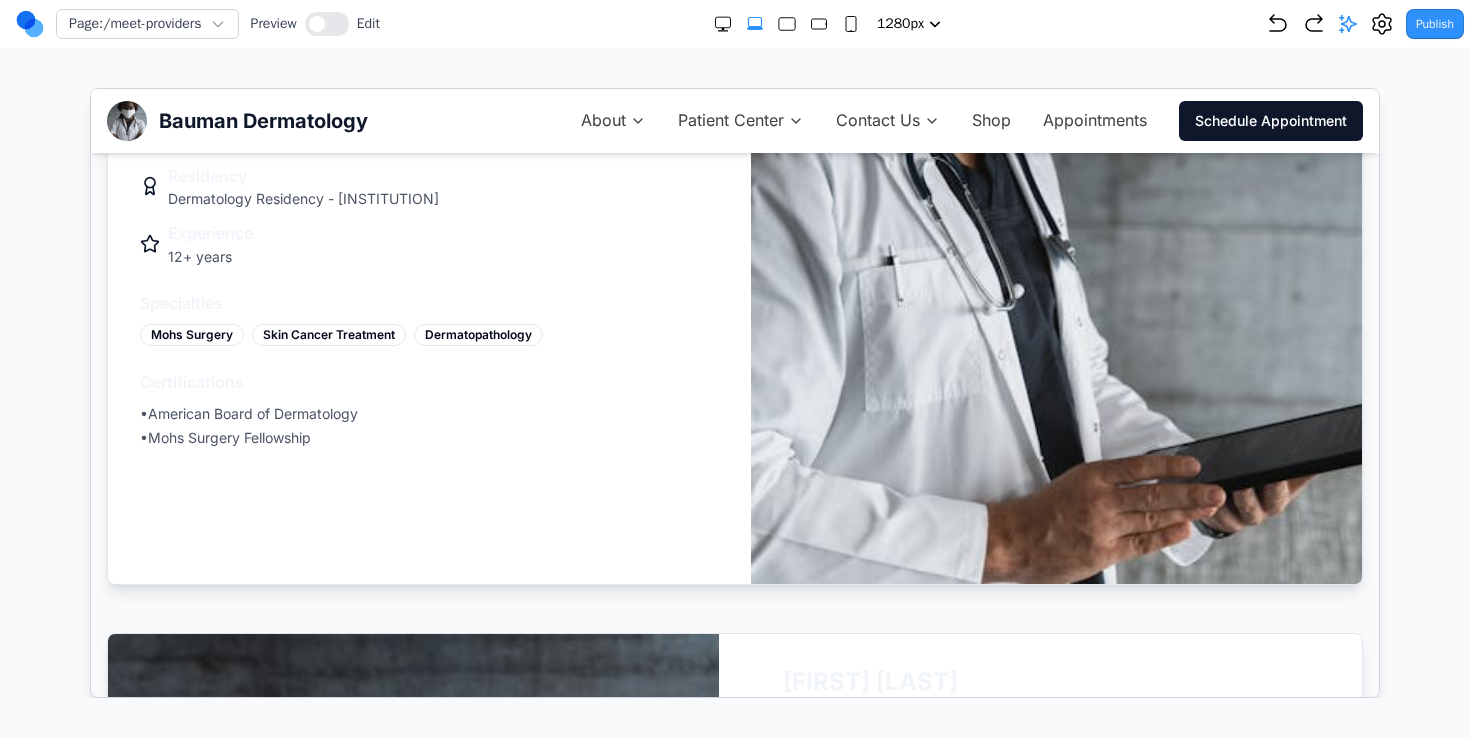 click on "Bauman Dermatology About Patient Center Contact Us Shop Appointments Schedule Appointment" at bounding box center [734, 120] 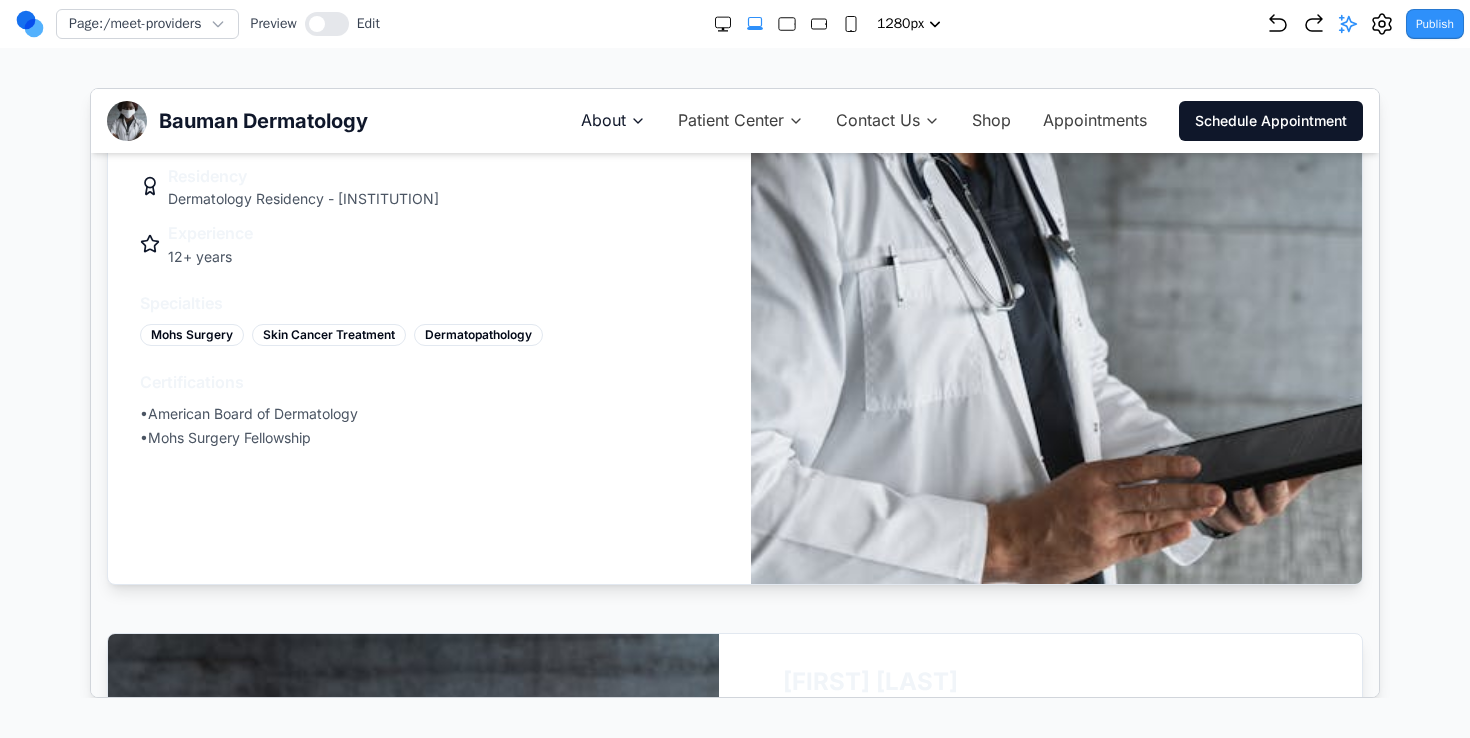click on "About" at bounding box center (612, 120) 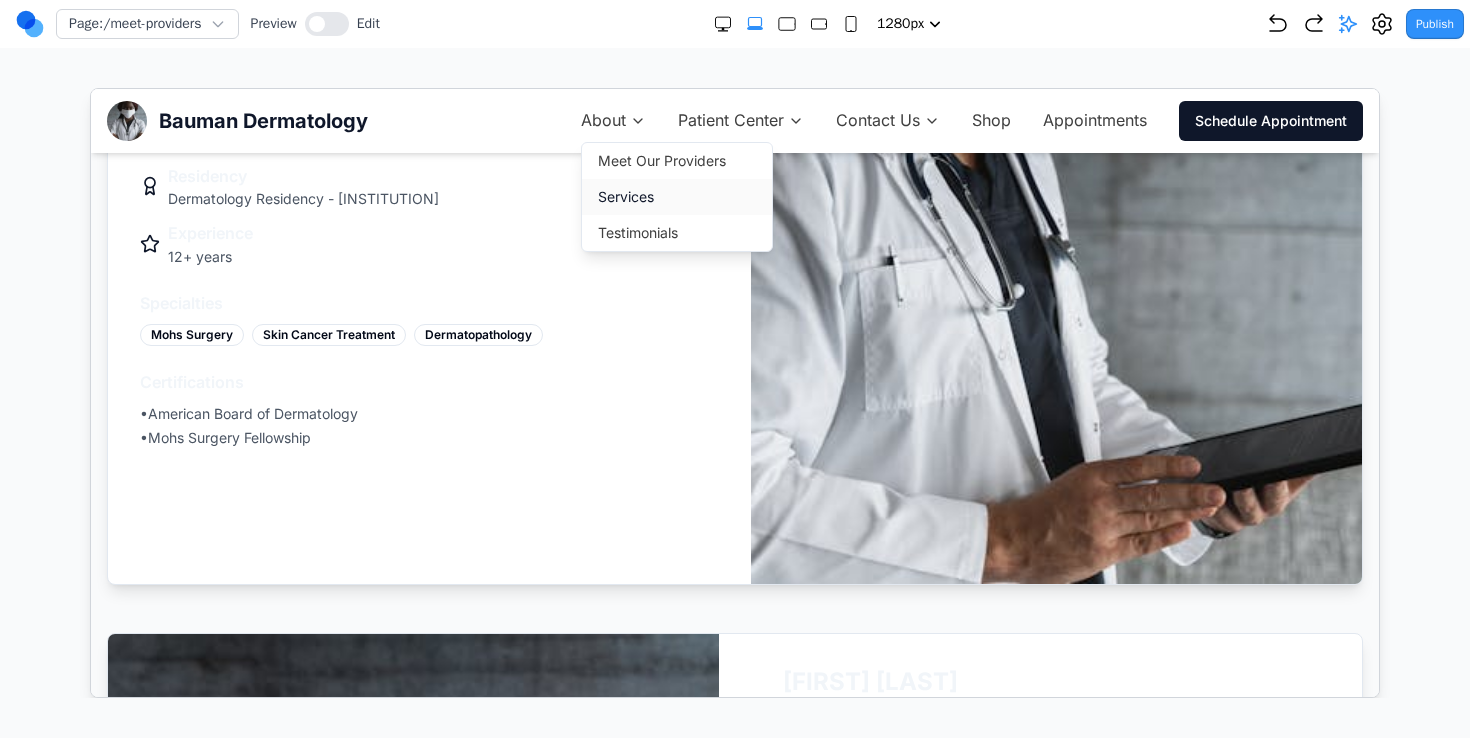 click on "Services" at bounding box center (676, 196) 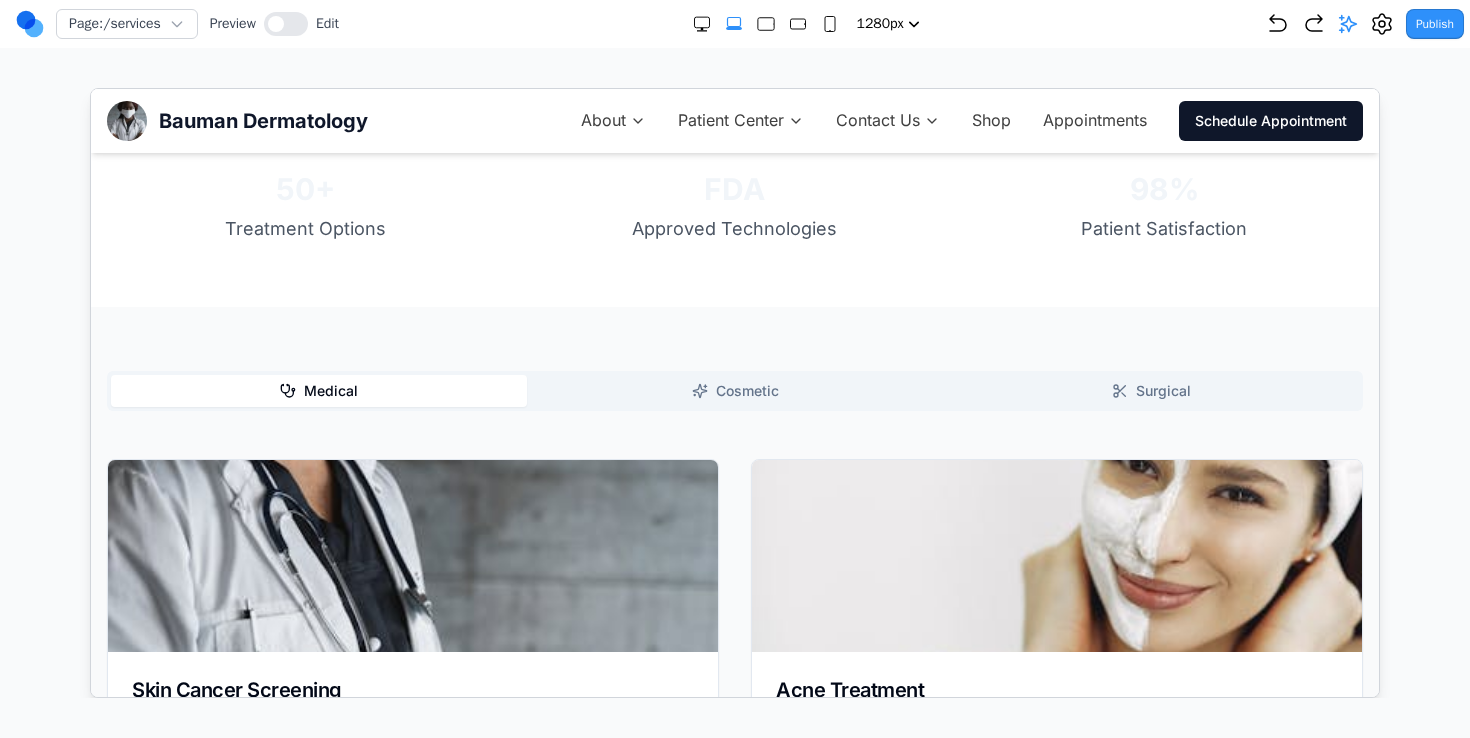 scroll, scrollTop: 440, scrollLeft: 0, axis: vertical 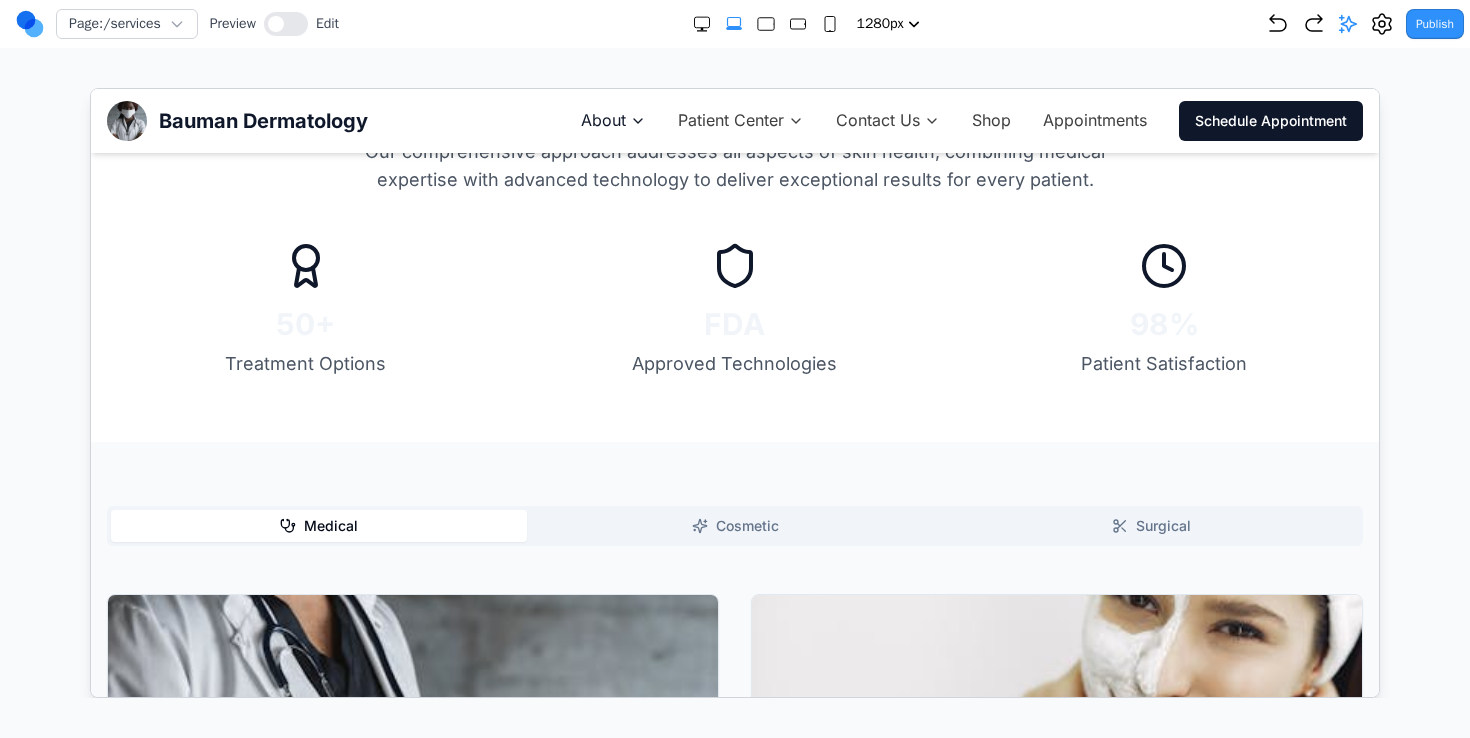 click on "About" at bounding box center (612, 120) 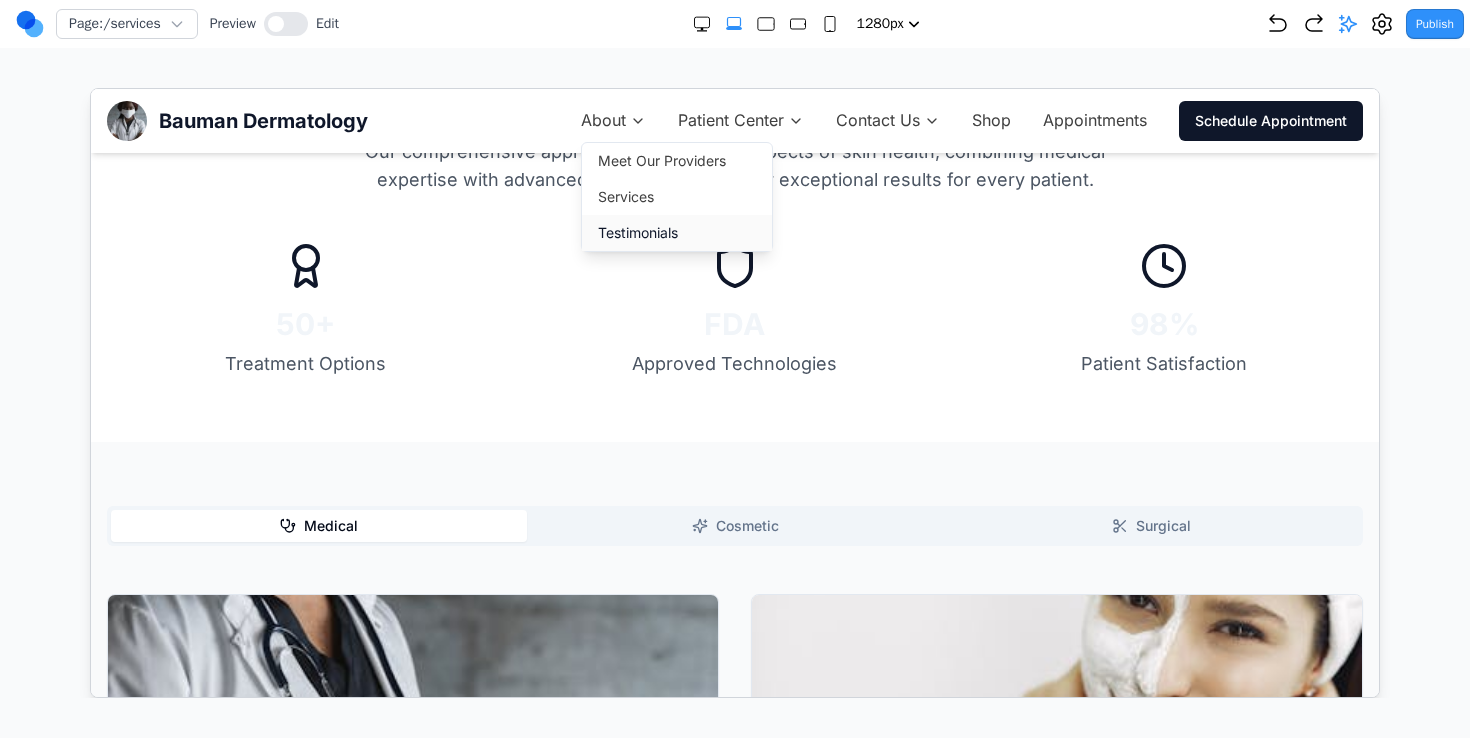 click on "Testimonials" at bounding box center (676, 232) 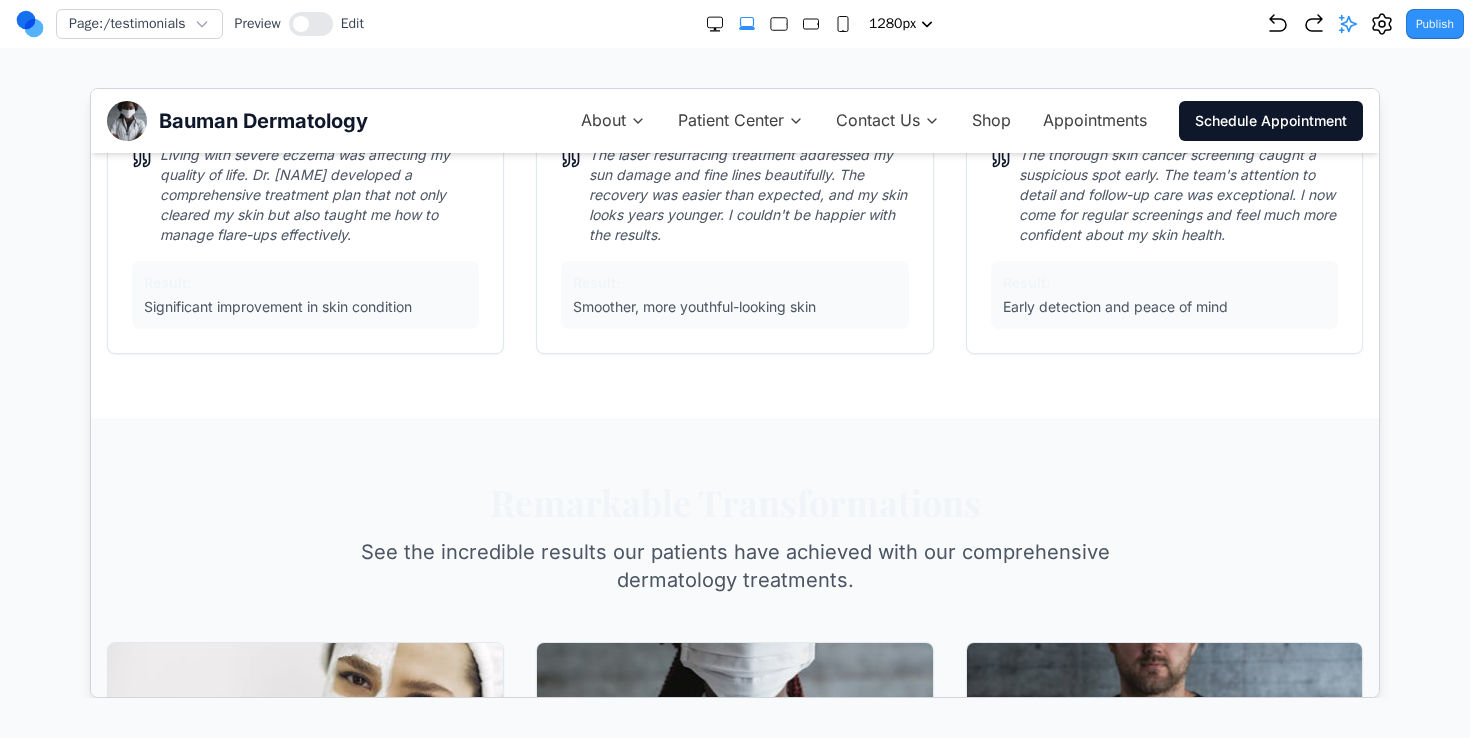 scroll, scrollTop: 1679, scrollLeft: 0, axis: vertical 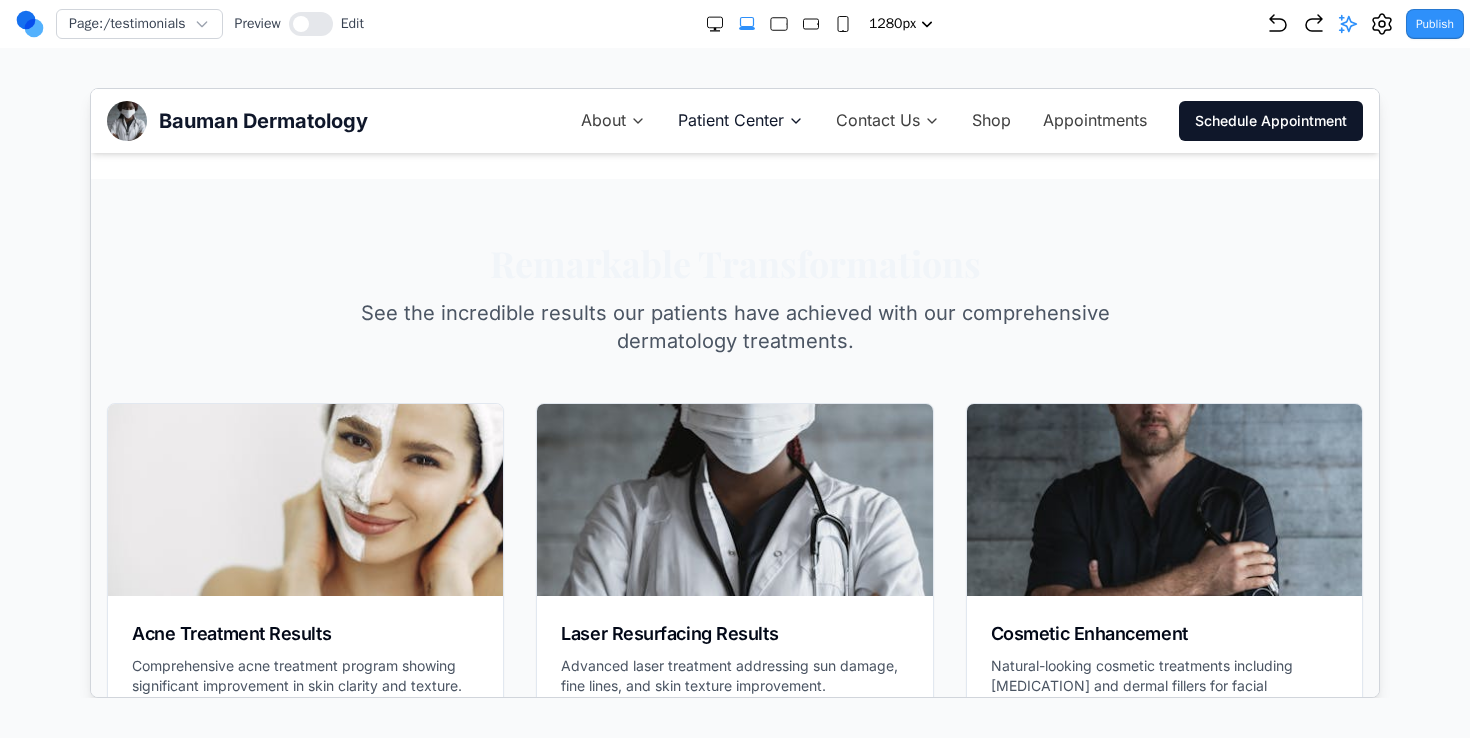 click on "Patient Center" at bounding box center [730, 120] 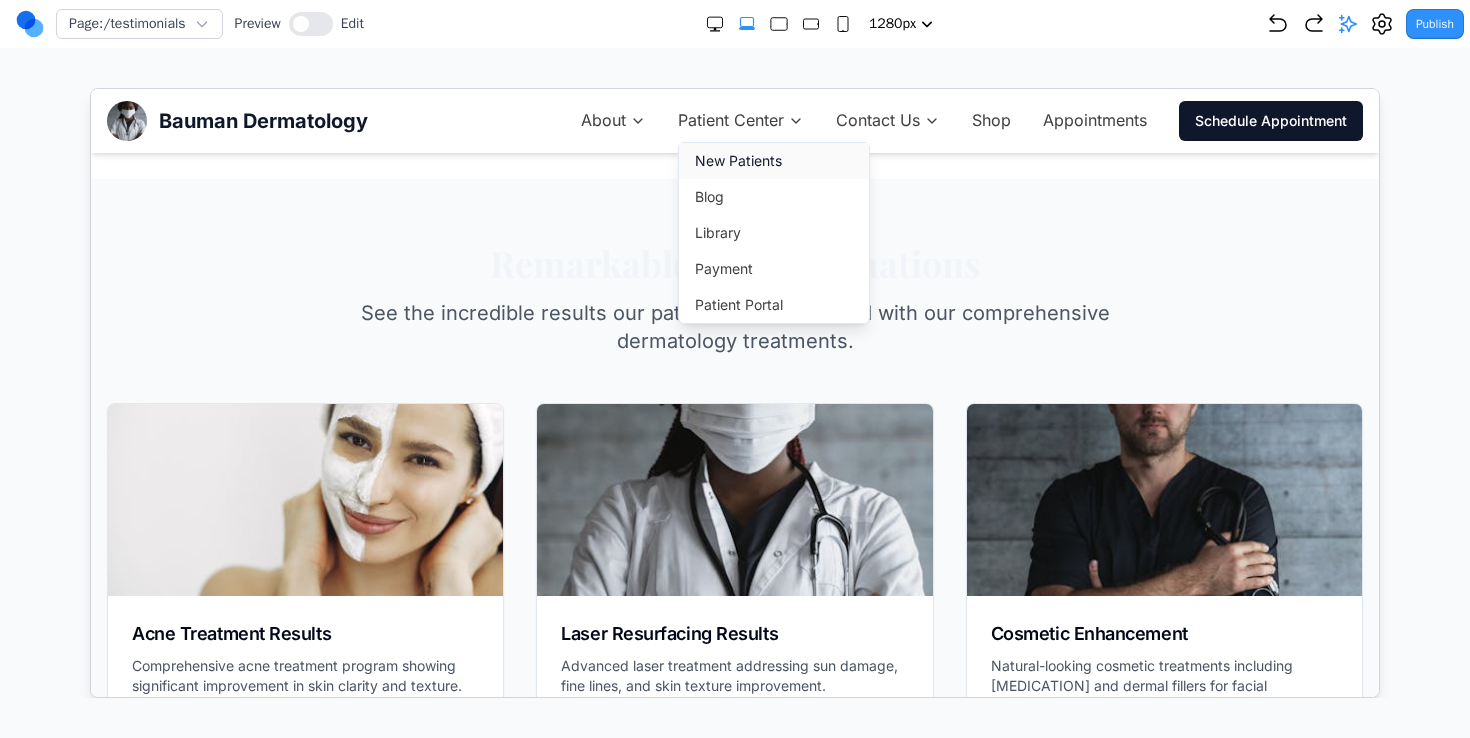 click on "New Patients" at bounding box center (773, 160) 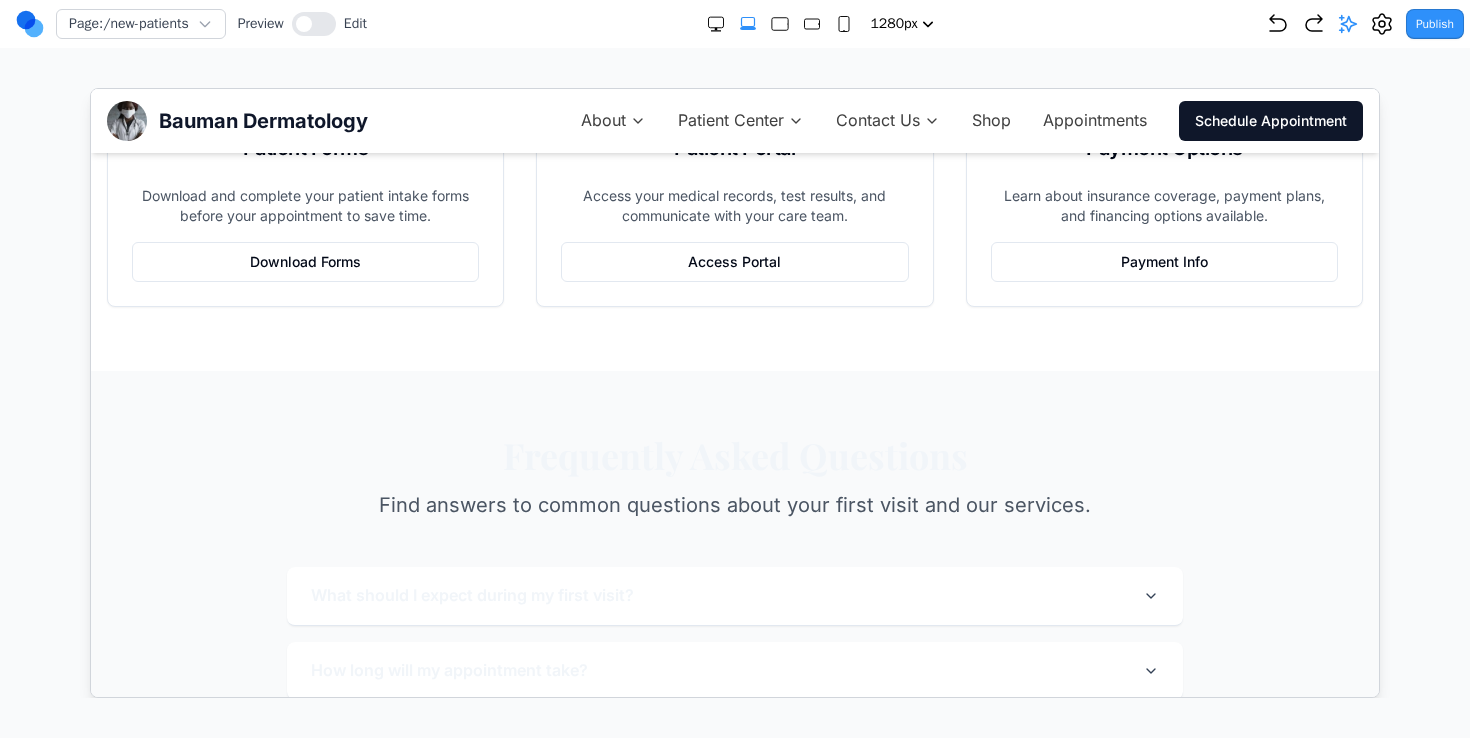 scroll, scrollTop: 2319, scrollLeft: 0, axis: vertical 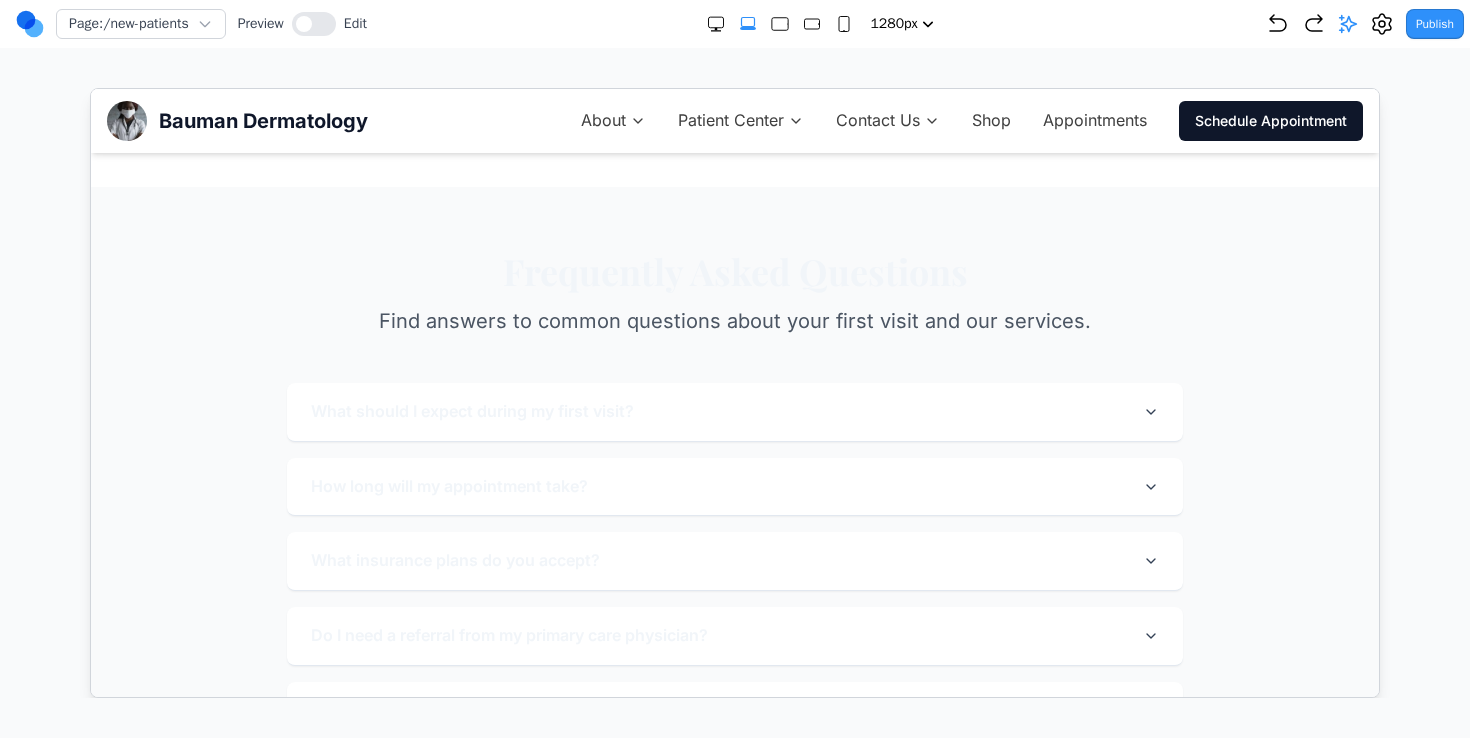 click on "Bauman Dermatology About Patient Center Contact Us Shop Appointments Schedule Appointment" at bounding box center (734, 120) 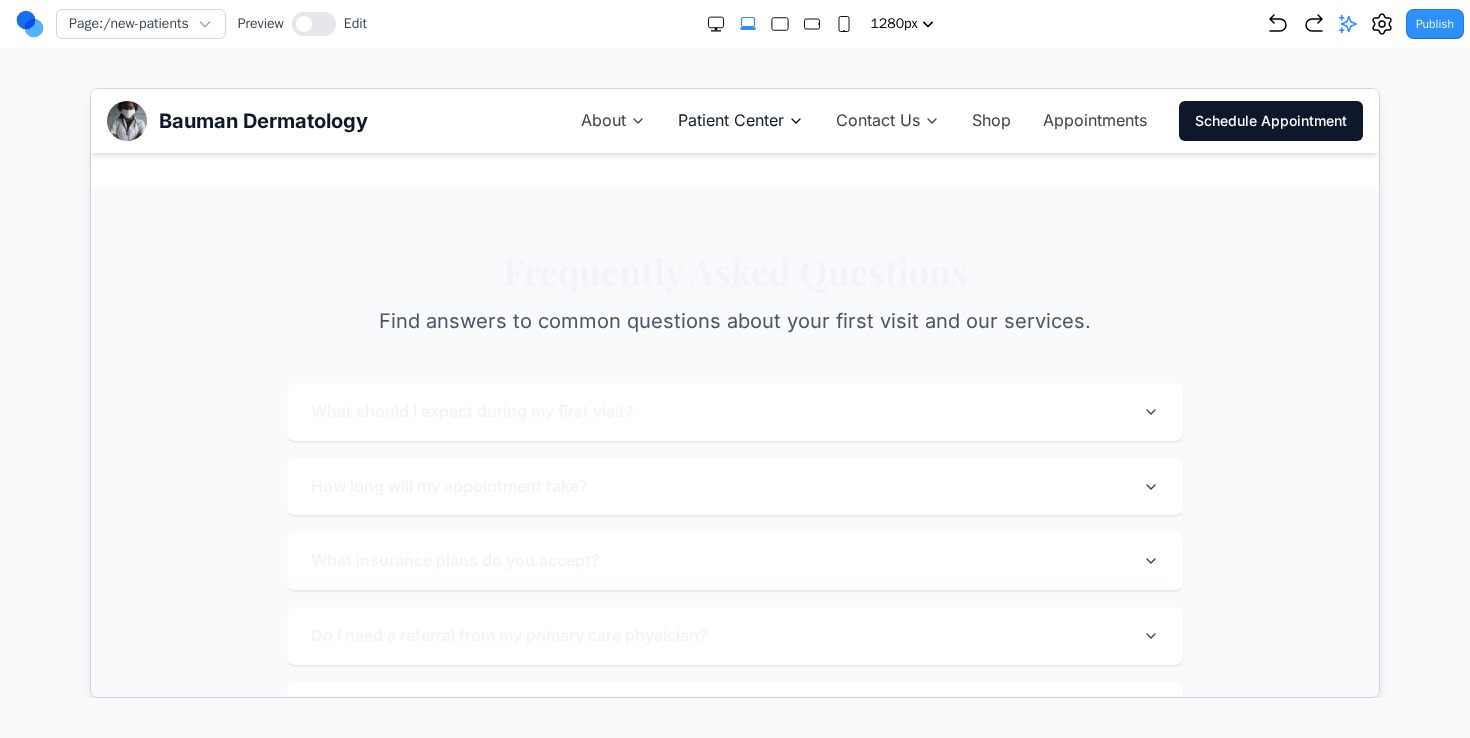 click on "Patient Center" at bounding box center (730, 120) 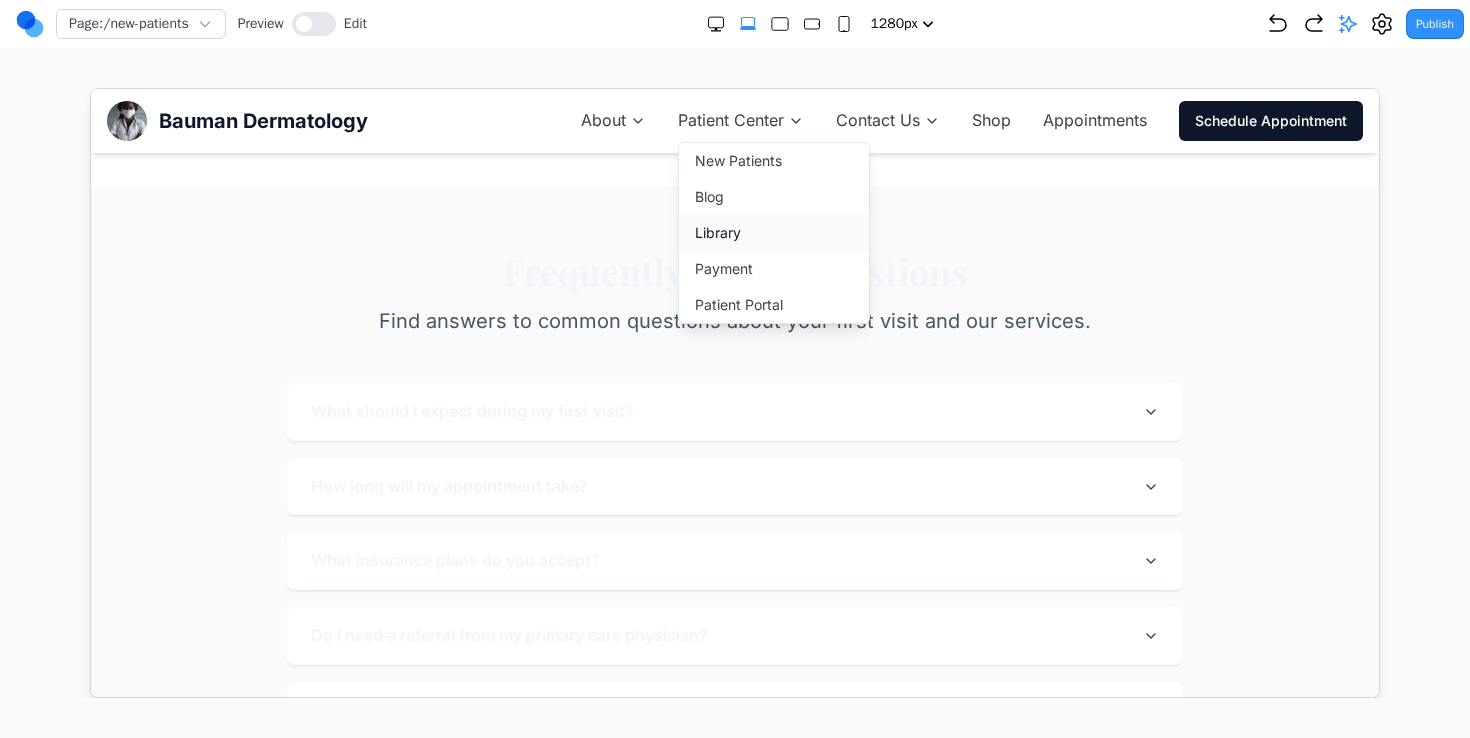 click on "Library" at bounding box center [773, 232] 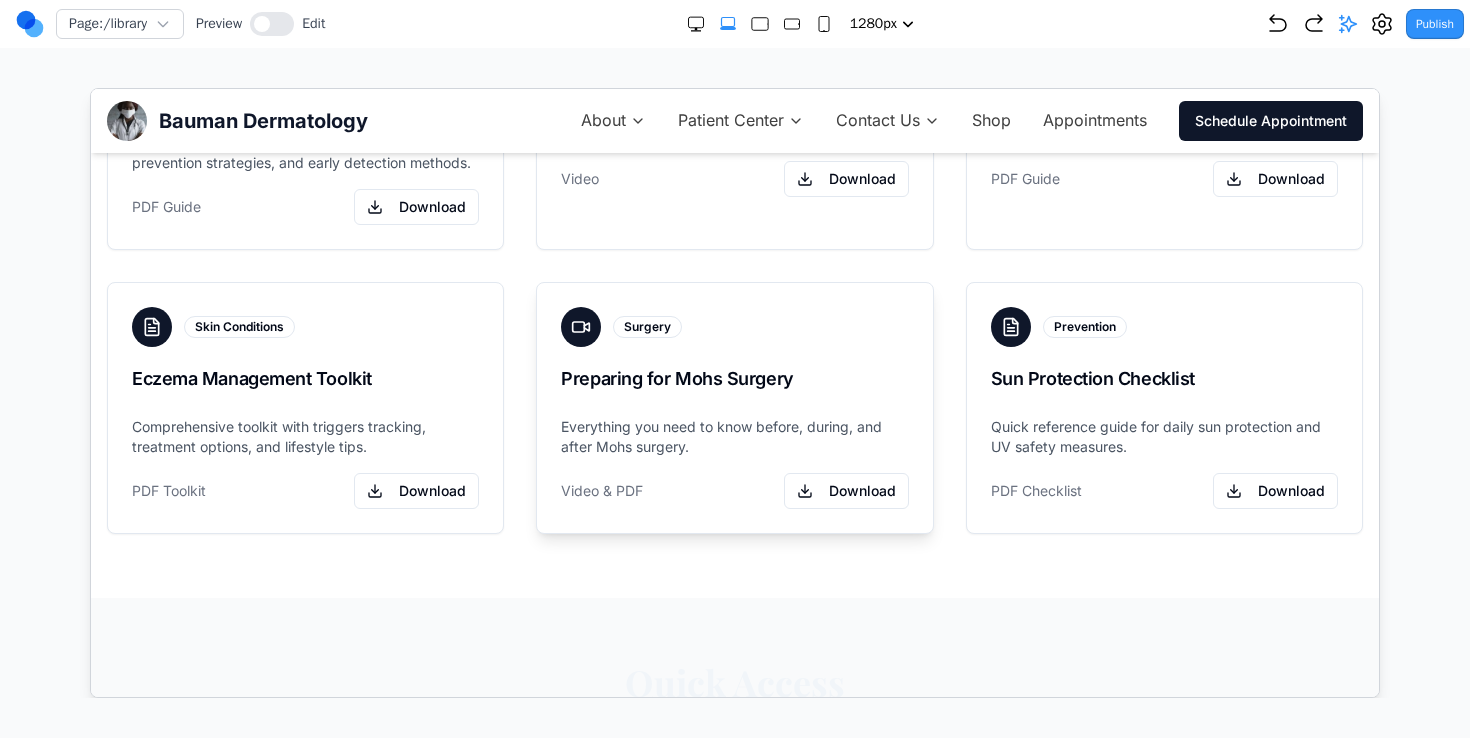 scroll, scrollTop: 600, scrollLeft: 0, axis: vertical 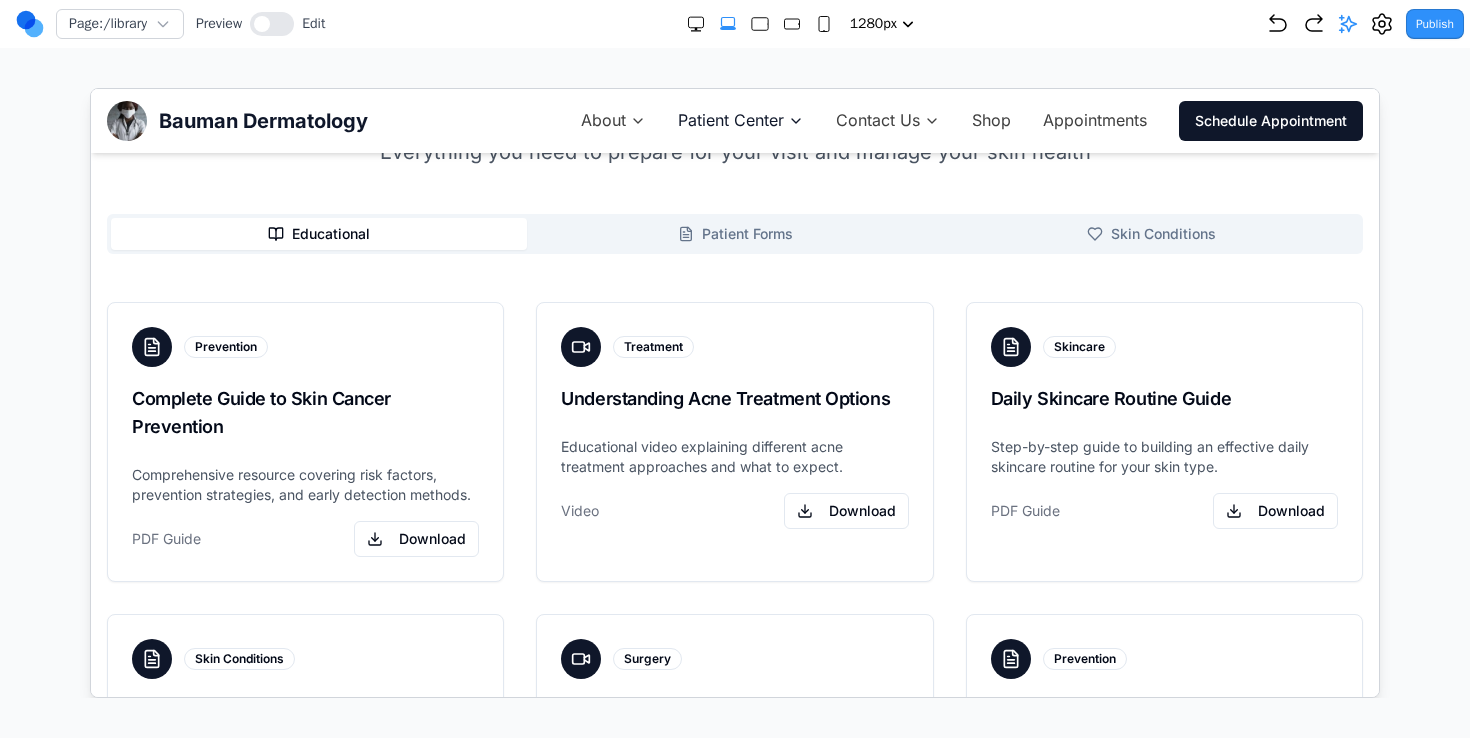 click on "Patient Center" at bounding box center (740, 120) 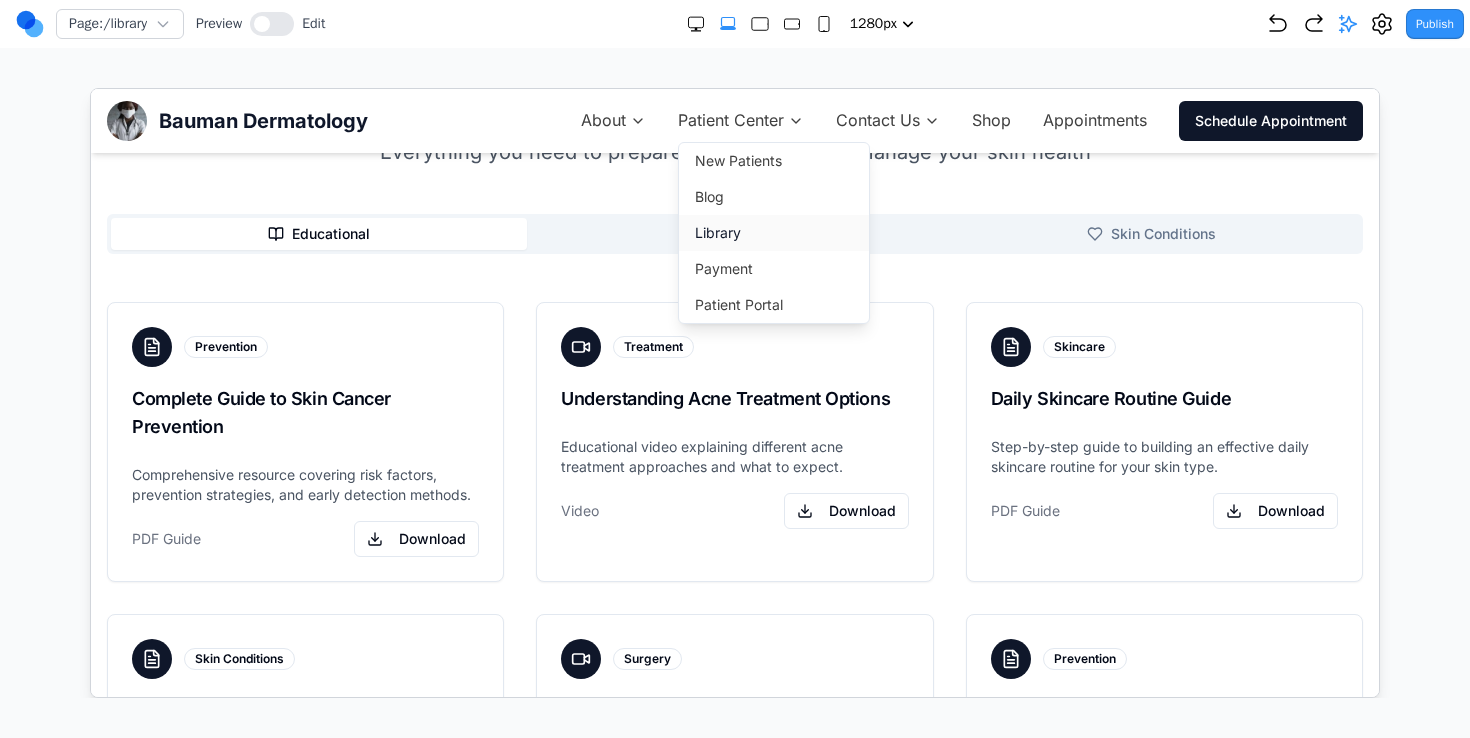 click on "Library" at bounding box center [773, 232] 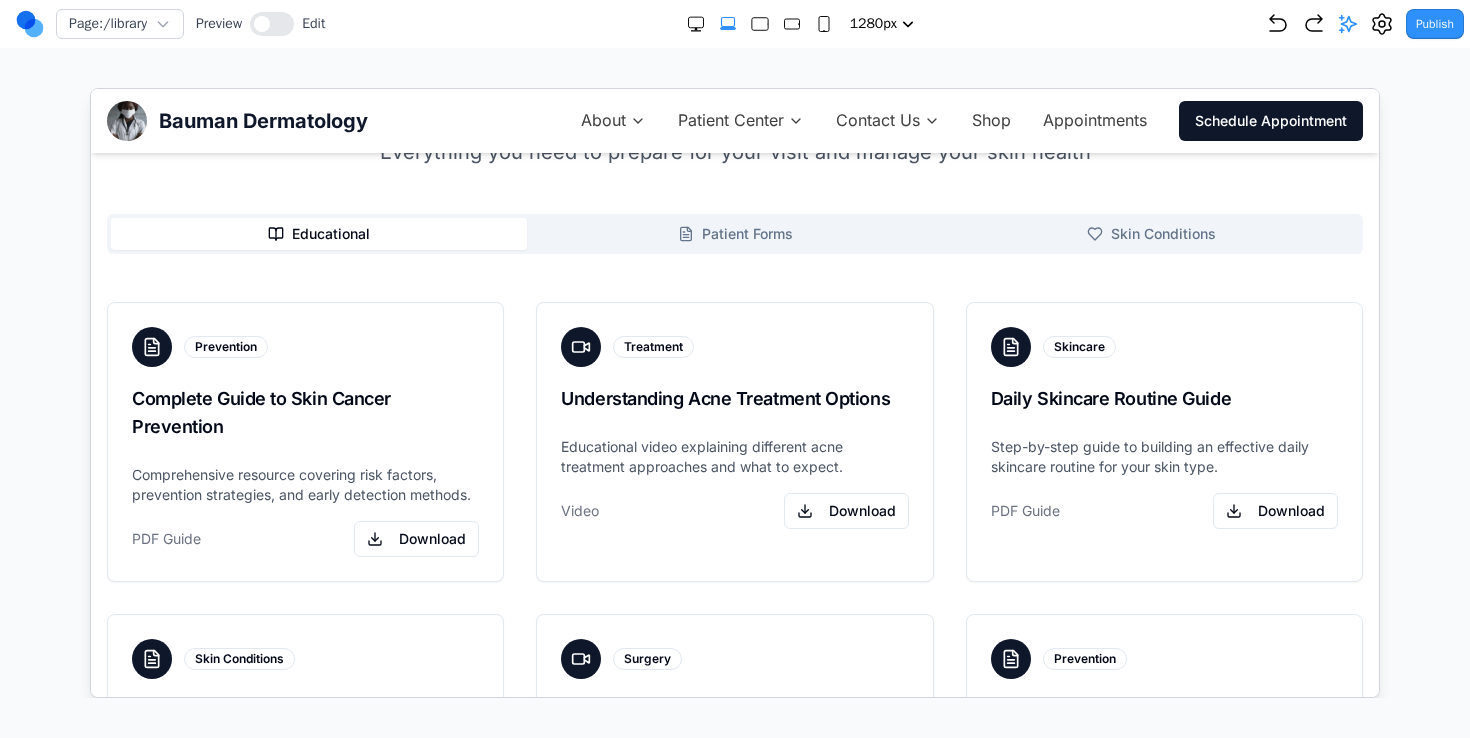 scroll, scrollTop: 0, scrollLeft: 0, axis: both 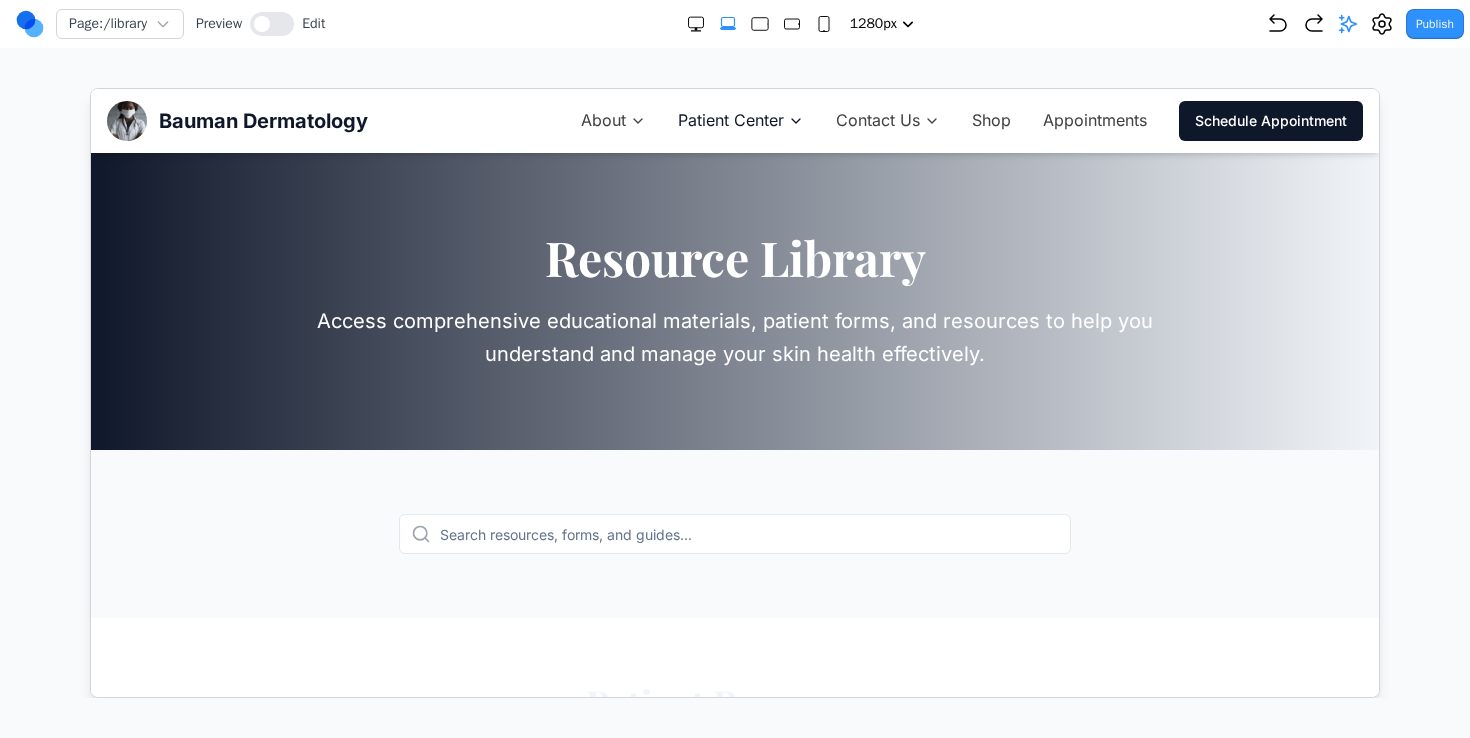 click on "Patient Center" at bounding box center (730, 120) 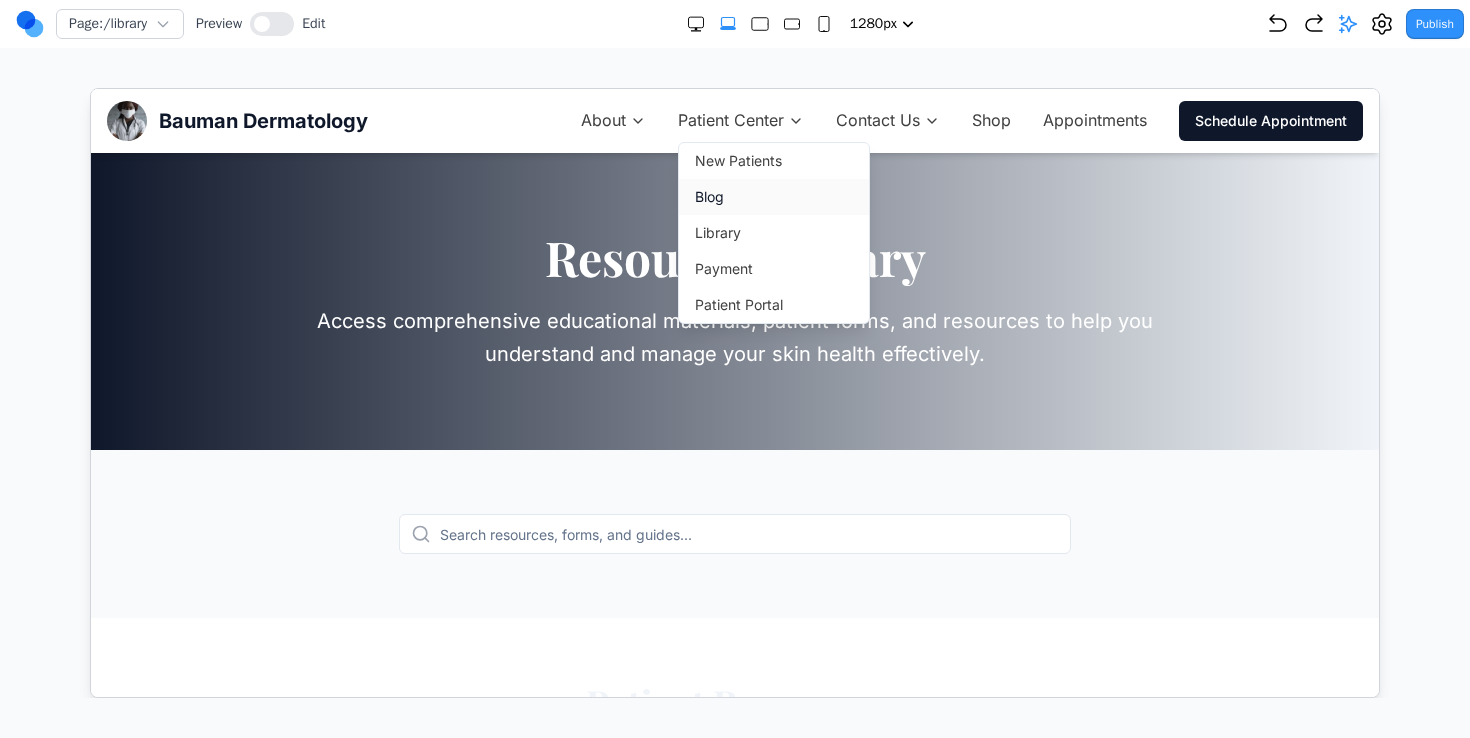 click on "Blog" at bounding box center (773, 196) 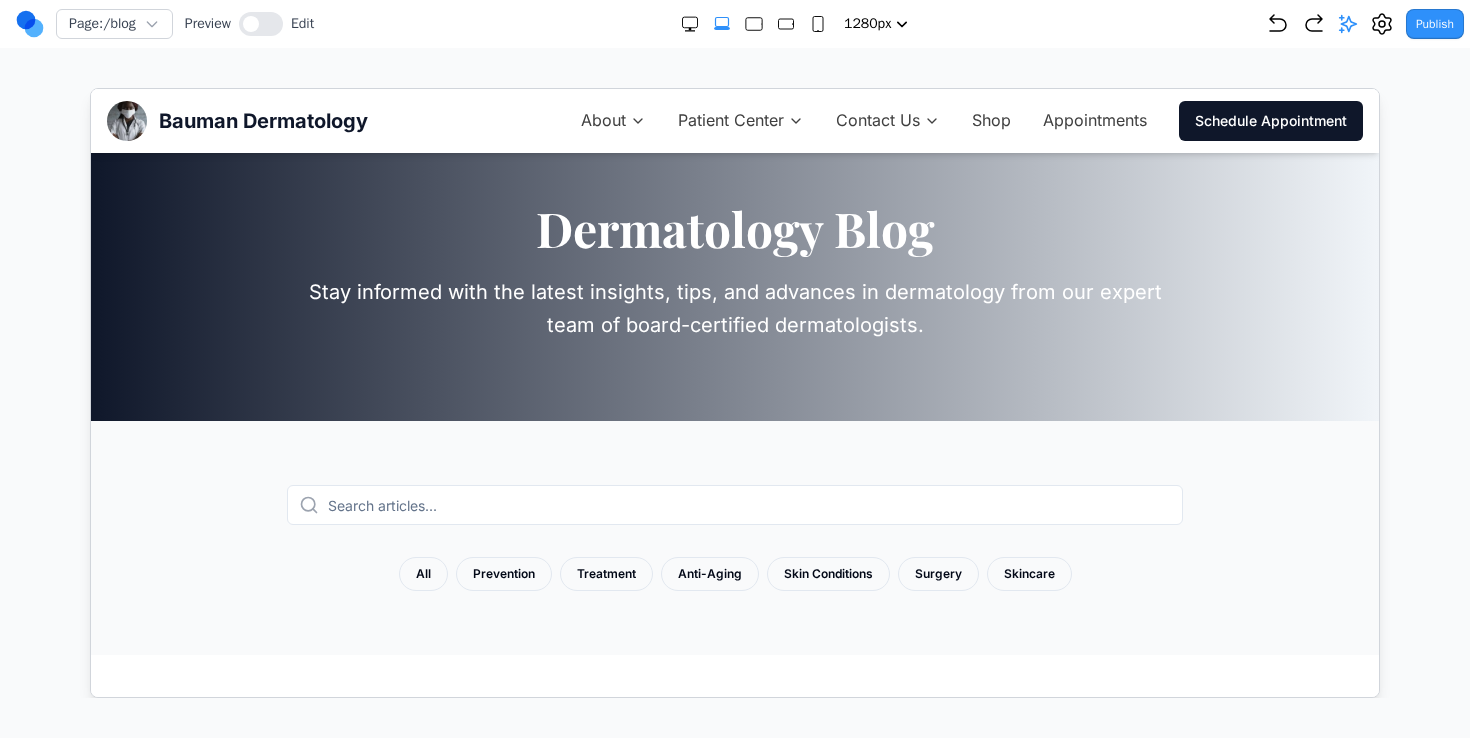 scroll, scrollTop: 0, scrollLeft: 0, axis: both 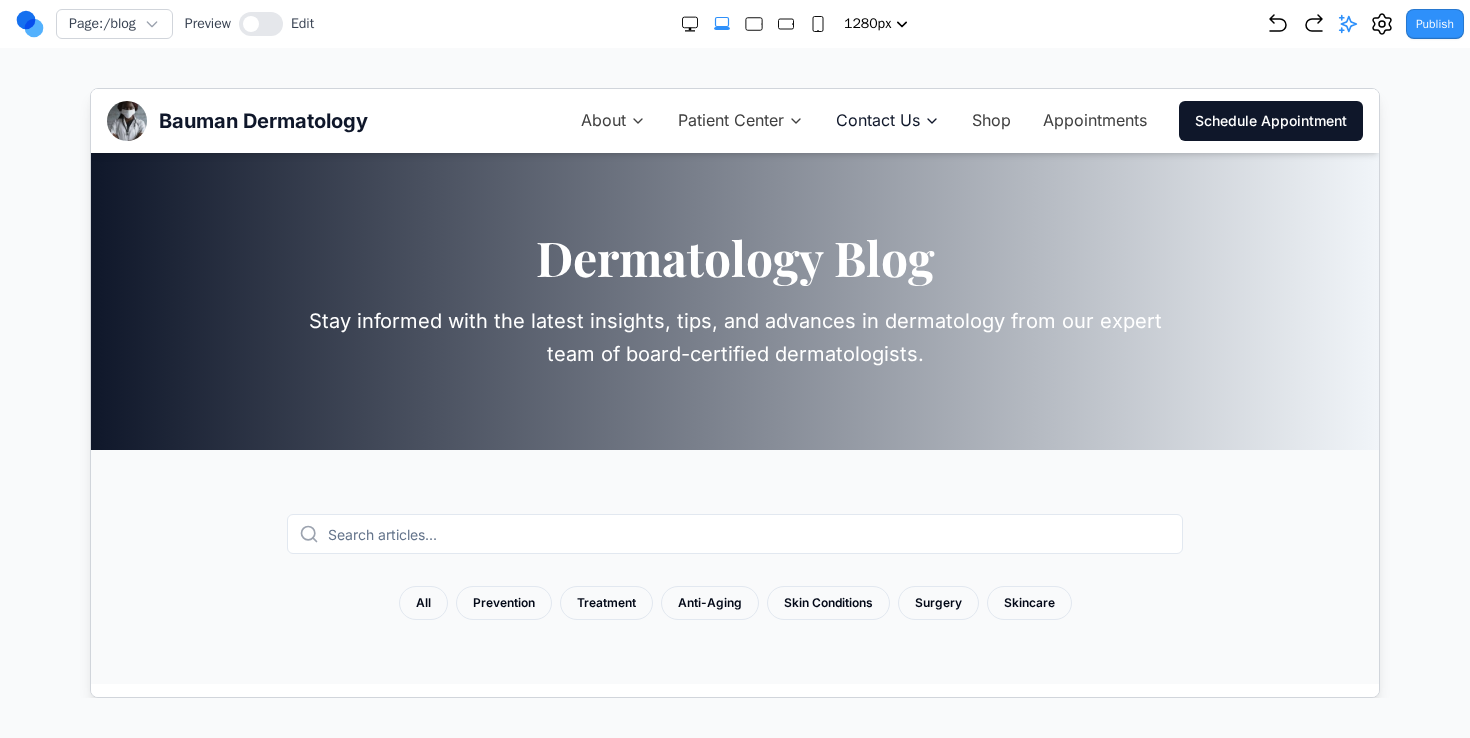 click on "Contact Us" at bounding box center [877, 120] 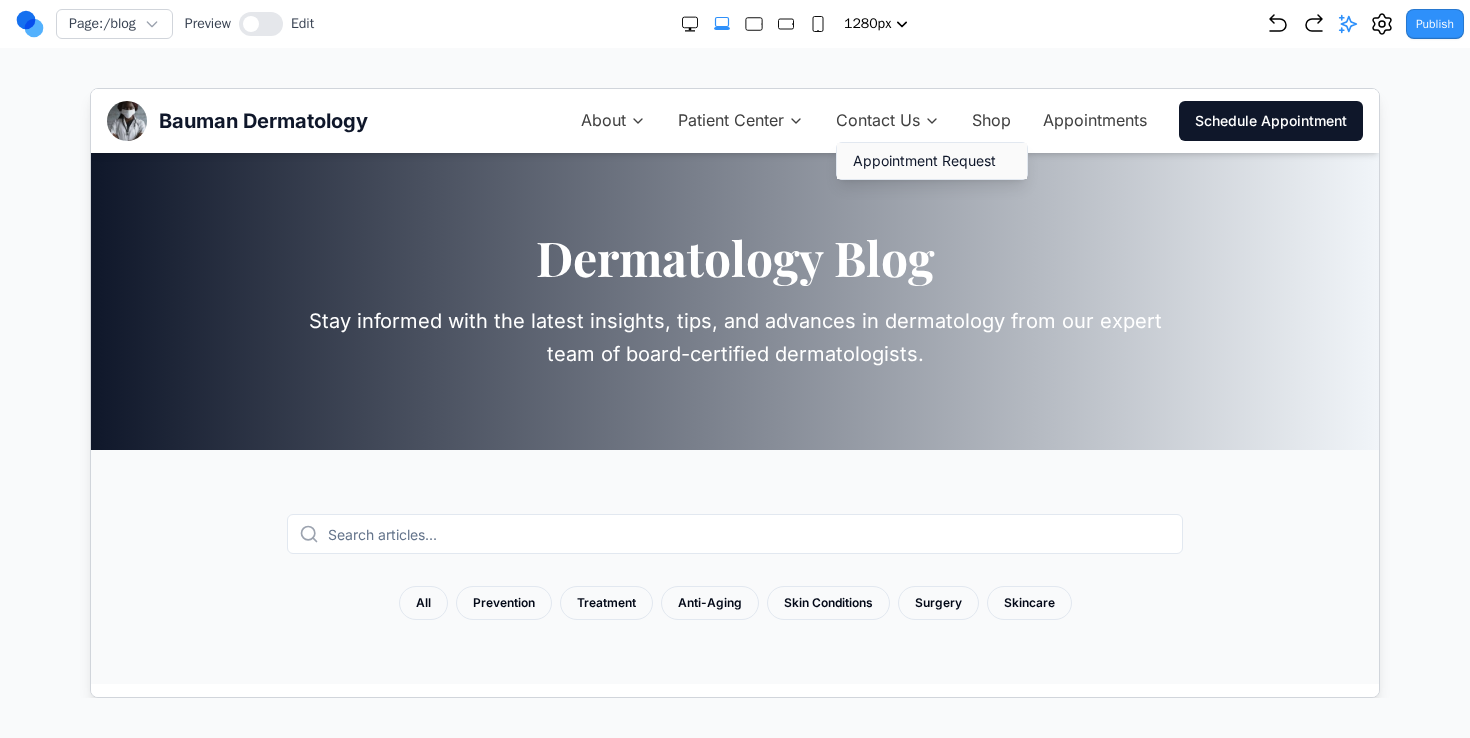 click on "Appointment Request" at bounding box center [931, 160] 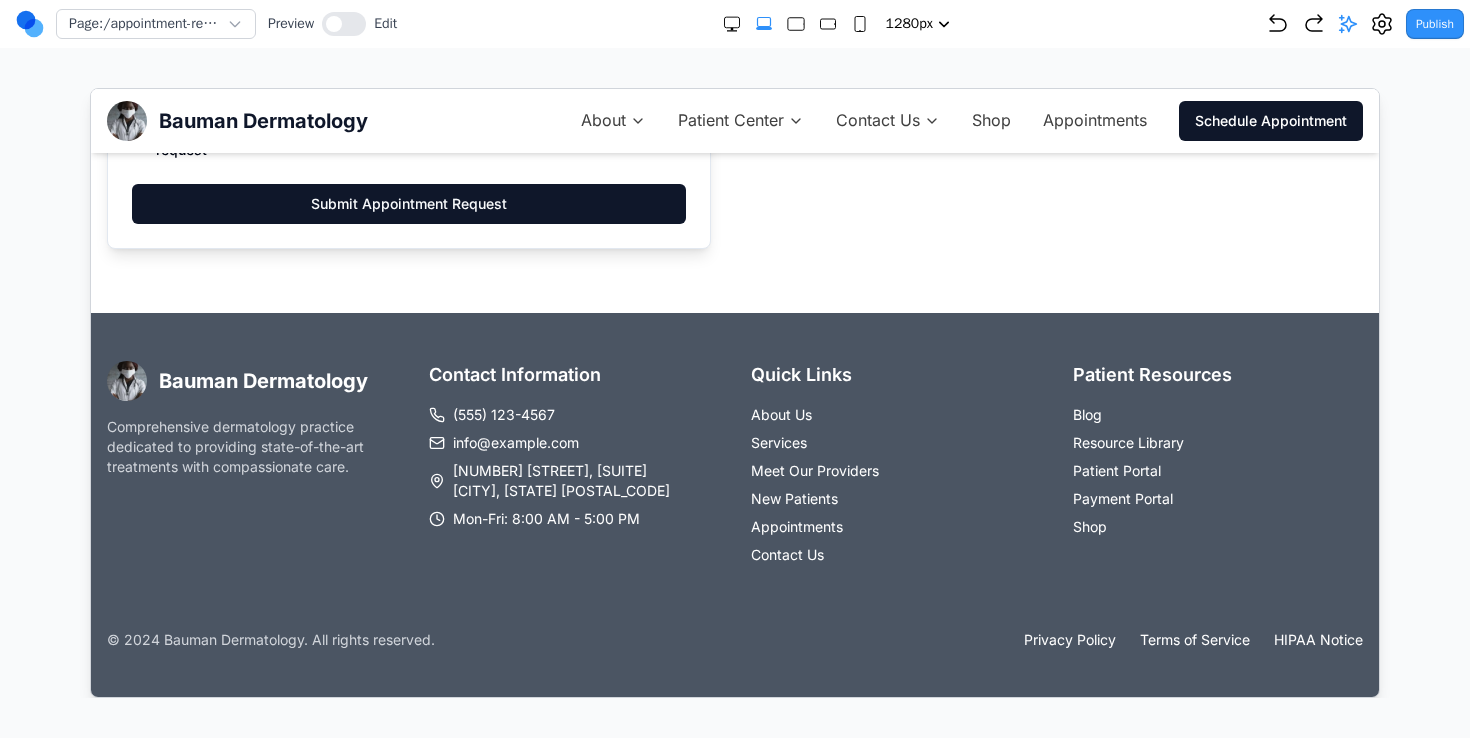 scroll, scrollTop: 0, scrollLeft: 0, axis: both 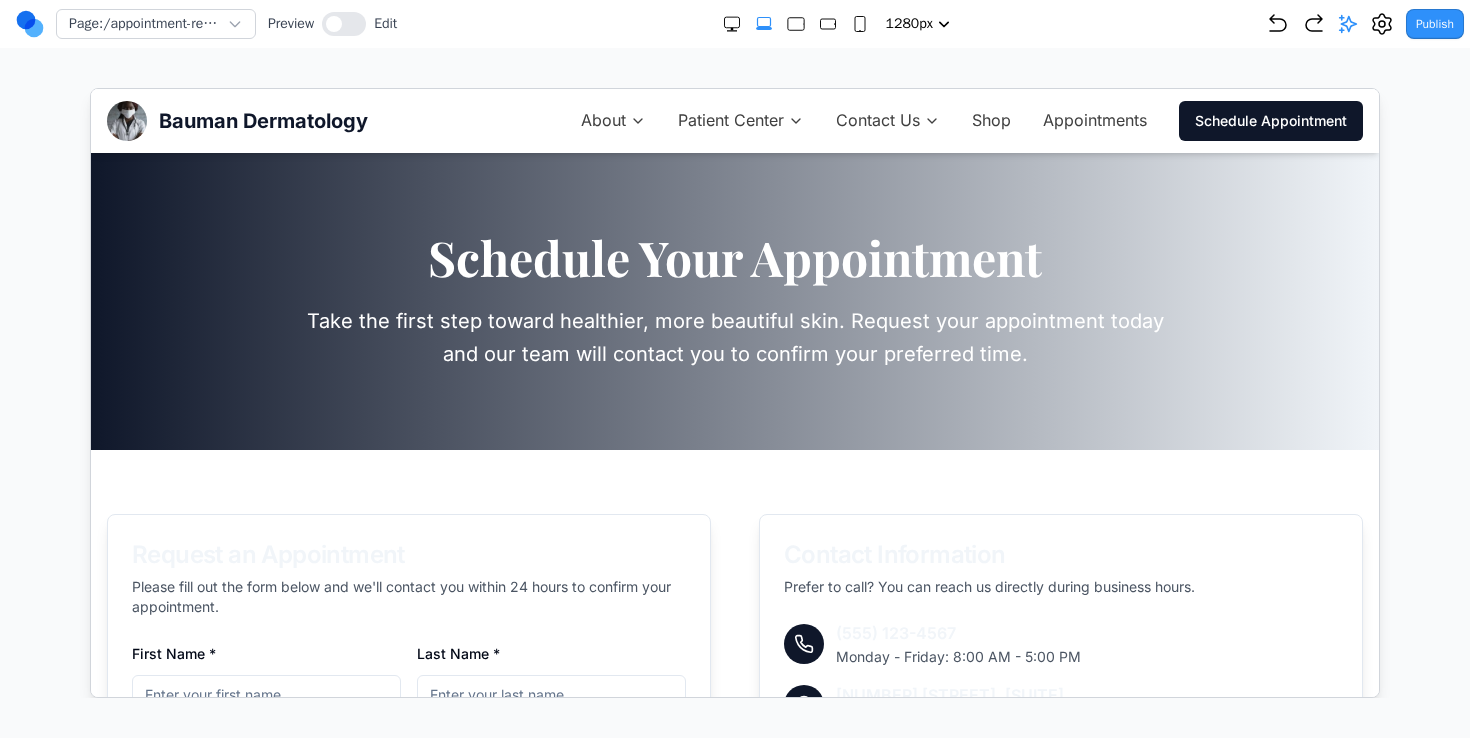 click on "About Patient Center Contact Us Shop Appointments Schedule Appointment" at bounding box center [971, 120] 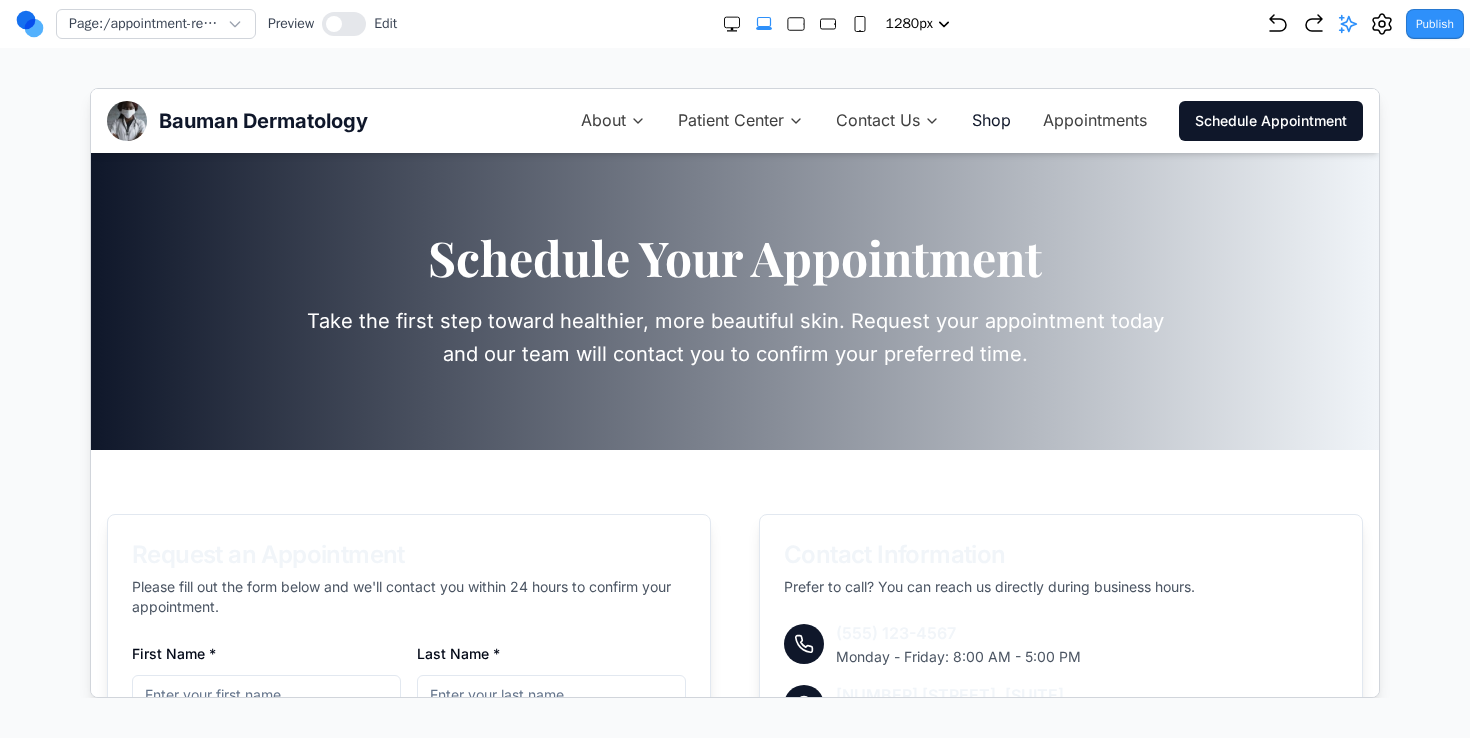 click on "Shop" at bounding box center [990, 120] 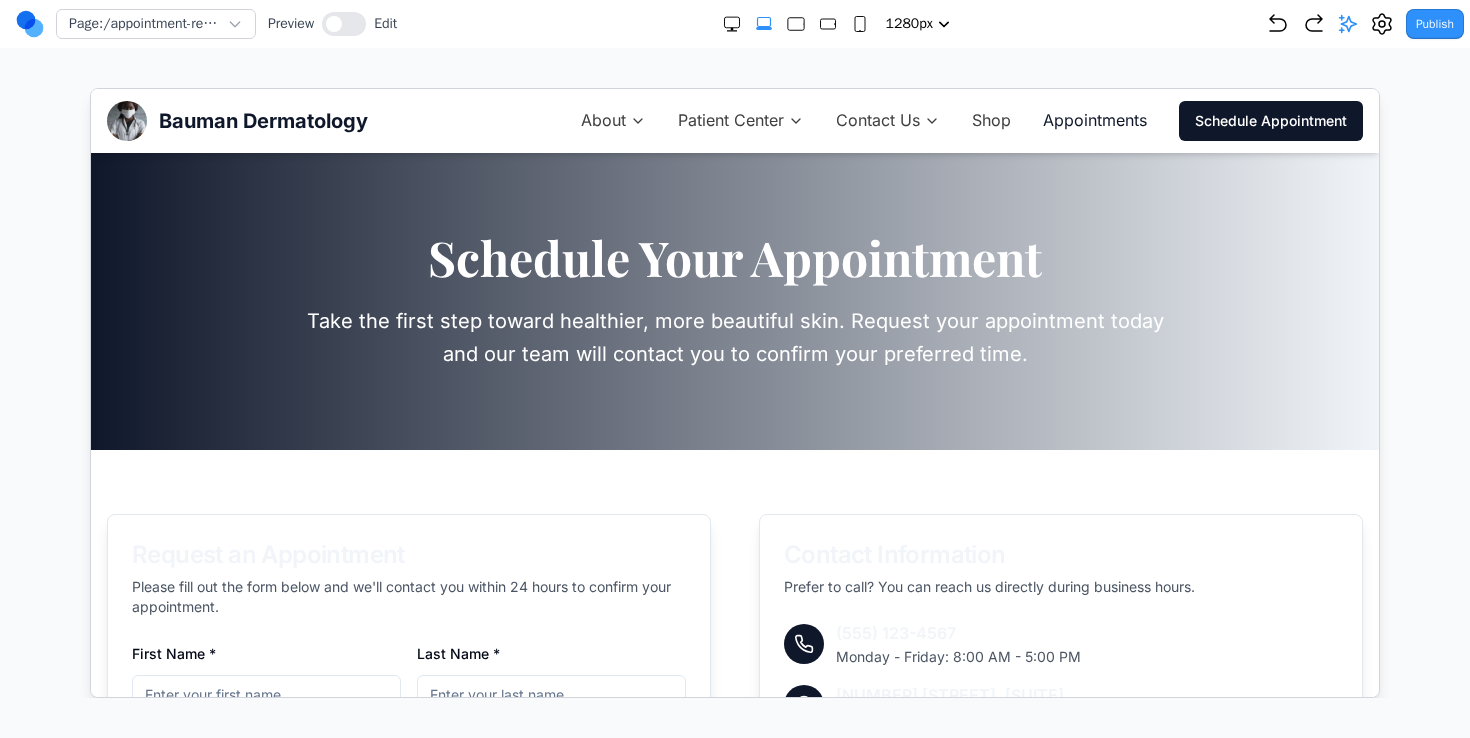 click on "Appointments" at bounding box center [1094, 120] 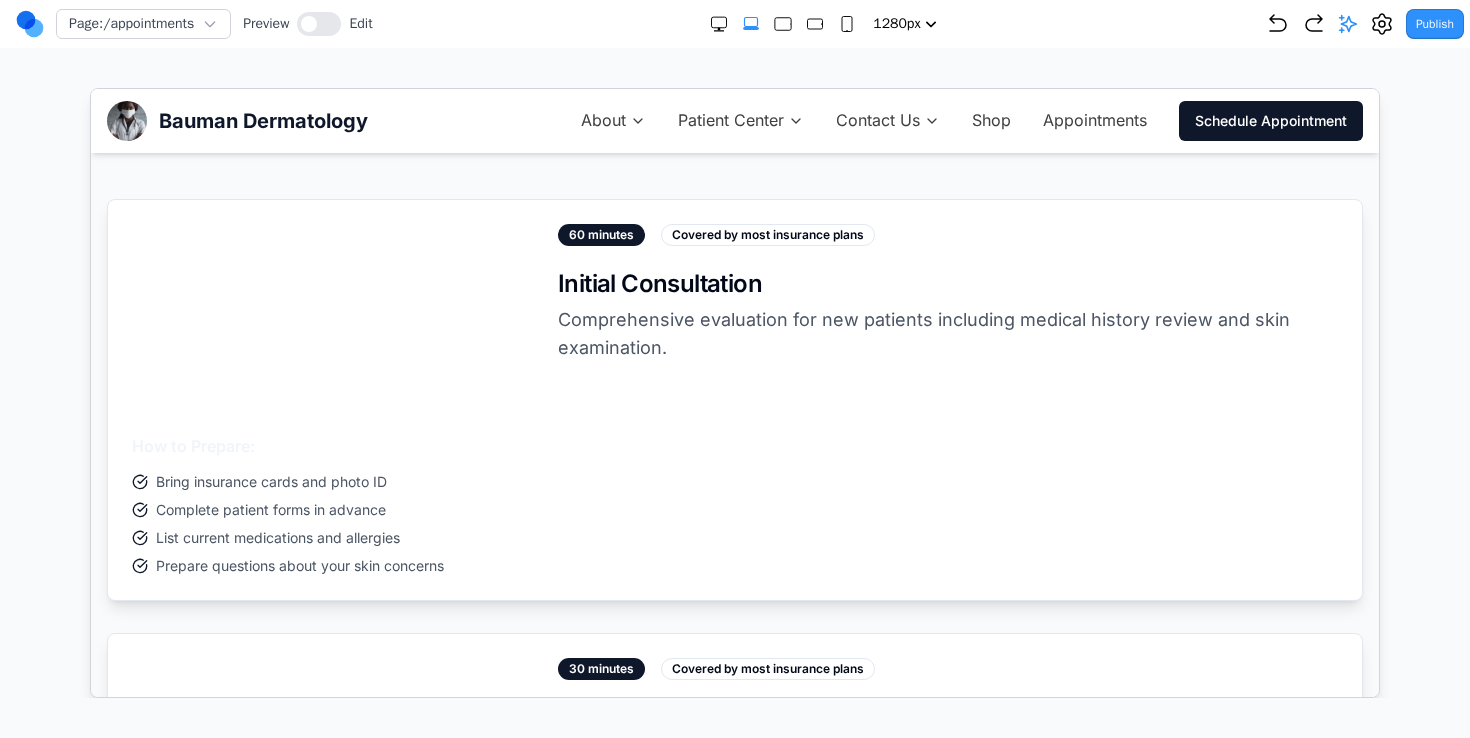 scroll, scrollTop: 417, scrollLeft: 0, axis: vertical 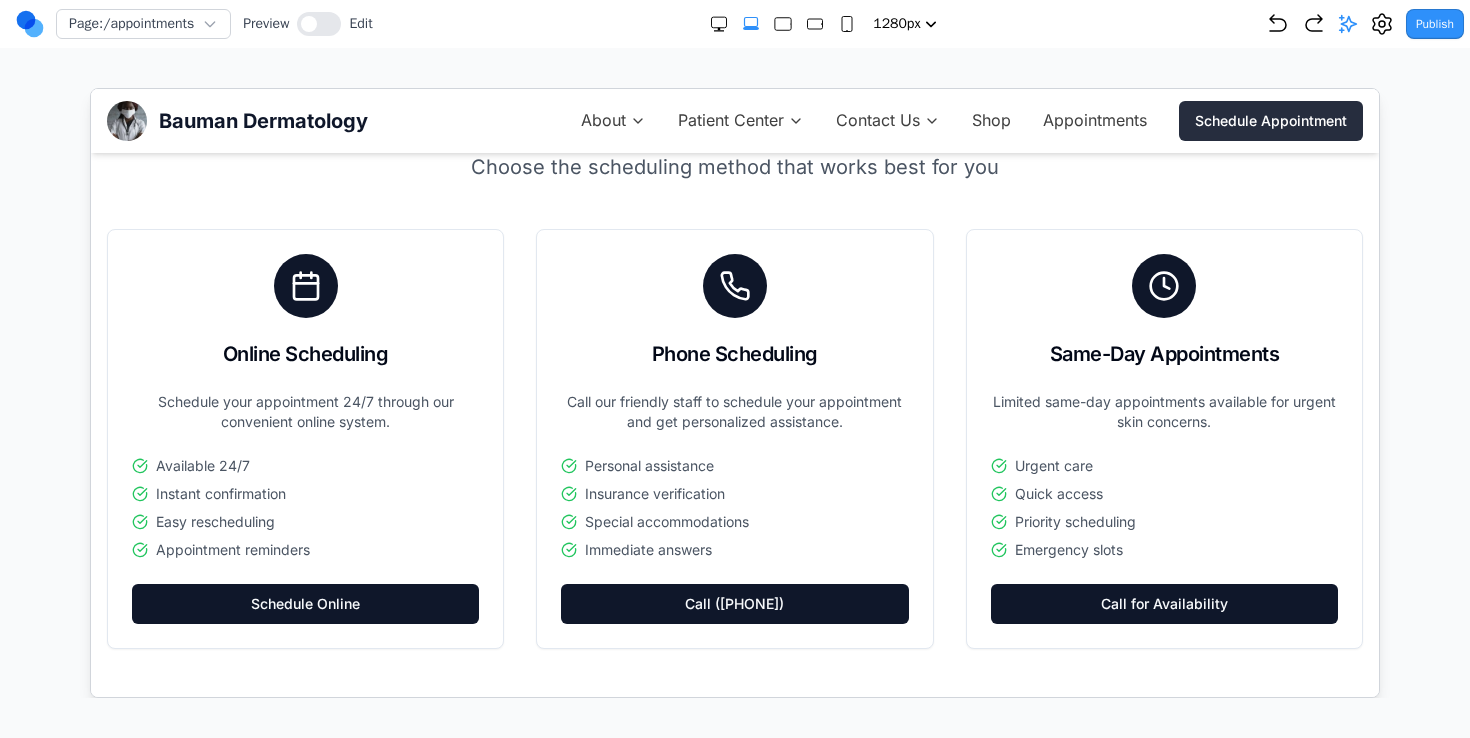 click on "Schedule Appointment" at bounding box center [1270, 120] 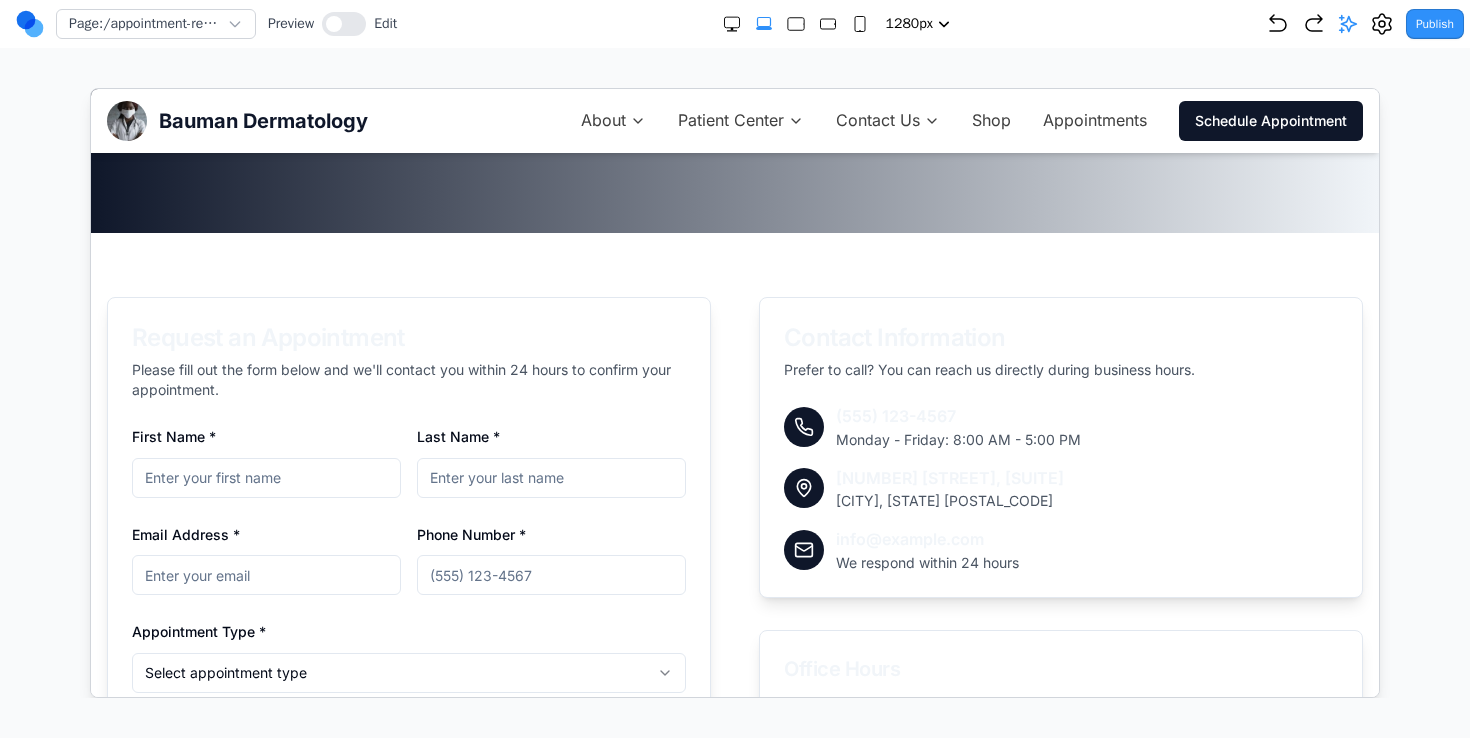 scroll, scrollTop: 199, scrollLeft: 0, axis: vertical 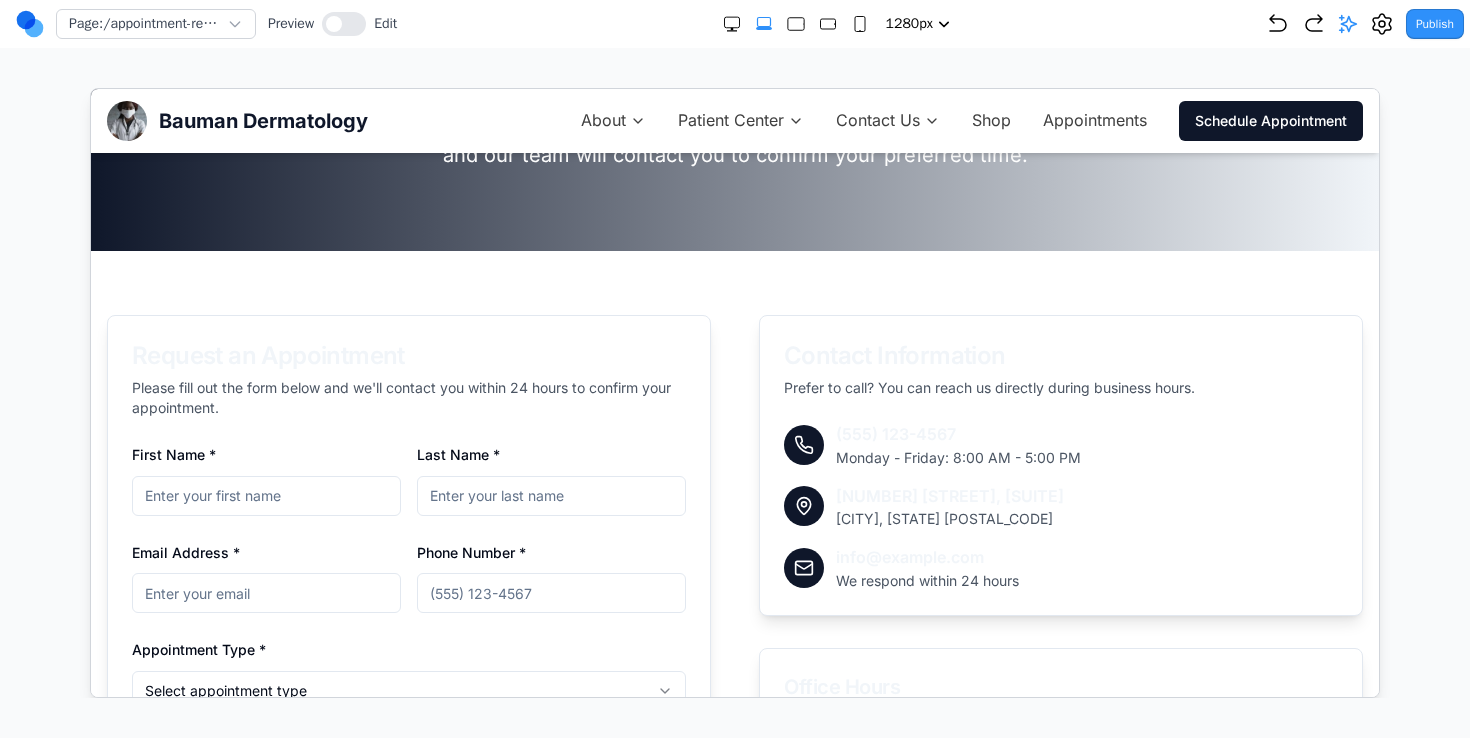 click 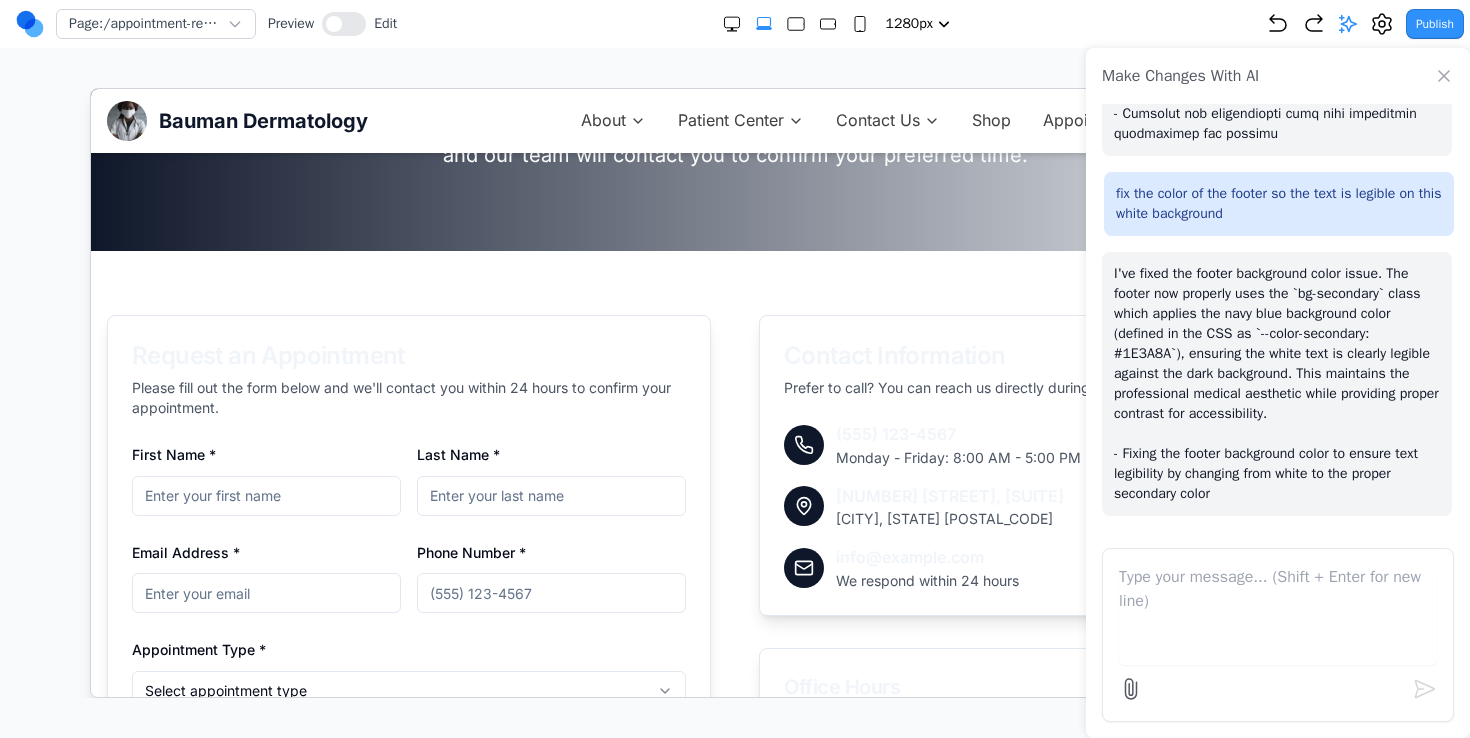 click at bounding box center [1278, 635] 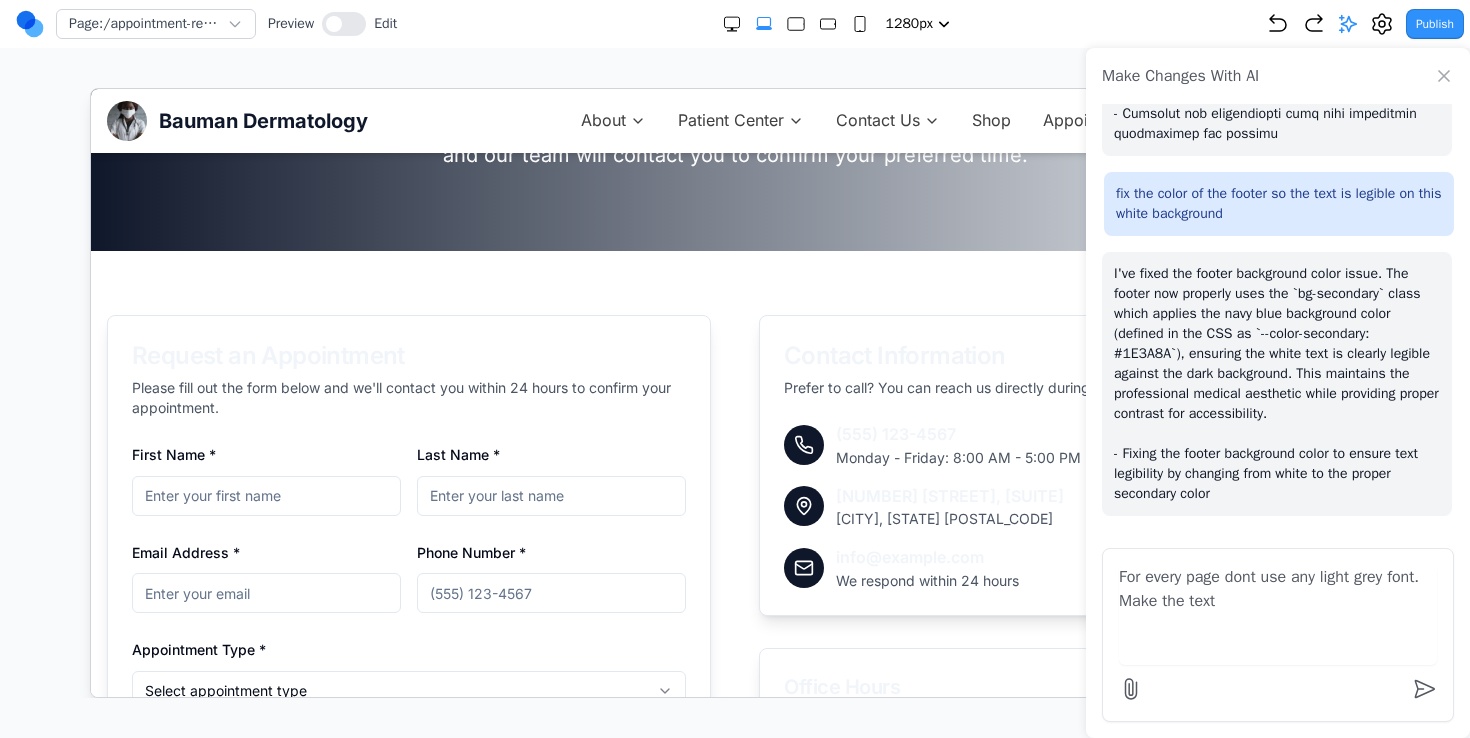 click on "For every page dont use any light grey font. Make the text" at bounding box center [1278, 615] 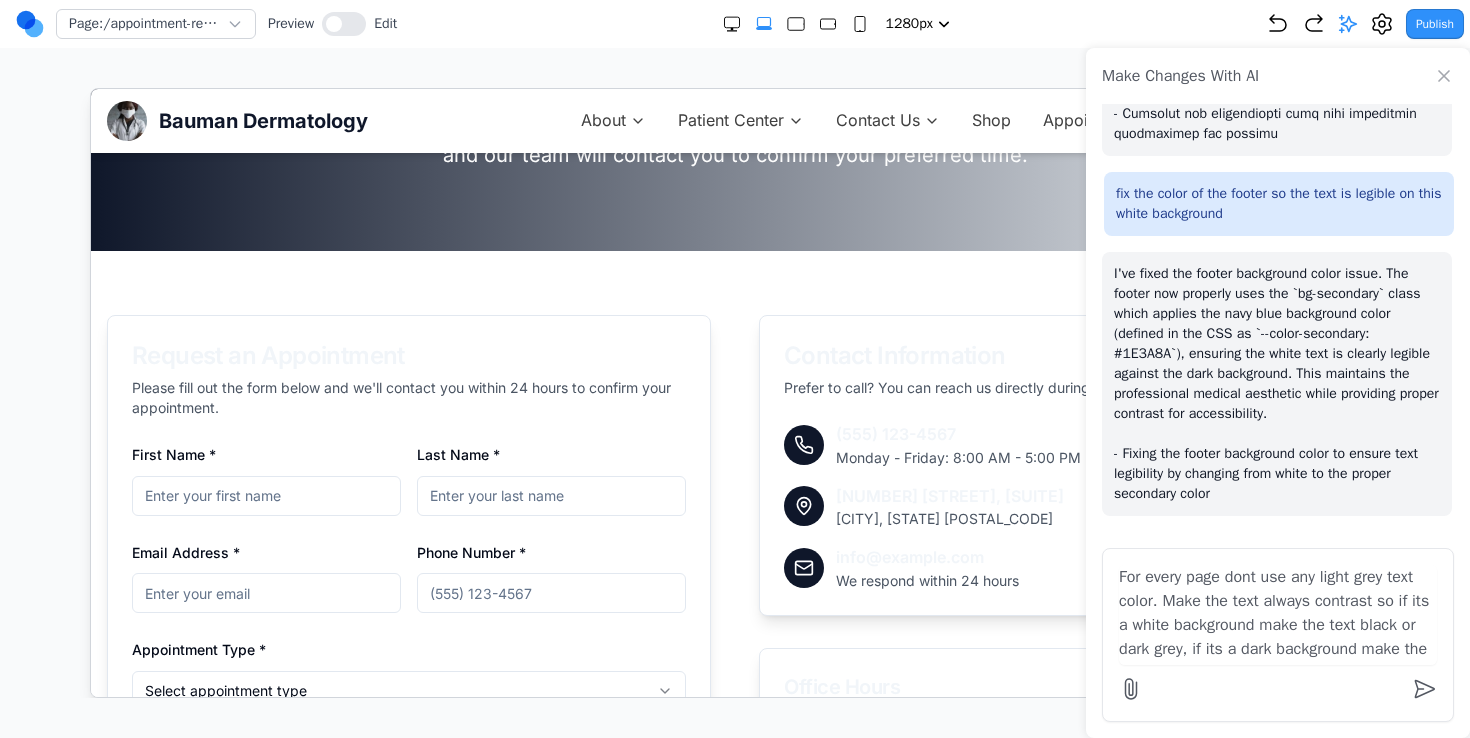scroll, scrollTop: 17, scrollLeft: 0, axis: vertical 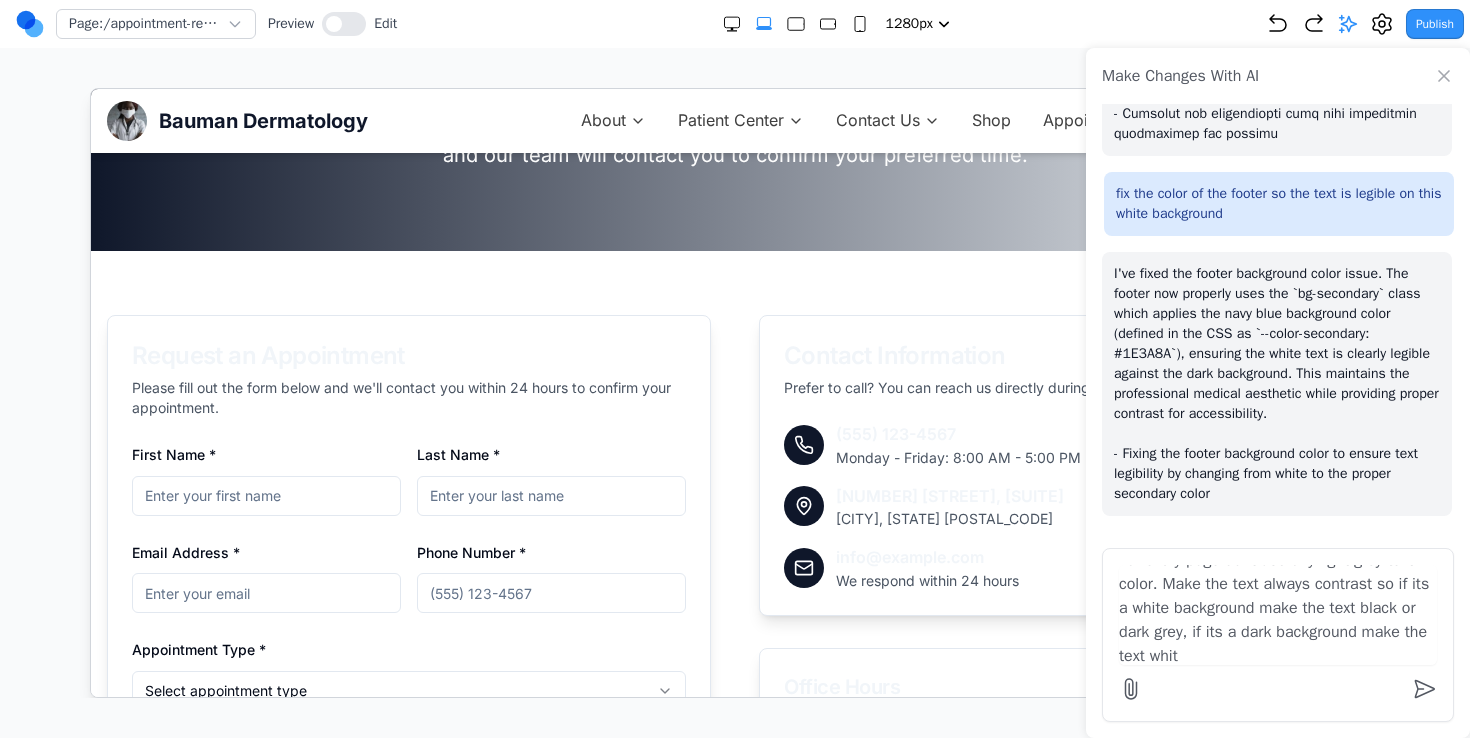 type on "For every page dont use any light grey text color. Make the text always contrast so if its a white background make the text black or dark grey, if its a dark background make the text white" 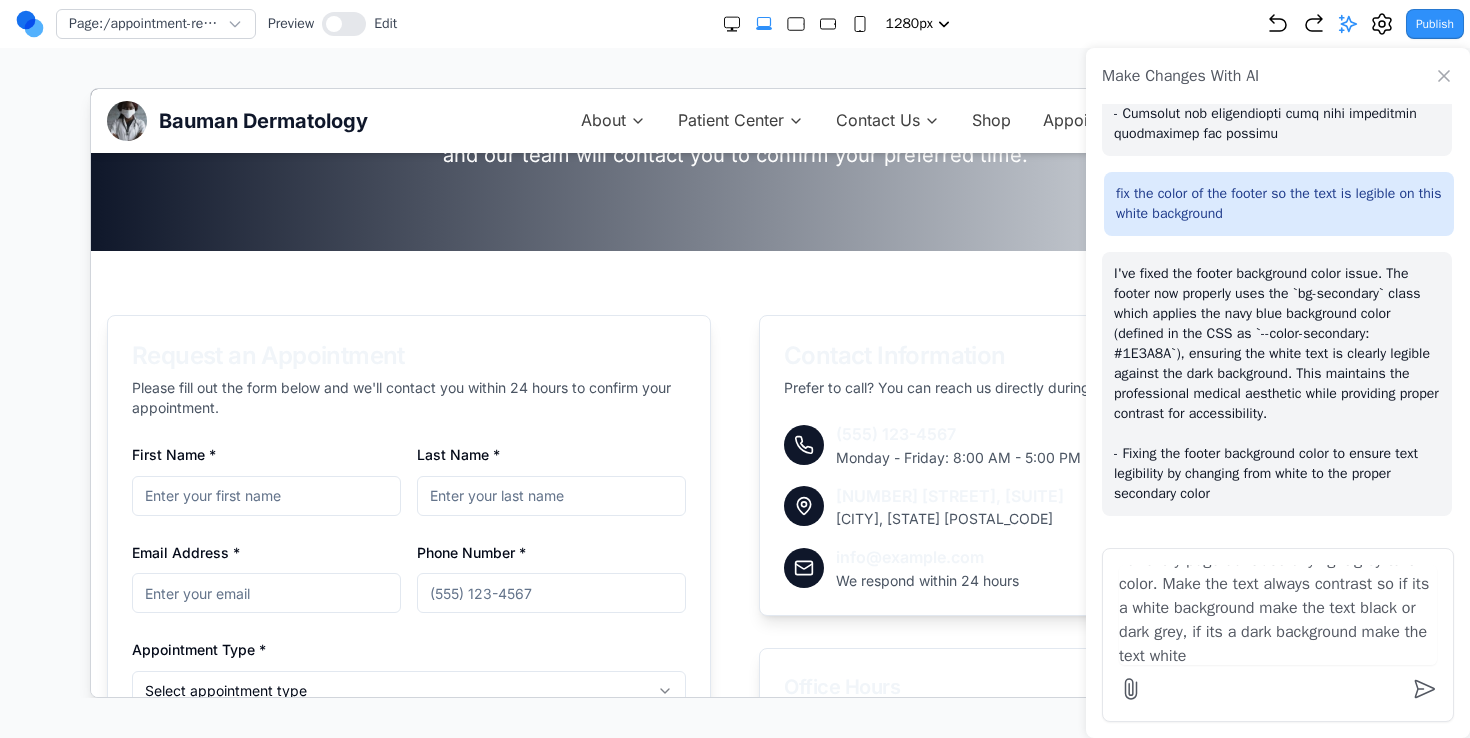 type 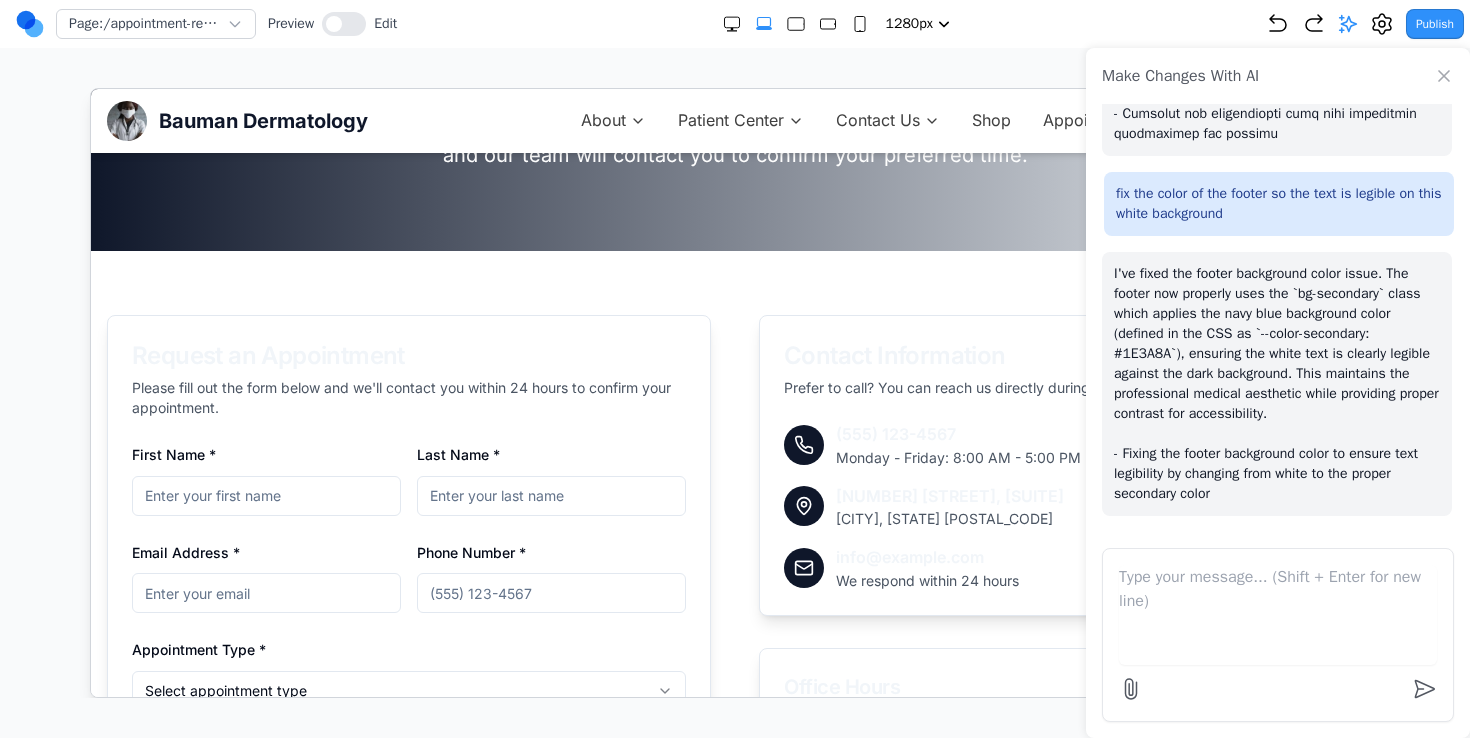 scroll, scrollTop: 3408, scrollLeft: 0, axis: vertical 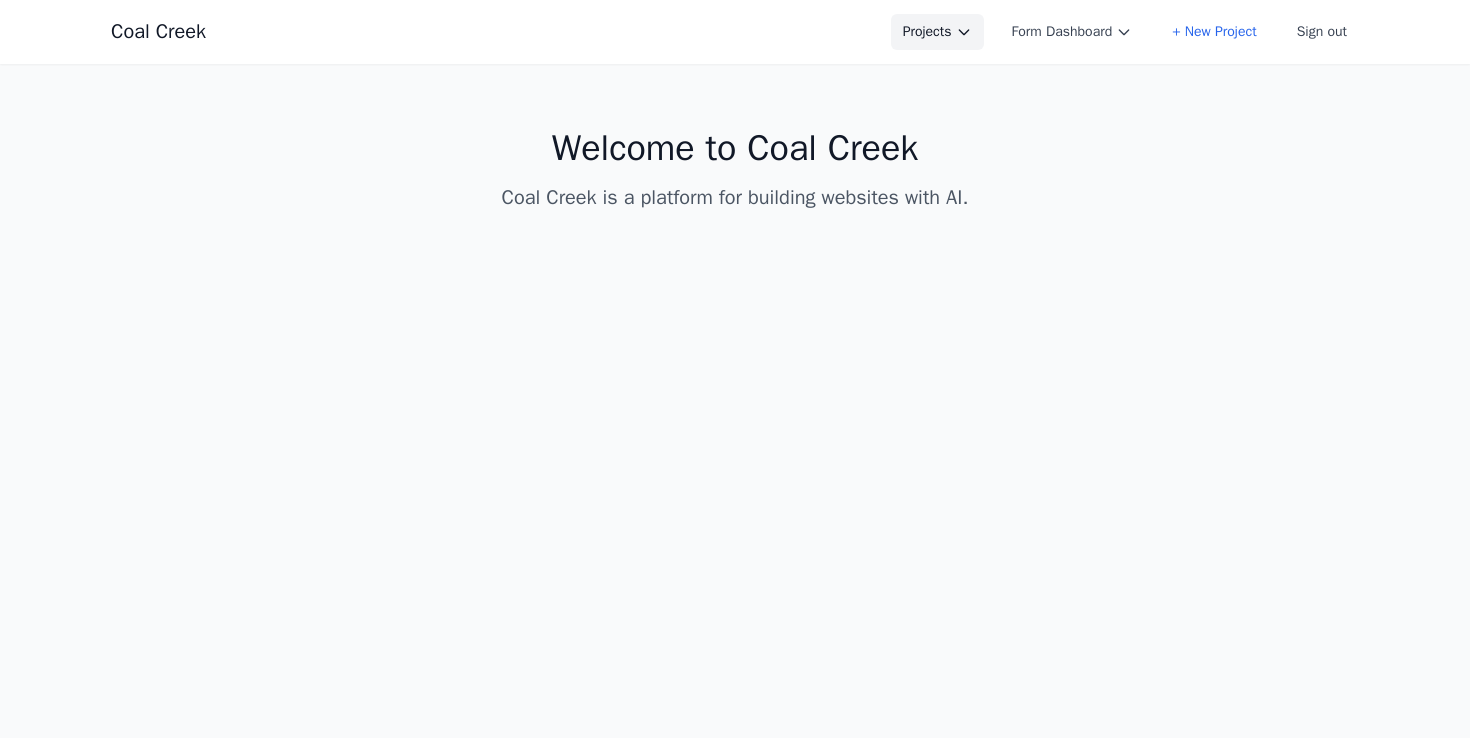 click on "Projects" at bounding box center [937, 32] 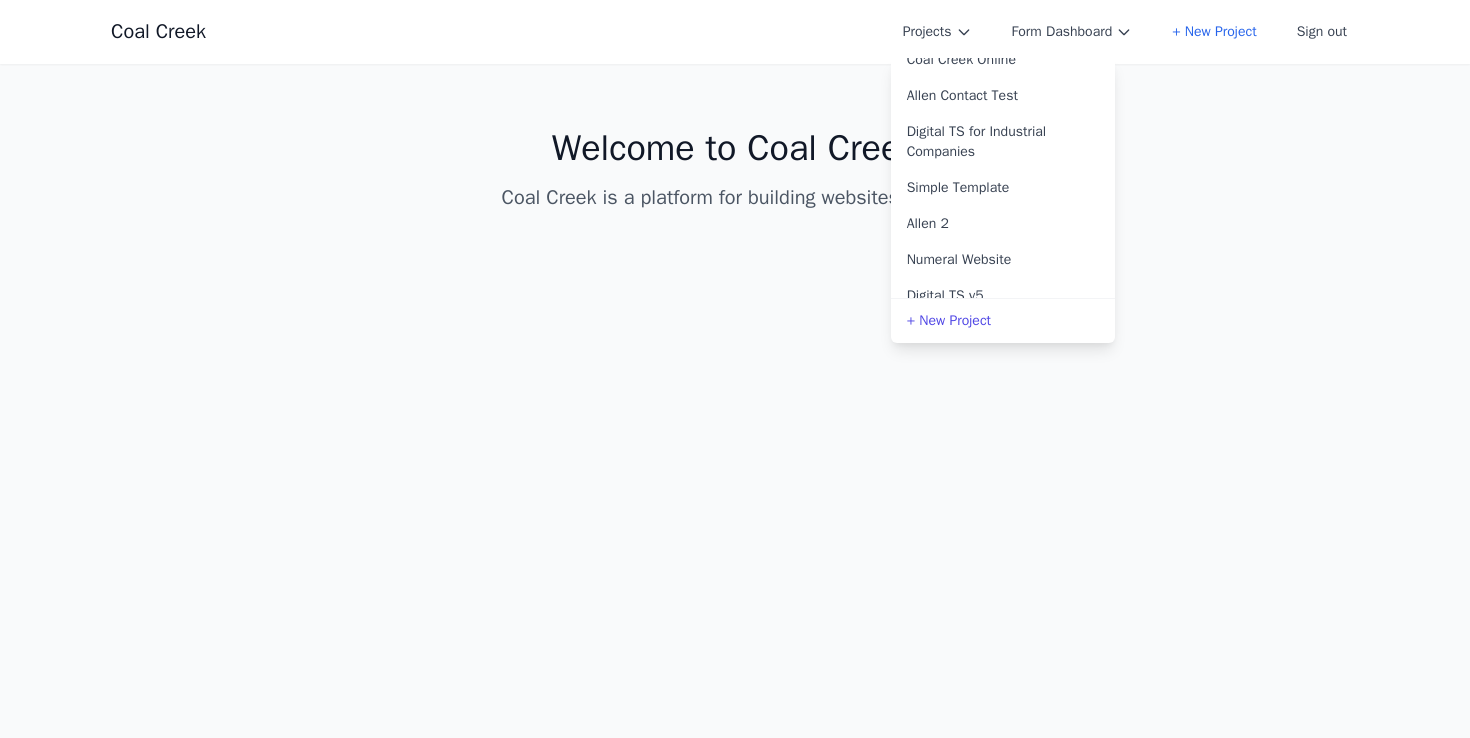 scroll, scrollTop: 492, scrollLeft: 0, axis: vertical 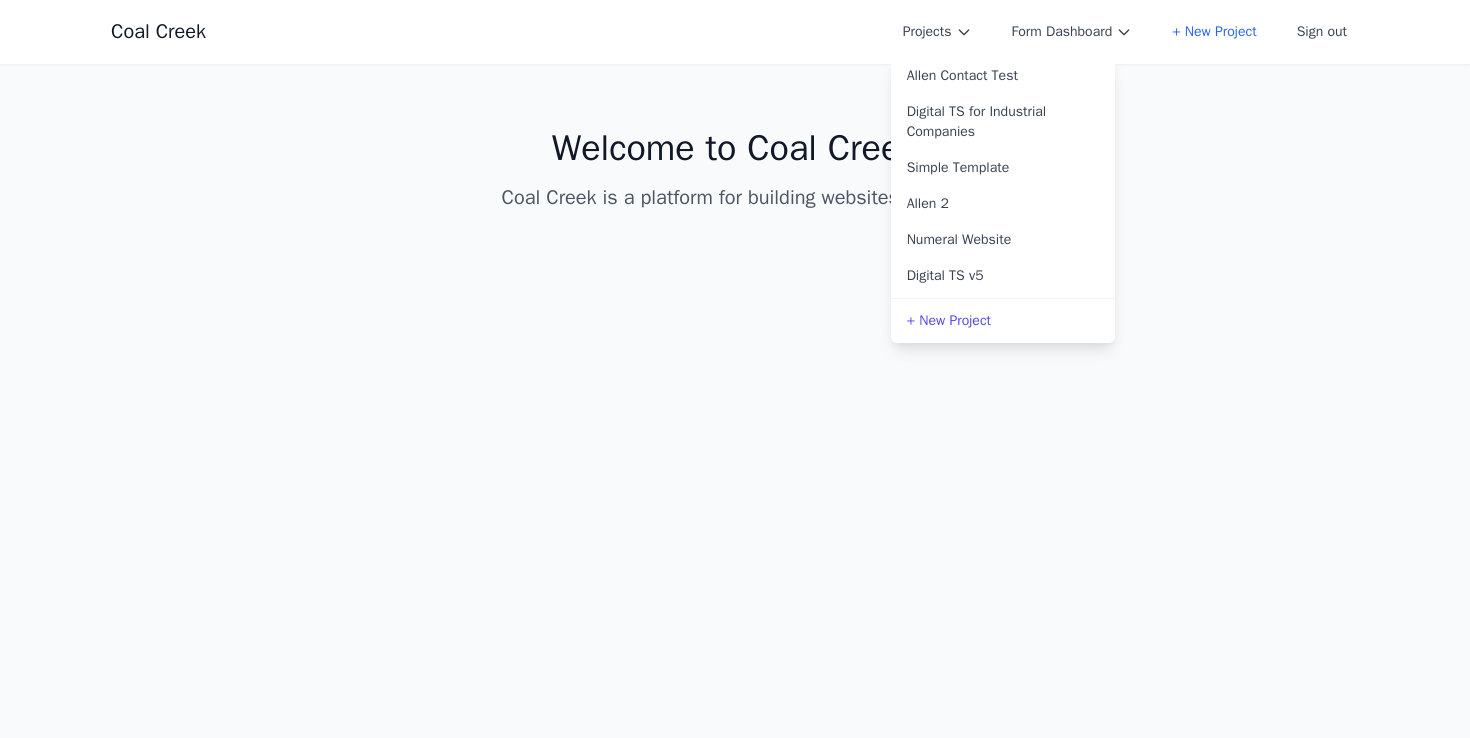 click on "Numeral Website" at bounding box center [1003, 240] 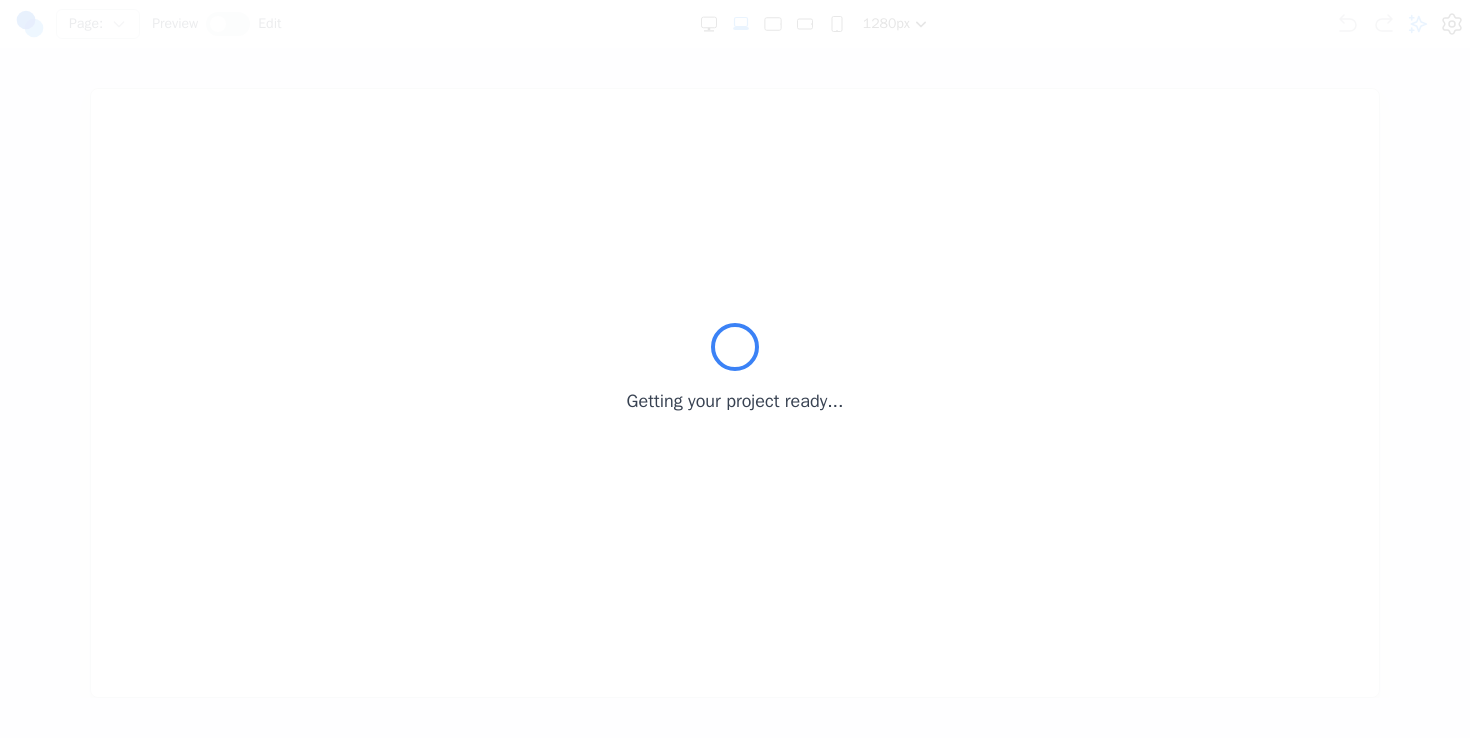 scroll, scrollTop: 0, scrollLeft: 0, axis: both 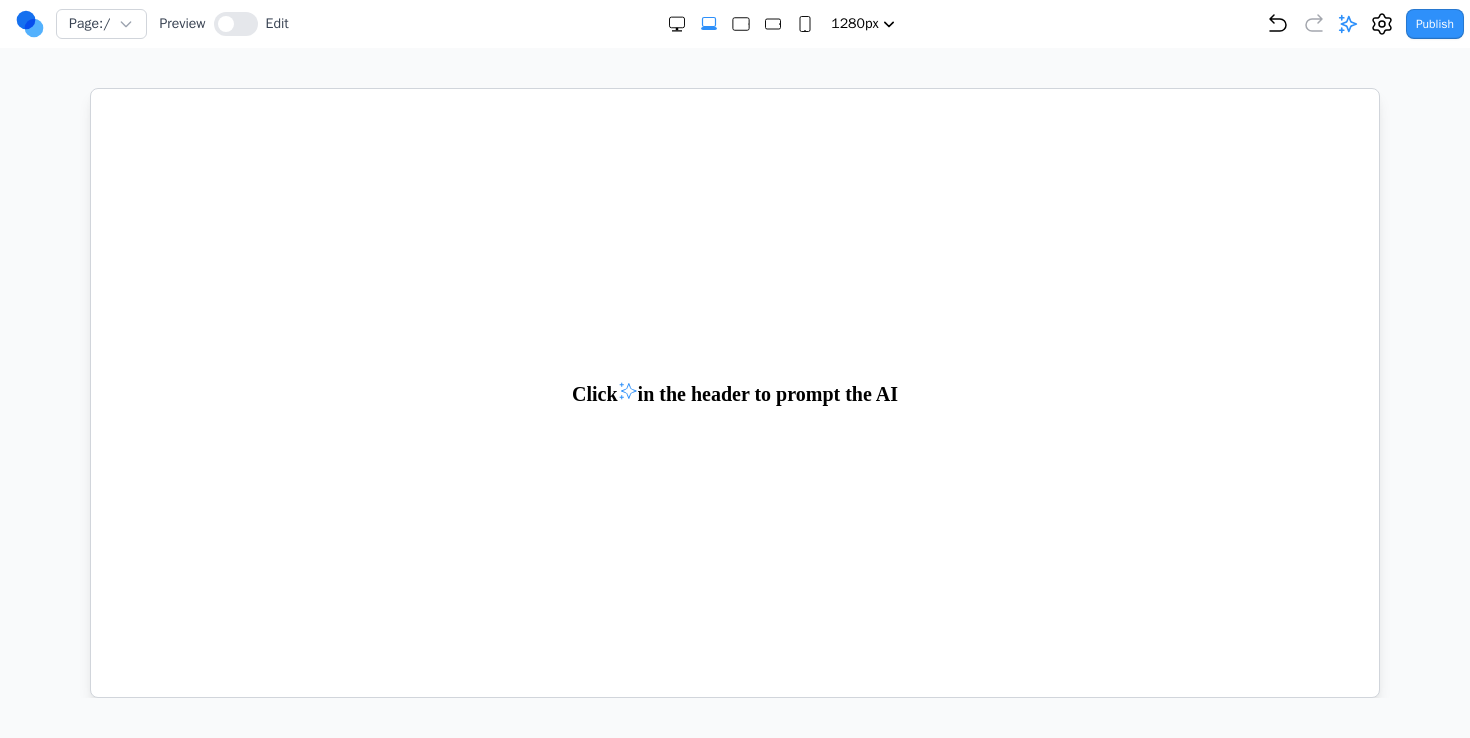 click 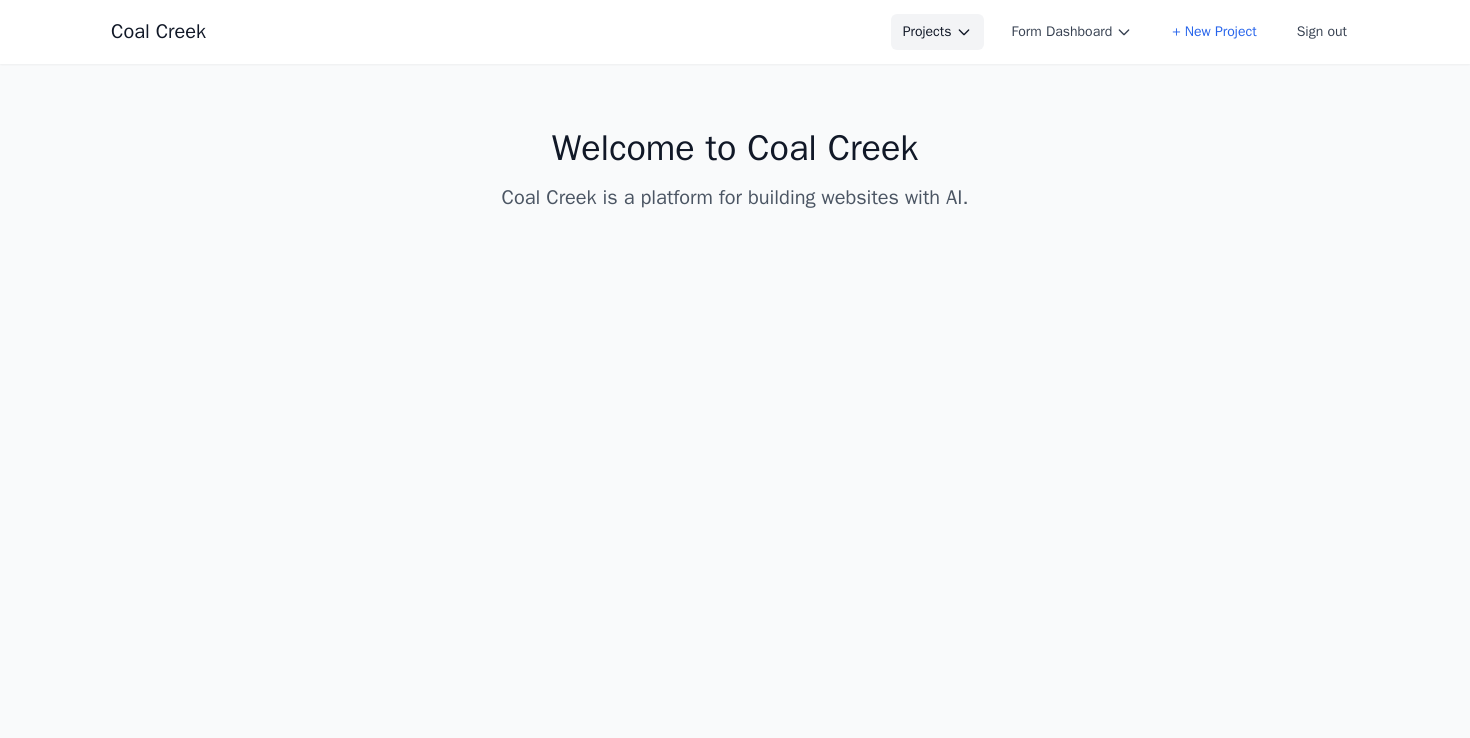 click on "Projects" at bounding box center [937, 32] 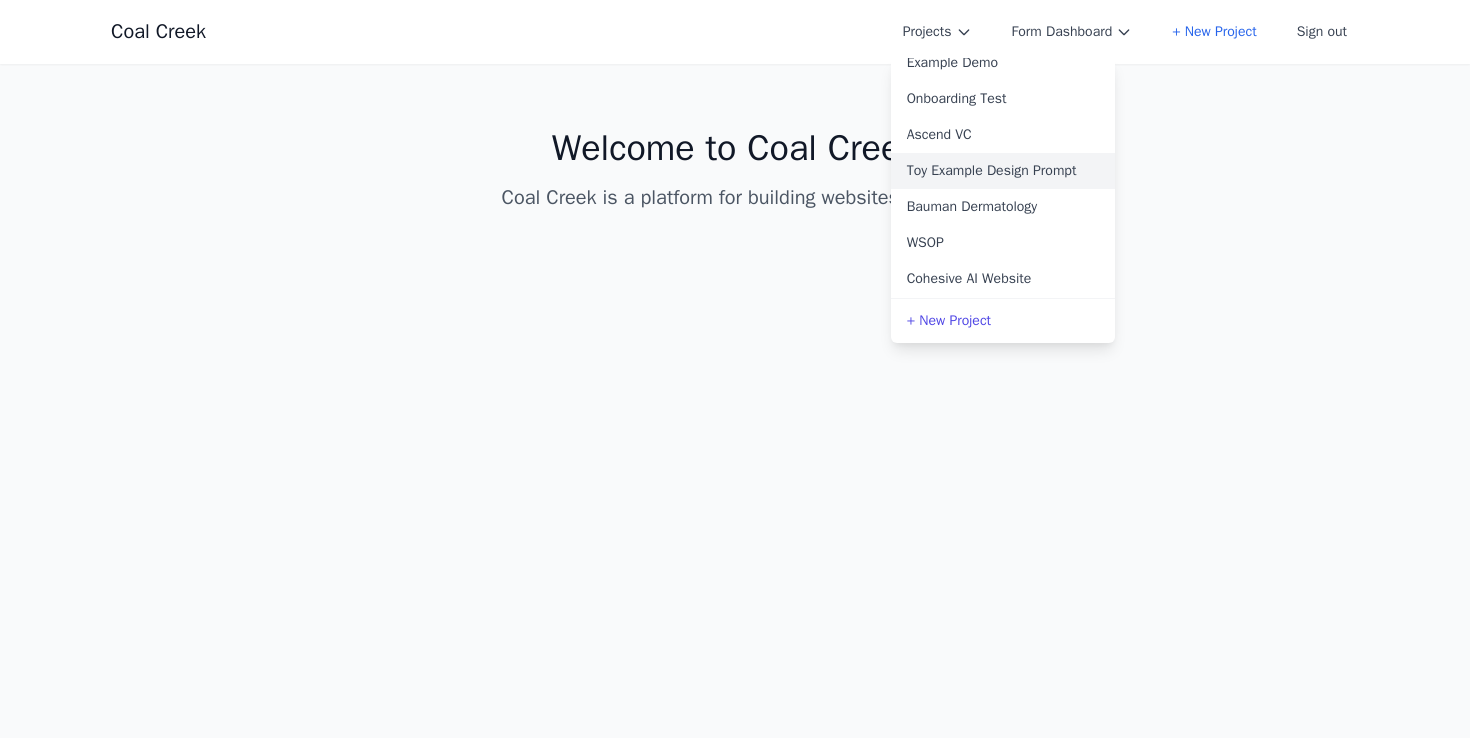 scroll, scrollTop: 55, scrollLeft: 0, axis: vertical 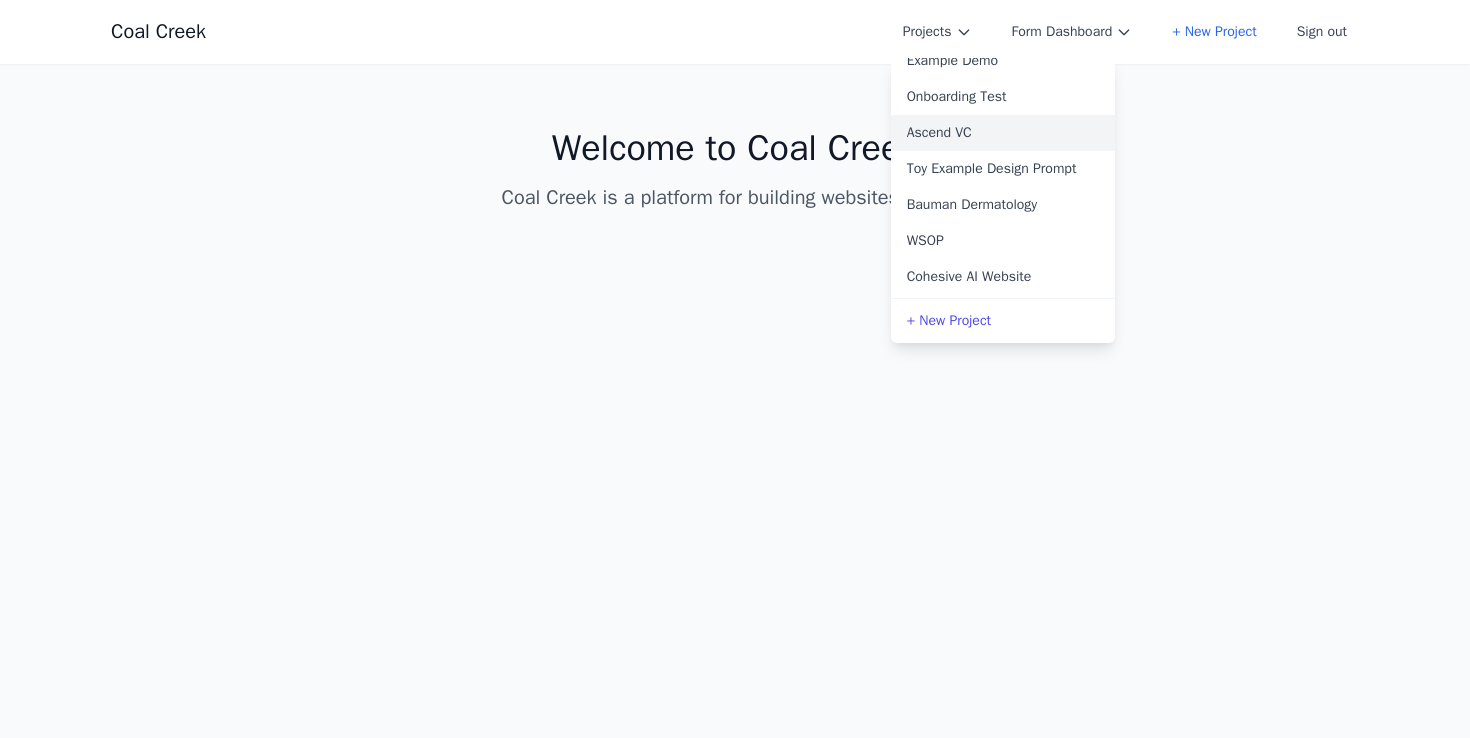 type 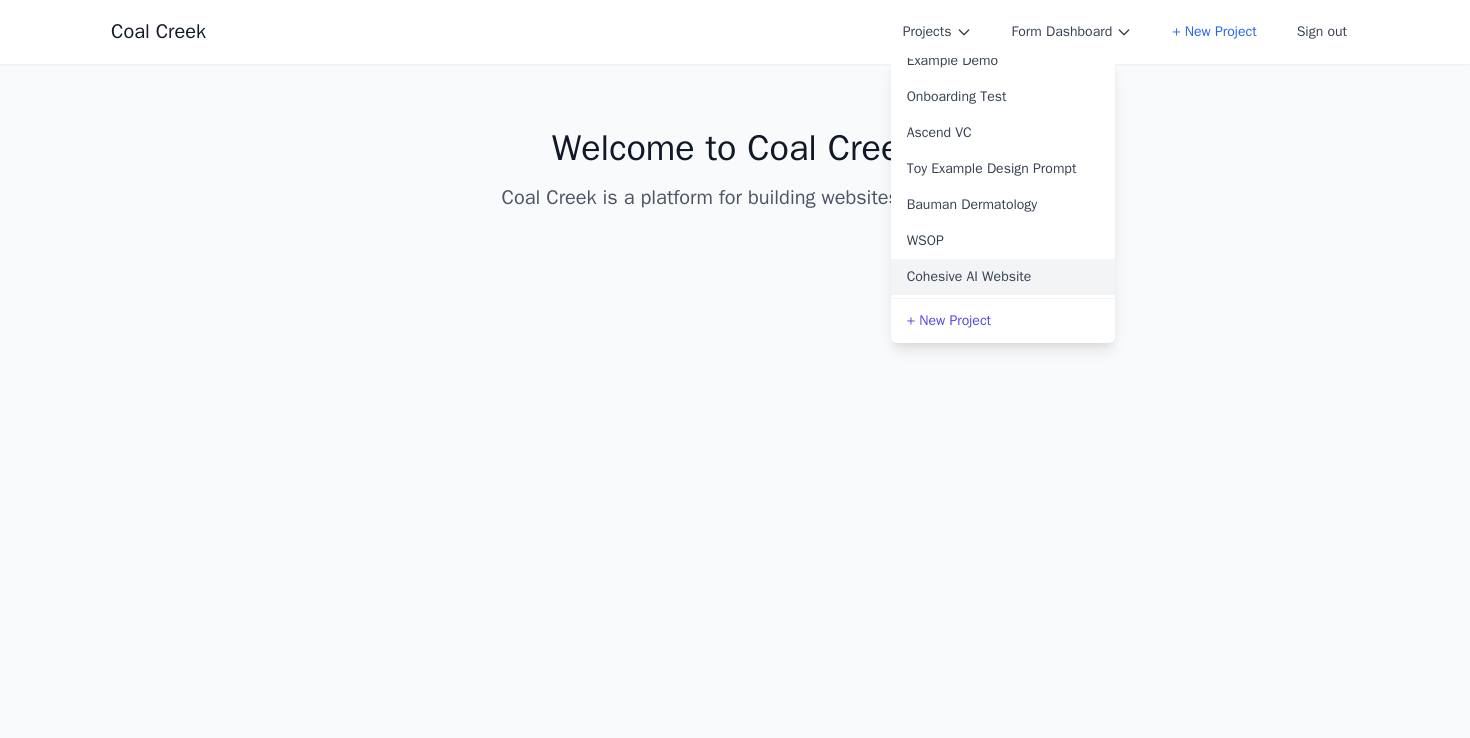 scroll, scrollTop: 93, scrollLeft: 0, axis: vertical 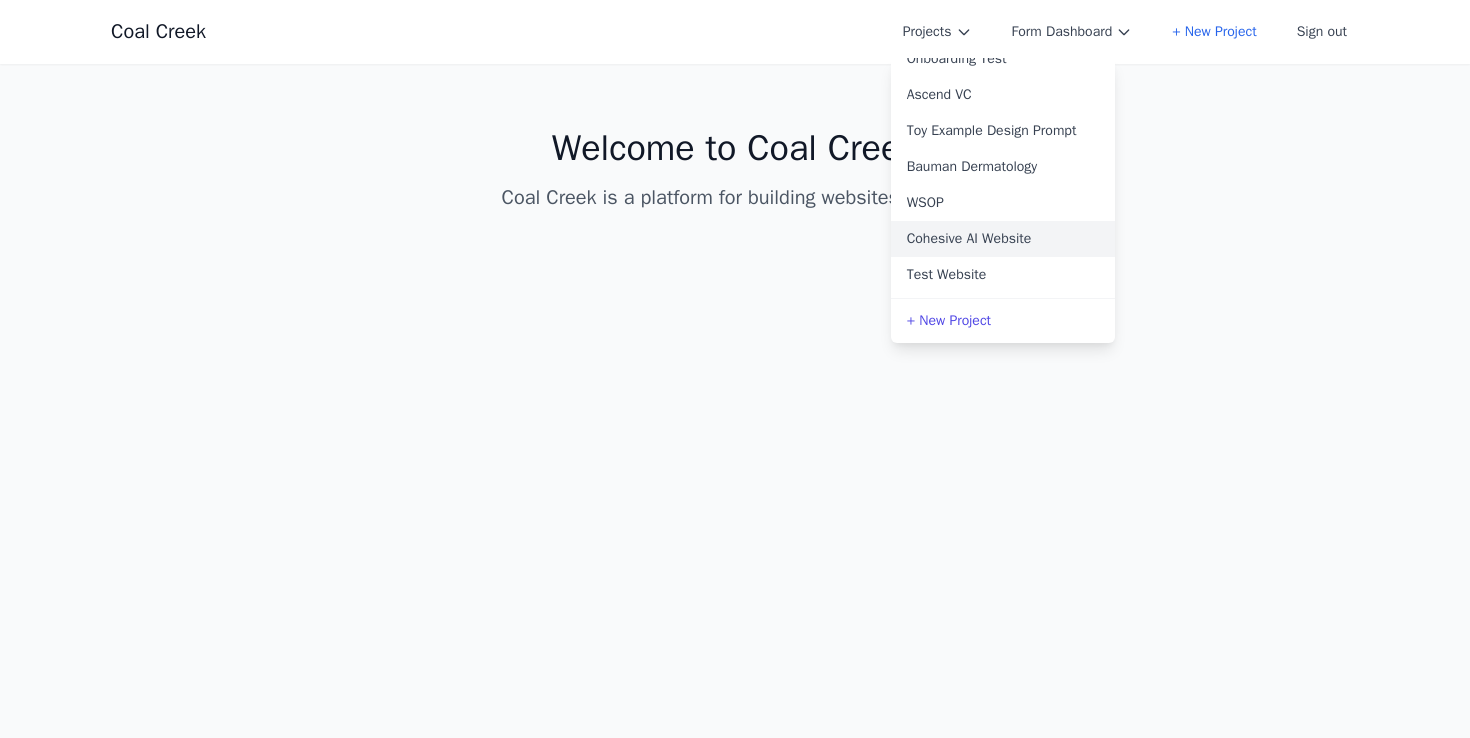 click on "Cohesive AI Website" at bounding box center [1003, 239] 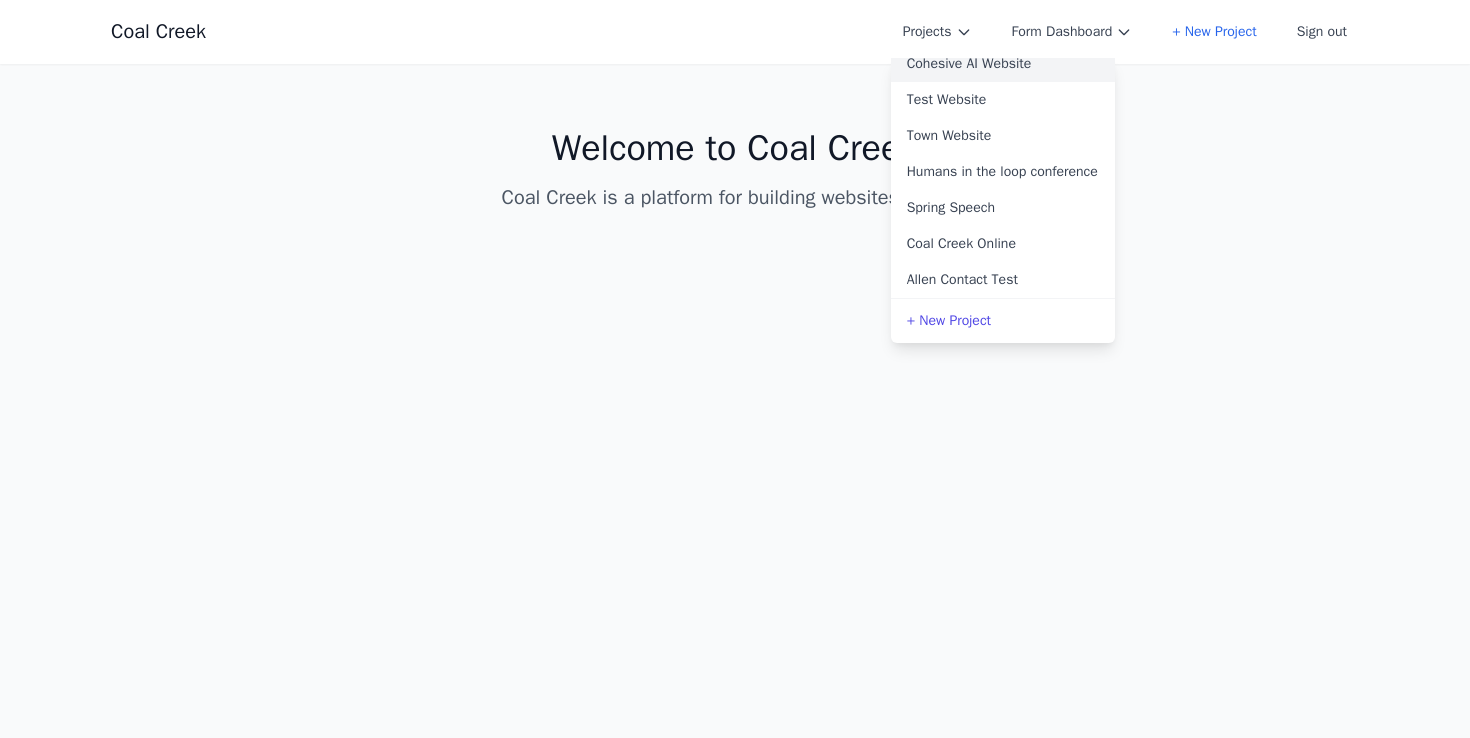 scroll, scrollTop: 271, scrollLeft: 0, axis: vertical 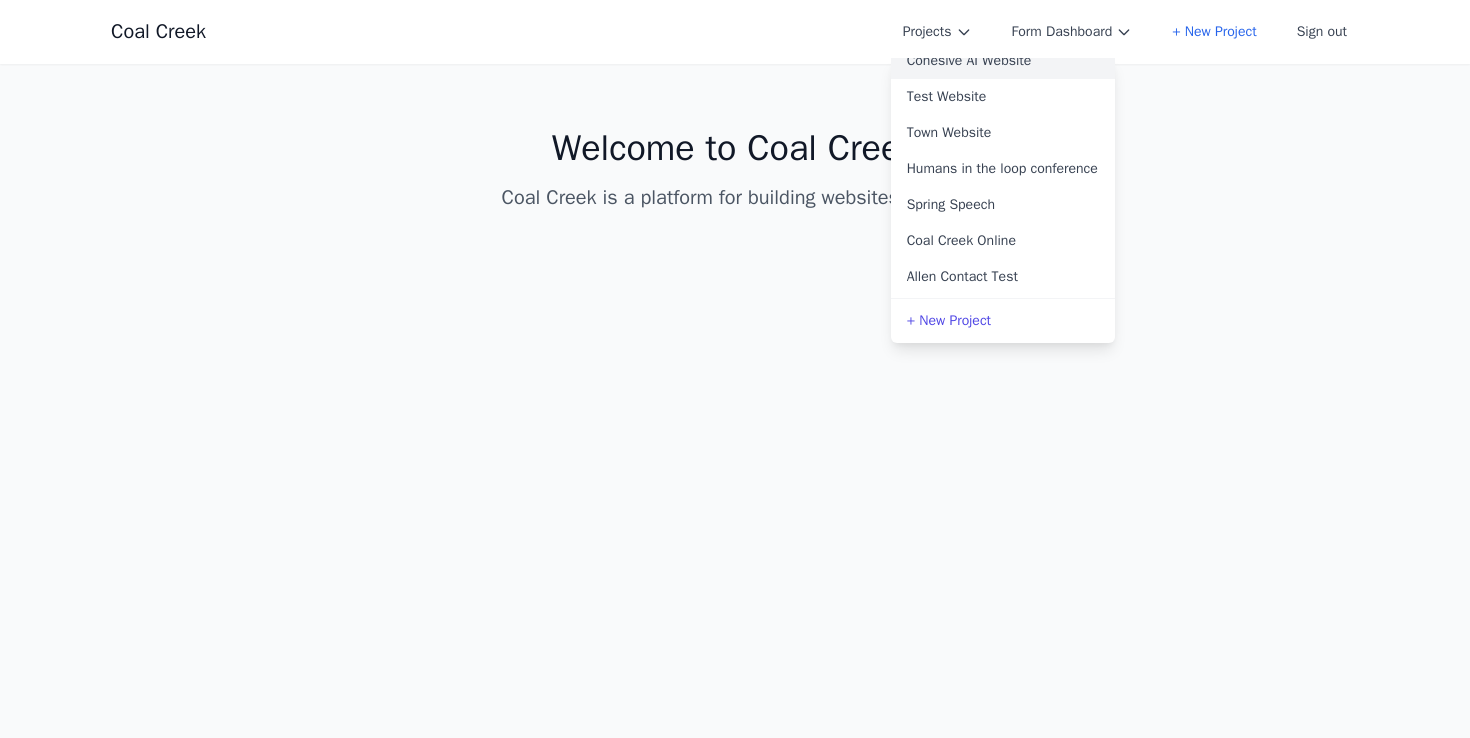 click on "Spring Speech" at bounding box center (1003, 205) 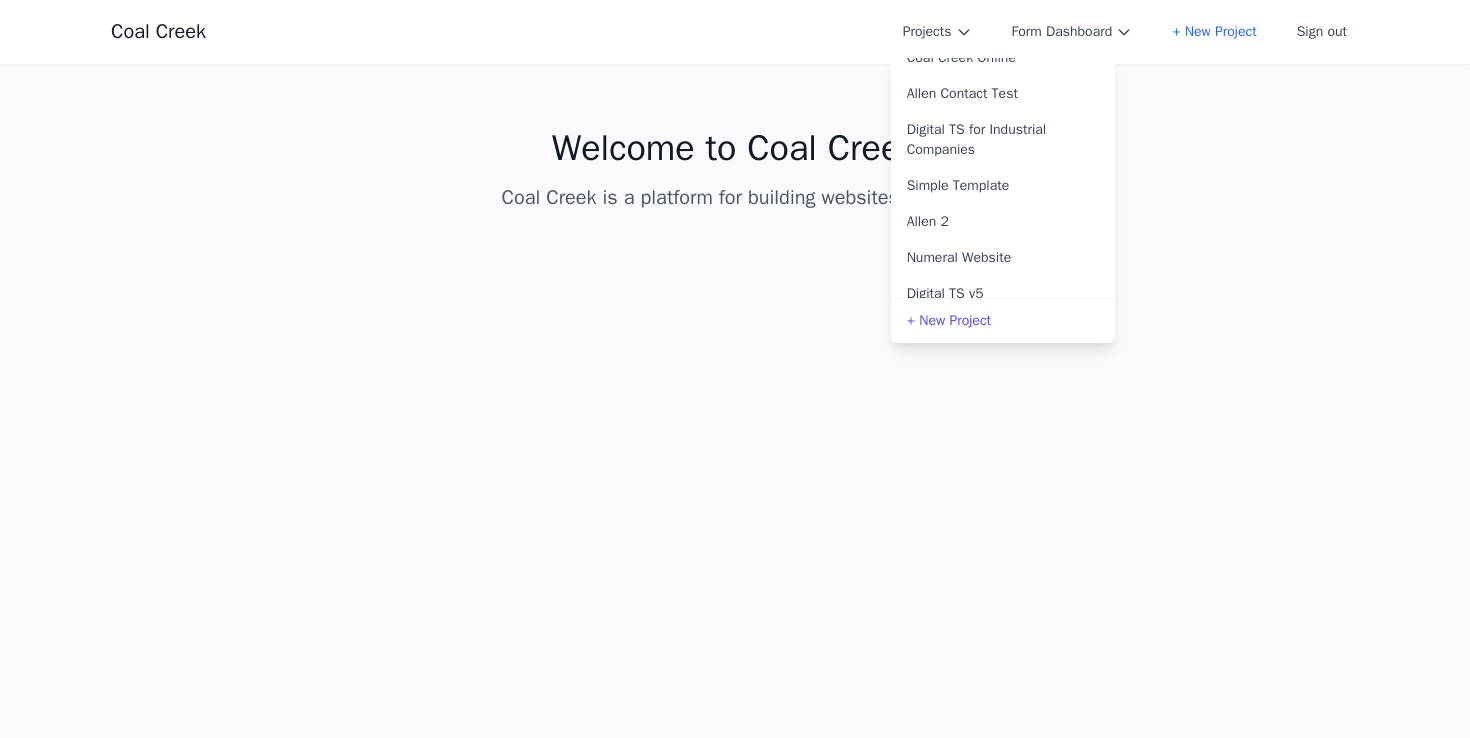 scroll, scrollTop: 492, scrollLeft: 0, axis: vertical 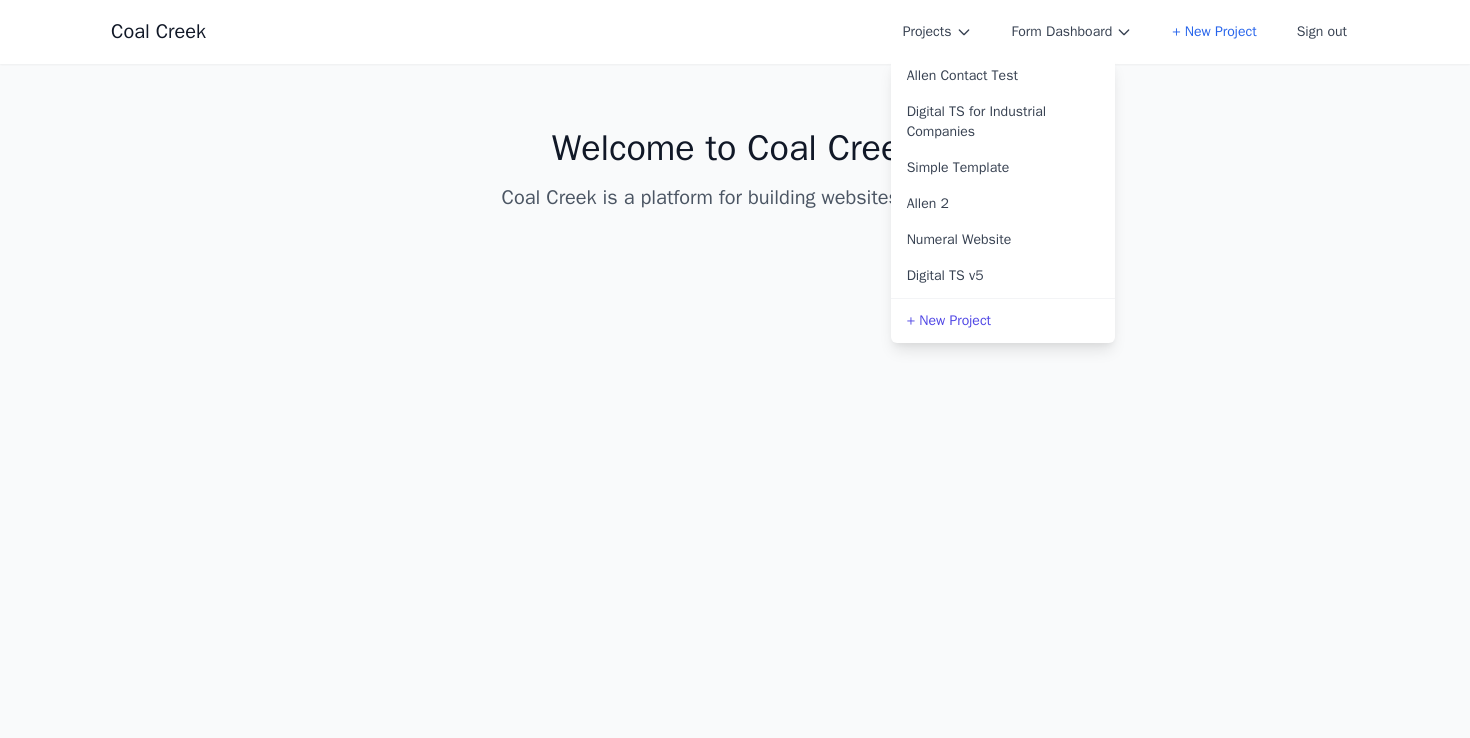 click on "Welcome to Coal Creek Coal Creek is a platform for building websites with AI." at bounding box center (735, 170) 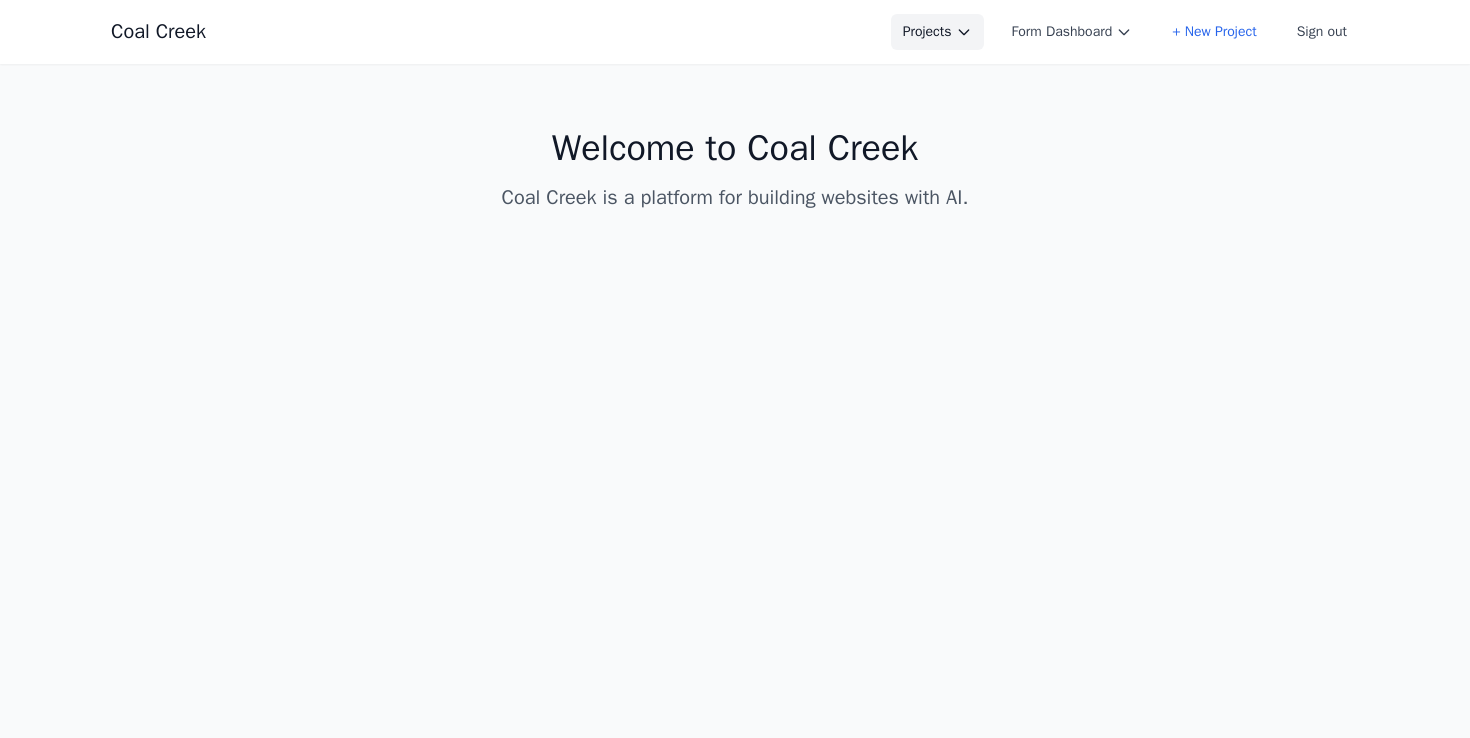 click on "Projects" at bounding box center (937, 32) 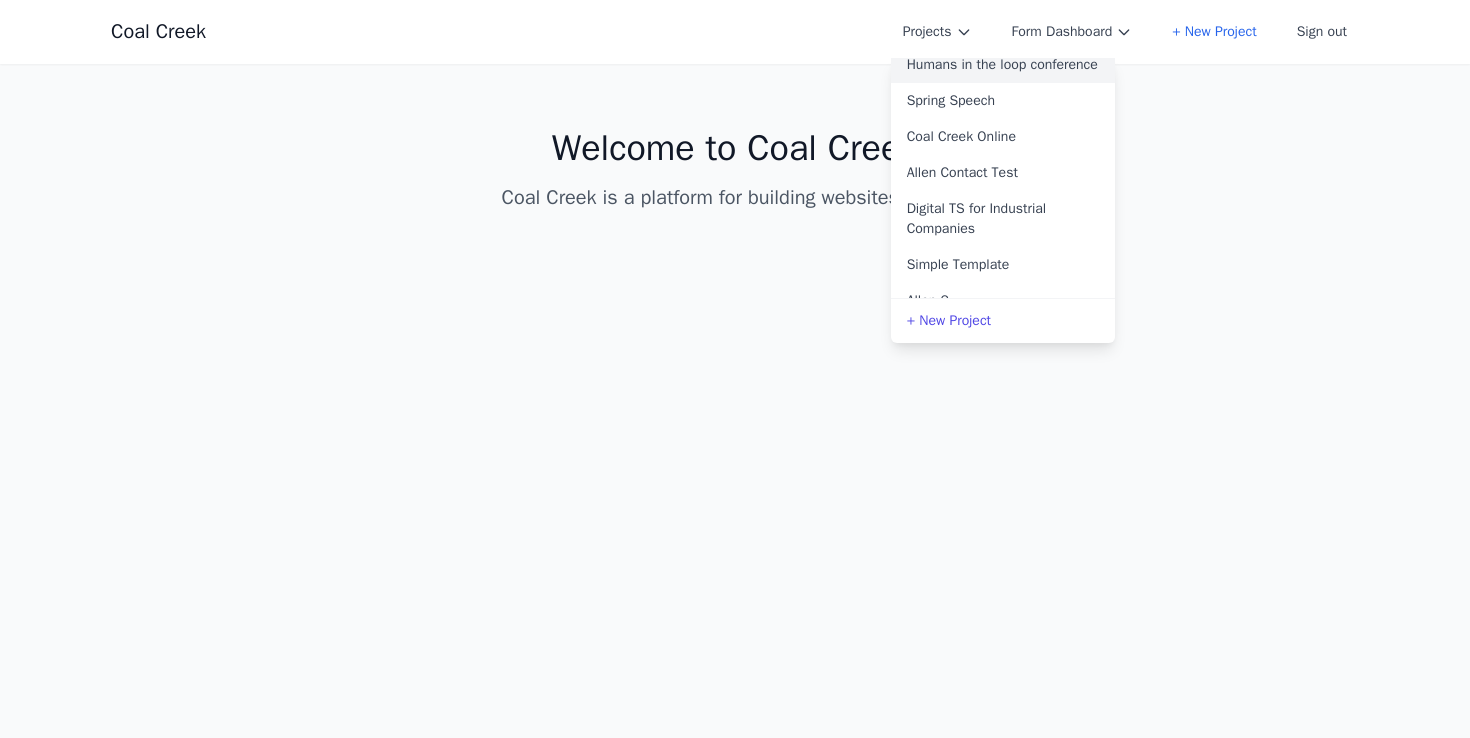 scroll, scrollTop: 492, scrollLeft: 0, axis: vertical 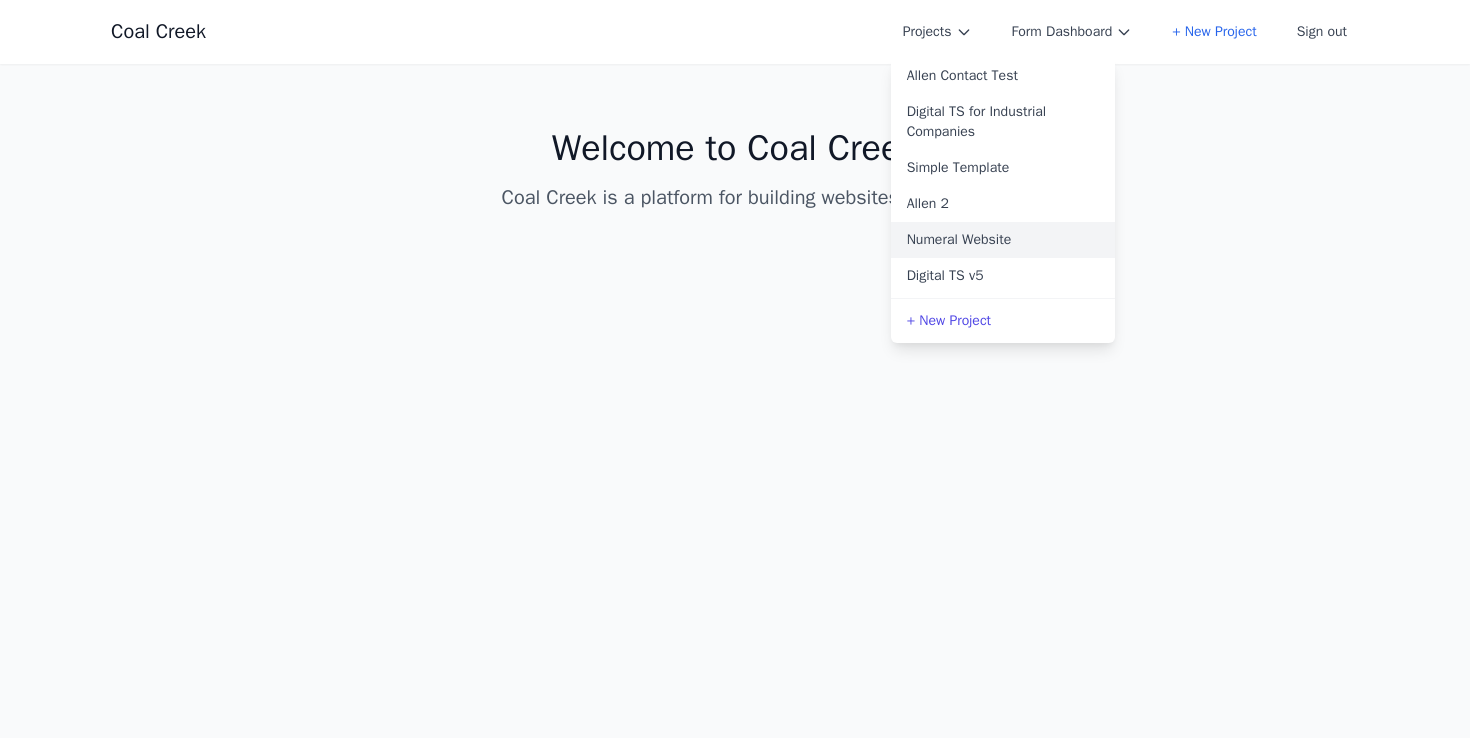 click on "Numeral Website" at bounding box center [1003, 240] 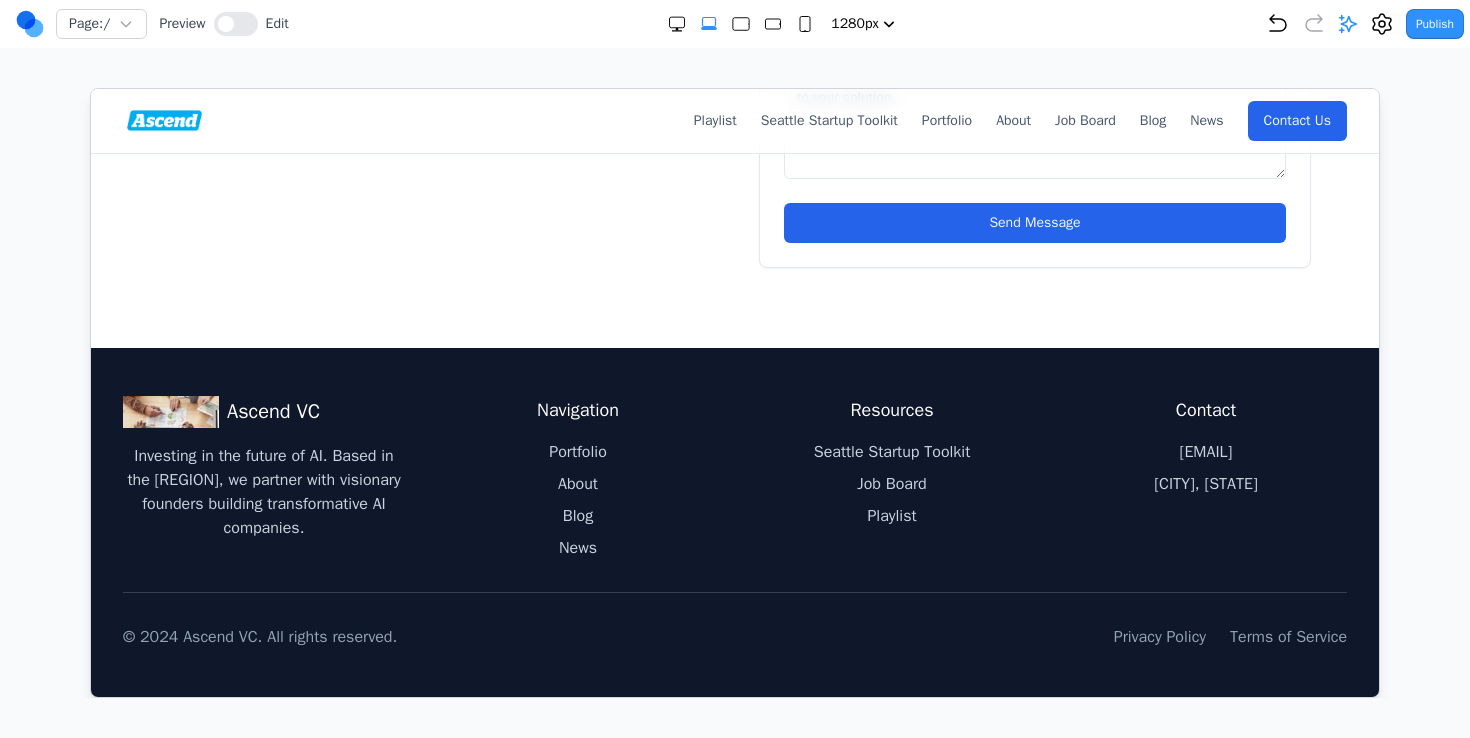 scroll, scrollTop: 3101, scrollLeft: 0, axis: vertical 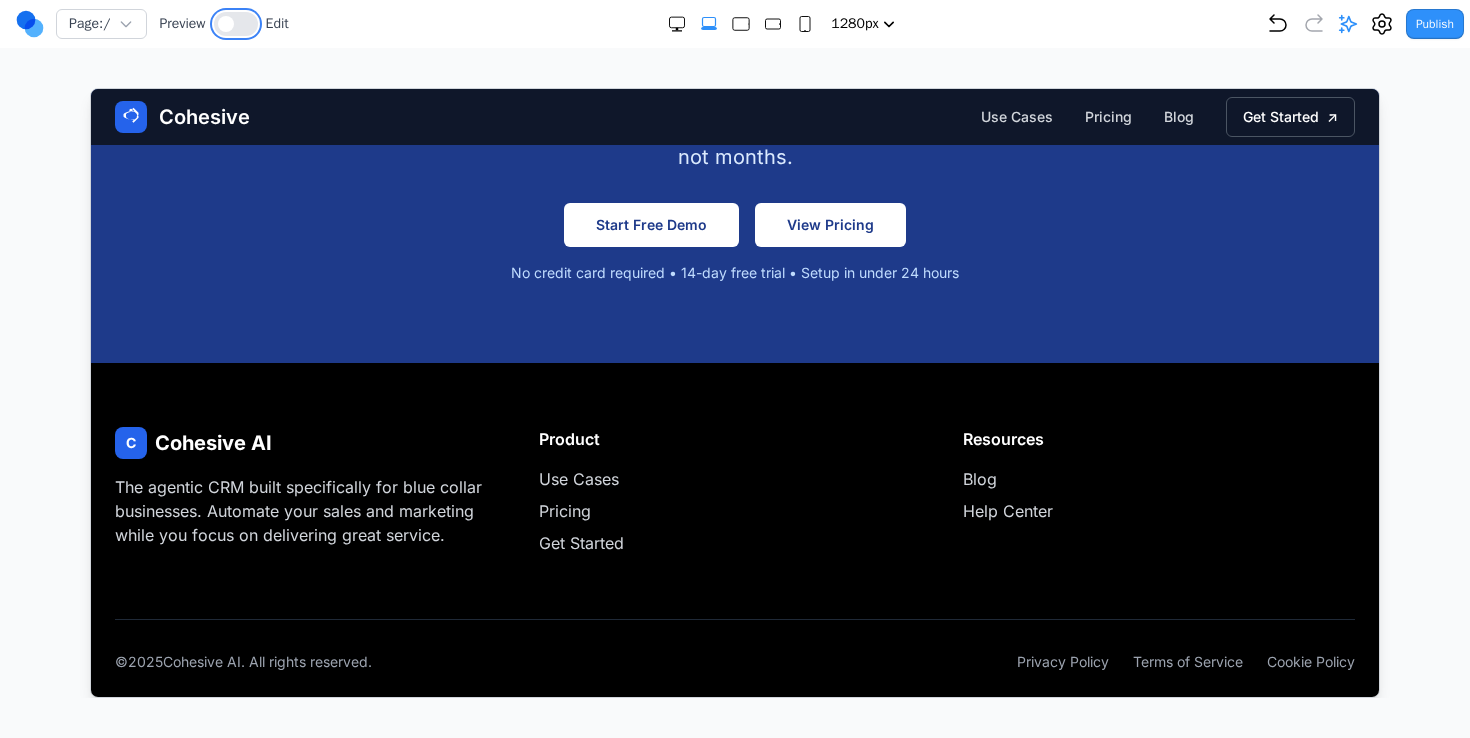 click at bounding box center (236, 24) 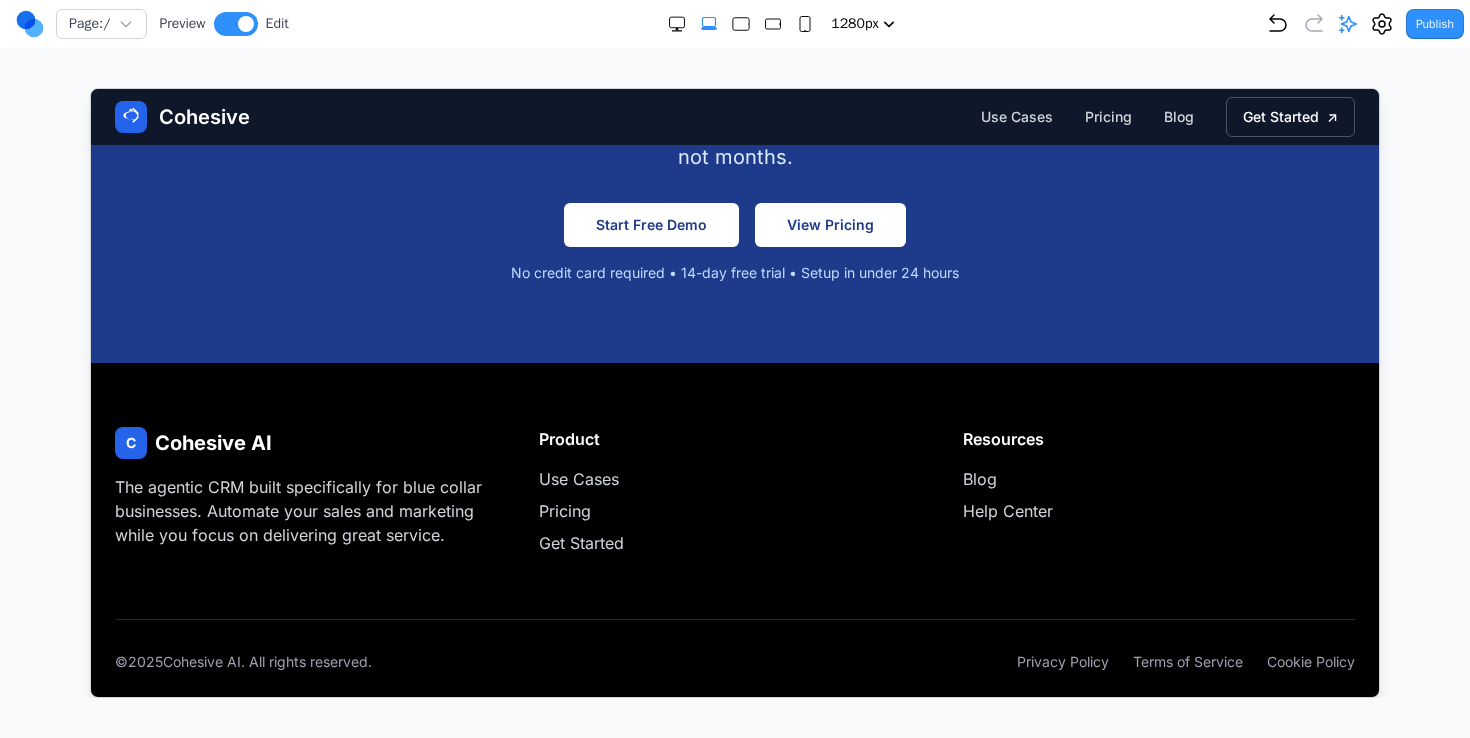 click 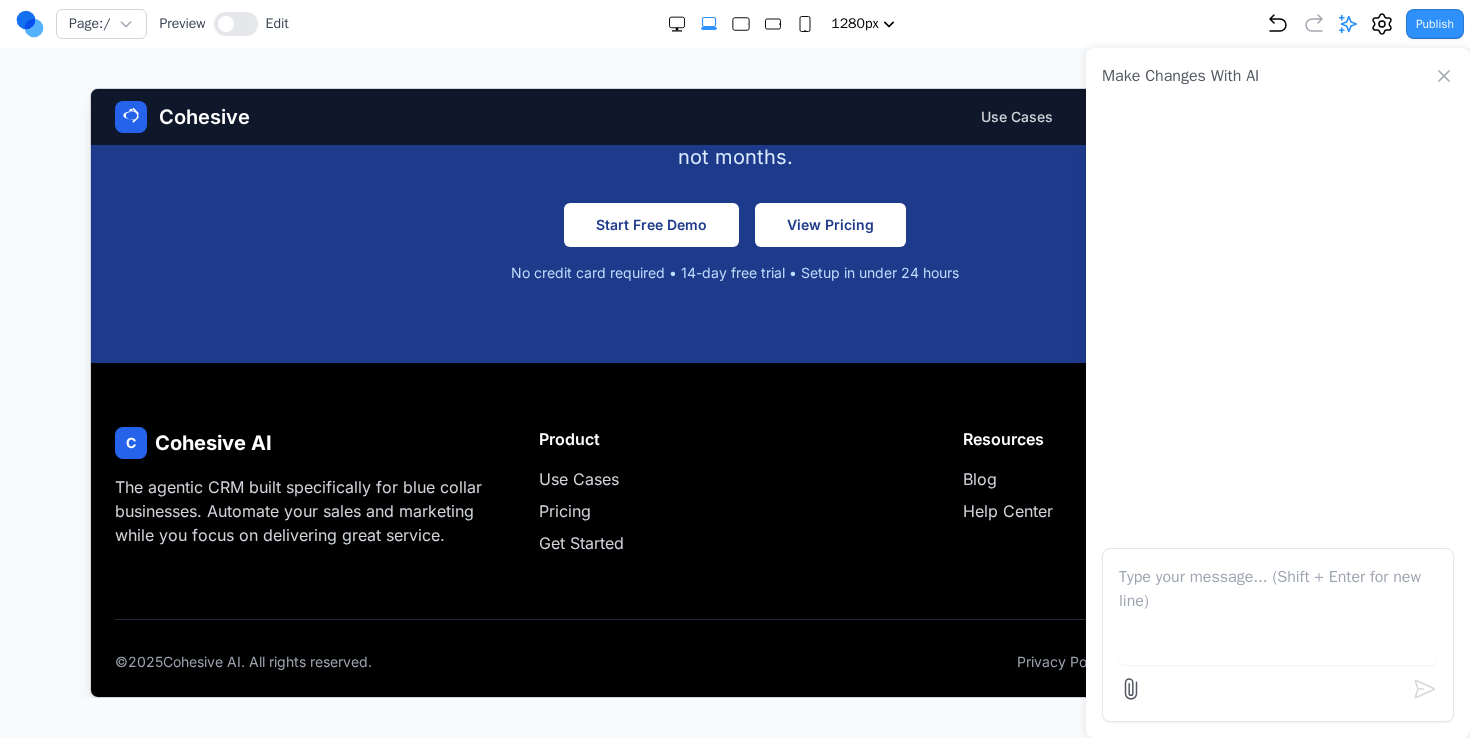 click 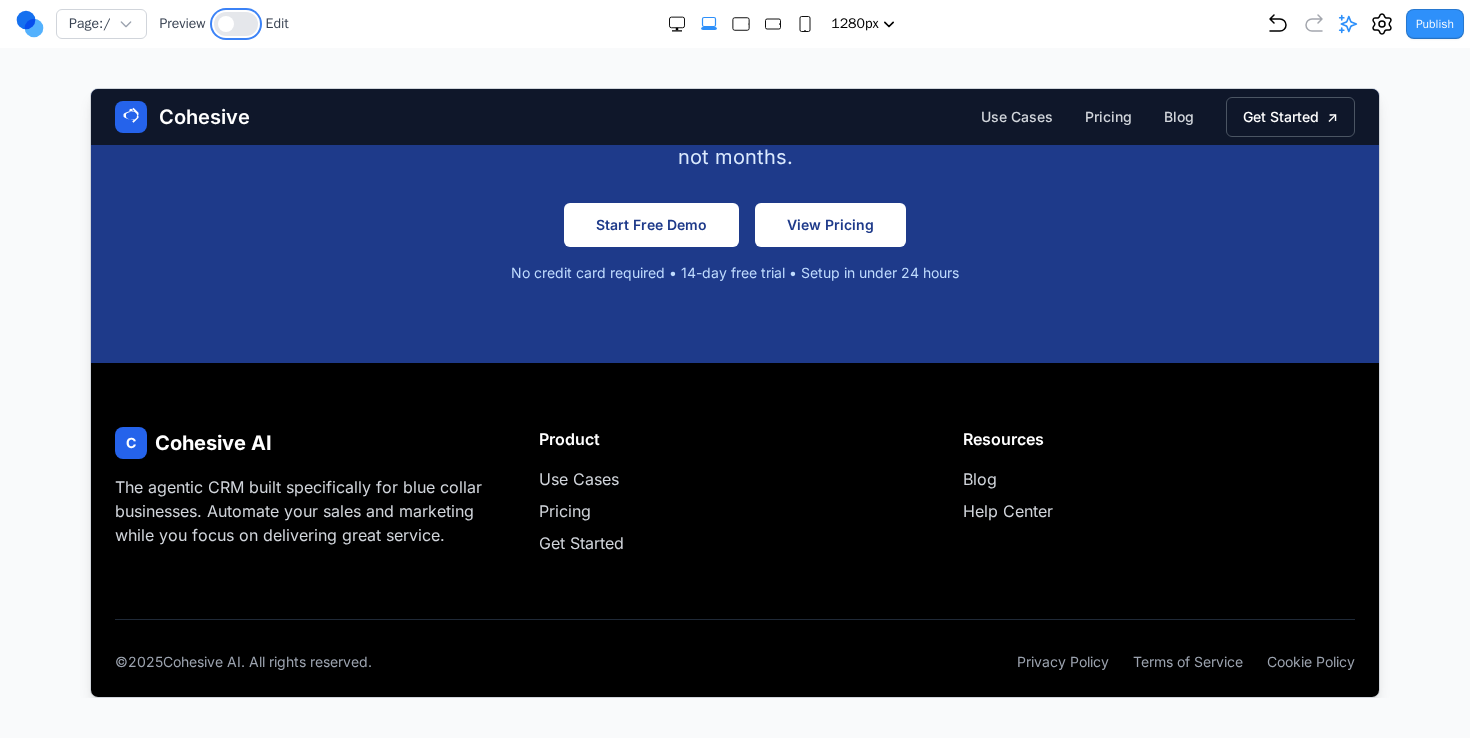 click at bounding box center (236, 24) 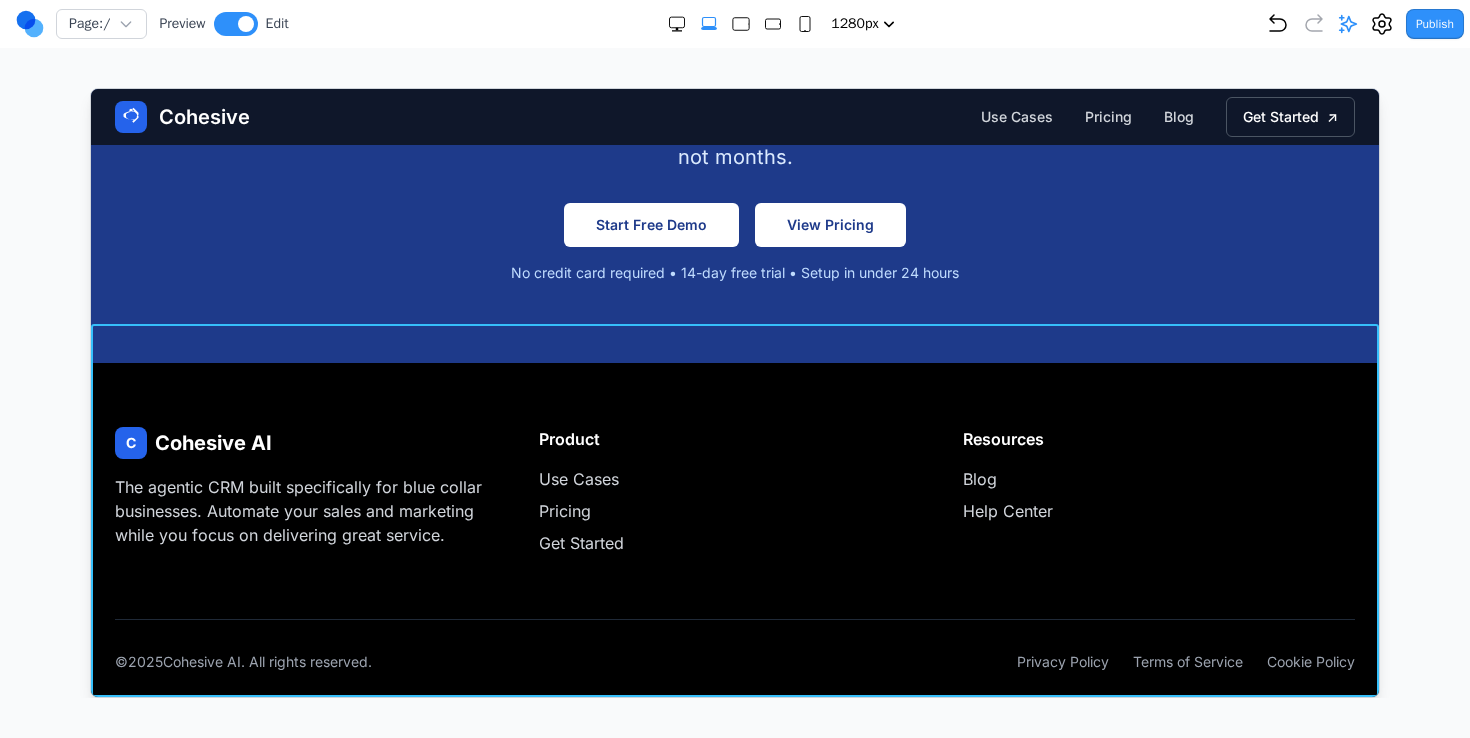 click on "C Cohesive AI The agentic CRM built specifically for blue collar businesses. Automate your sales and marketing while you focus on delivering great service. Product Use Cases Pricing Get Started Resources Blog Help Center ©  2025  Cohesive AI. All rights reserved. Privacy Policy Terms of Service Cookie Policy" at bounding box center [734, 548] 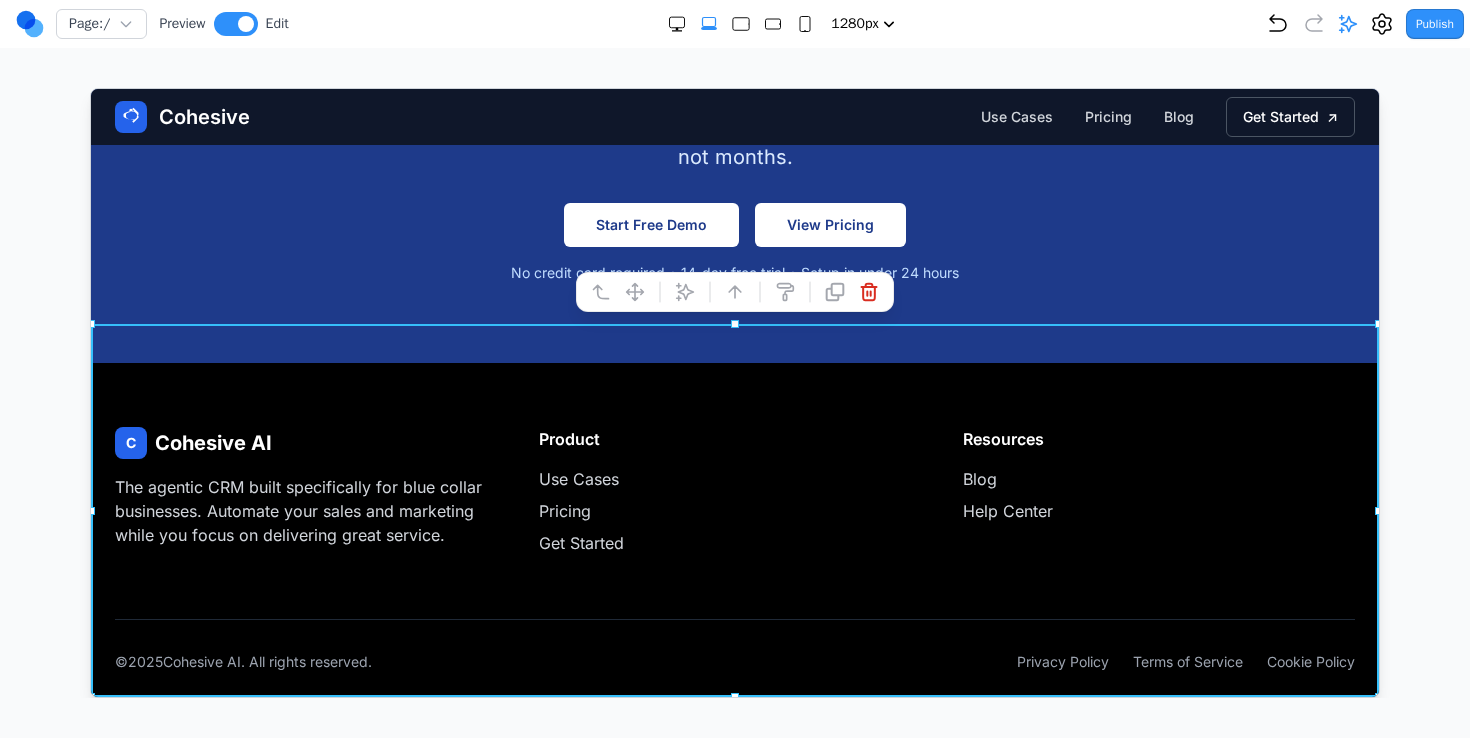 click 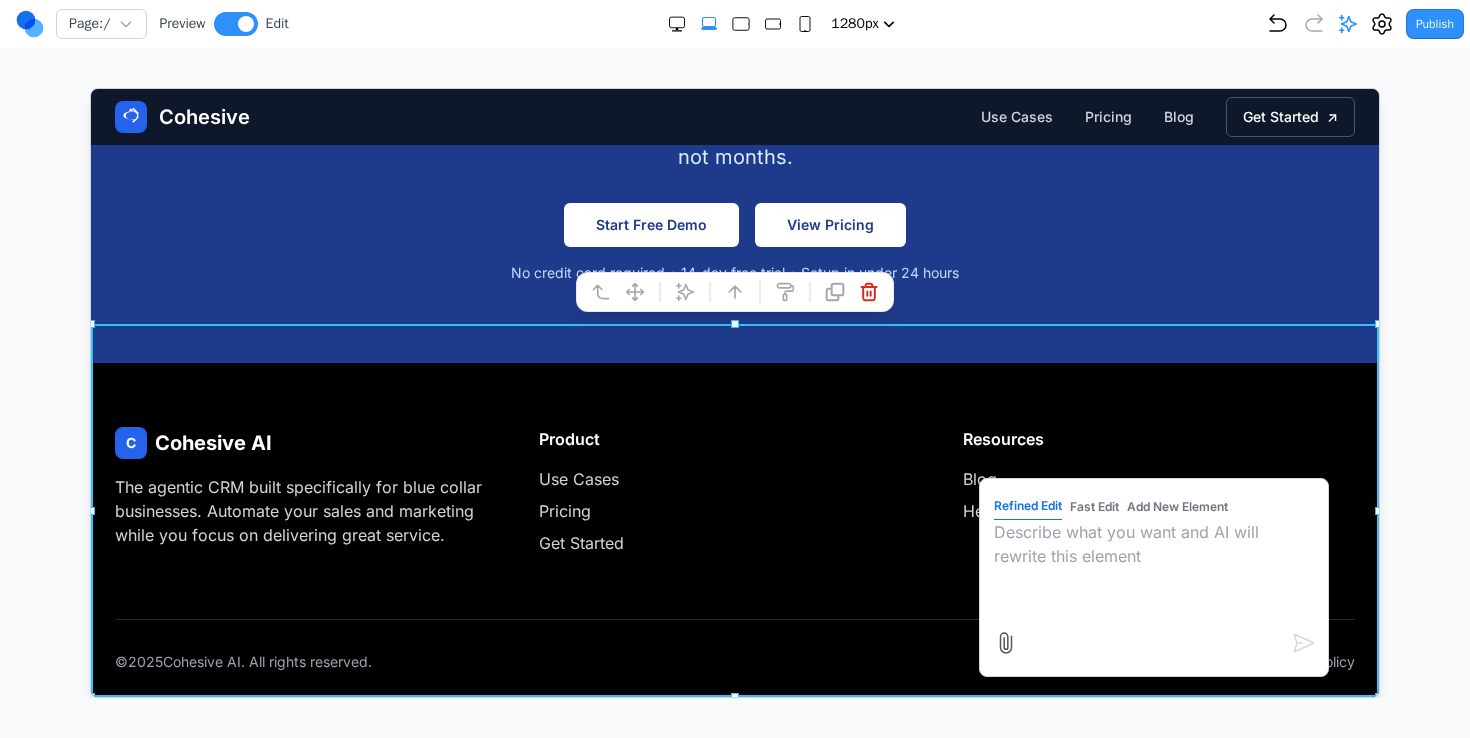 click at bounding box center (1153, 569) 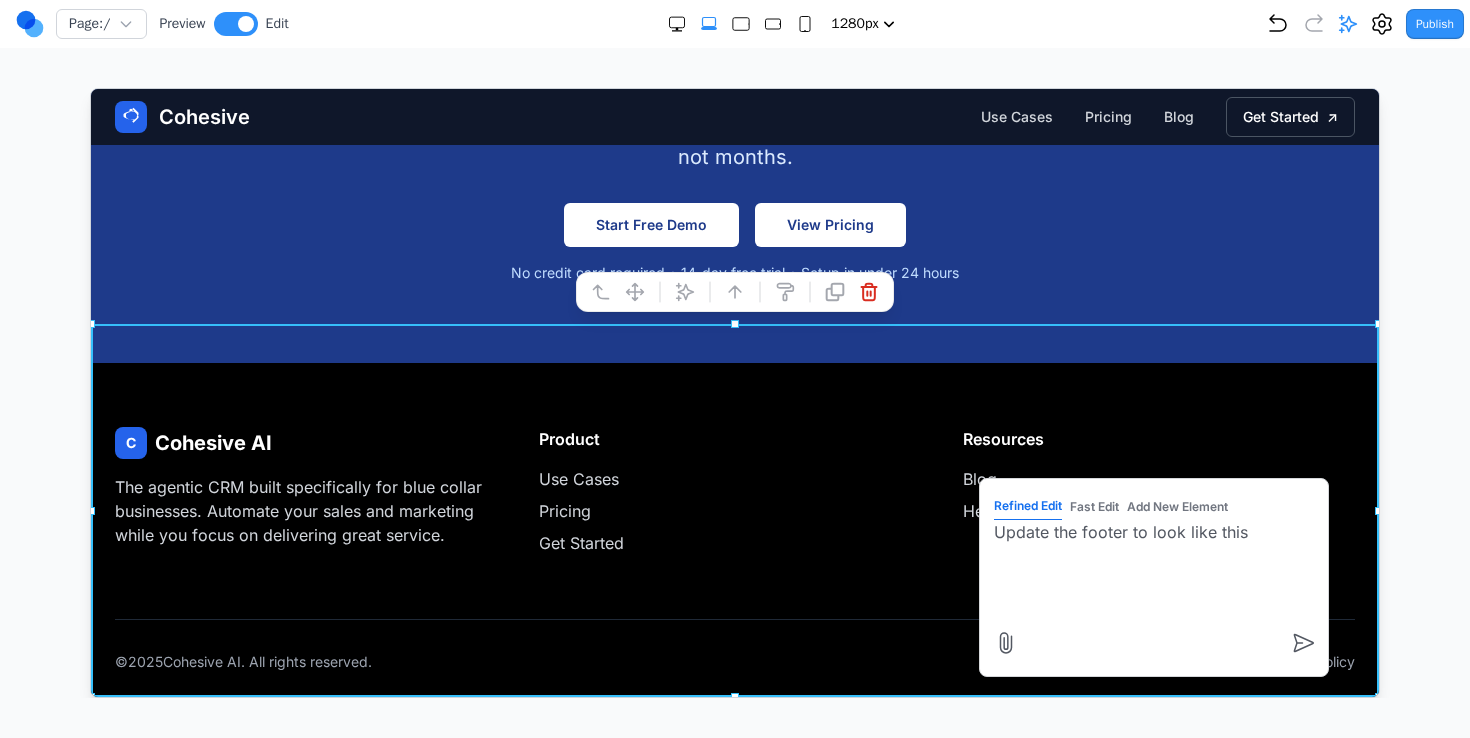 paste on "i" 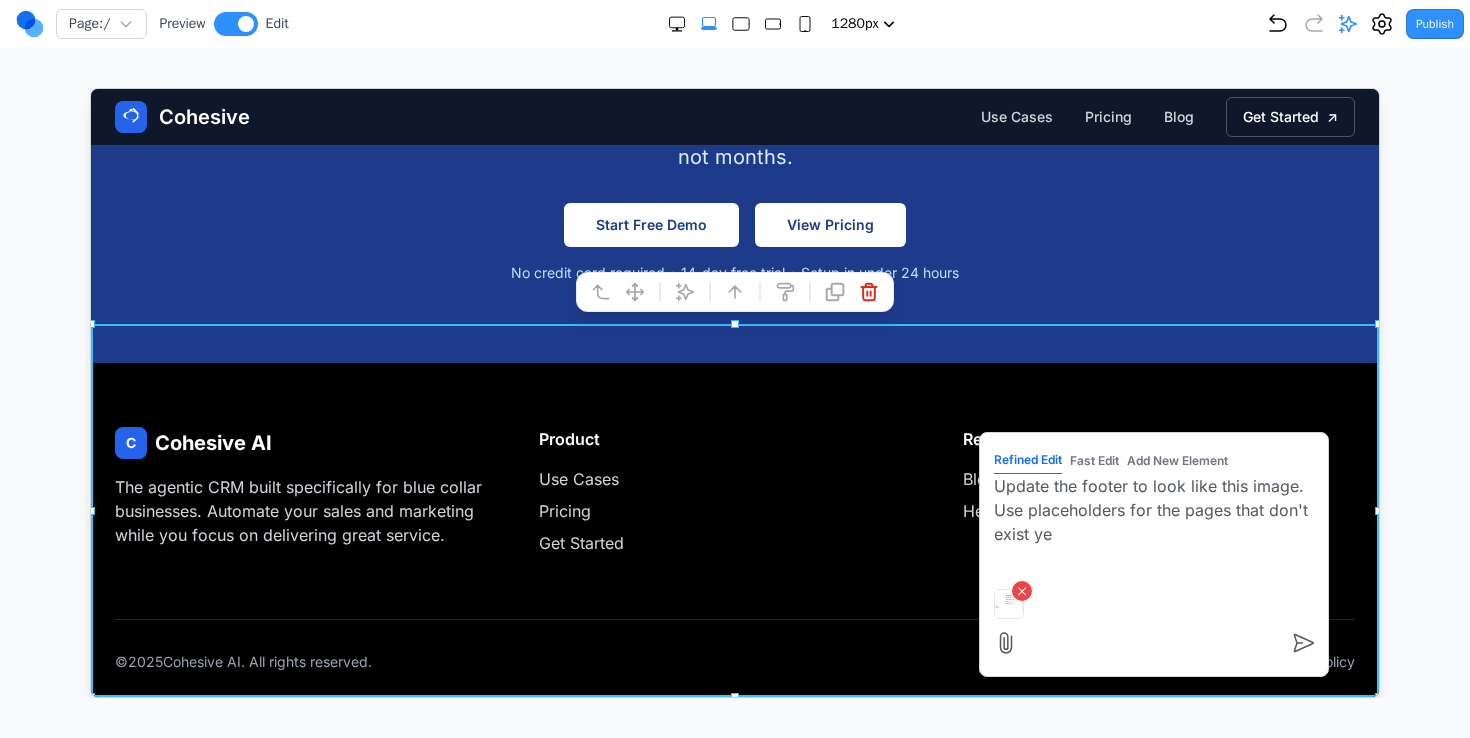 type on "Update the footer to look like this image. Use placeholders for the pages that don't exist yet" 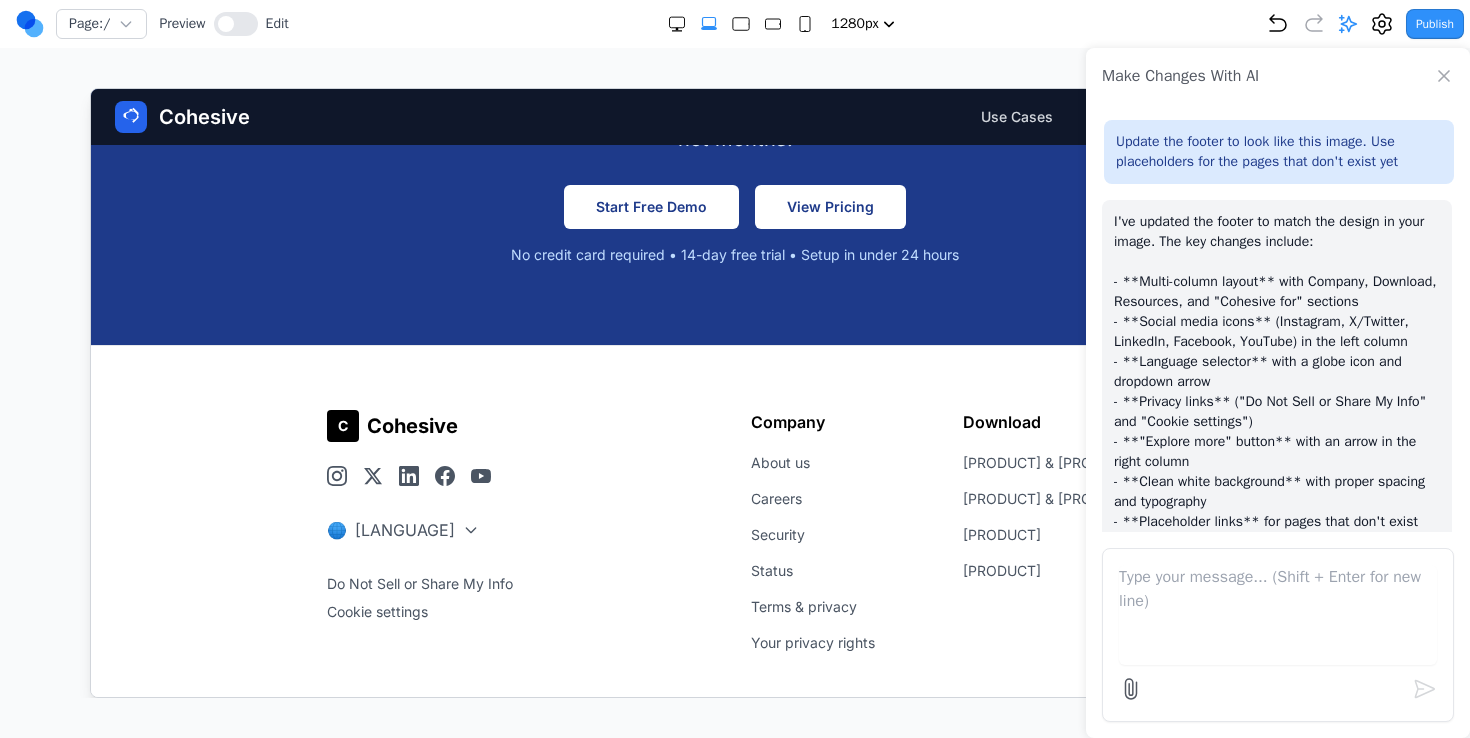 scroll, scrollTop: 3737, scrollLeft: 0, axis: vertical 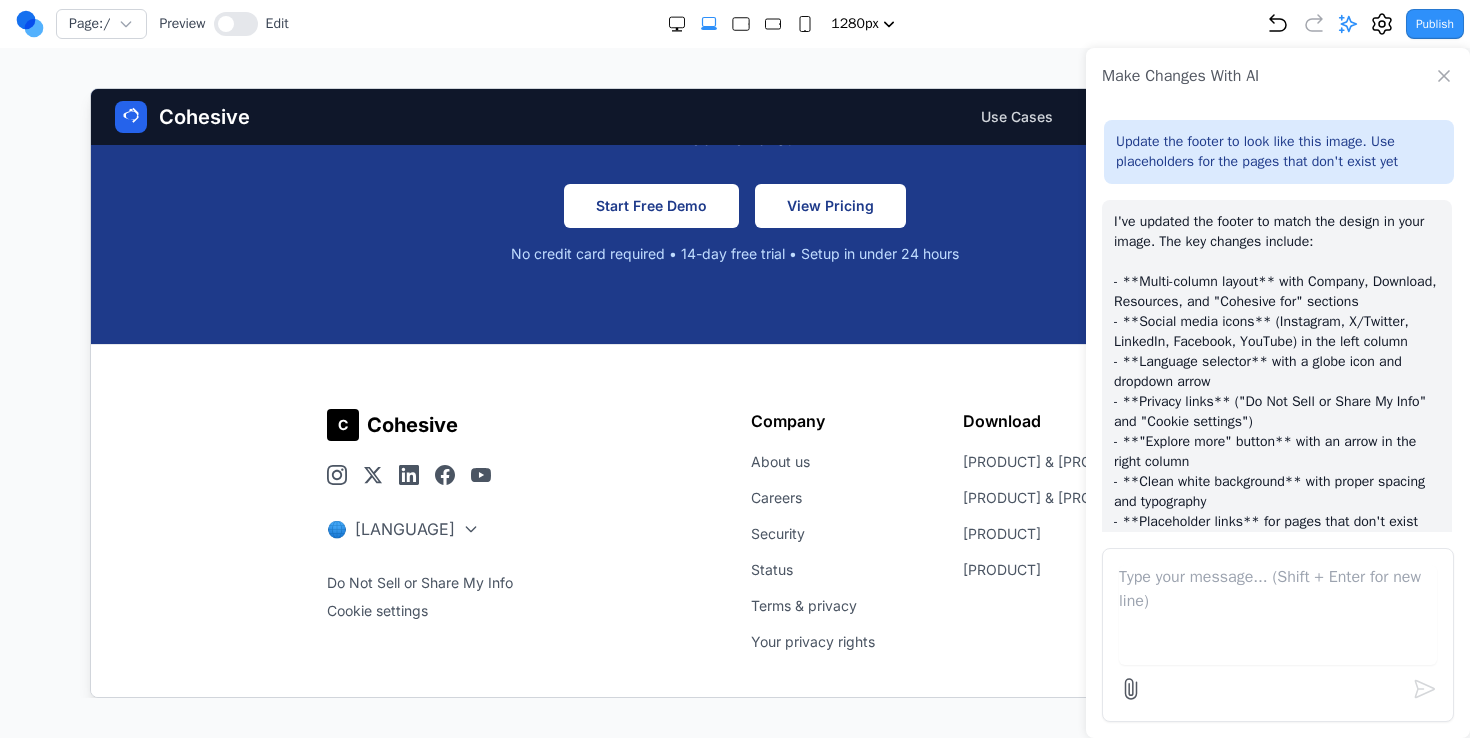 drag, startPoint x: 1442, startPoint y: 66, endPoint x: 1297, endPoint y: 171, distance: 179.02513 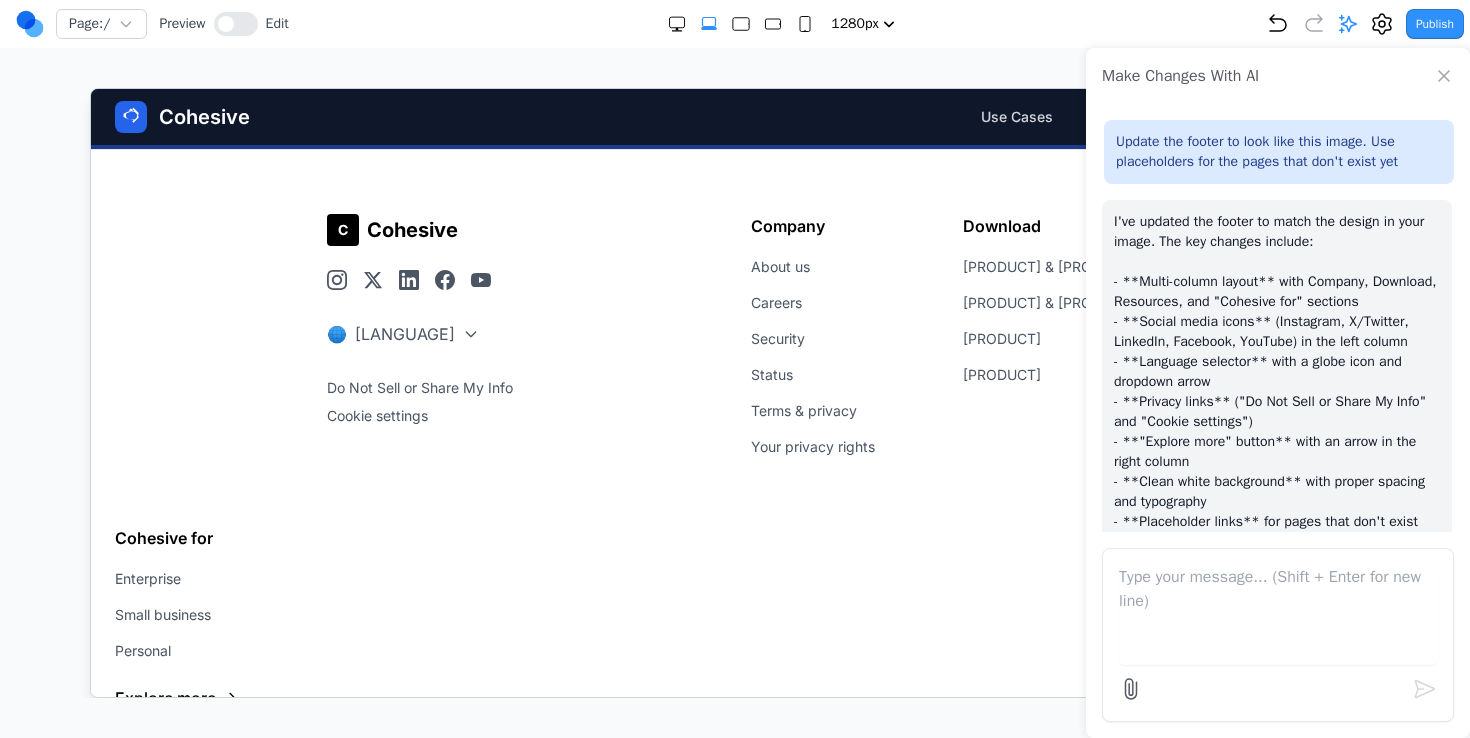 click on "C Cohesive 🌐 English (US) Do Not Sell or Share My Info Cookie settings Company About us Careers Security Status Terms & privacy Your privacy rights Download iOS & Android Mac & Windows Calendar Web Clipper Resources Help center Pricing Blog Community Integrations Templates Affiliates Cohesive for Enterprise Small business Personal Explore more" at bounding box center [734, 461] 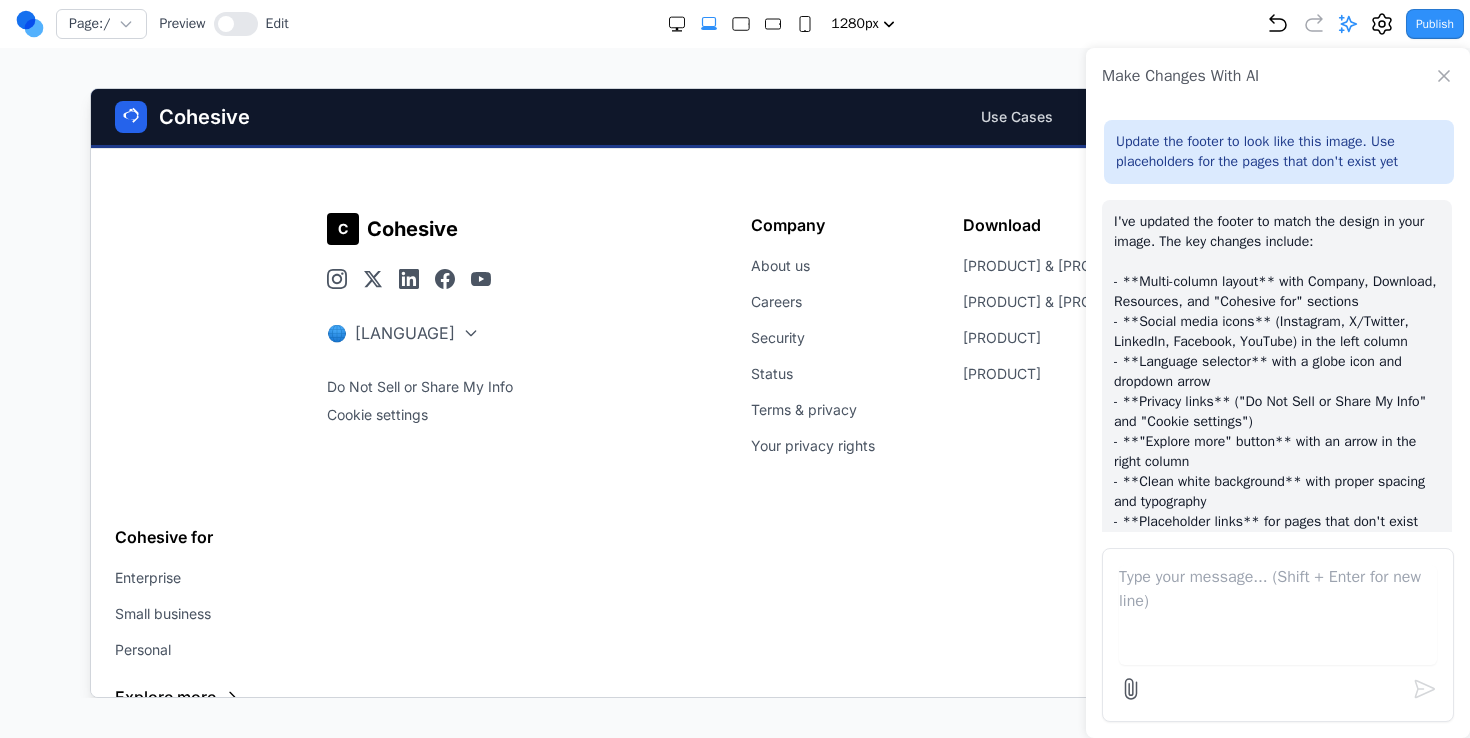 click on "Make Changes With AI" at bounding box center [1278, 76] 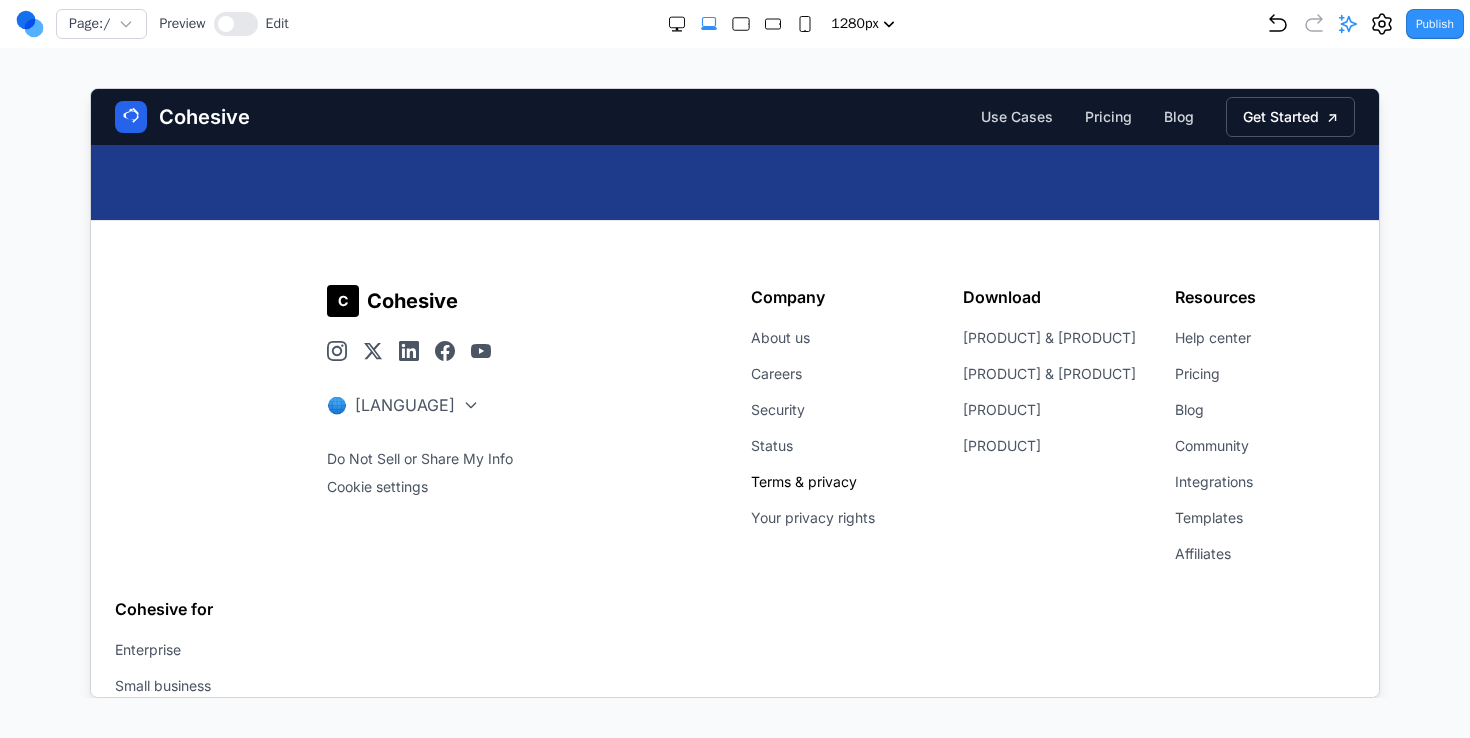 scroll, scrollTop: 3847, scrollLeft: 0, axis: vertical 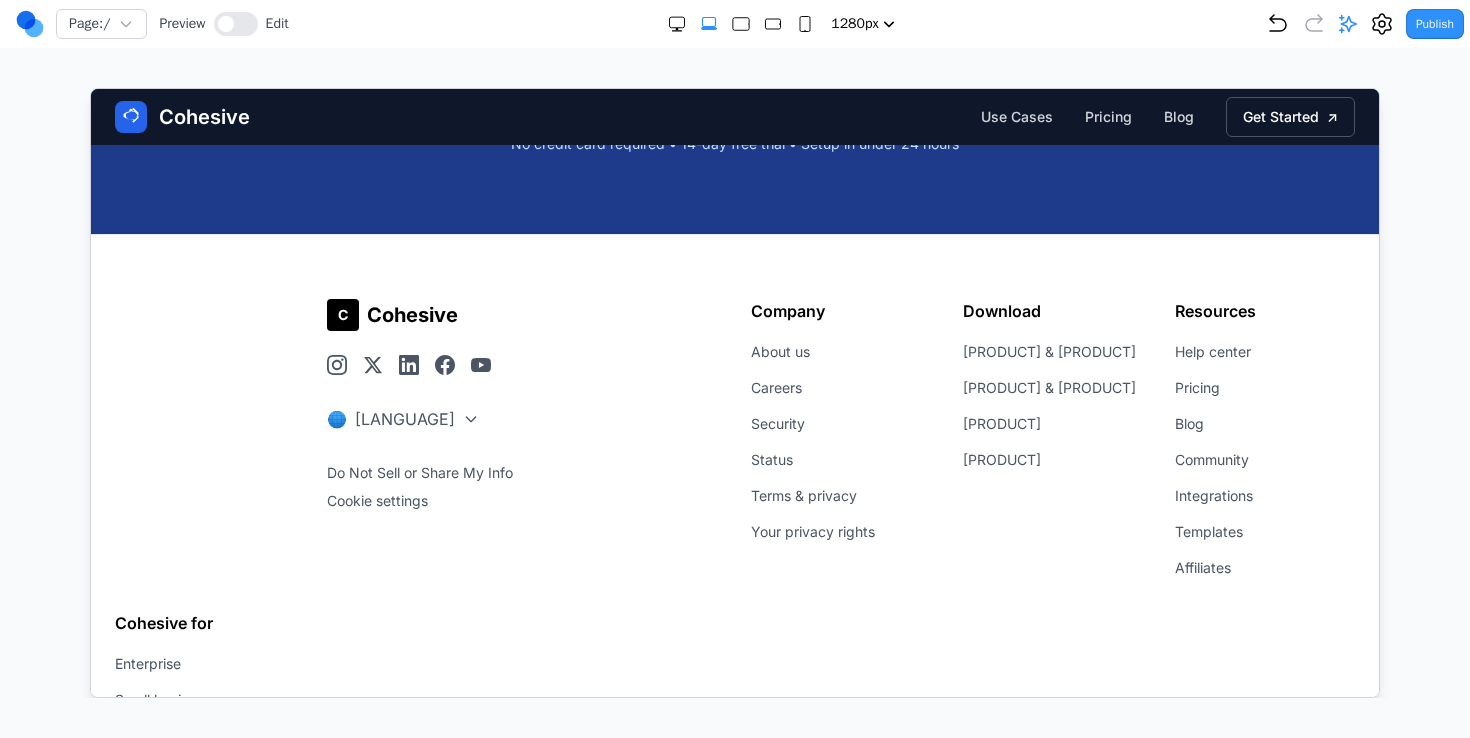 click on "C Cohesive 🌐 [LANGUAGE] Do Not Sell or Share My Info Cookie settings" at bounding box center (522, 438) 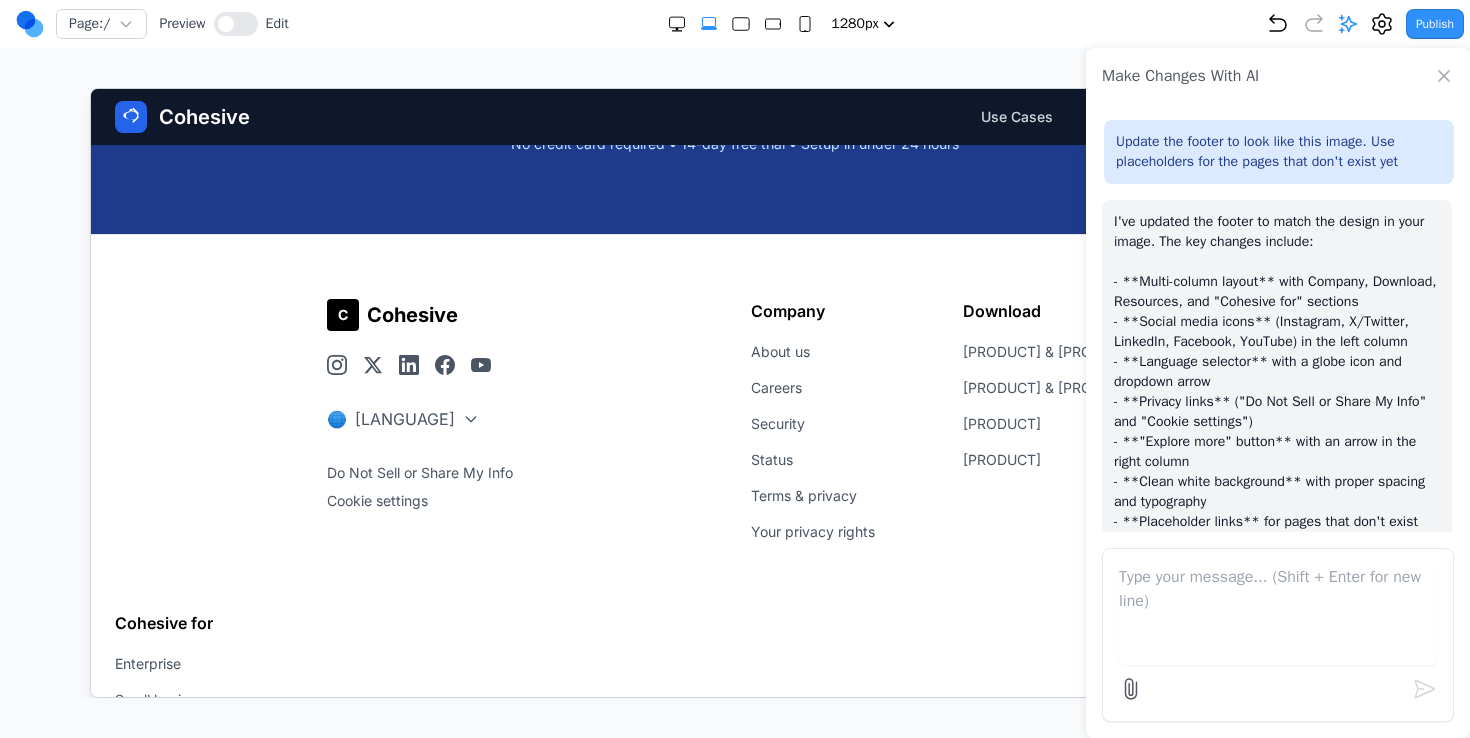 click 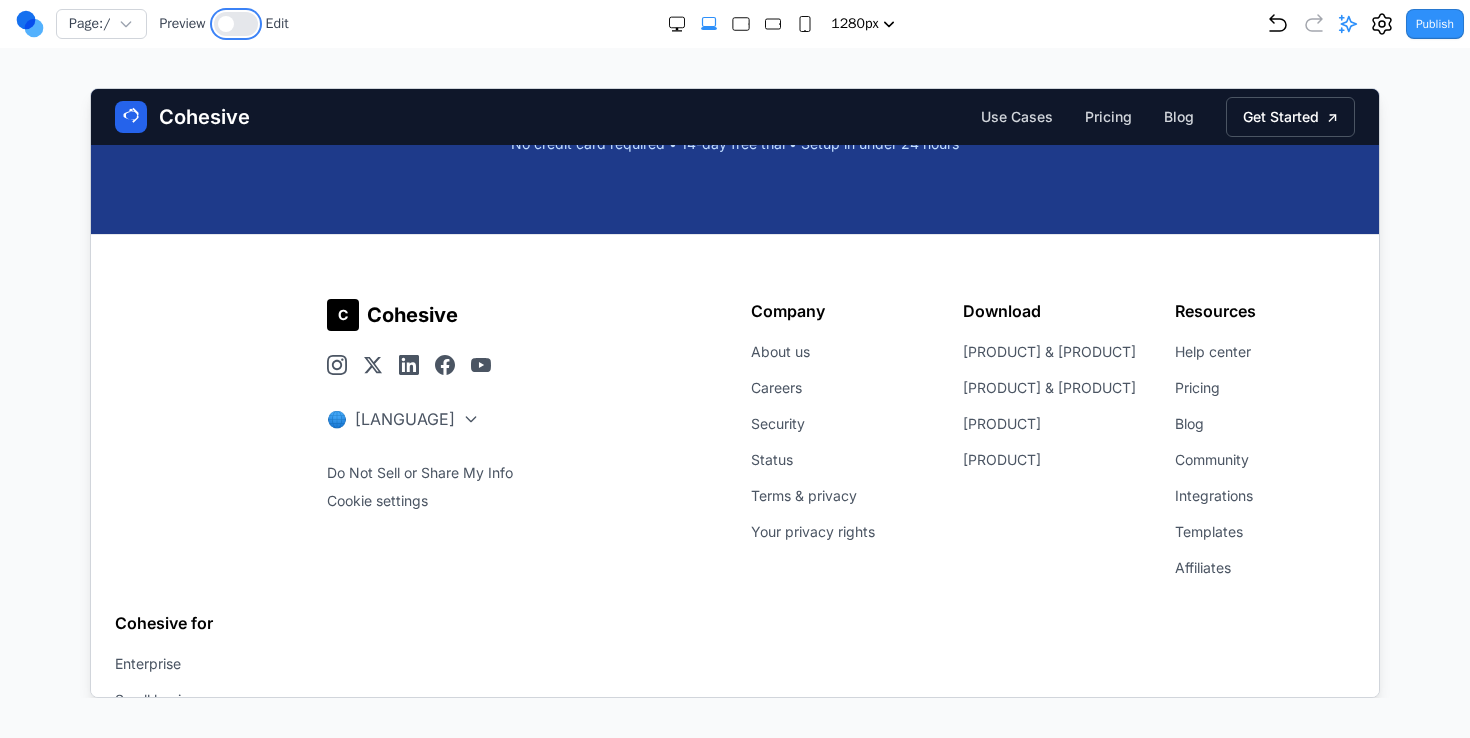 click at bounding box center [236, 24] 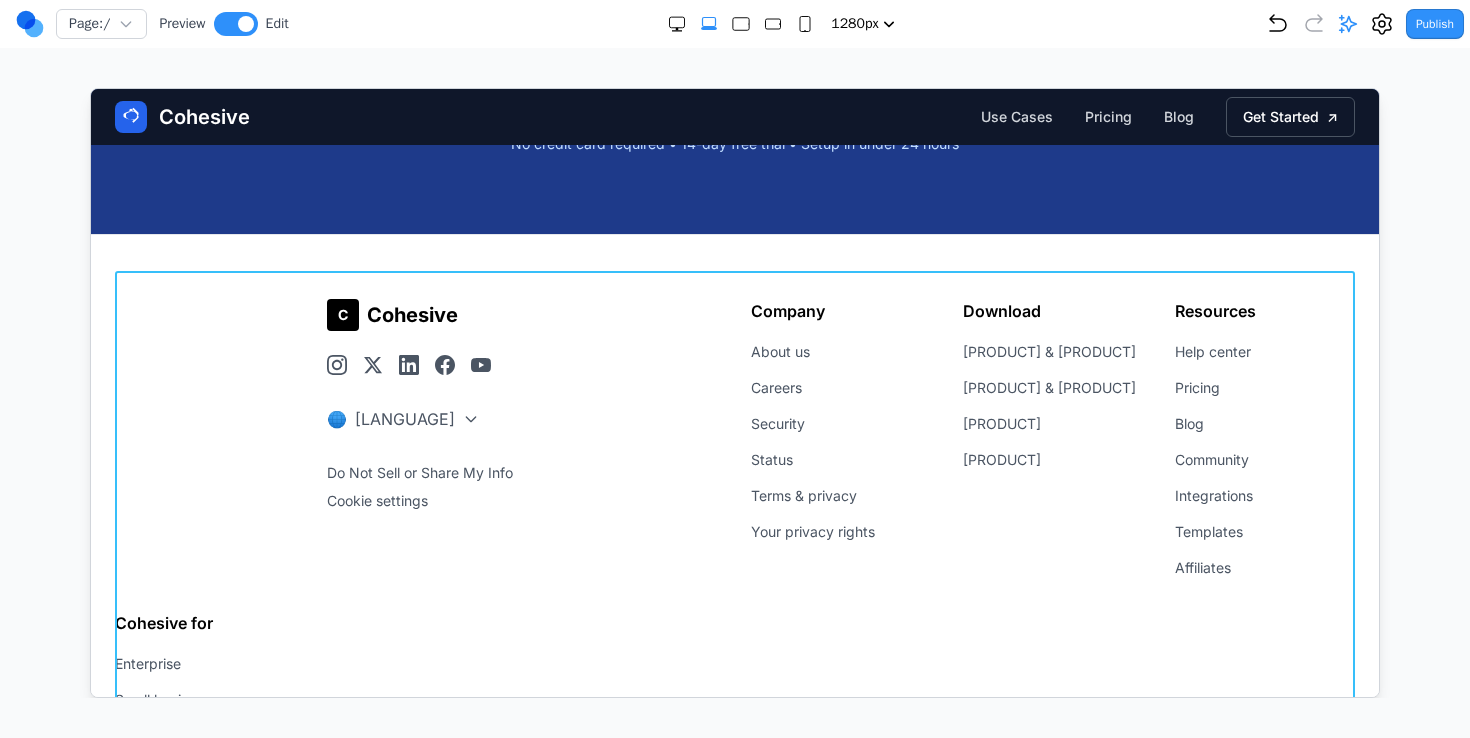 click on "C Cohesive 🌐 English (US) Do Not Sell or Share My Info Cookie settings Company About us Careers Security Status Terms & privacy Your privacy rights Download iOS & Android Mac & Windows Calendar Web Clipper Resources Help center Pricing Blog Community Integrations Templates Affiliates Cohesive for Enterprise Small business Personal Explore more" at bounding box center [734, 546] 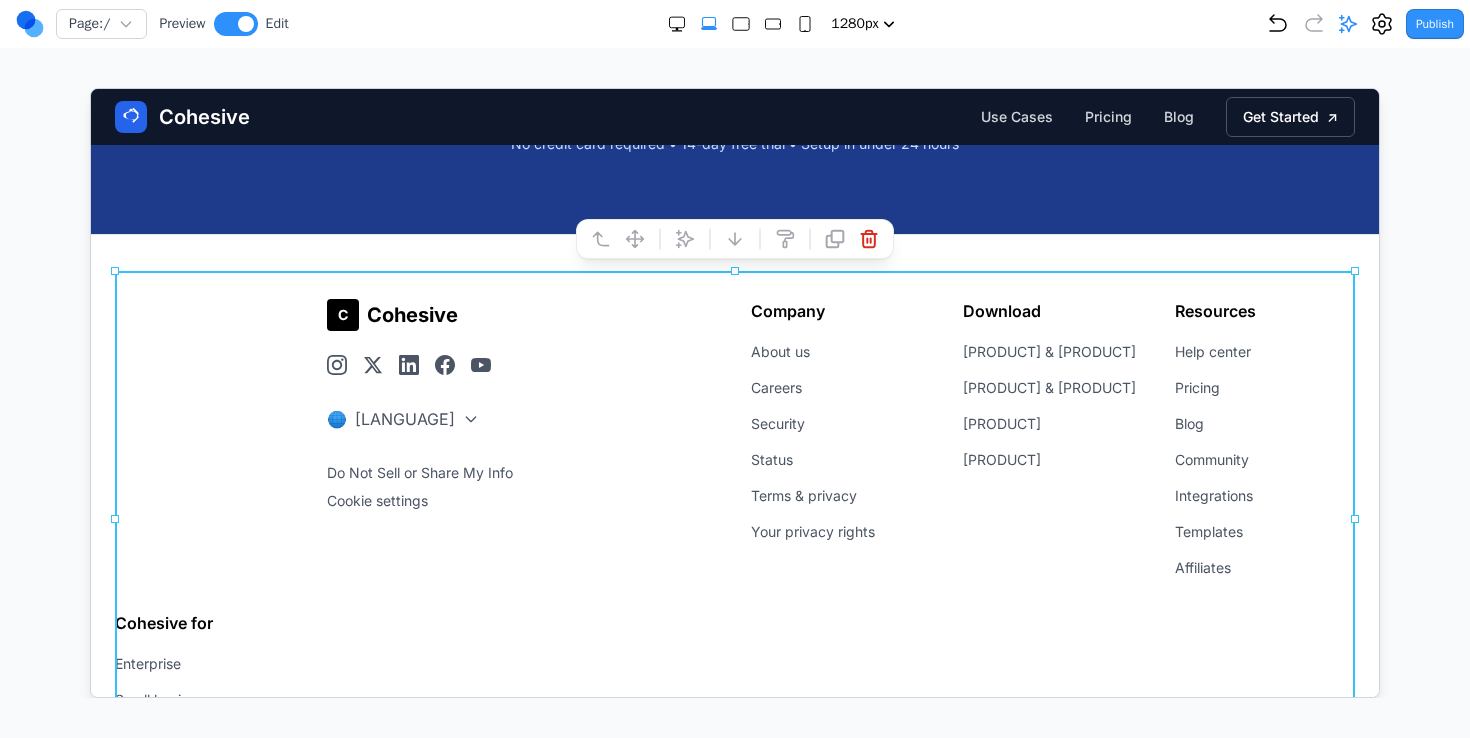 click on "C Cohesive 🌐 [LANGUAGE] Do Not Sell or Share My Info Cookie settings Company About us Careers Security Status Terms & privacy Your privacy rights Download [PRODUCT] & [PRODUCT] Calendar Web Clipper Resources Help center Pricing Blog Community Integrations Templates Affiliates Cohesive for Enterprise Small business Personal Explore more ©  2025  Cohesive AI. All rights reserved." at bounding box center [734, 596] 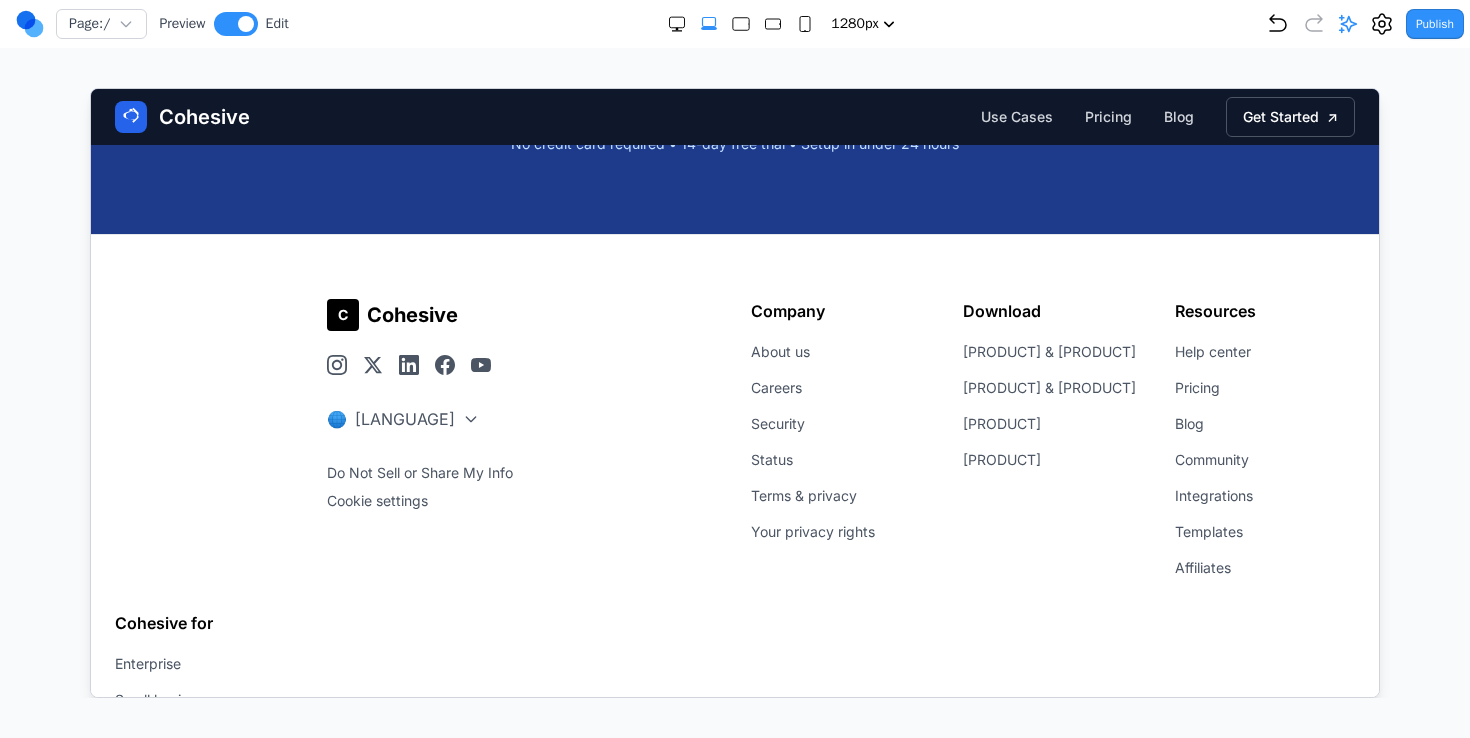 click on "C Cohesive 🌐 [LANGUAGE] Do Not Sell or Share My Info Cookie settings Company About us Careers Security Status Terms & privacy Your privacy rights Download [PRODUCT] & [PRODUCT] Calendar Web Clipper Resources Help center Pricing Blog Community Integrations Templates Affiliates Cohesive for Enterprise Small business Personal Explore more ©  2025  Cohesive AI. All rights reserved." at bounding box center (734, 596) 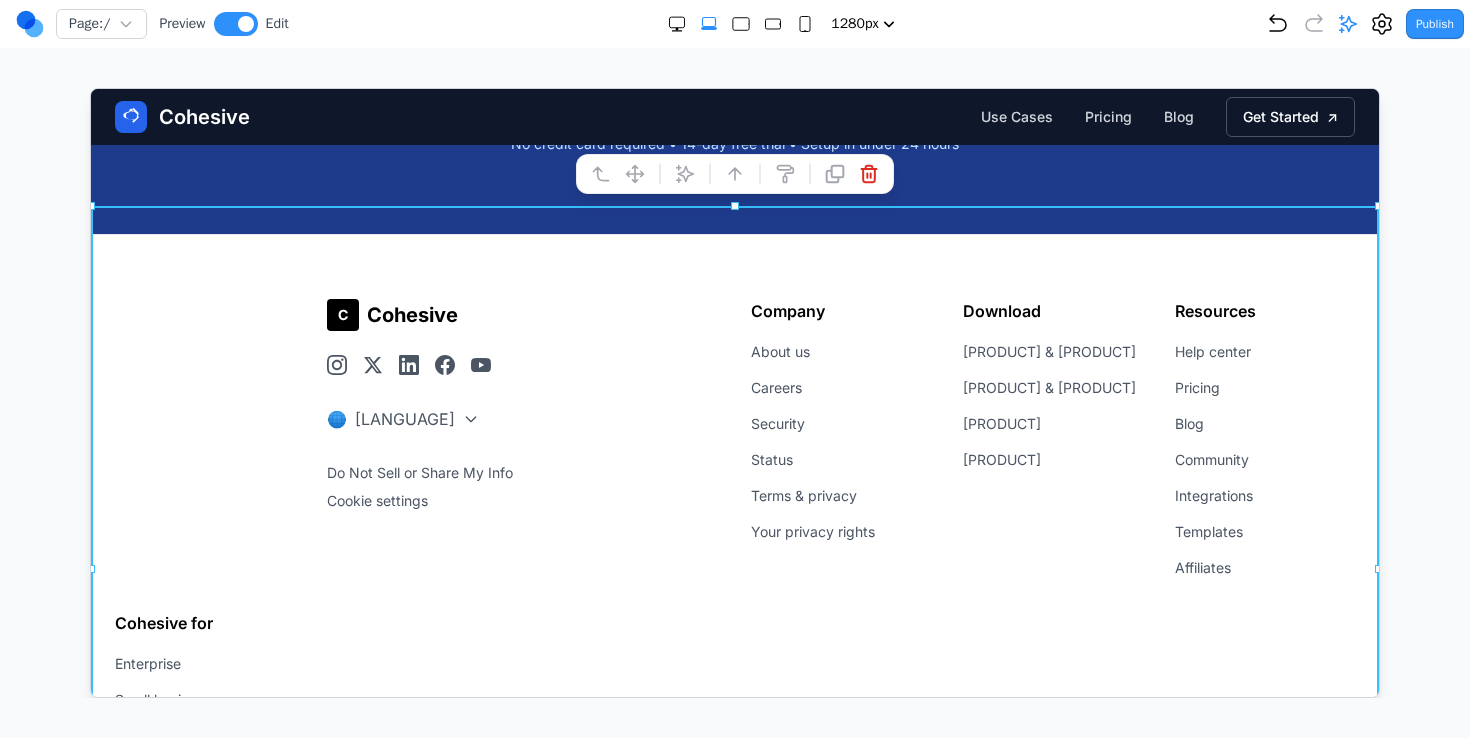 click 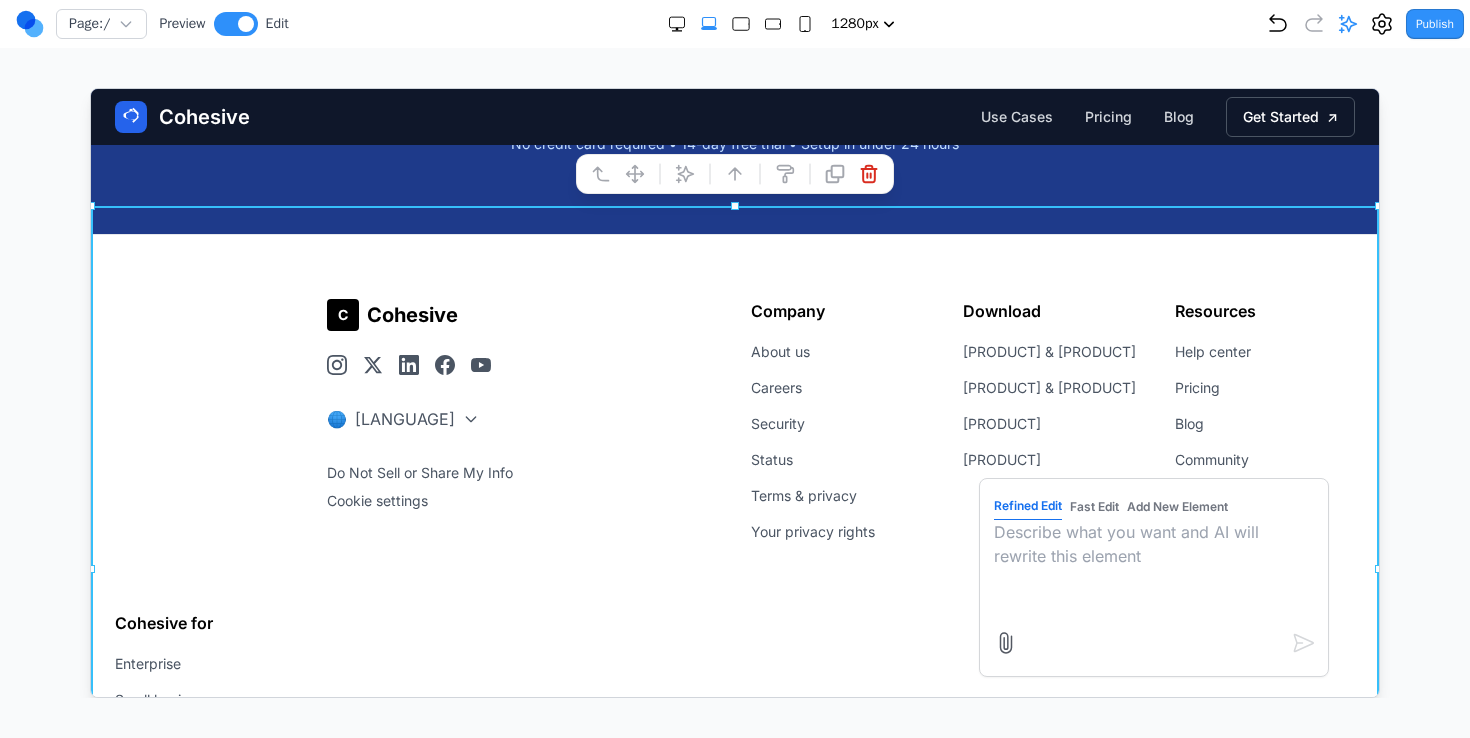 click at bounding box center [1153, 569] 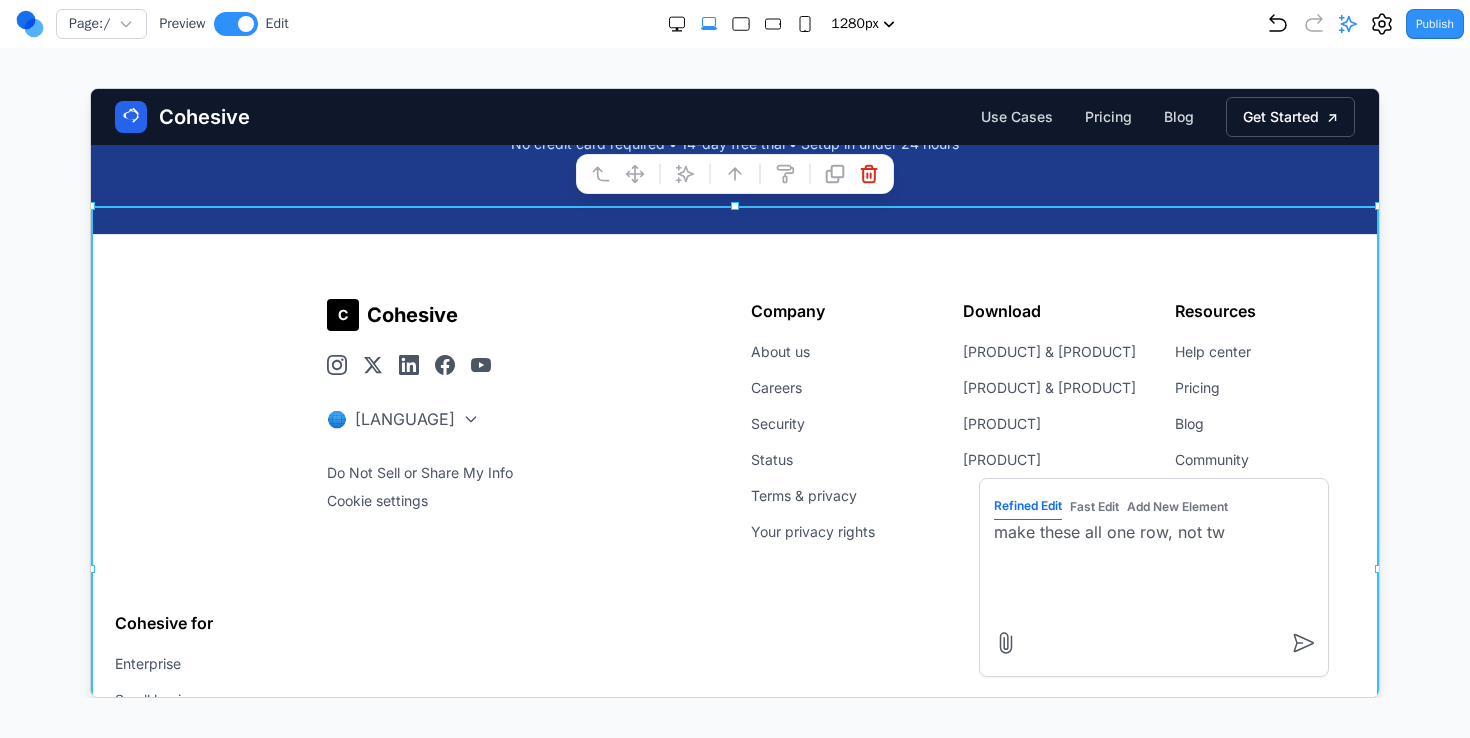 type on "make these all one row, not two" 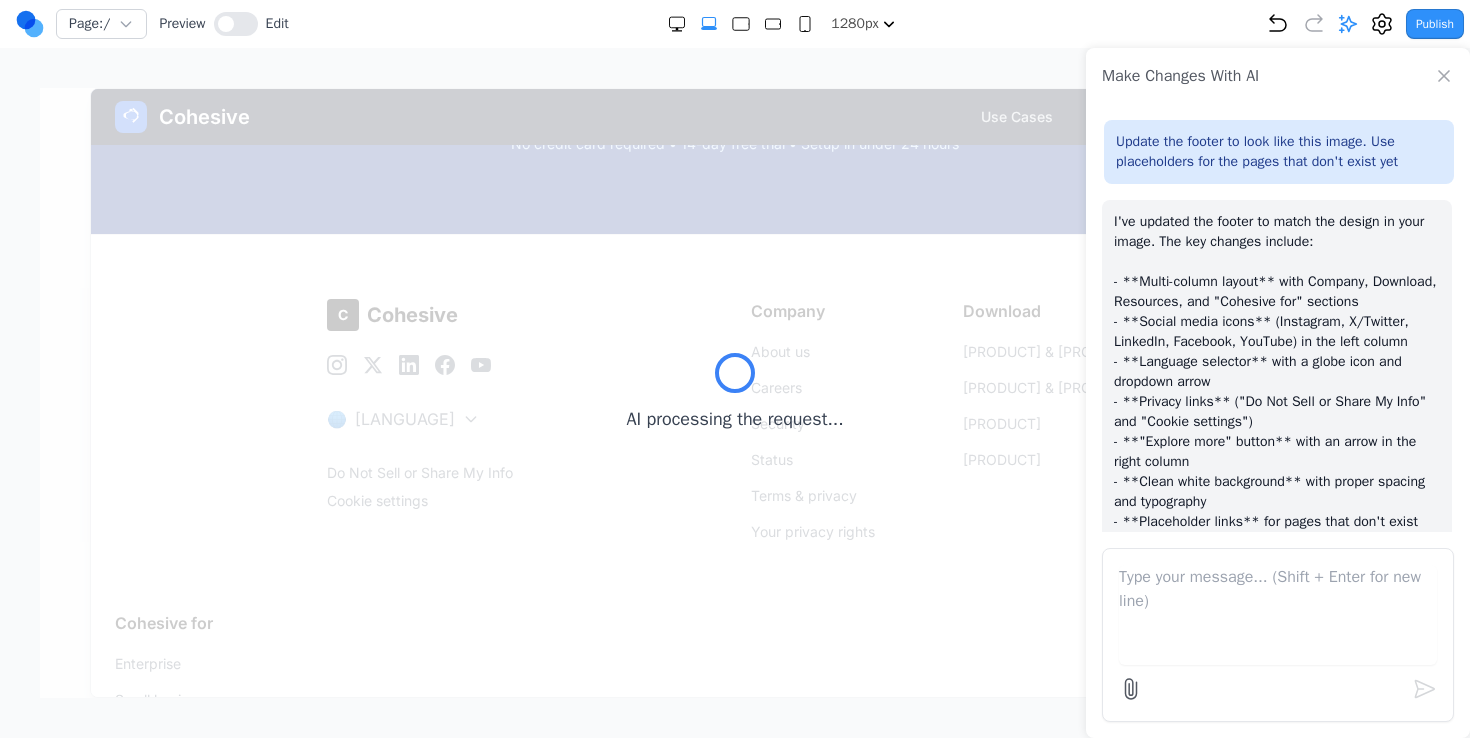 scroll, scrollTop: 288, scrollLeft: 0, axis: vertical 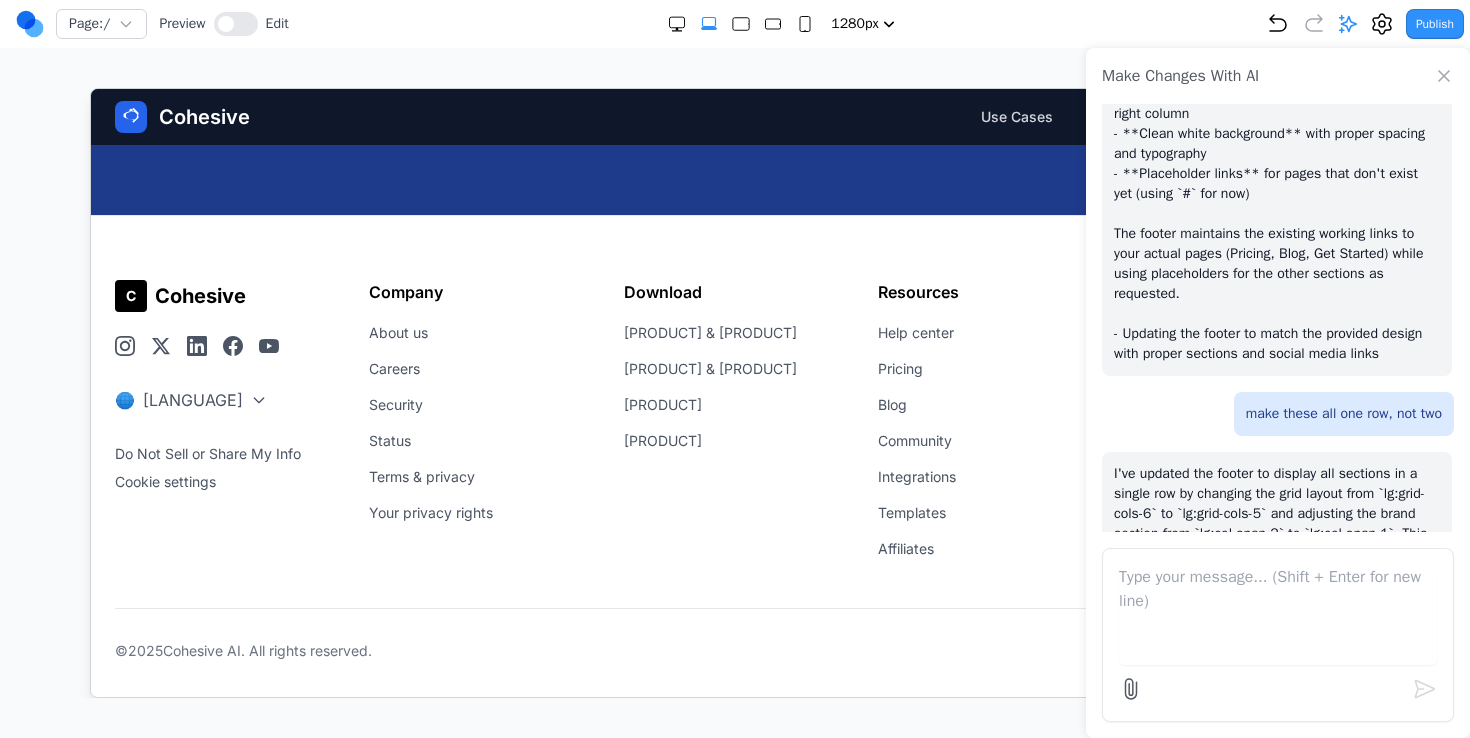 click on "Download [PRODUCT] & [PRODUCT] Calendar Web Clipper" at bounding box center [734, 419] 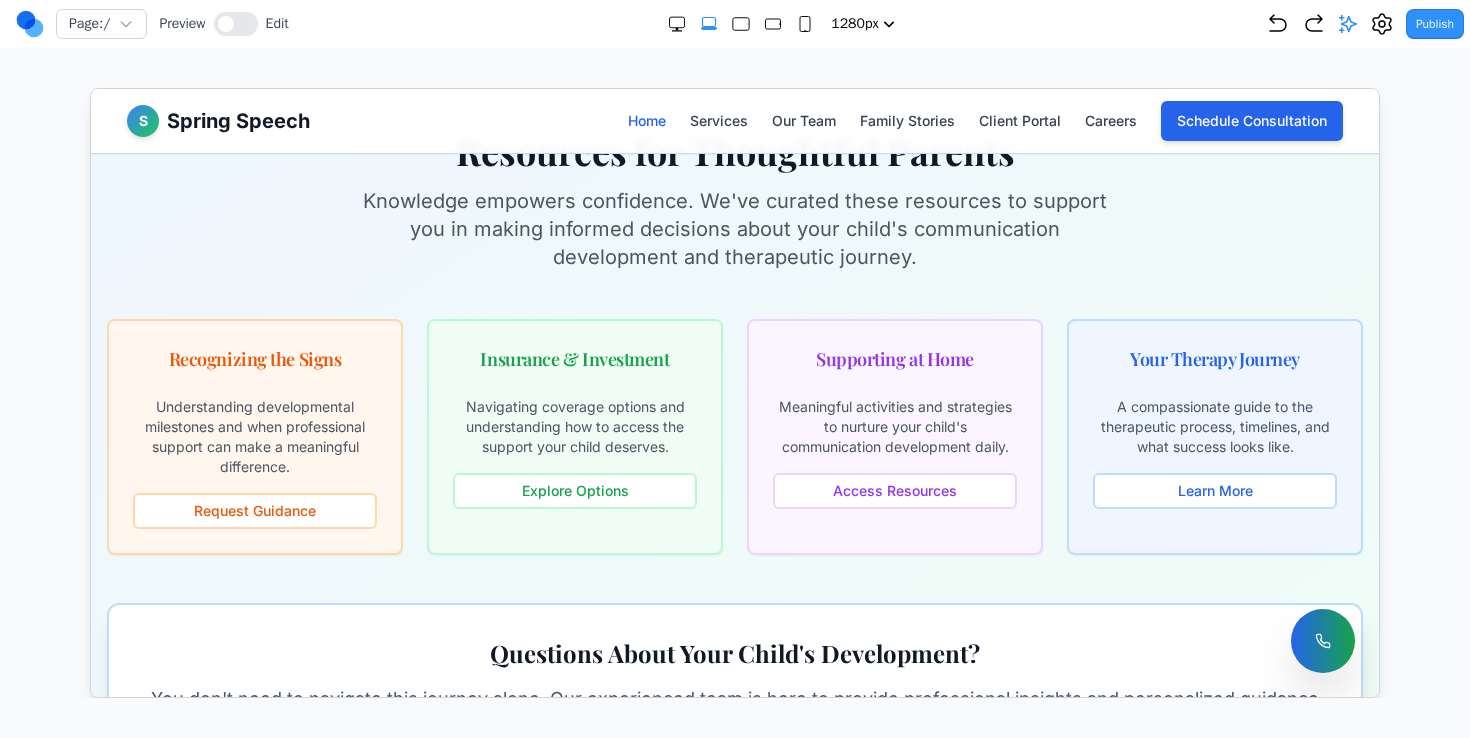 scroll, scrollTop: 3343, scrollLeft: 0, axis: vertical 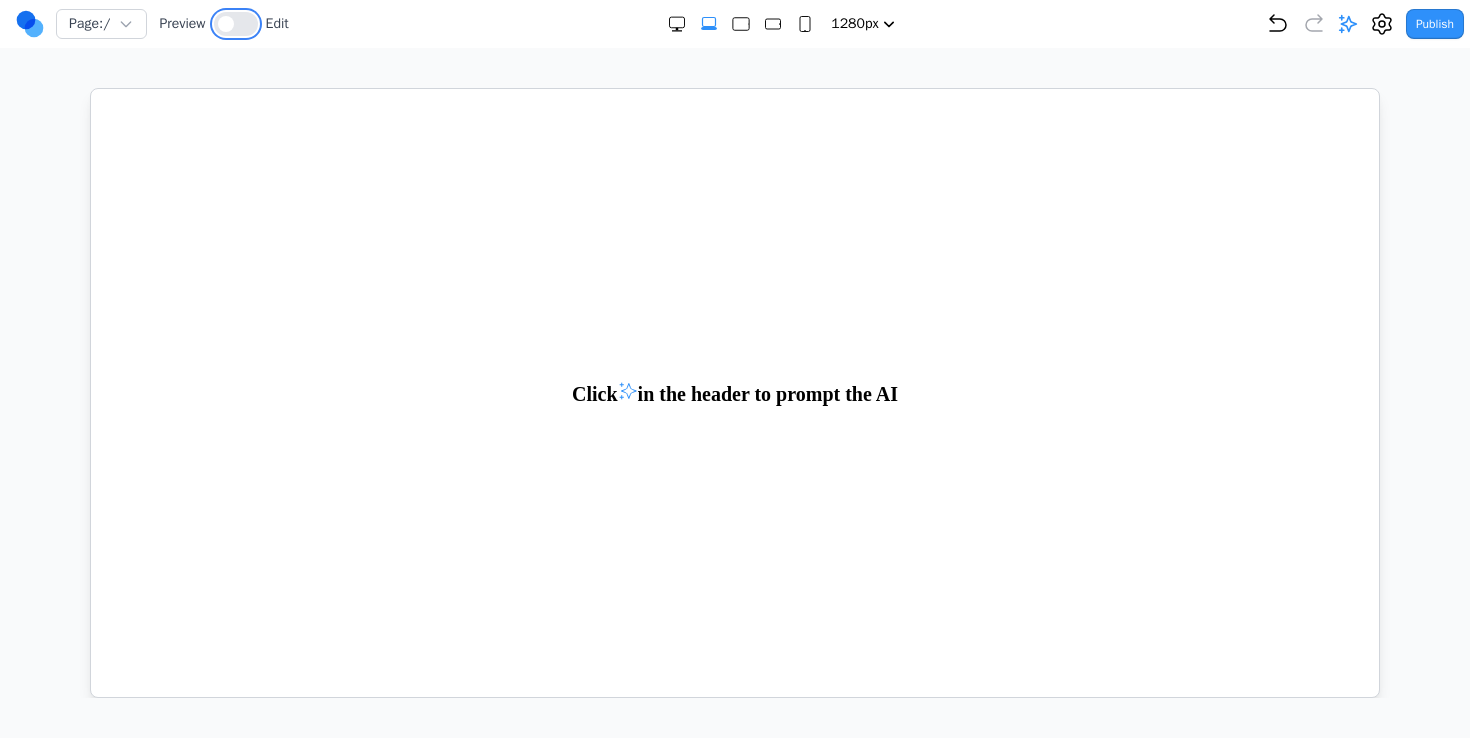 click at bounding box center [226, 24] 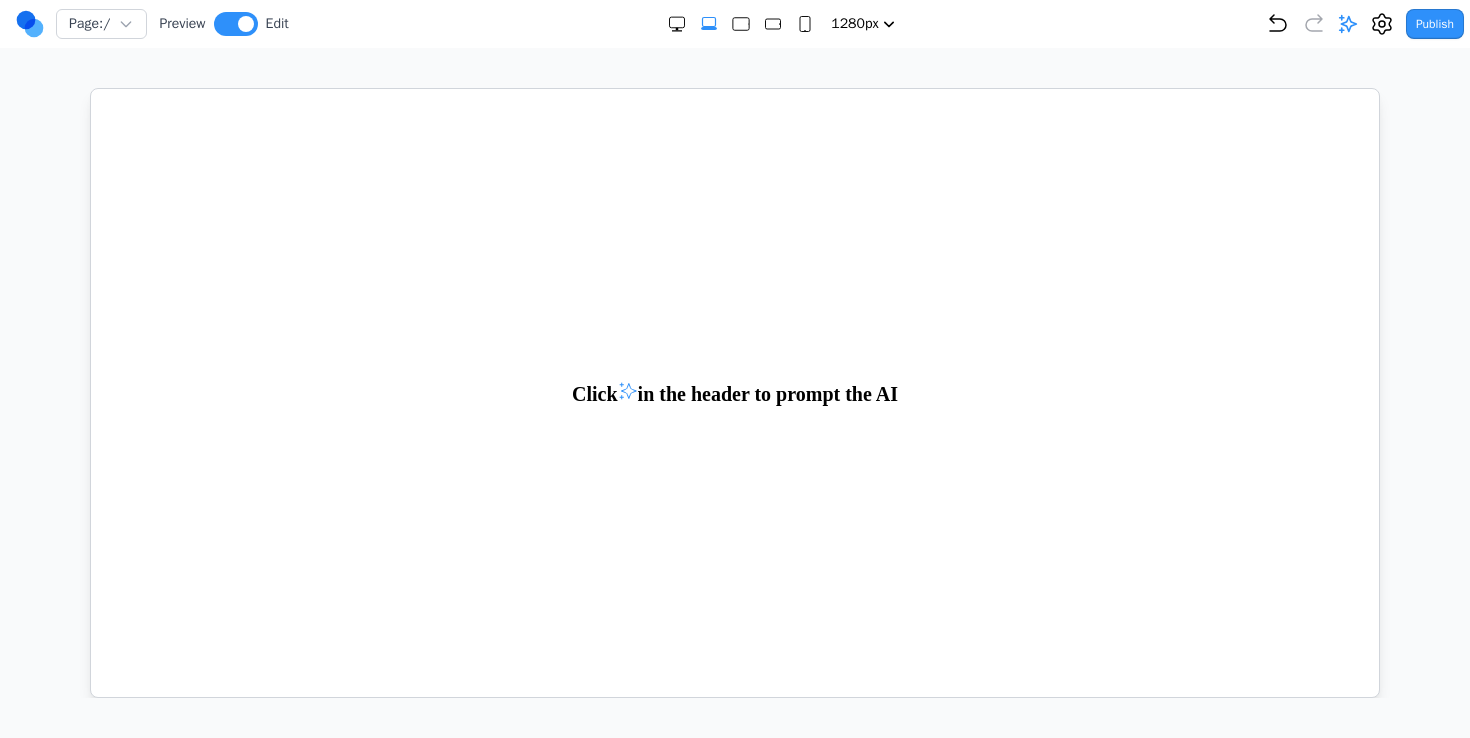 click 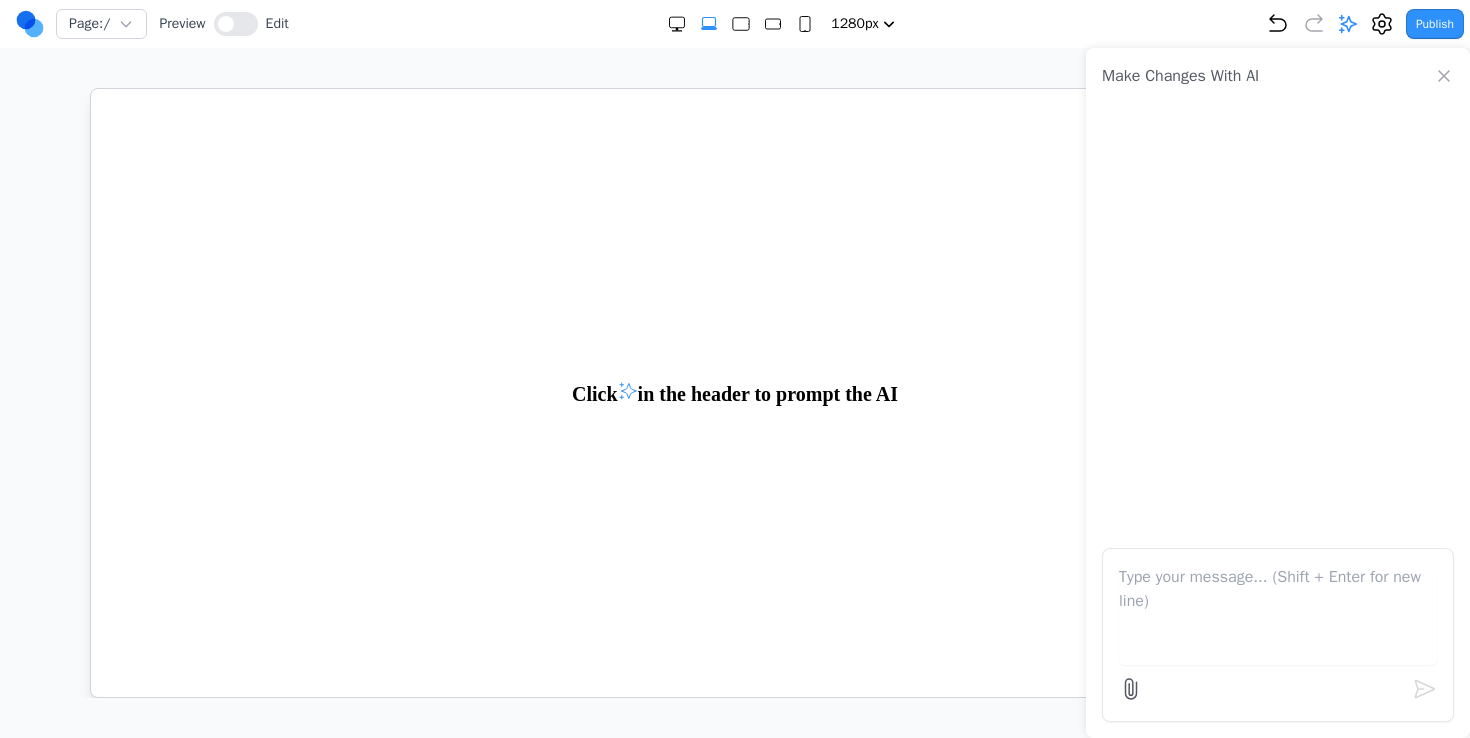 click 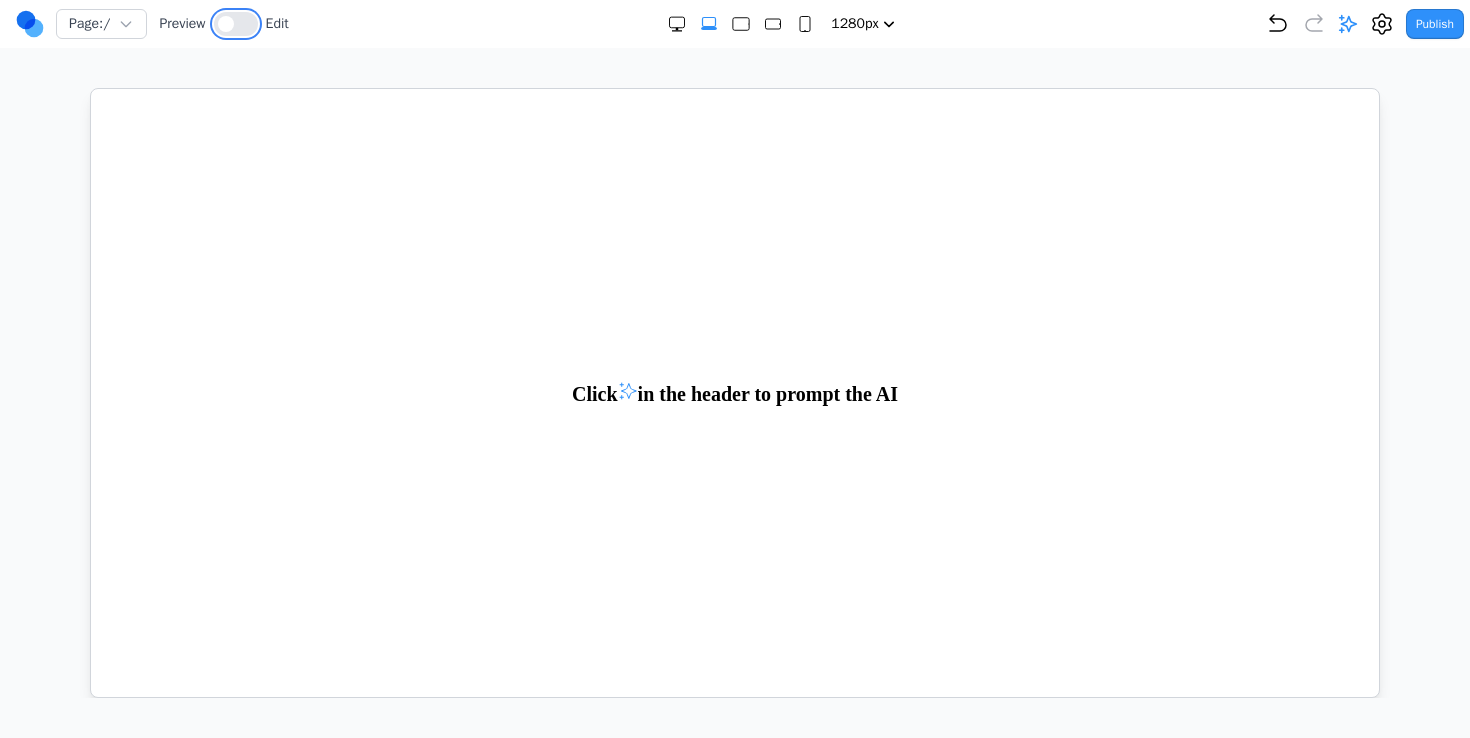 click at bounding box center [226, 24] 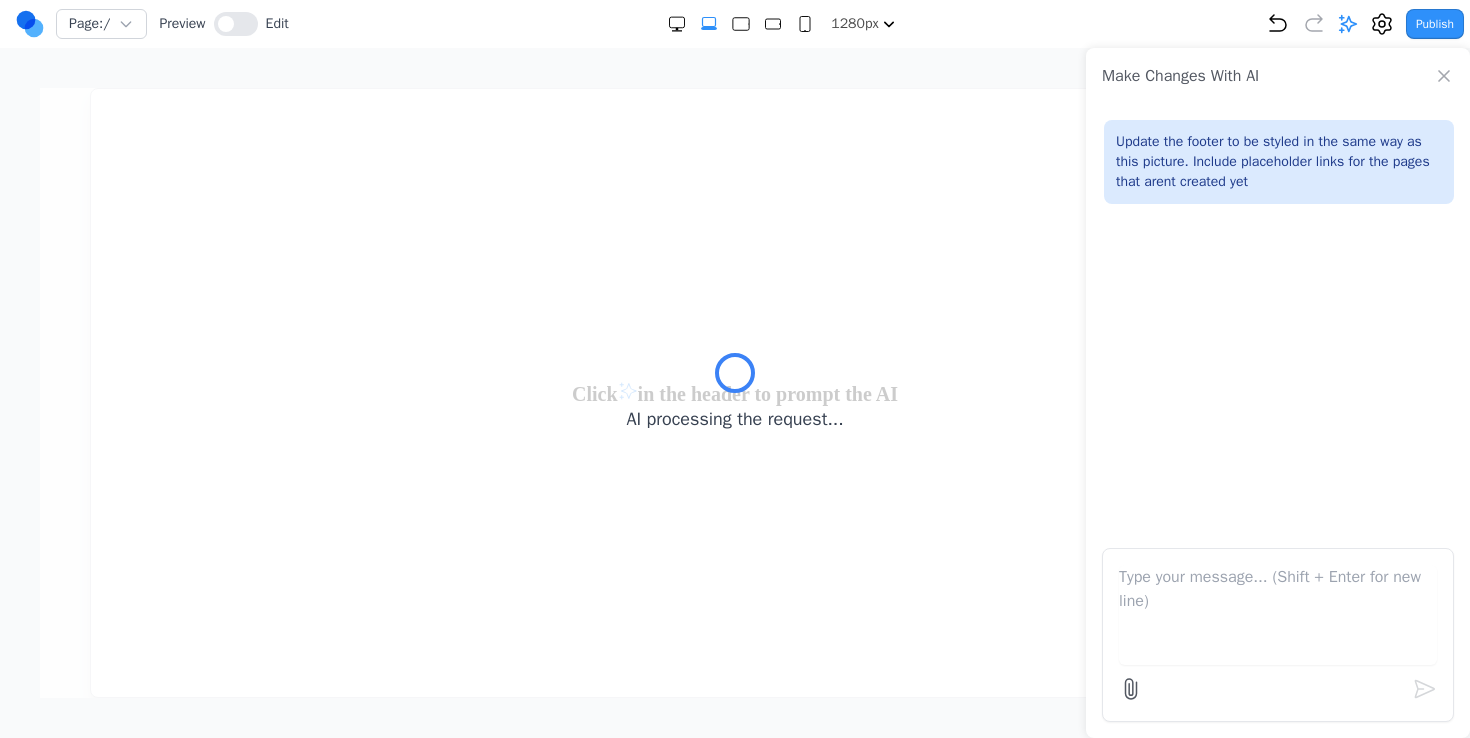 click at bounding box center (1278, 615) 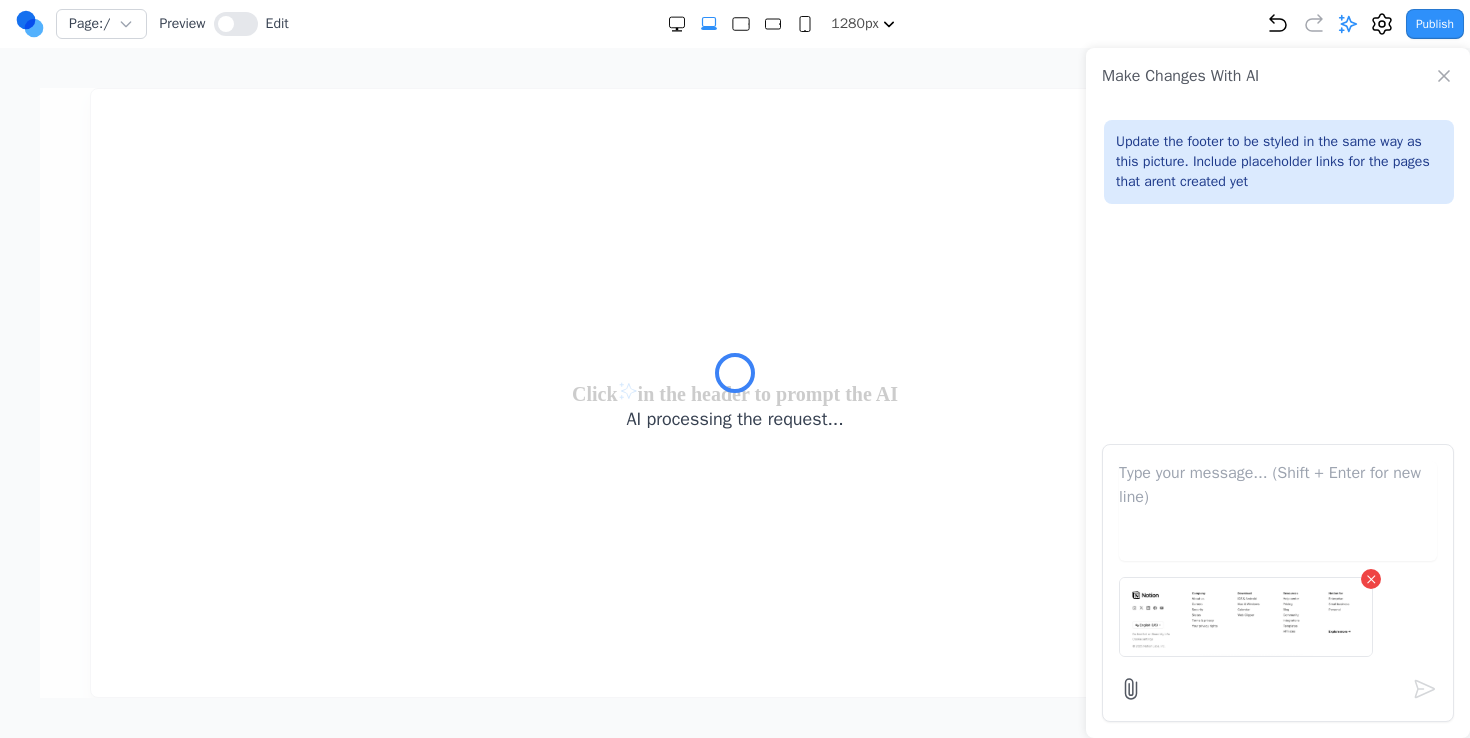 click on "Update the footer to be styled in the same way as this picture. Include placeholder links for the pages that arent created yet" at bounding box center [1278, 266] 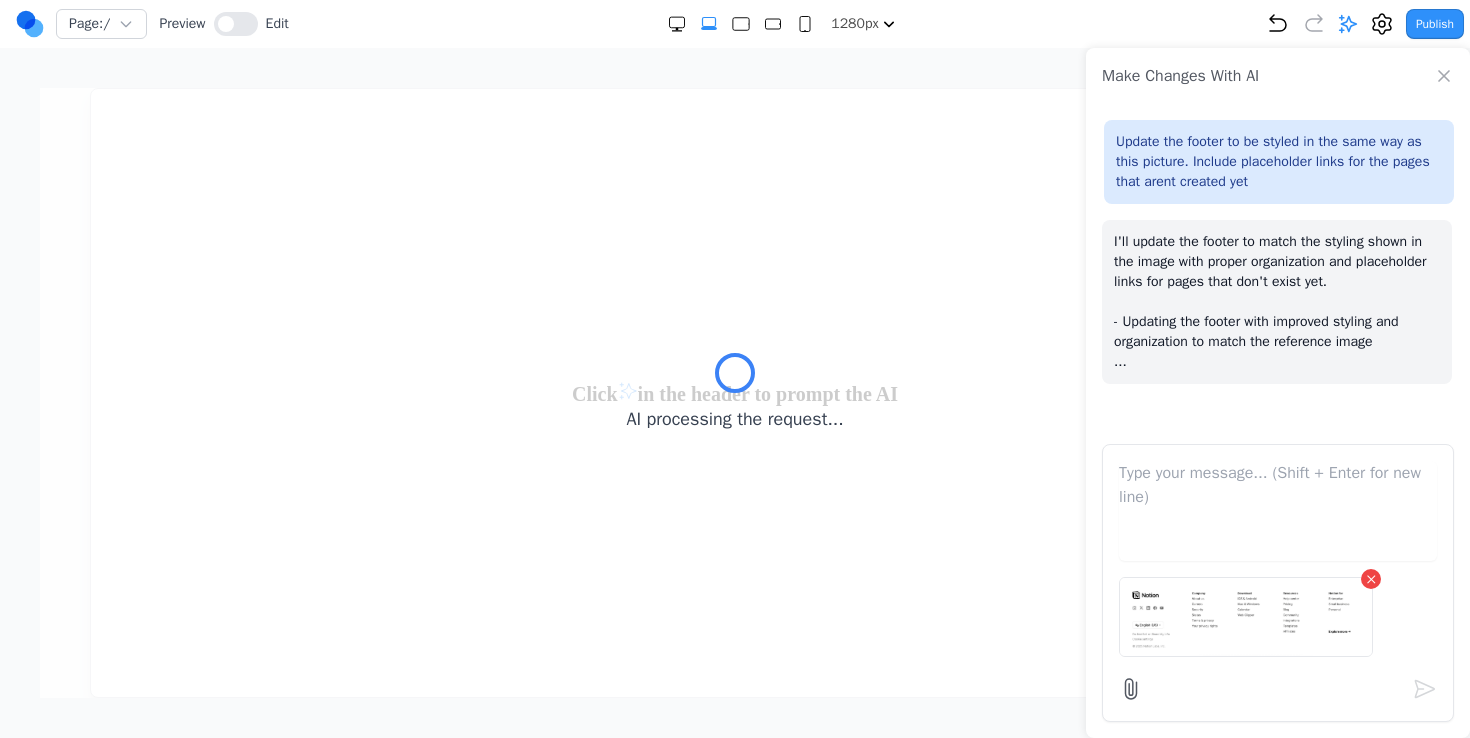 click at bounding box center (1278, 511) 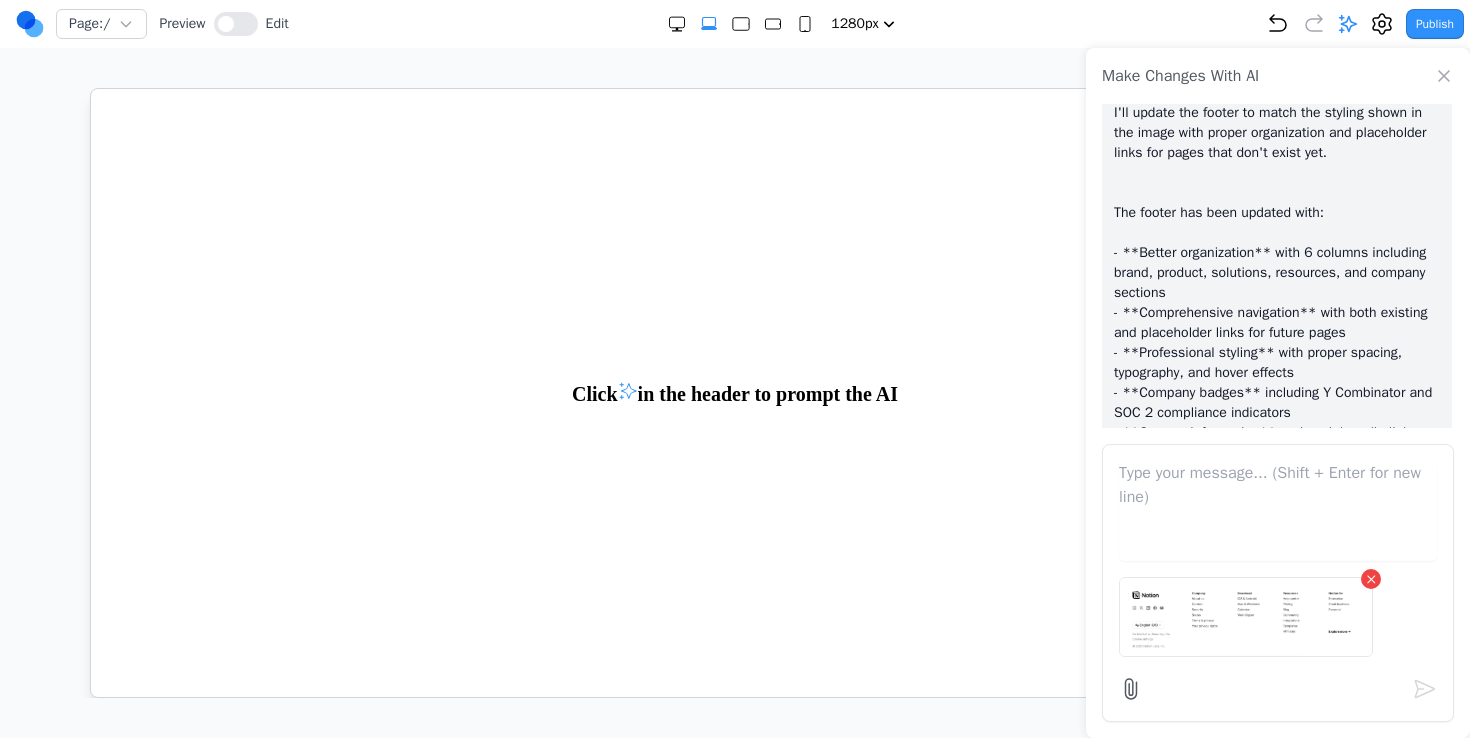scroll, scrollTop: 412, scrollLeft: 0, axis: vertical 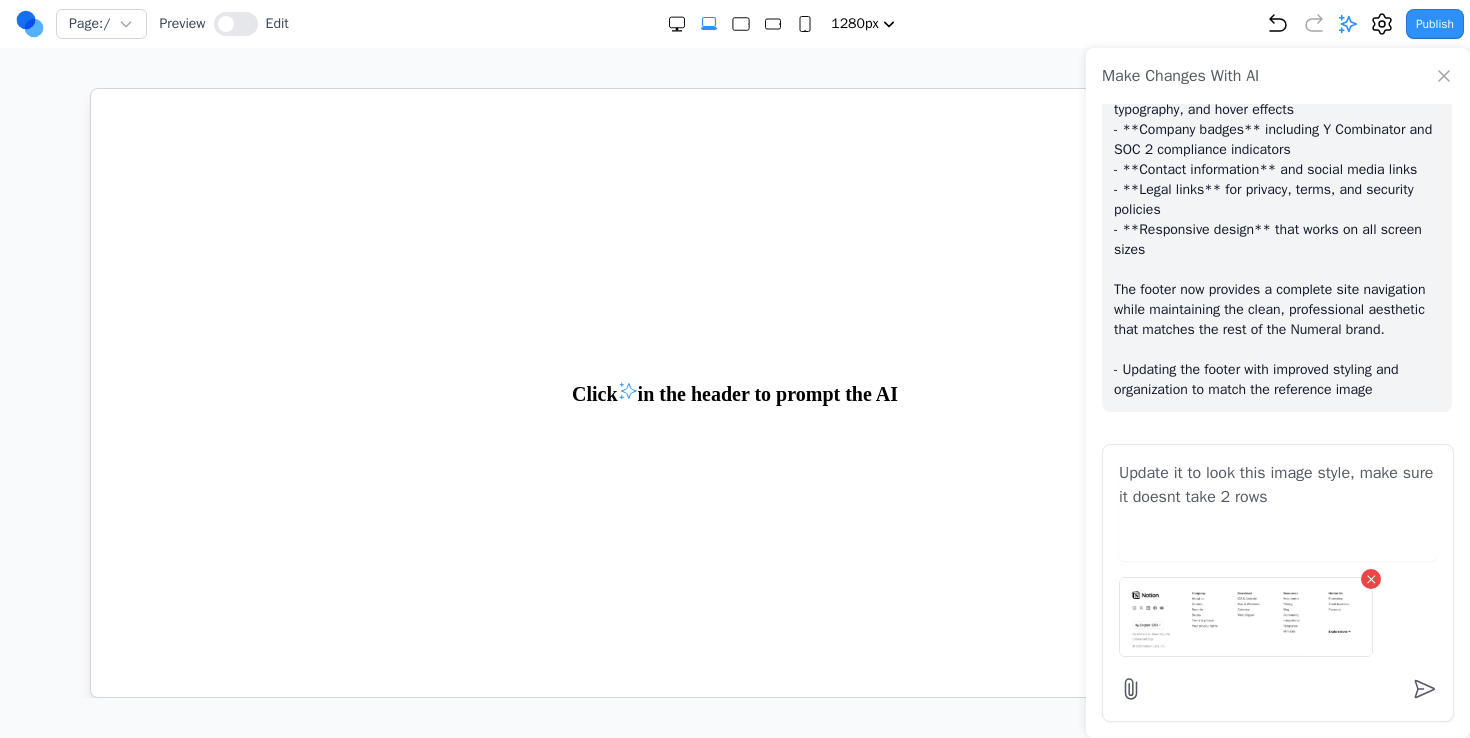 paste 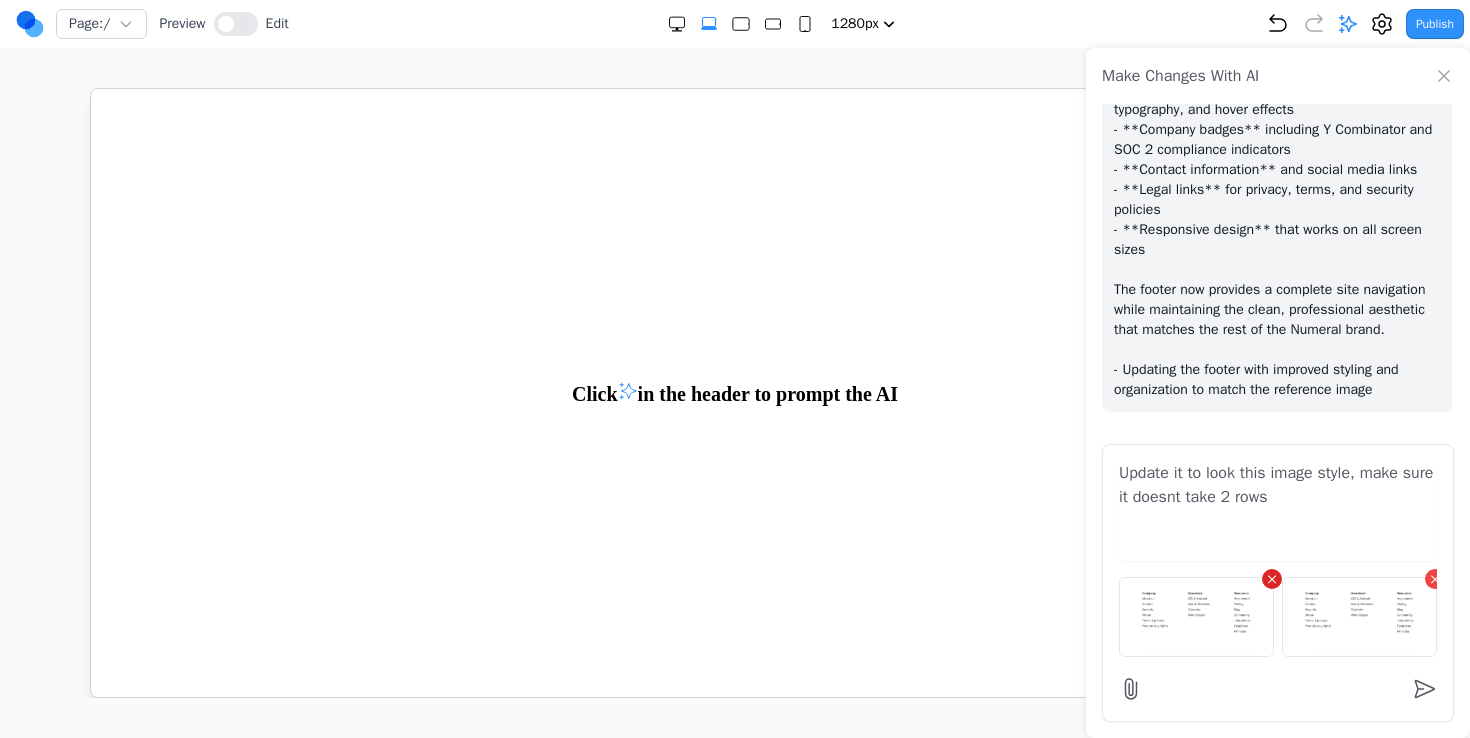 click on "×" at bounding box center [1272, 579] 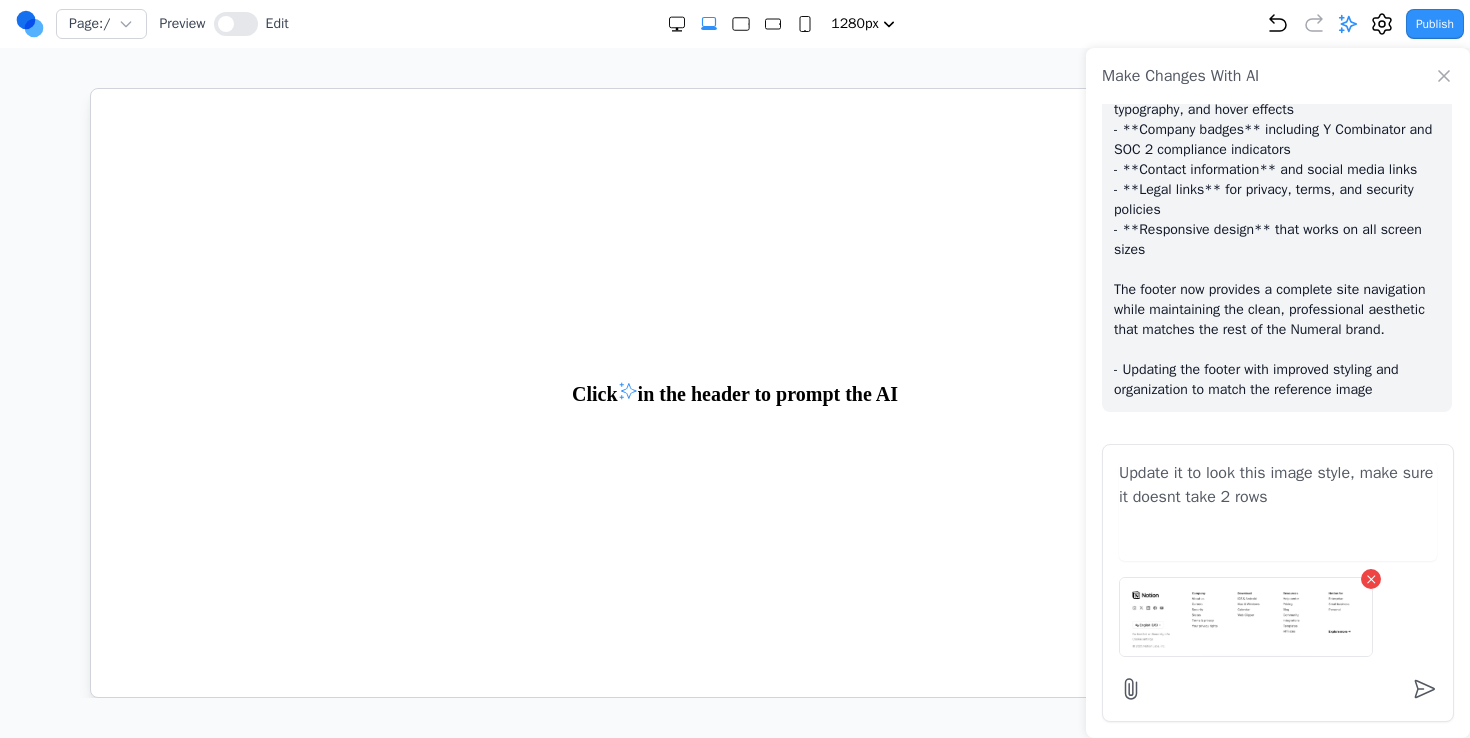 click on "Update it to look this image style, make sure it doesnt take 2 rows" at bounding box center (1278, 511) 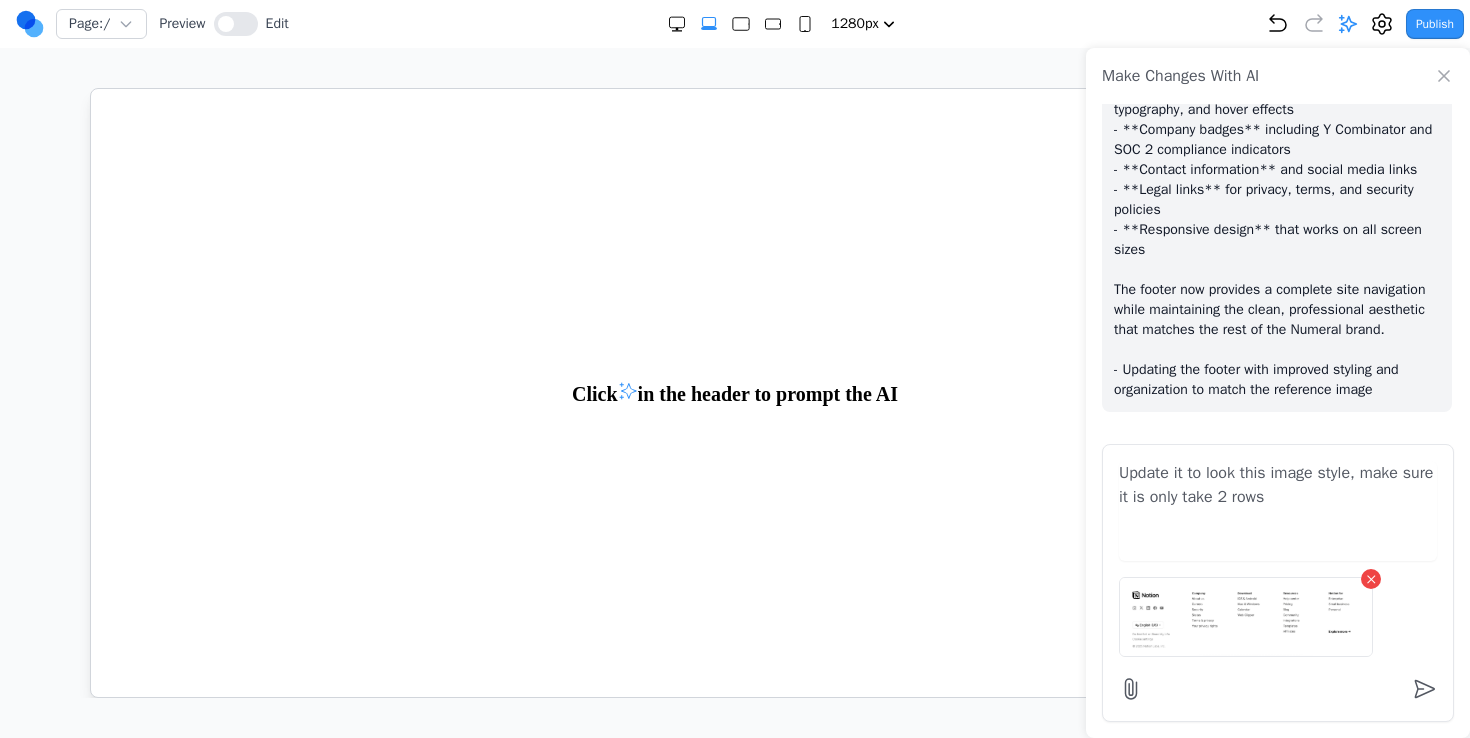 click on "Update it to look this image style, make sure it is only take 2 rows" at bounding box center [1278, 511] 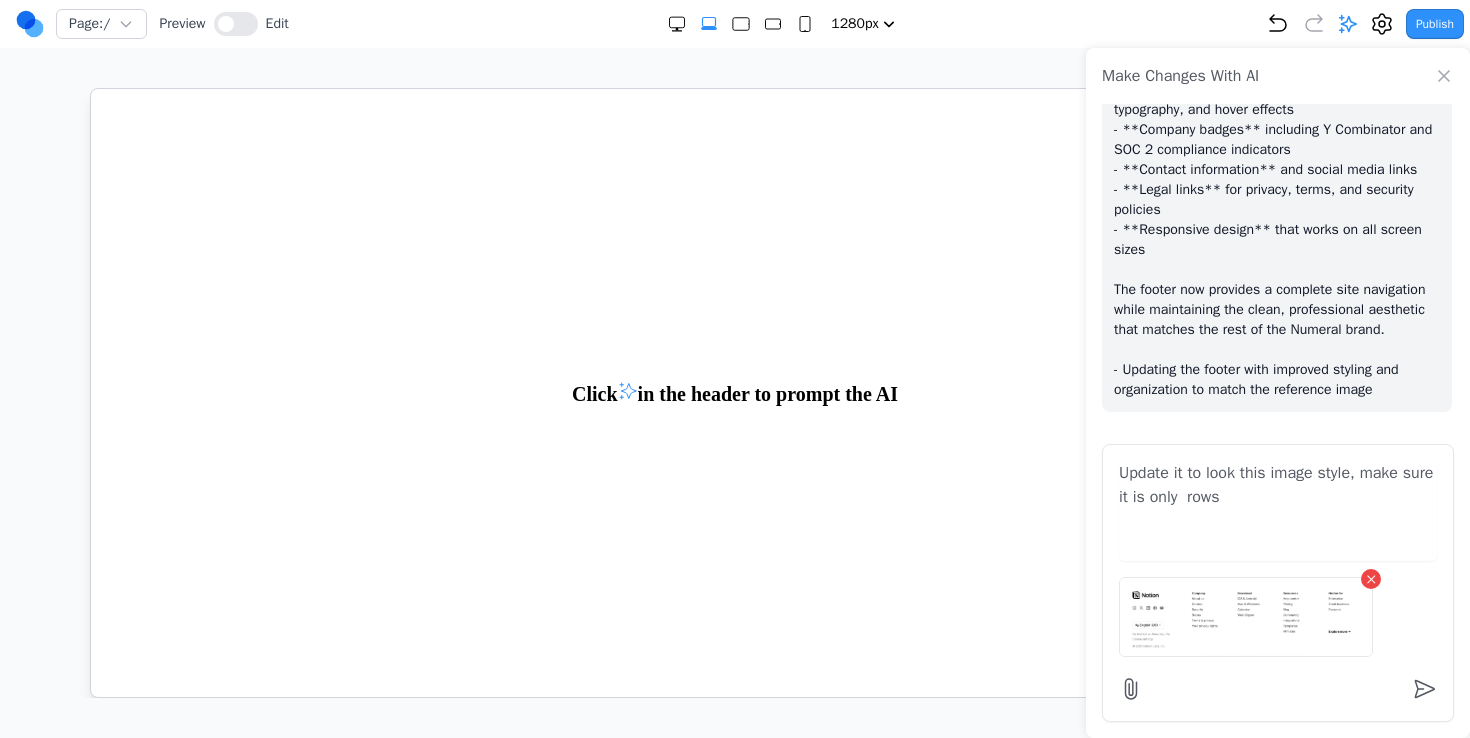 type on "Update it to look this image style, make sure it is only 1 rows" 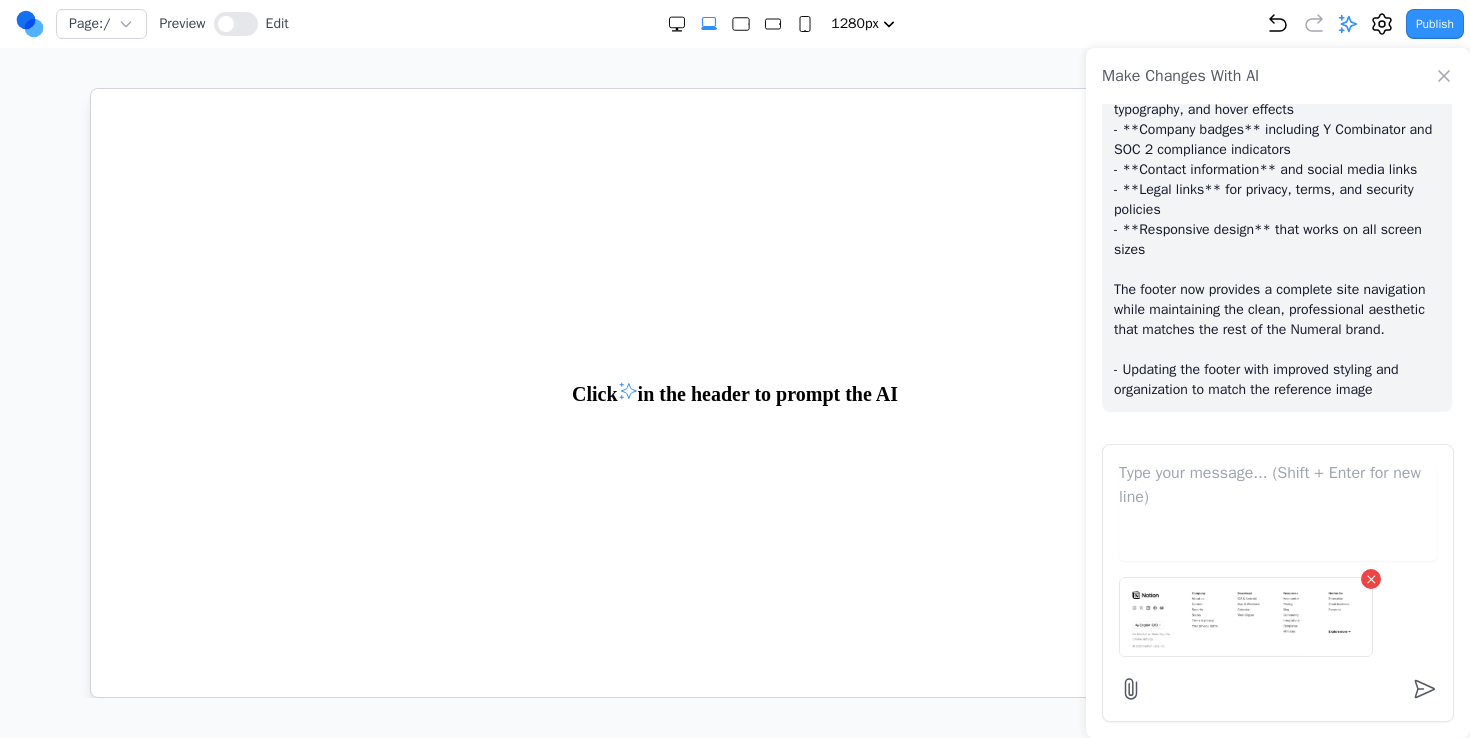 scroll, scrollTop: 524, scrollLeft: 0, axis: vertical 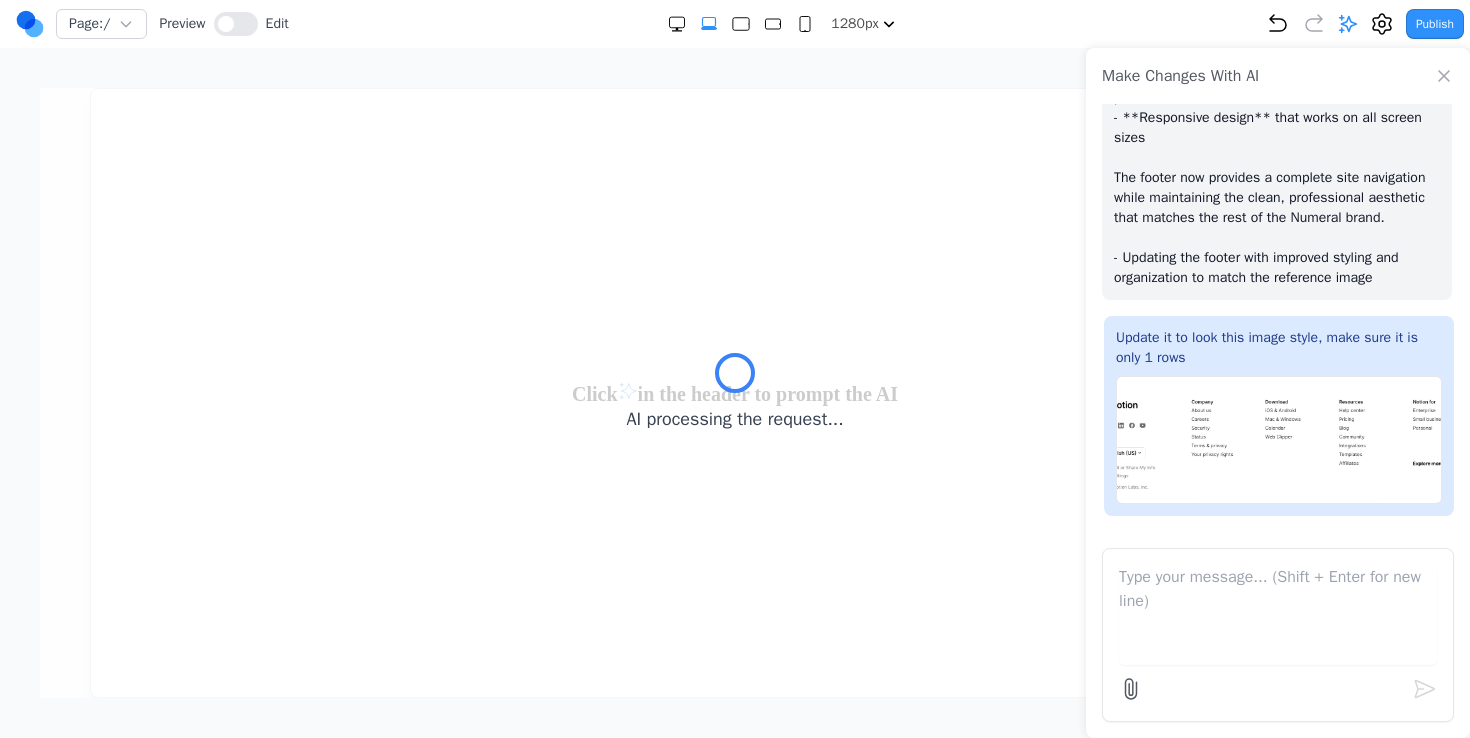 type 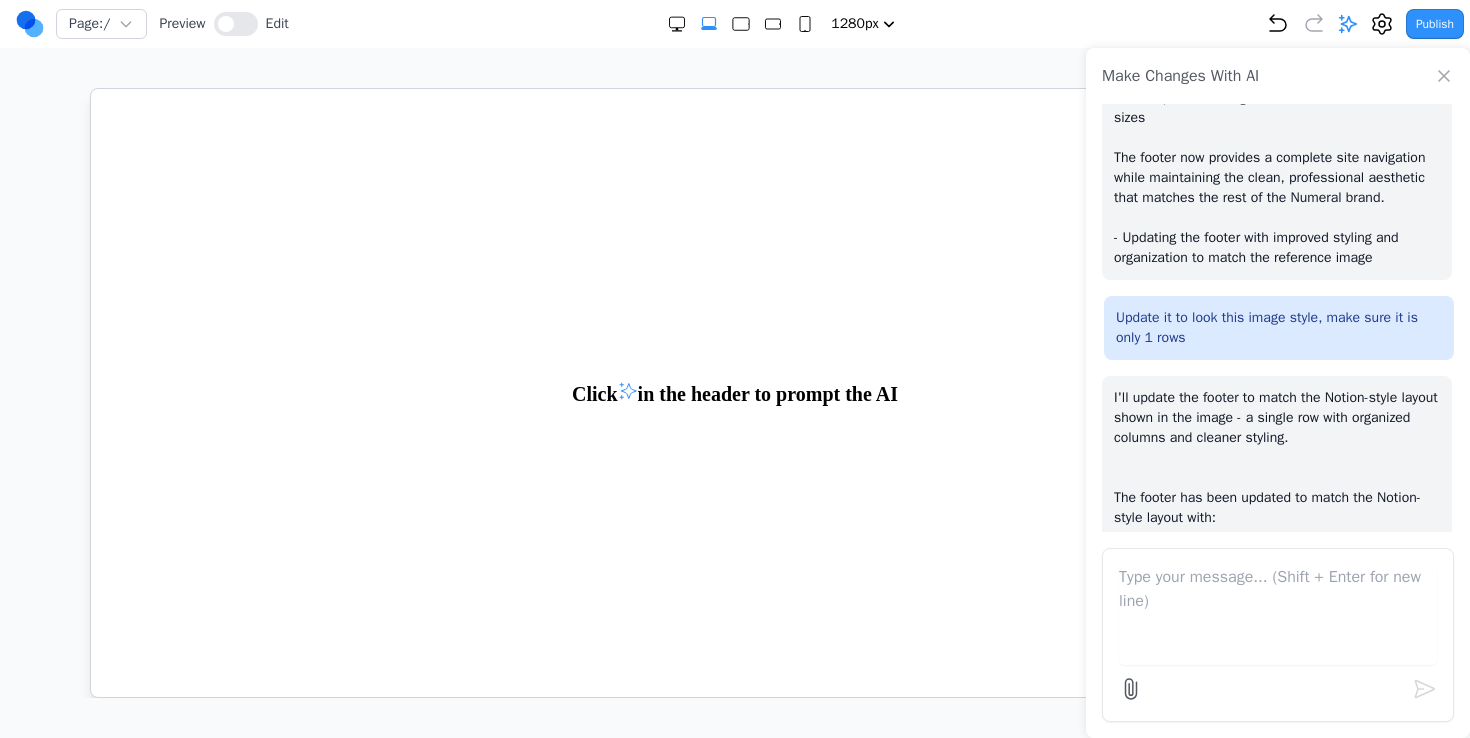 scroll, scrollTop: 584, scrollLeft: 0, axis: vertical 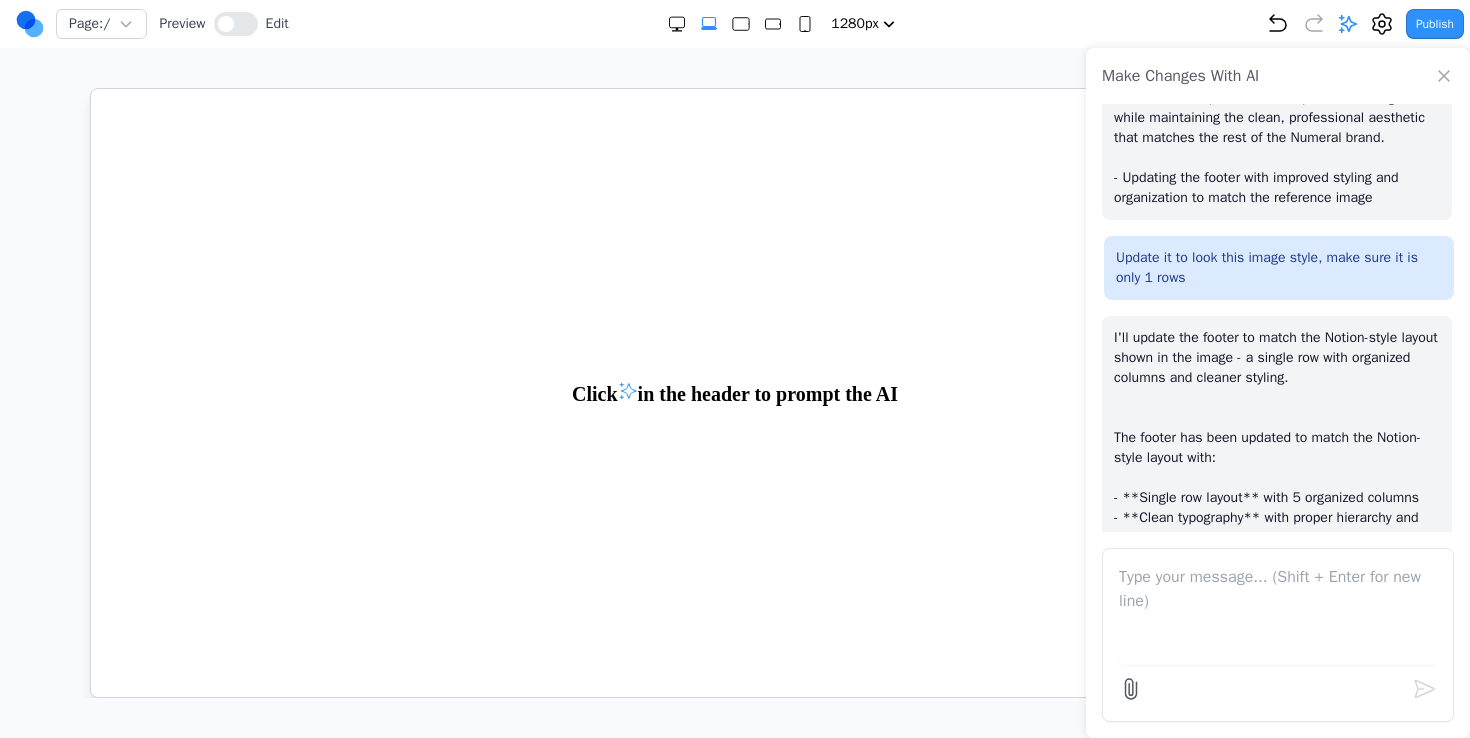 click 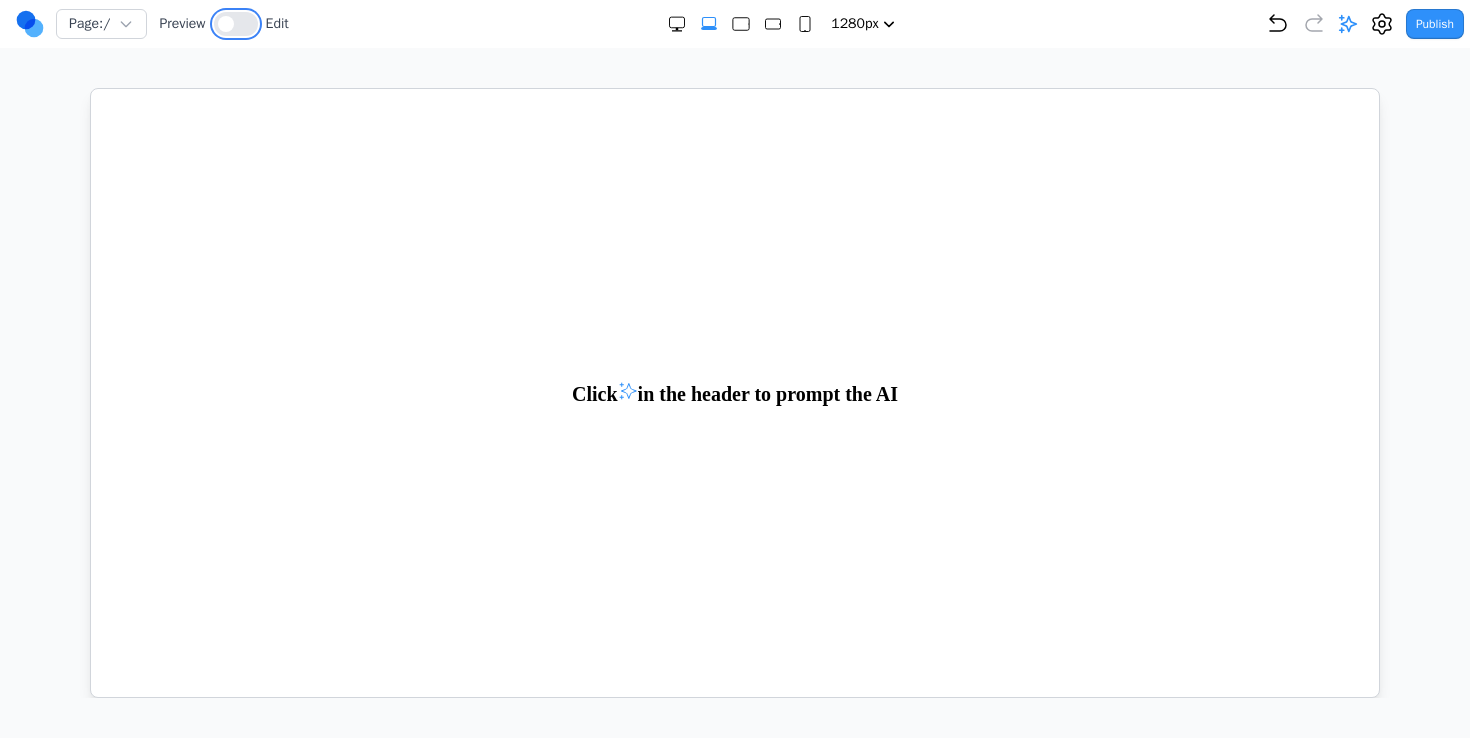 click at bounding box center [236, 24] 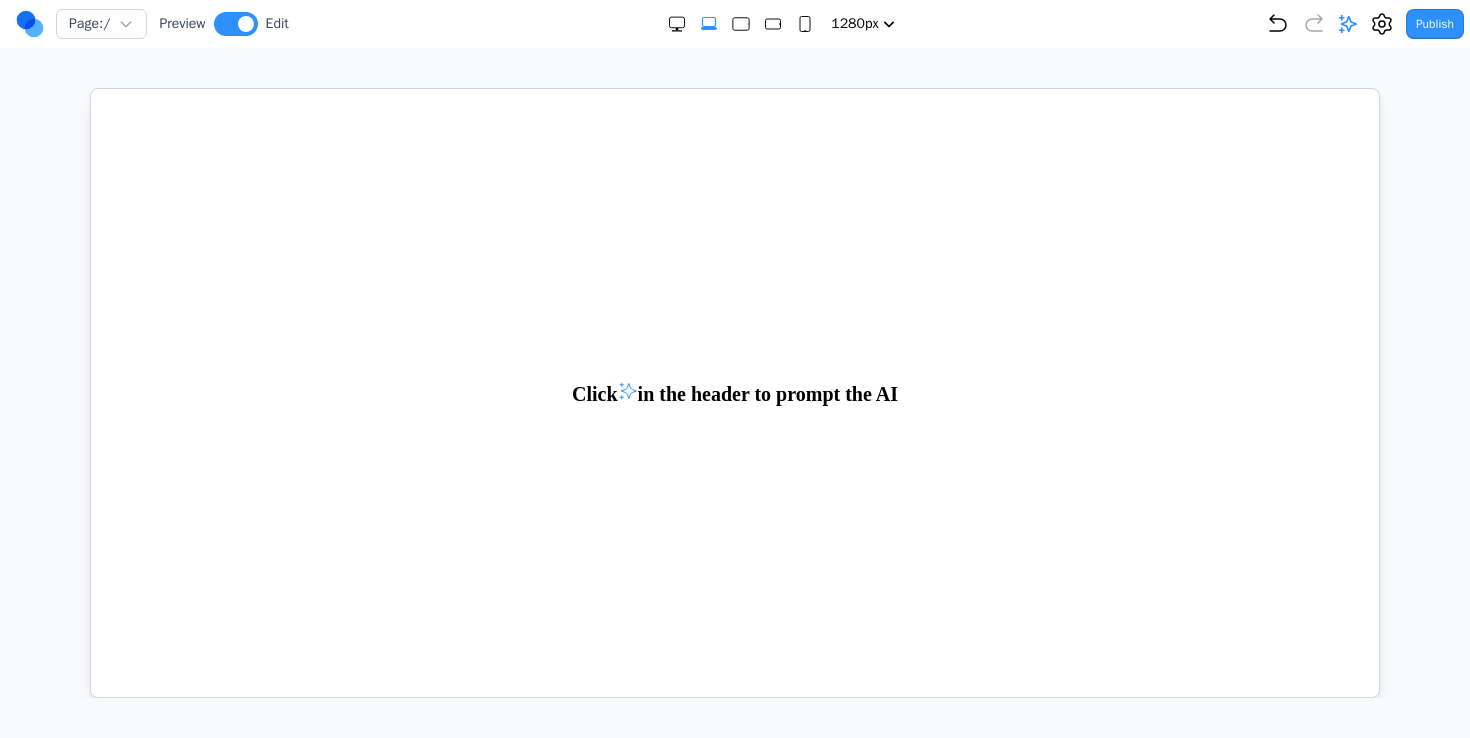 click on "Page:  / Preview Edit 480px 768px 1024px 1280px 1536px Publish Project Settings Form Dashboard + New Project Clone Project Delete Project Make Changes With AI Update the footer to be styled in the same way as this picture. Include placeholder links for the pages that arent created yet Update it to look this image style, make sure it is only 1 rows" at bounding box center (735, 369) 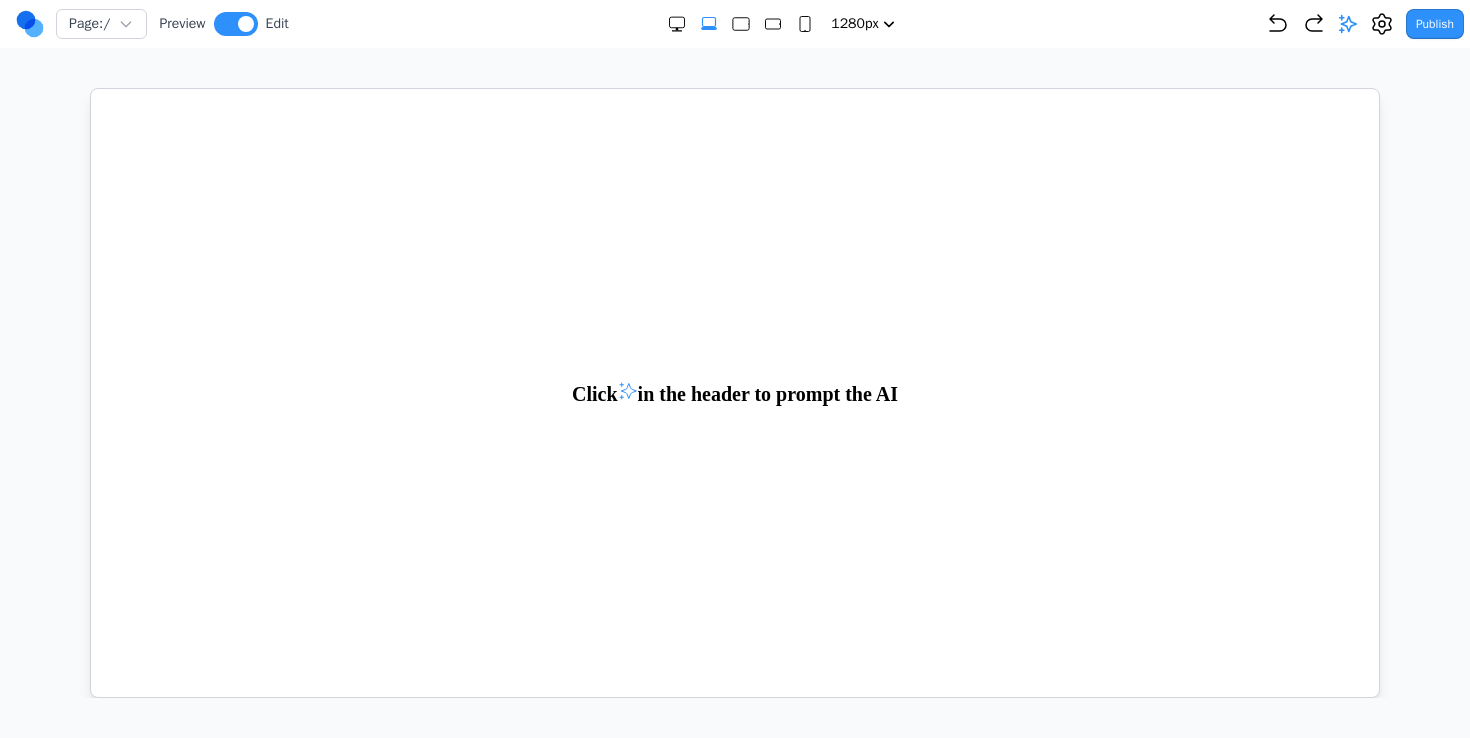 click on "Page: / Preview Edit 480px 768px 1024px 1280px 1536px Publish" at bounding box center (735, 24) 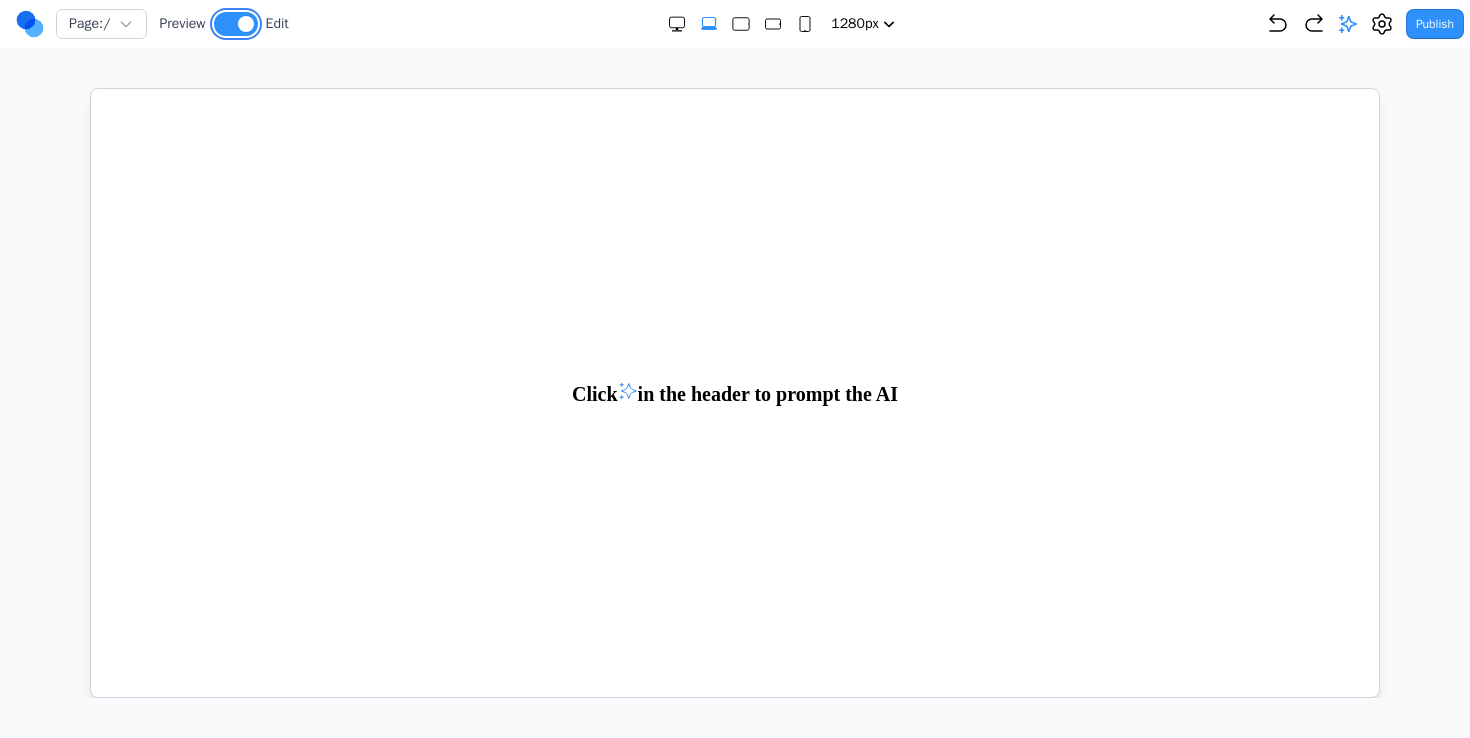 click at bounding box center (236, 24) 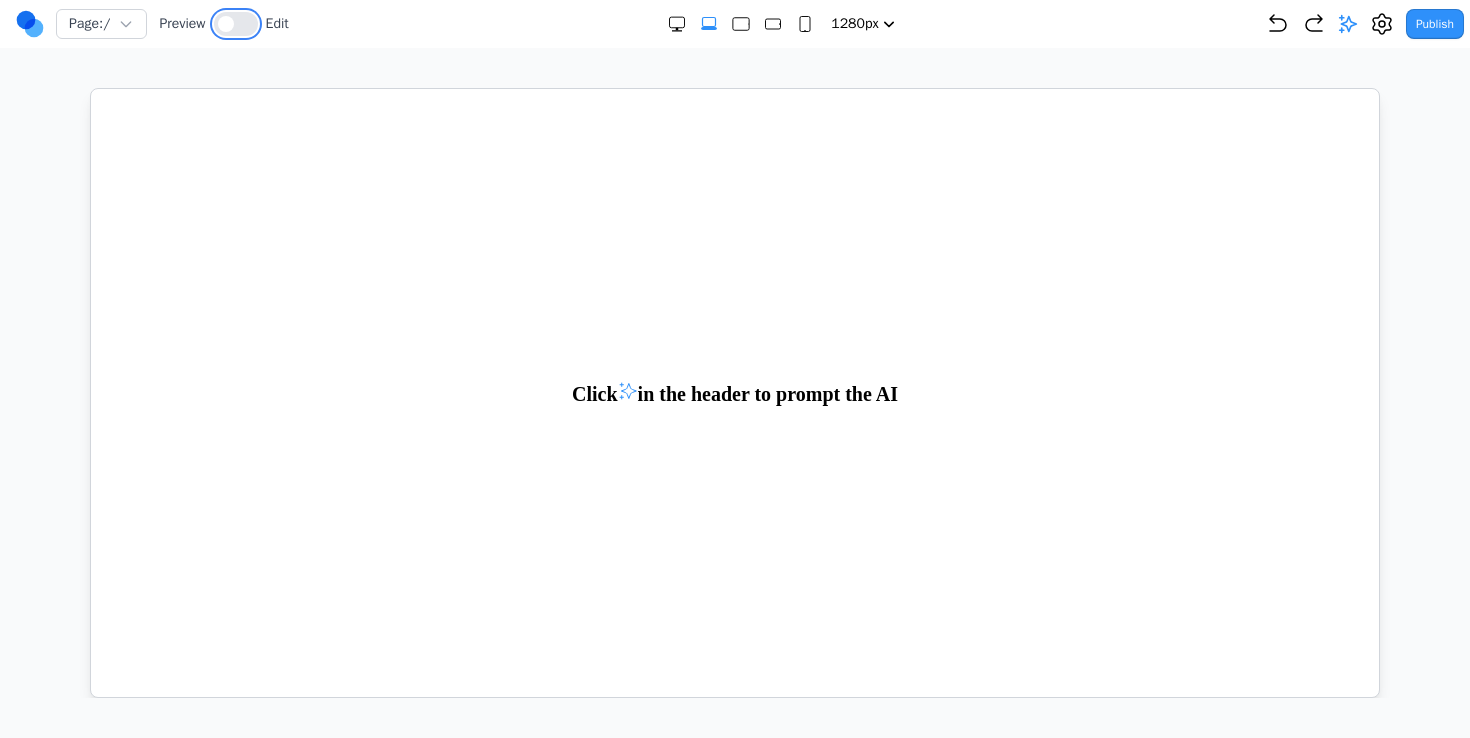 click at bounding box center (236, 24) 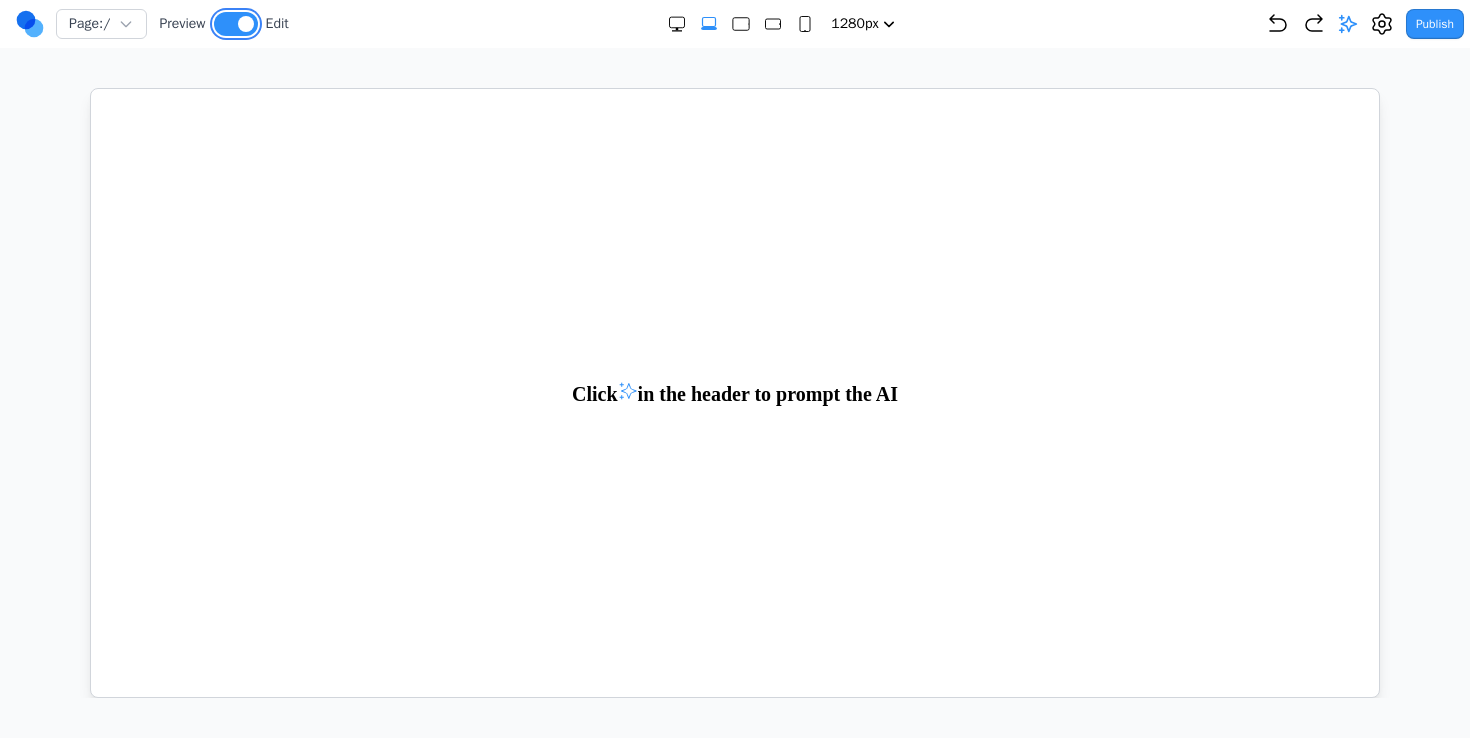 click at bounding box center (246, 24) 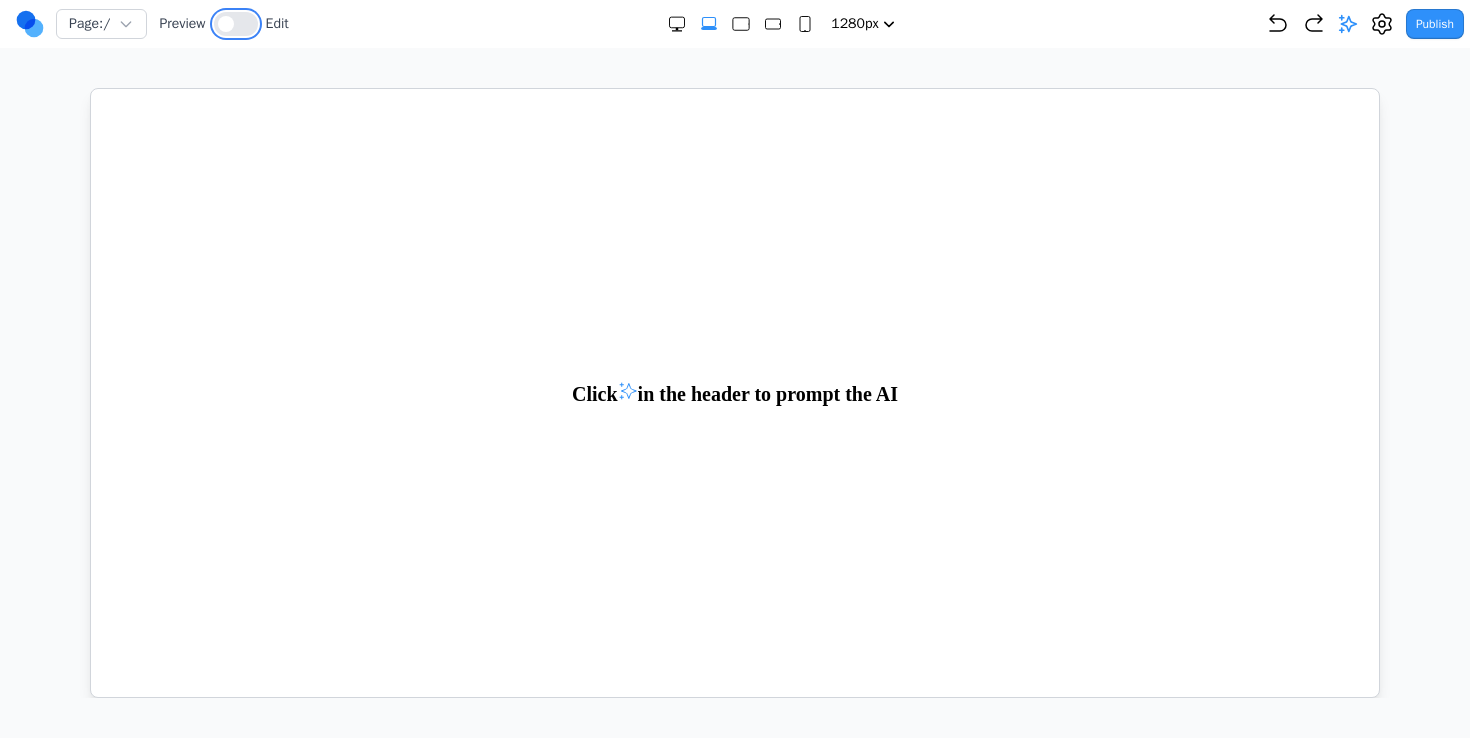 click at bounding box center (236, 24) 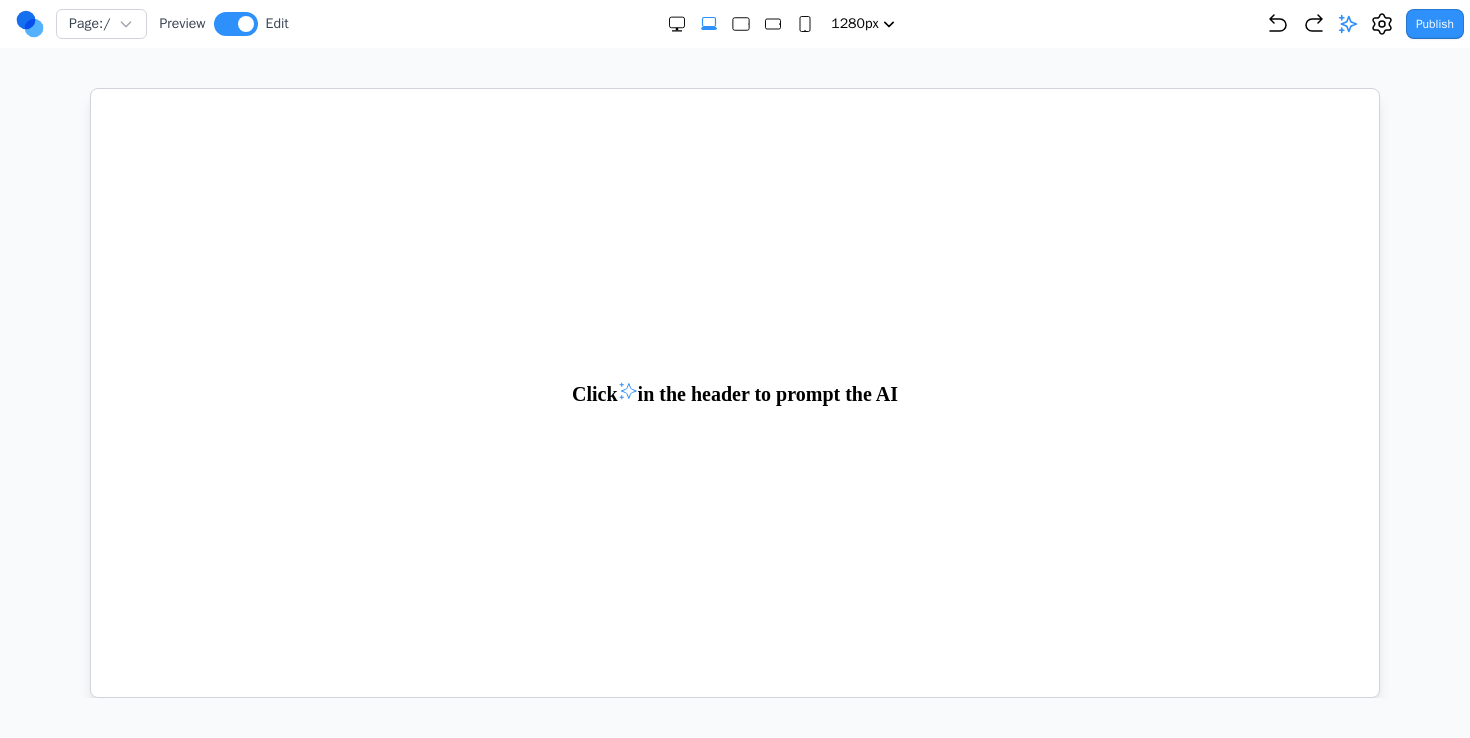 click at bounding box center (735, 393) 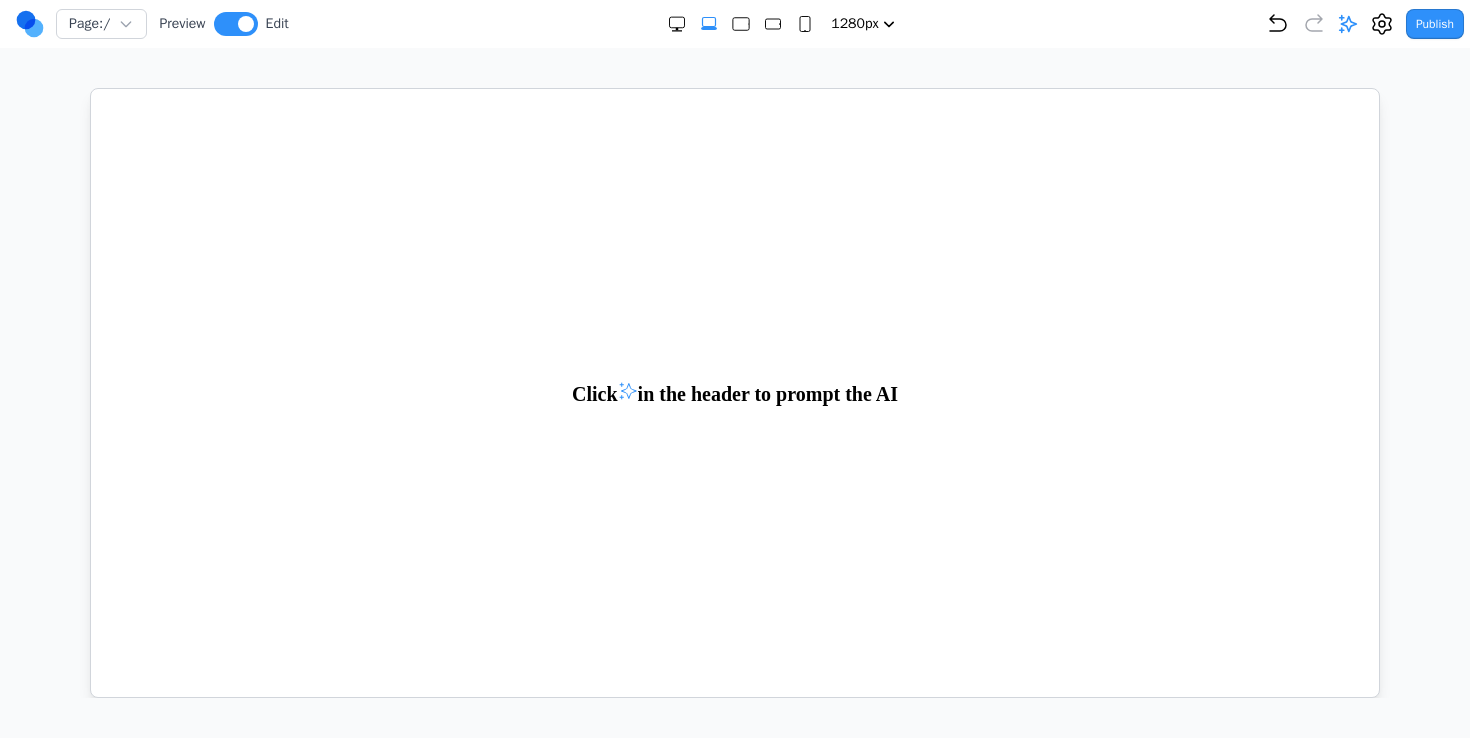 click on "Page:  / Preview Edit 480px 768px 1024px 1280px 1536px Publish Project Settings Form Dashboard + New Project Clone Project Delete Project Make Changes With AI Update the footer to be styled in the same way as this picture. Include placeholder links for the pages that arent created yet Update it to look this image style, make sure it is only 1 rows" at bounding box center [735, 349] 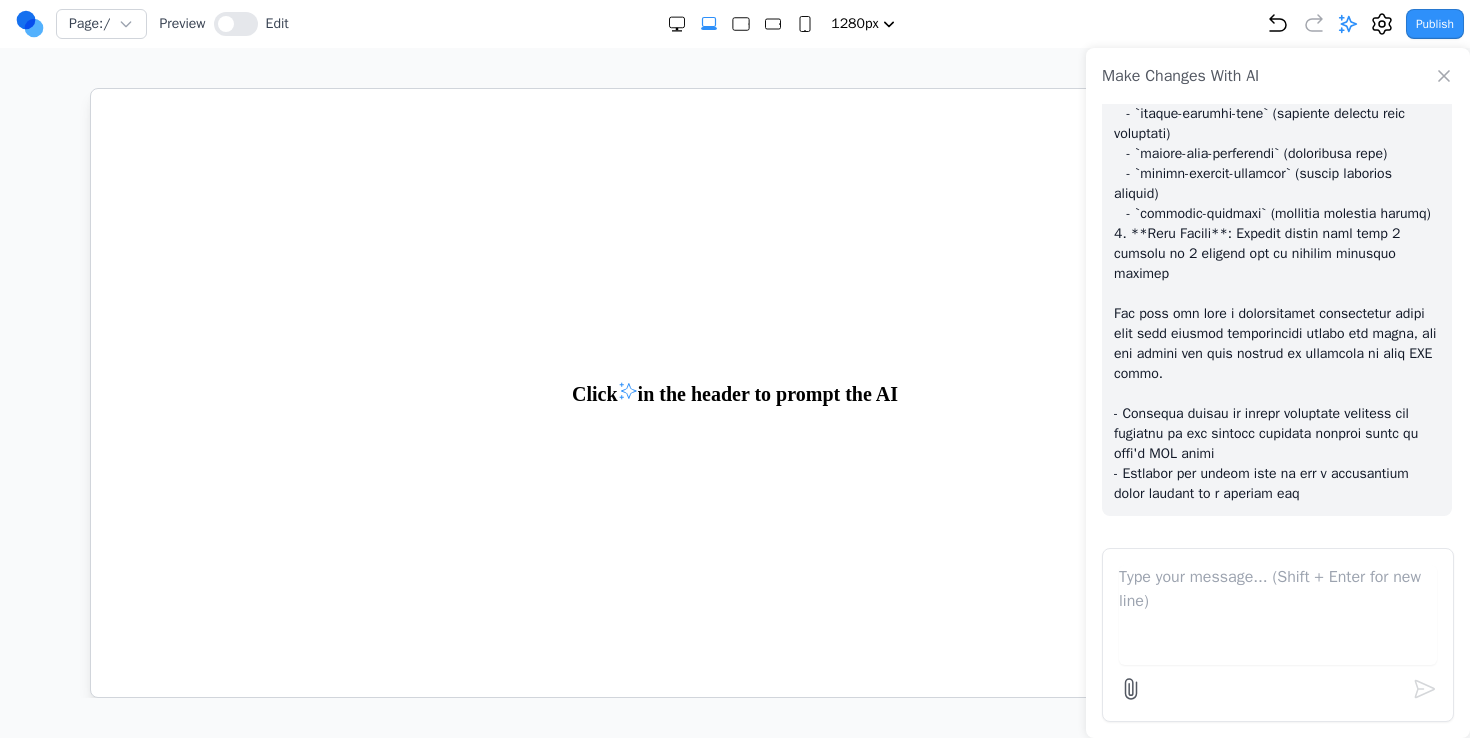 scroll, scrollTop: 2088, scrollLeft: 0, axis: vertical 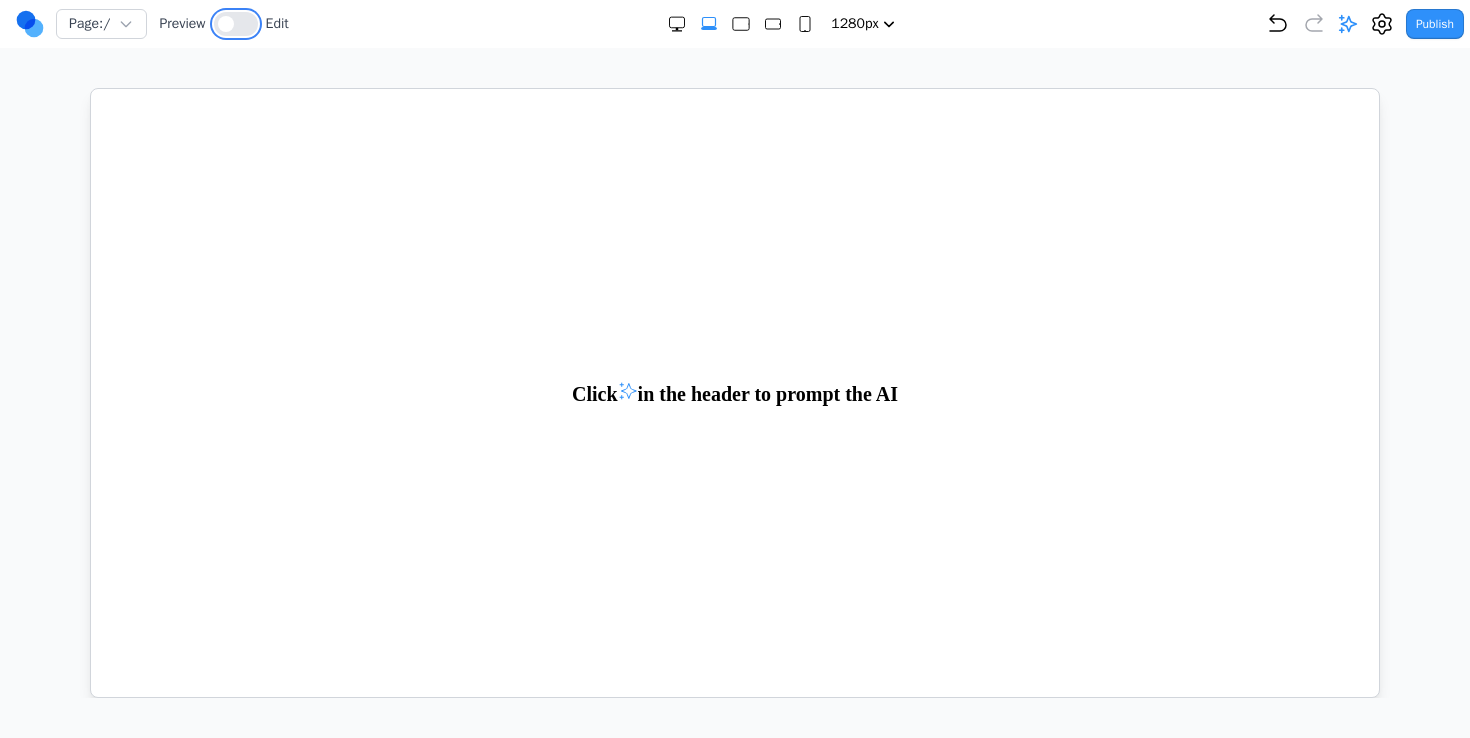 click at bounding box center (236, 24) 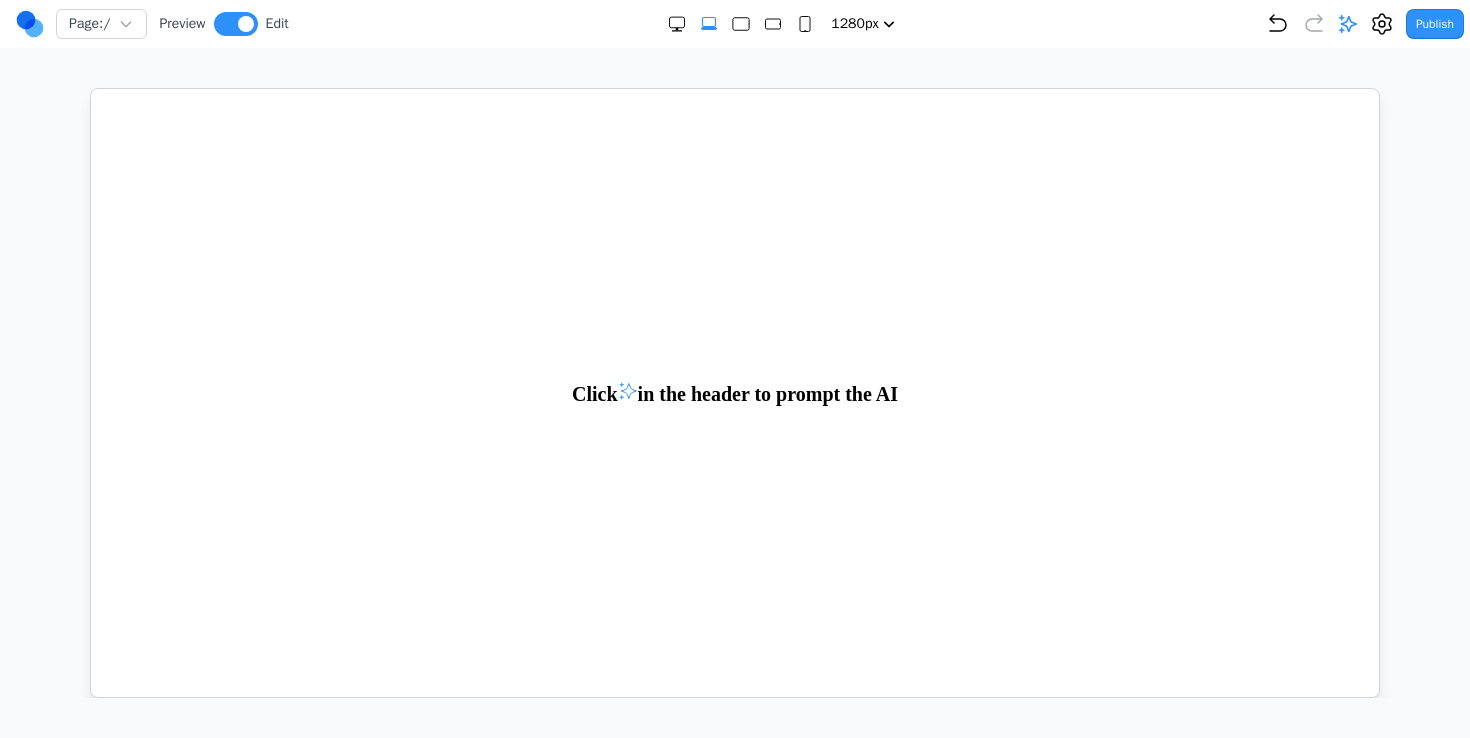 click at bounding box center [735, 393] 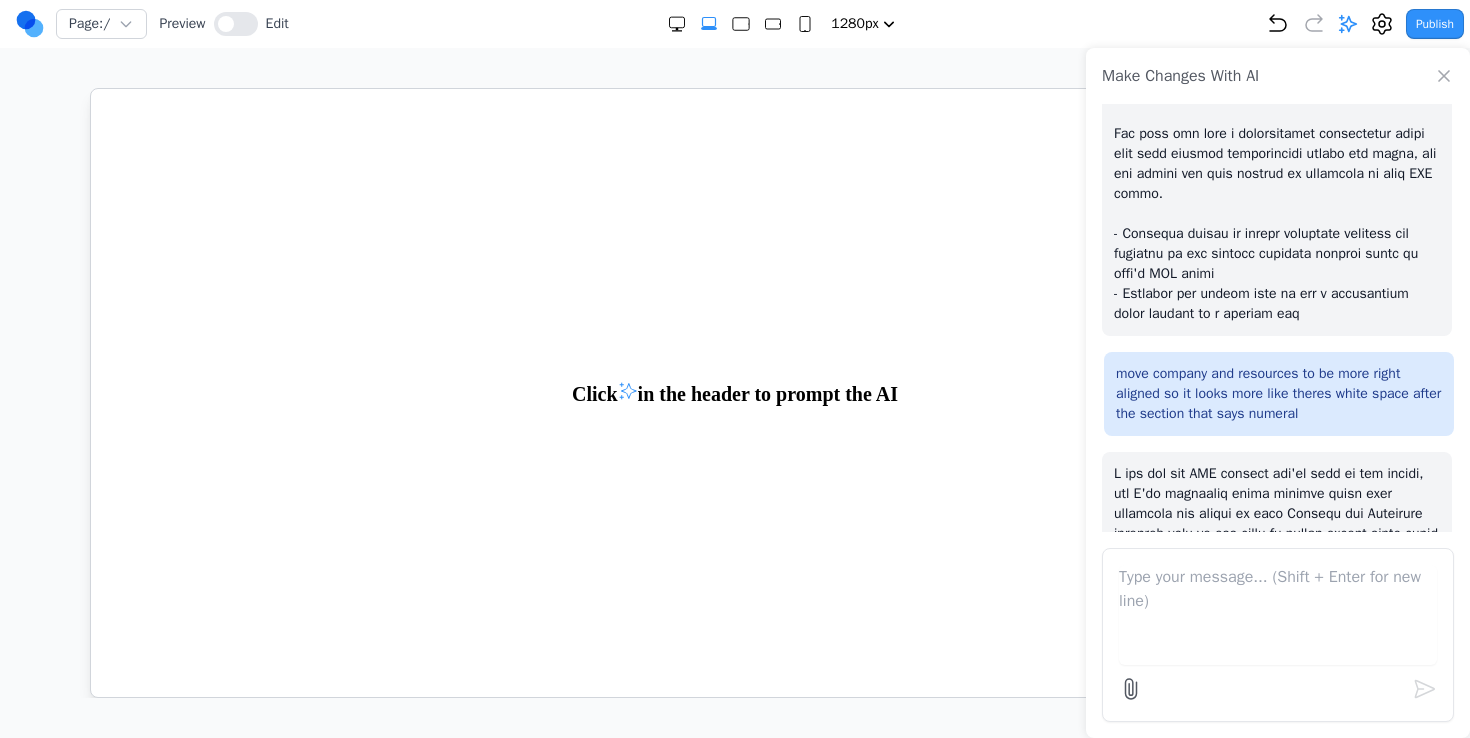 scroll, scrollTop: 2248, scrollLeft: 0, axis: vertical 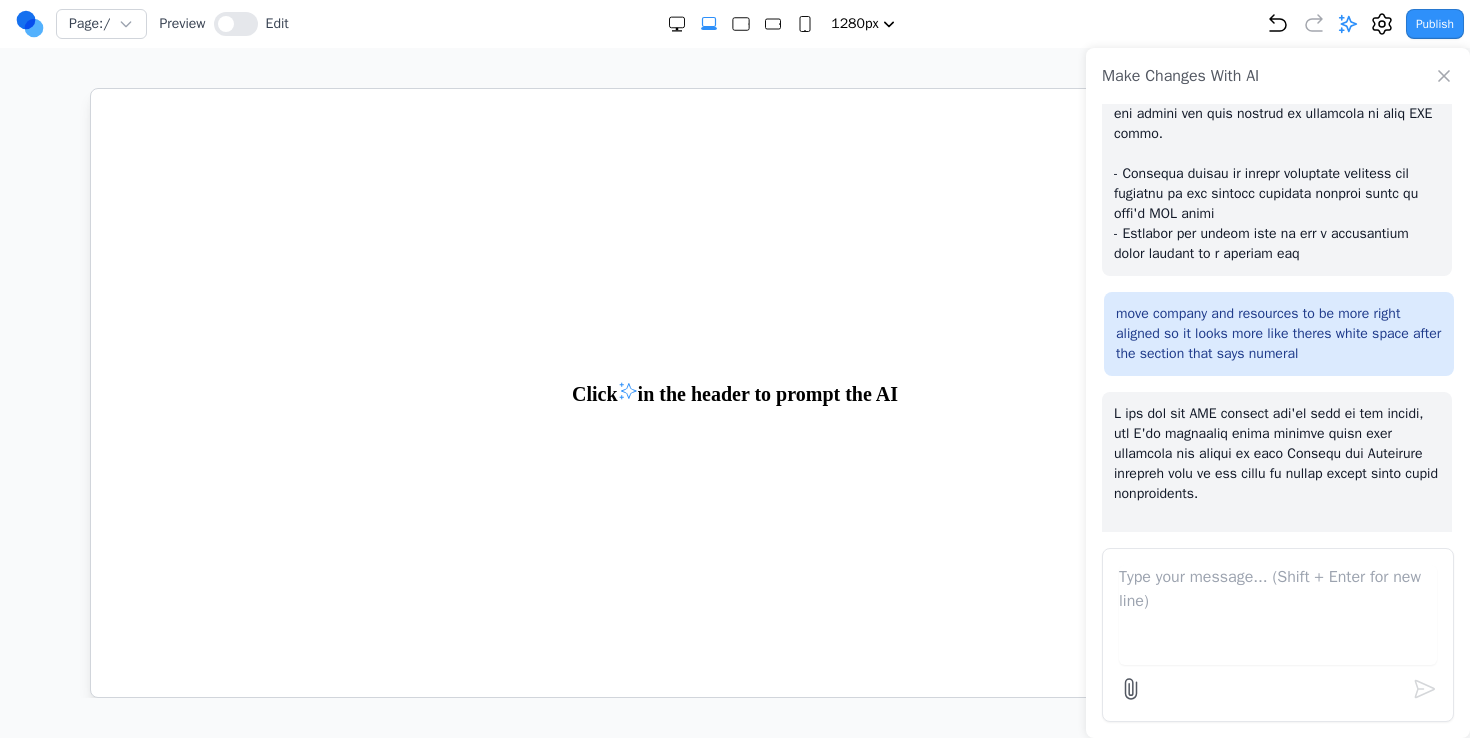 click on "Update the footer to be styled in the same way as this picture. Include placeholder links for the pages that arent created yet Update it to look this image style, make sure it is only 1 rows make this a palceholder image for the logo move company and resources to be more right aligned so it looks more like theres white space after the section that says numeral" at bounding box center (1278, 318) 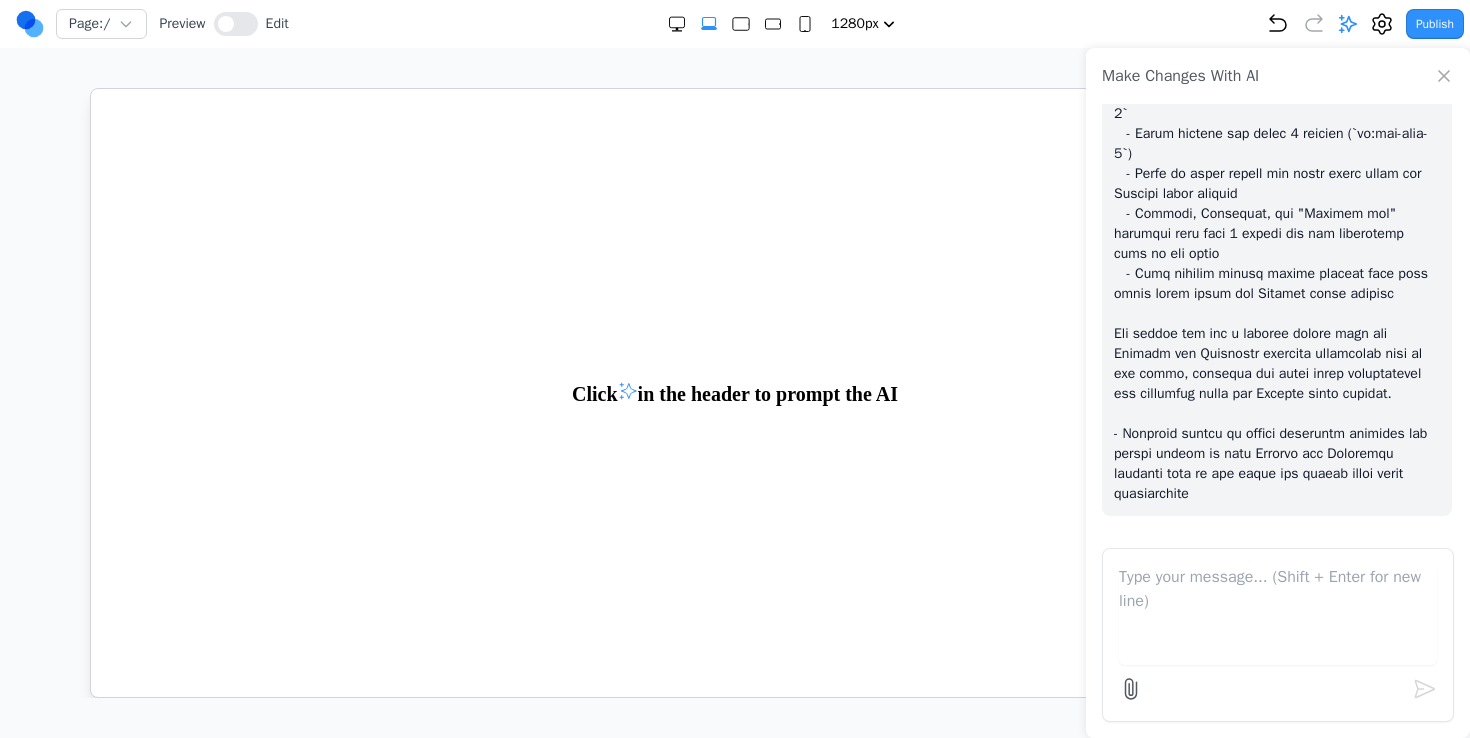 scroll, scrollTop: 3148, scrollLeft: 0, axis: vertical 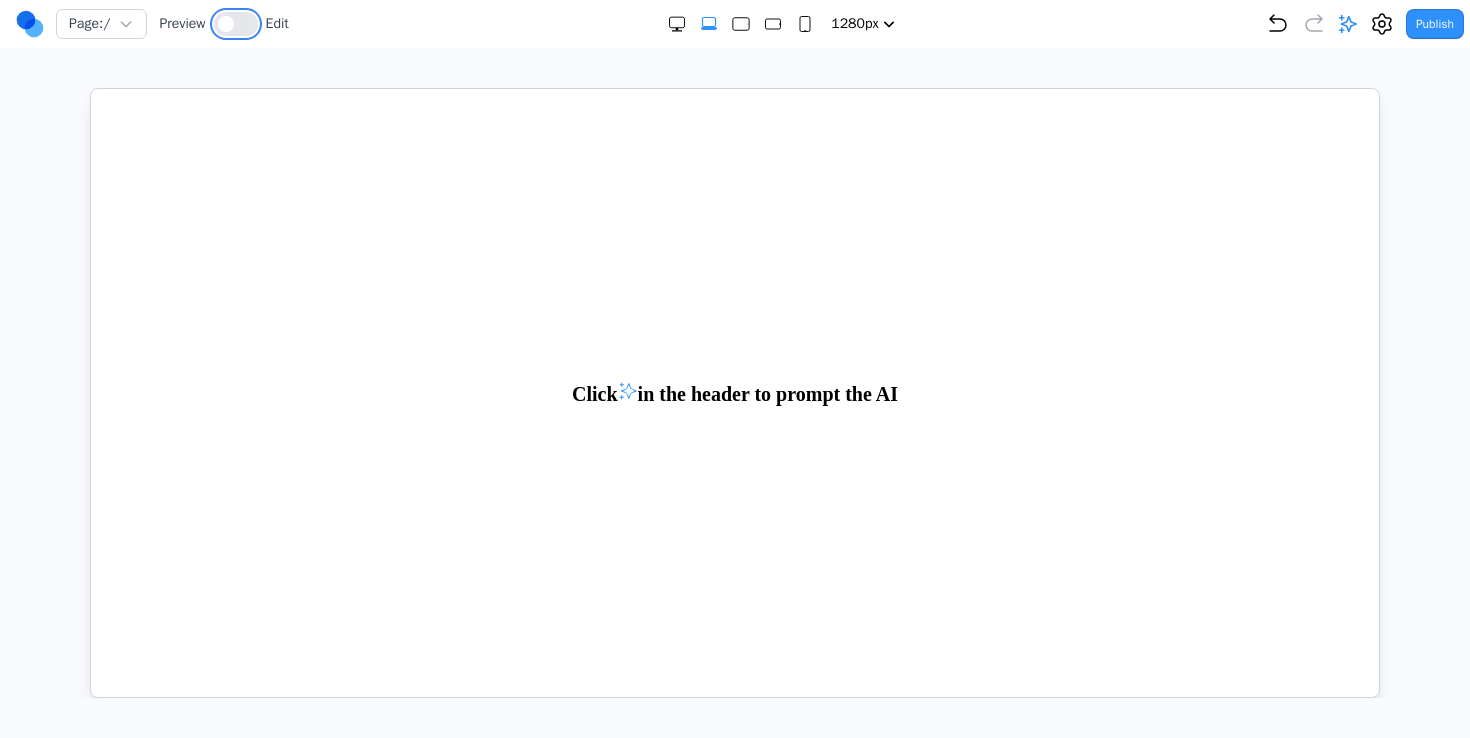 click at bounding box center [226, 24] 